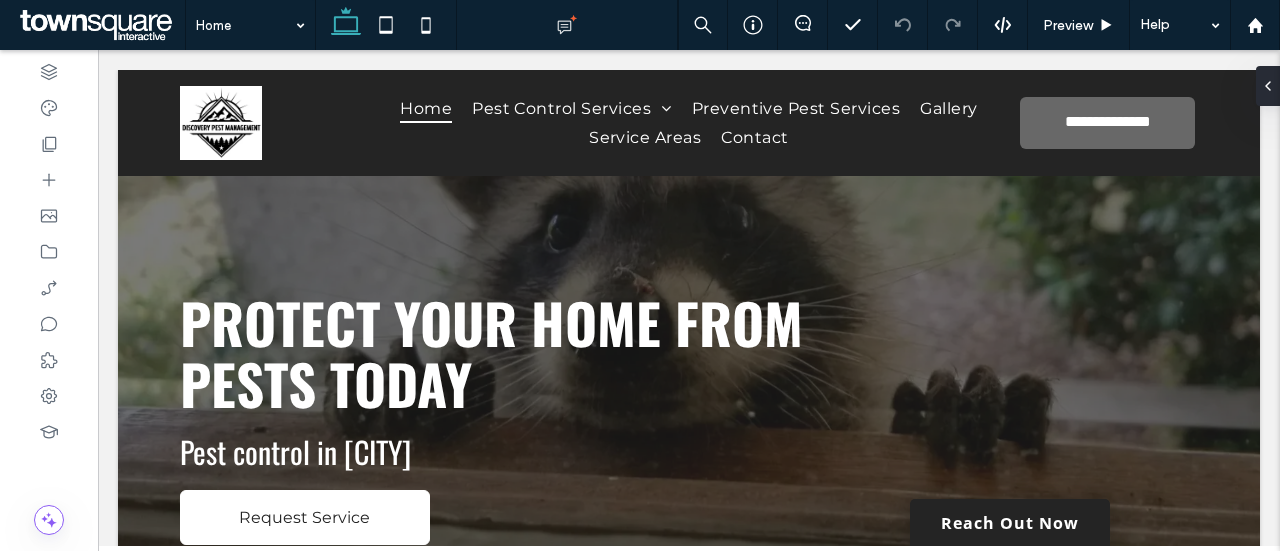 scroll, scrollTop: 0, scrollLeft: 0, axis: both 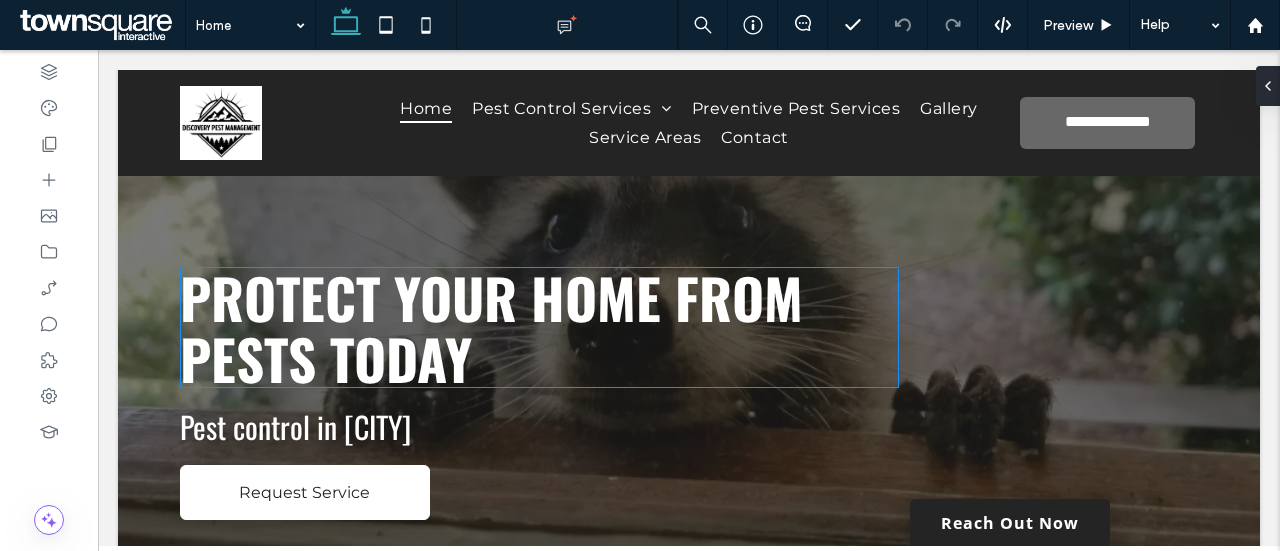 click on "Protect Your Home from Pests Today" at bounding box center [491, 327] 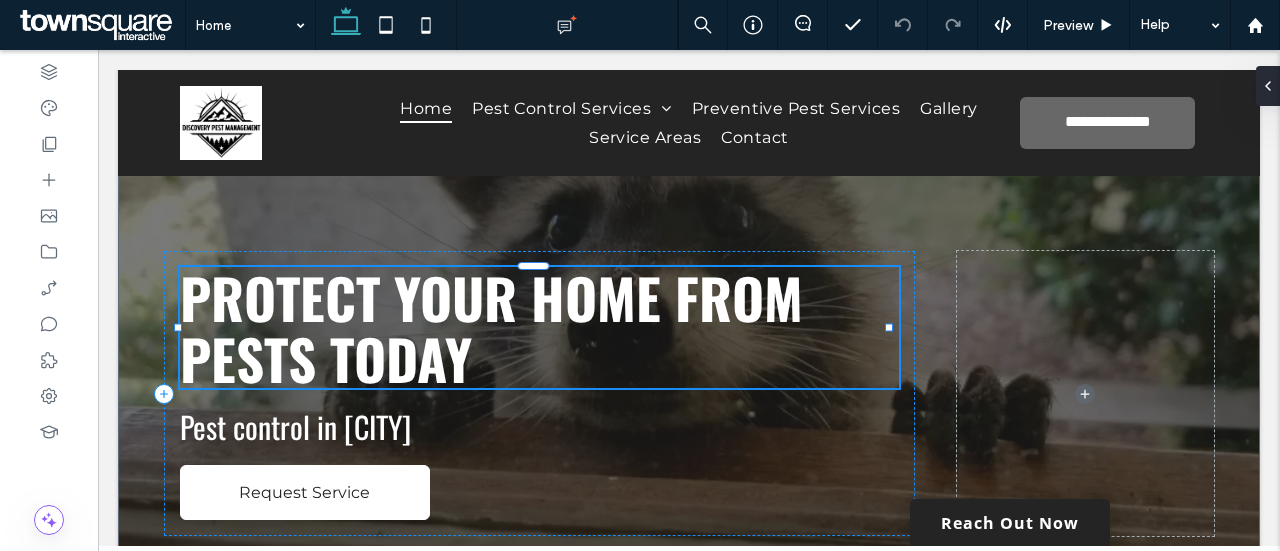 click on "Protect Your Home from Pests Today" at bounding box center (539, 327) 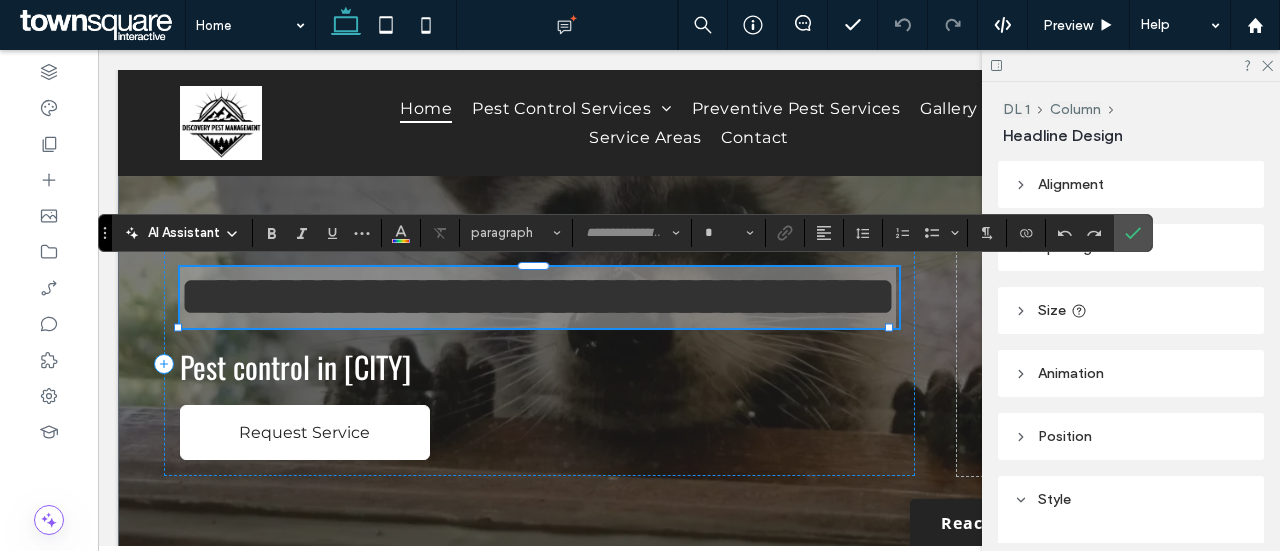 type on "******" 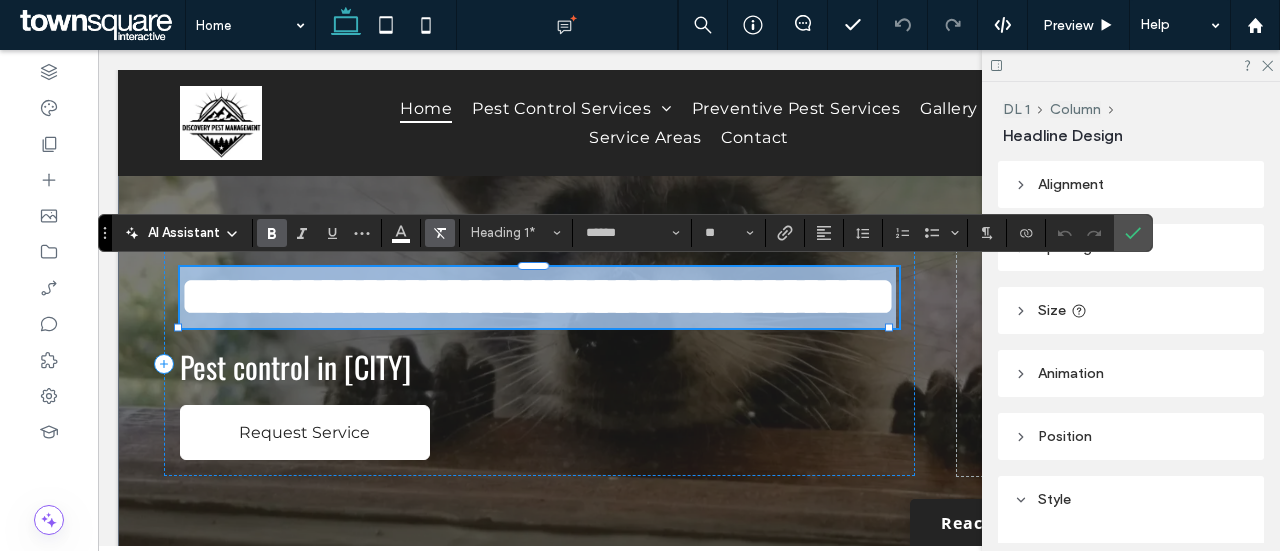 paste 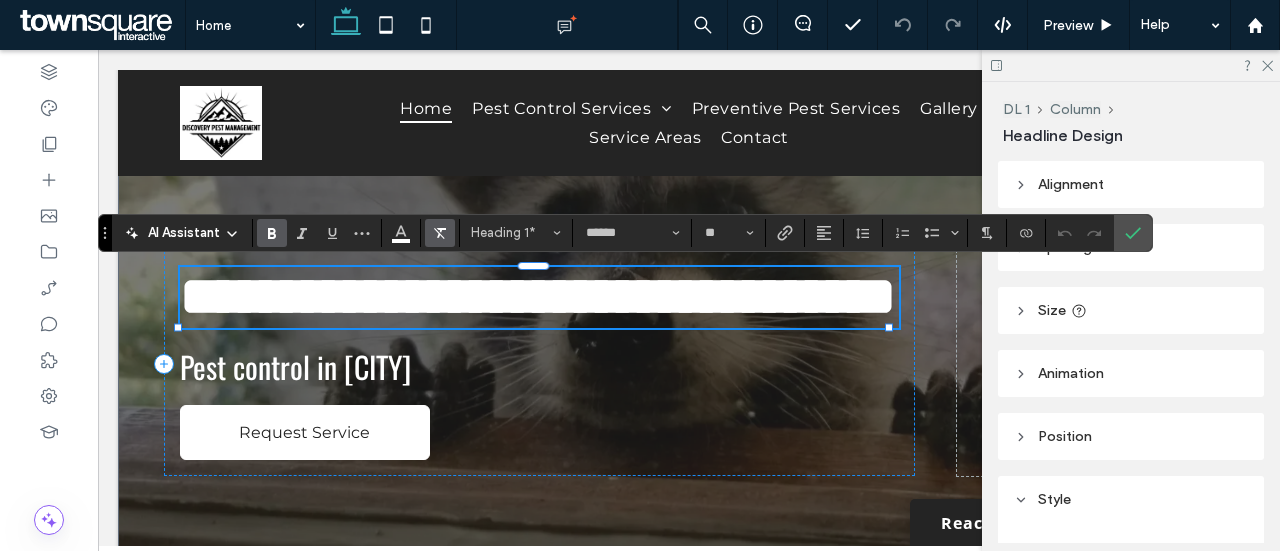 type on "**********" 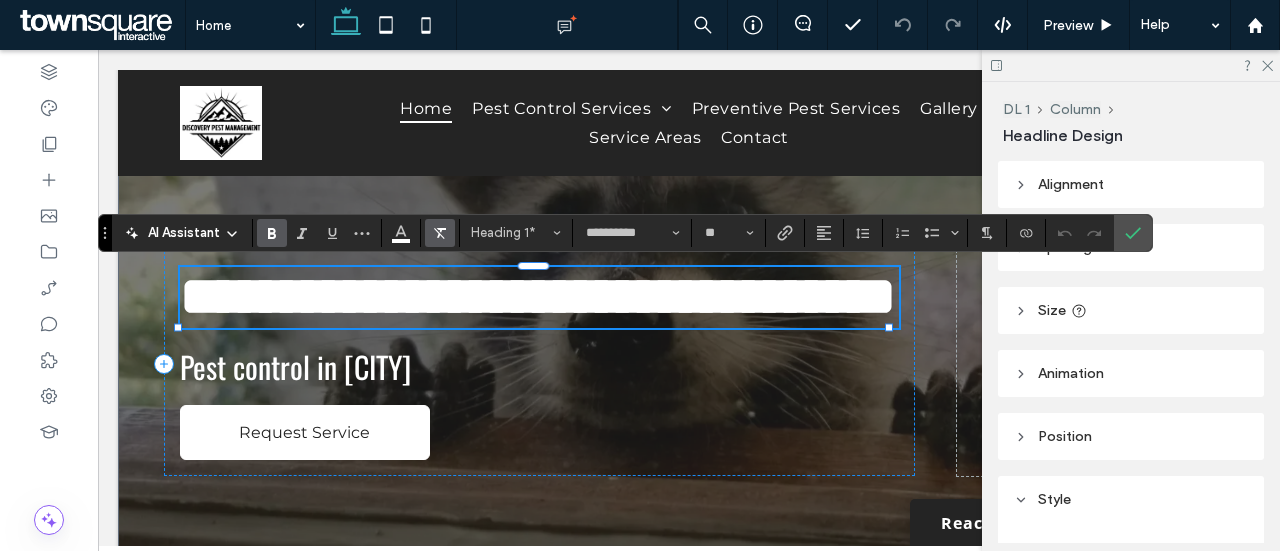scroll, scrollTop: 10, scrollLeft: 0, axis: vertical 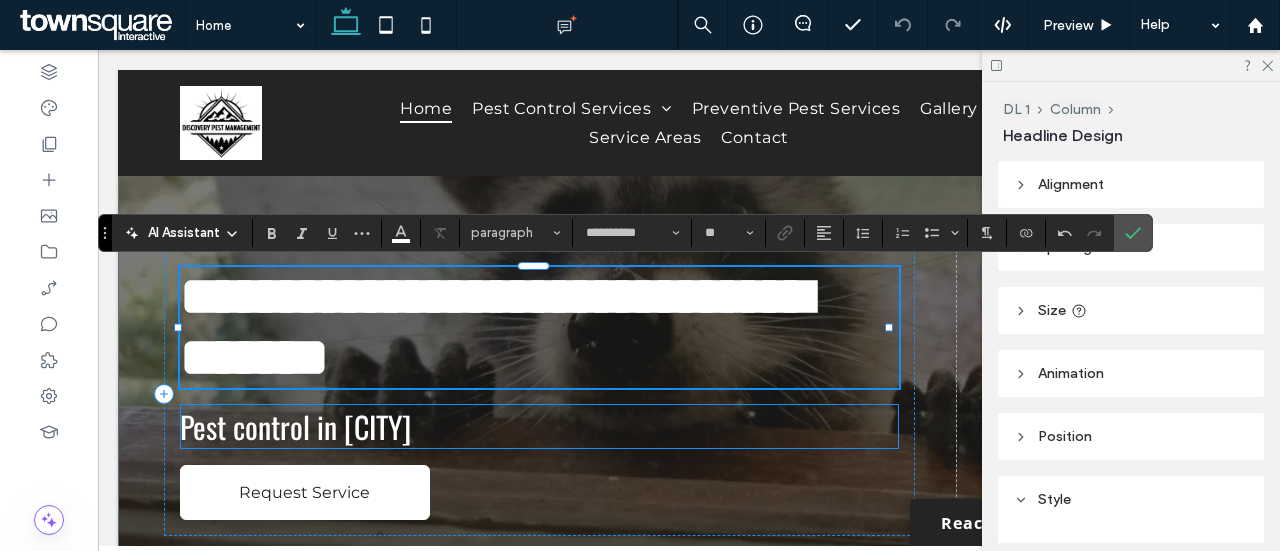 click on "Pest control in Prineville" at bounding box center (295, 426) 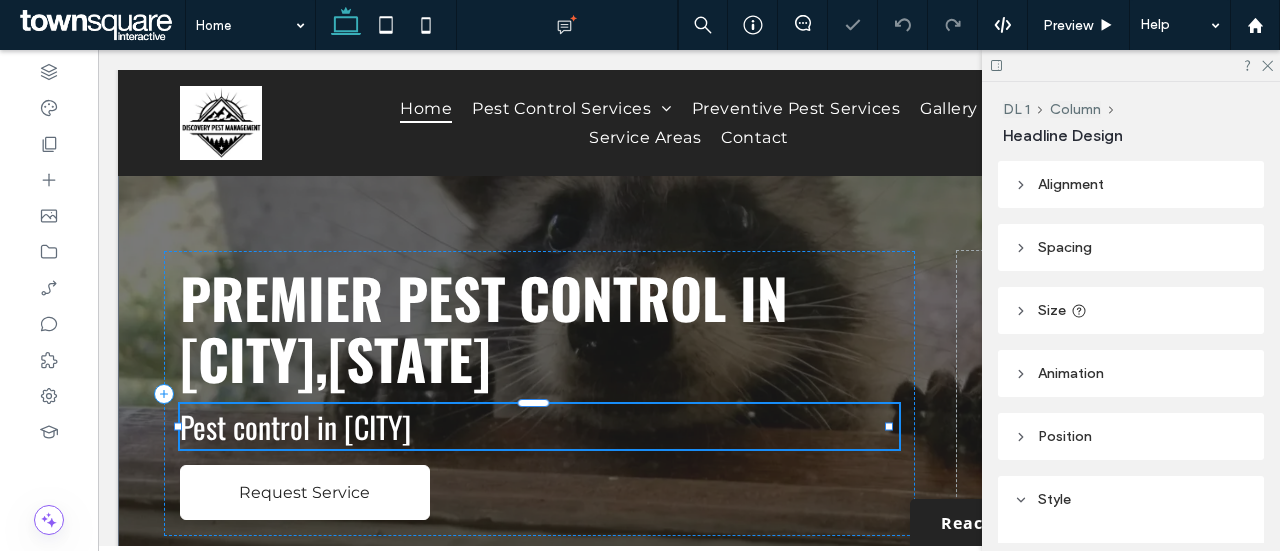 click on "Pest control in Prineville" at bounding box center [539, 426] 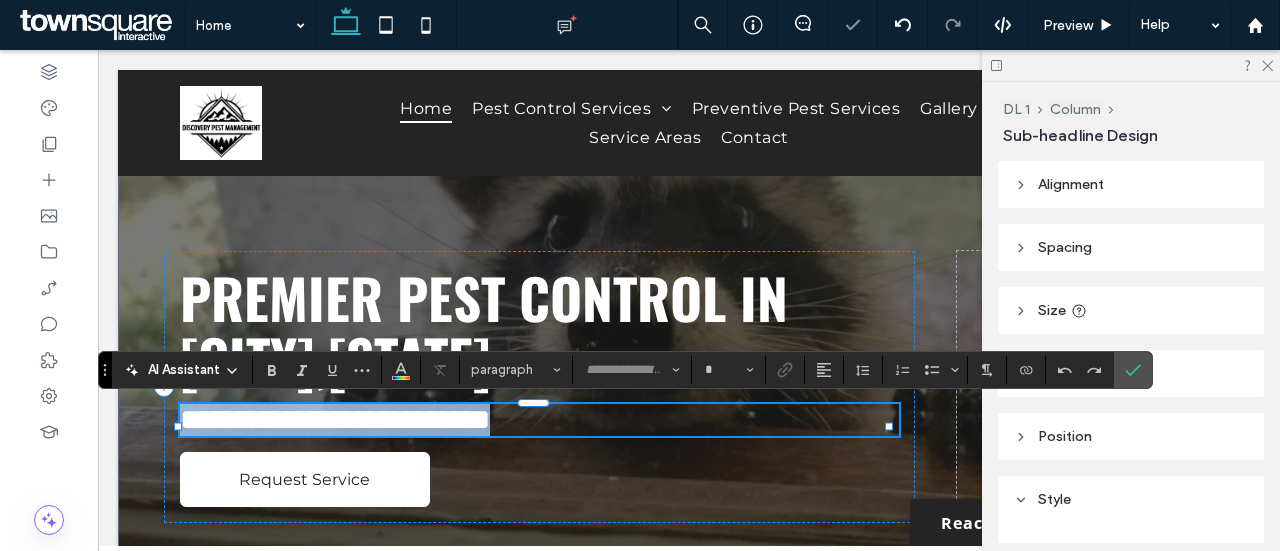 type on "******" 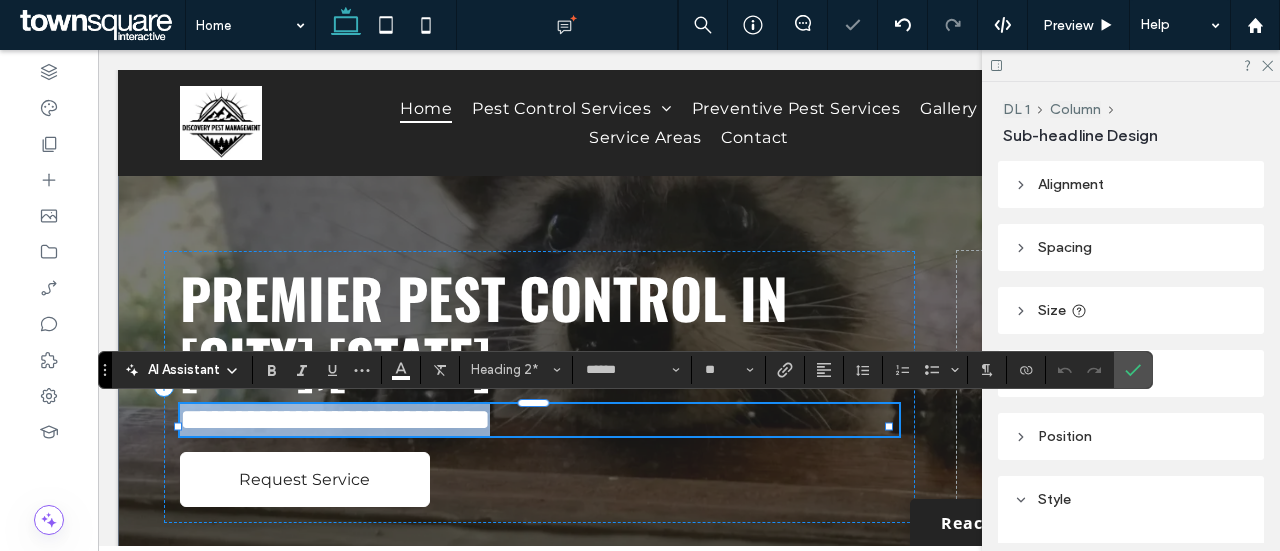 paste 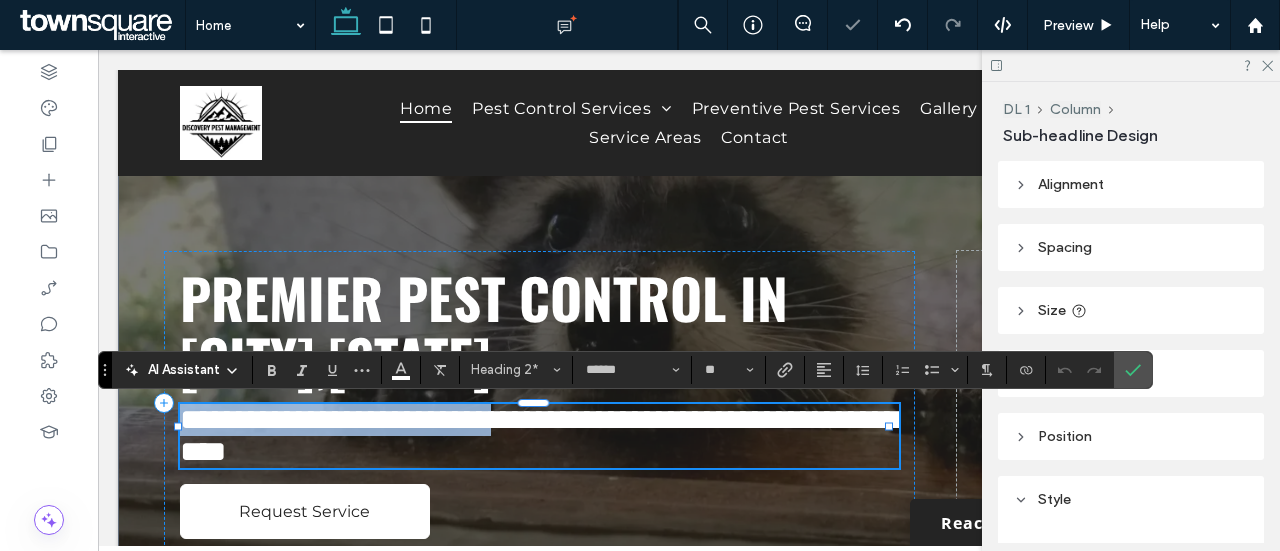 type on "**********" 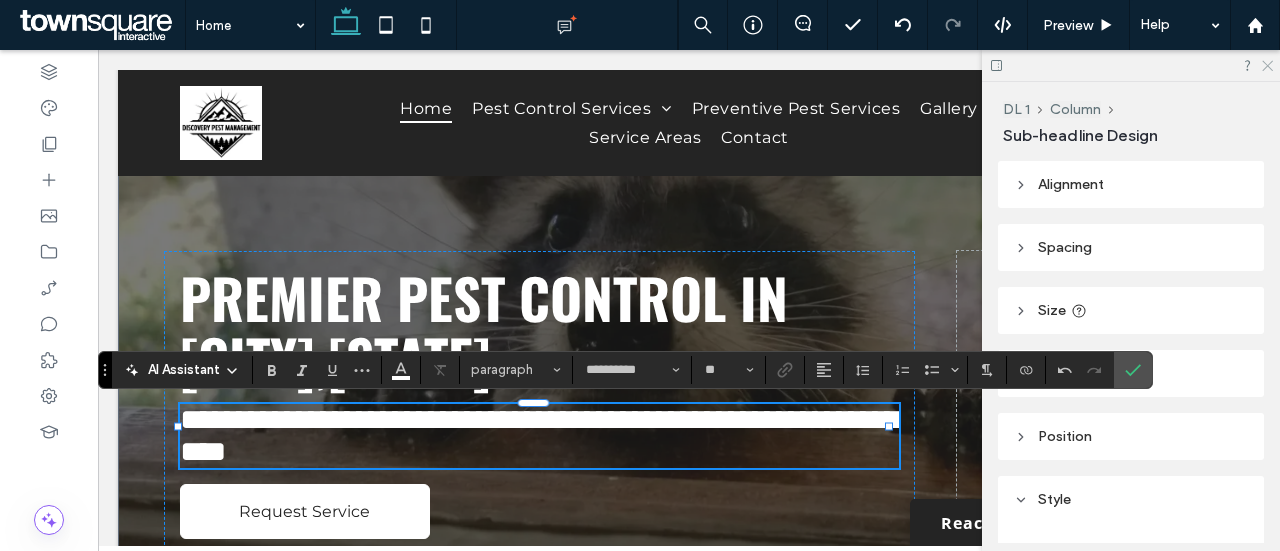 click 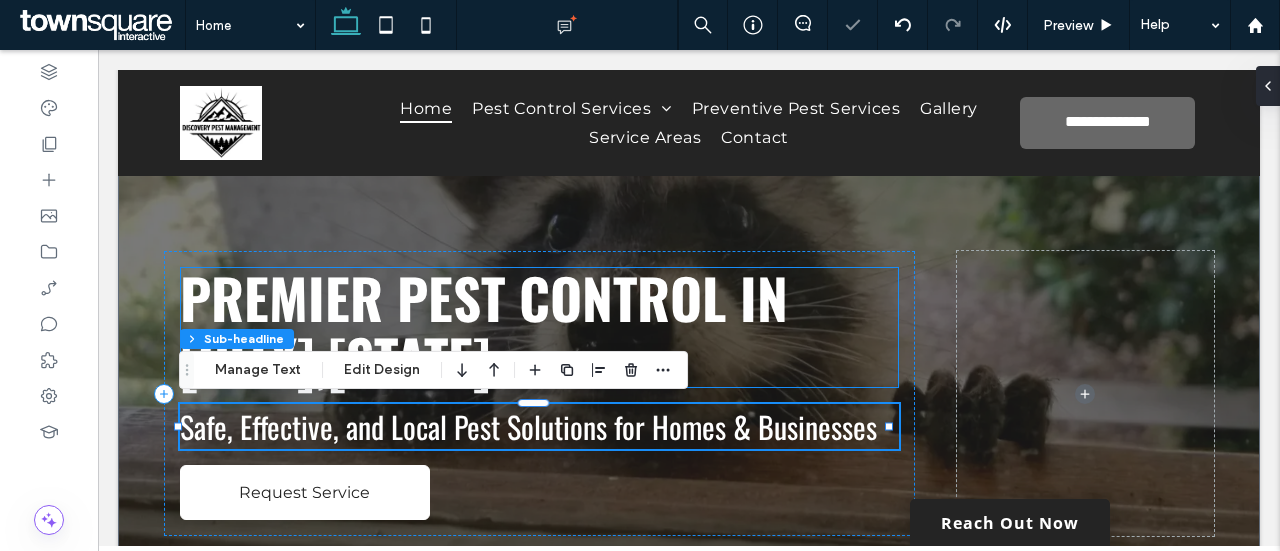 click on "Premier Pest Control in Prineville,OR" at bounding box center [484, 327] 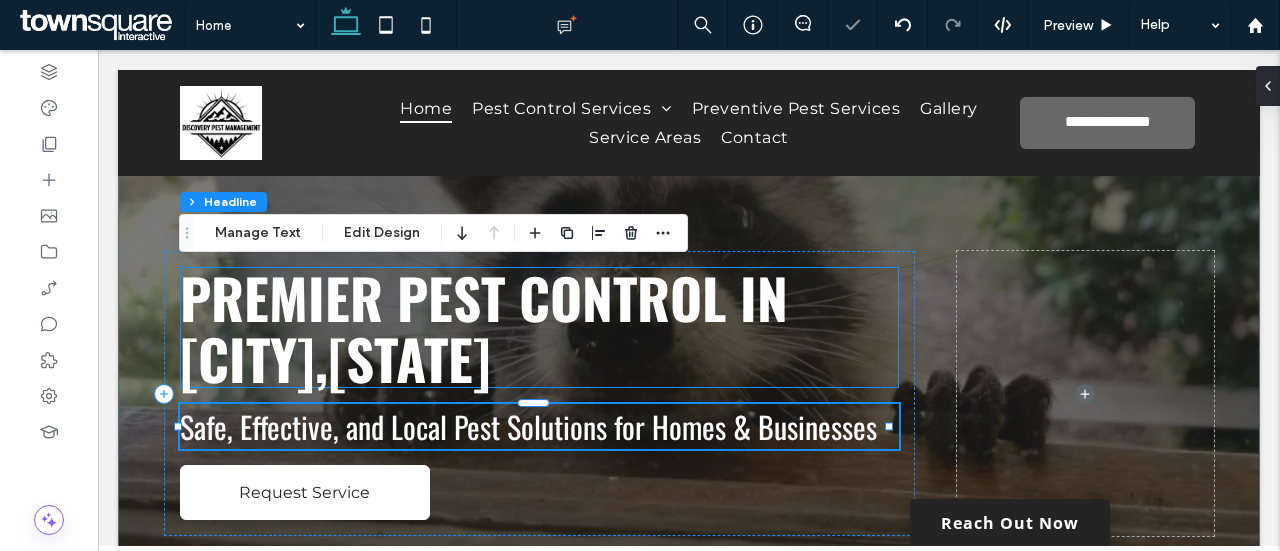 click on "Premier Pest Control in Prineville,OR" at bounding box center (539, 327) 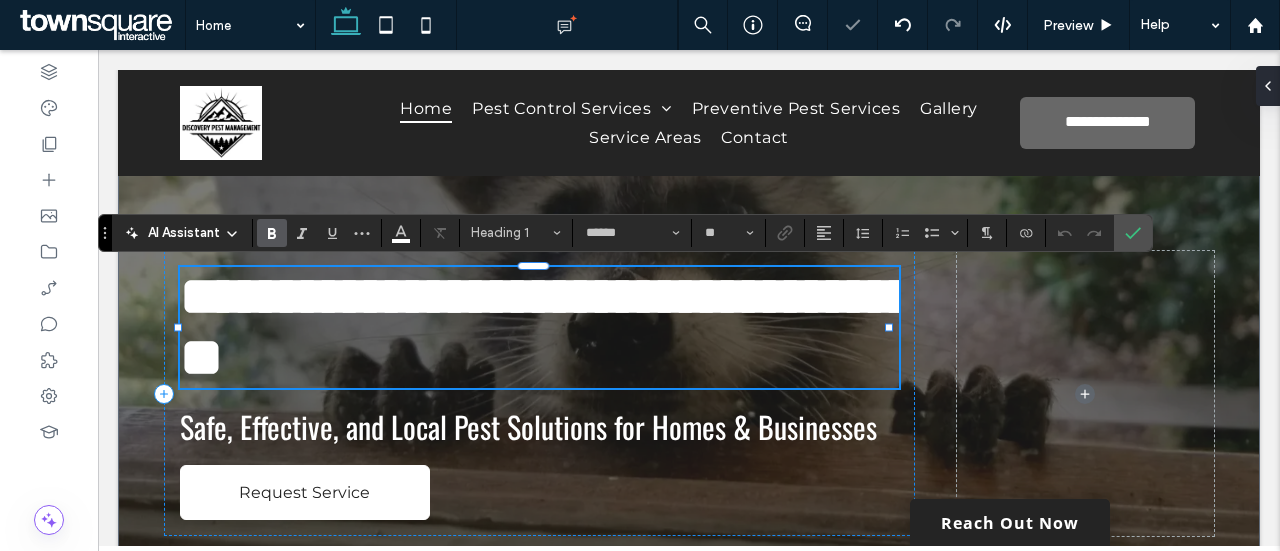 type on "******" 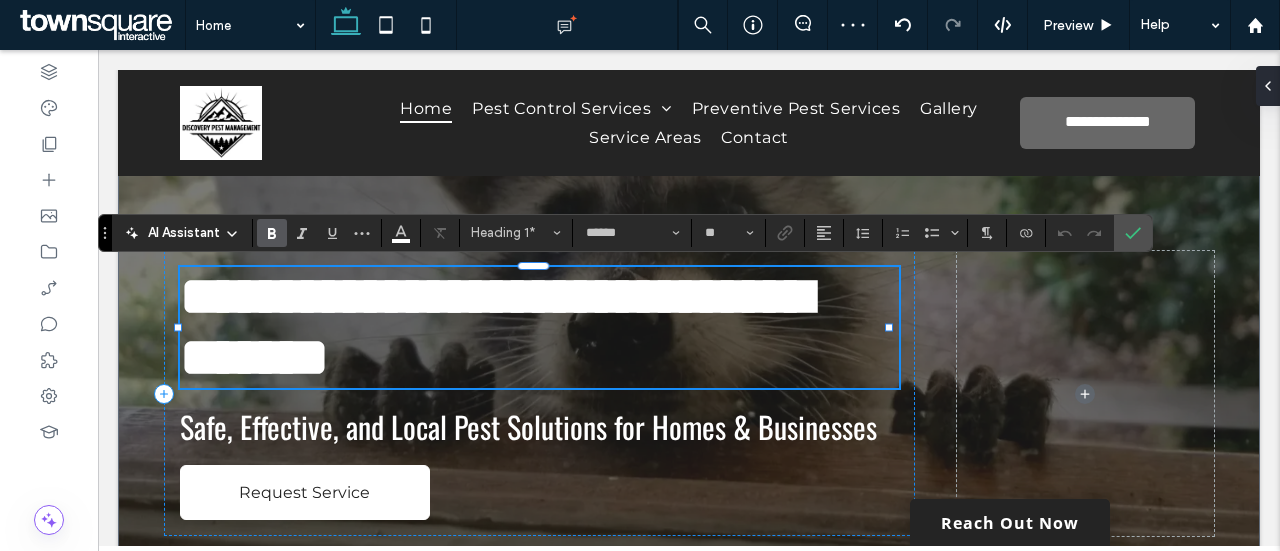 click on "**********" at bounding box center [495, 327] 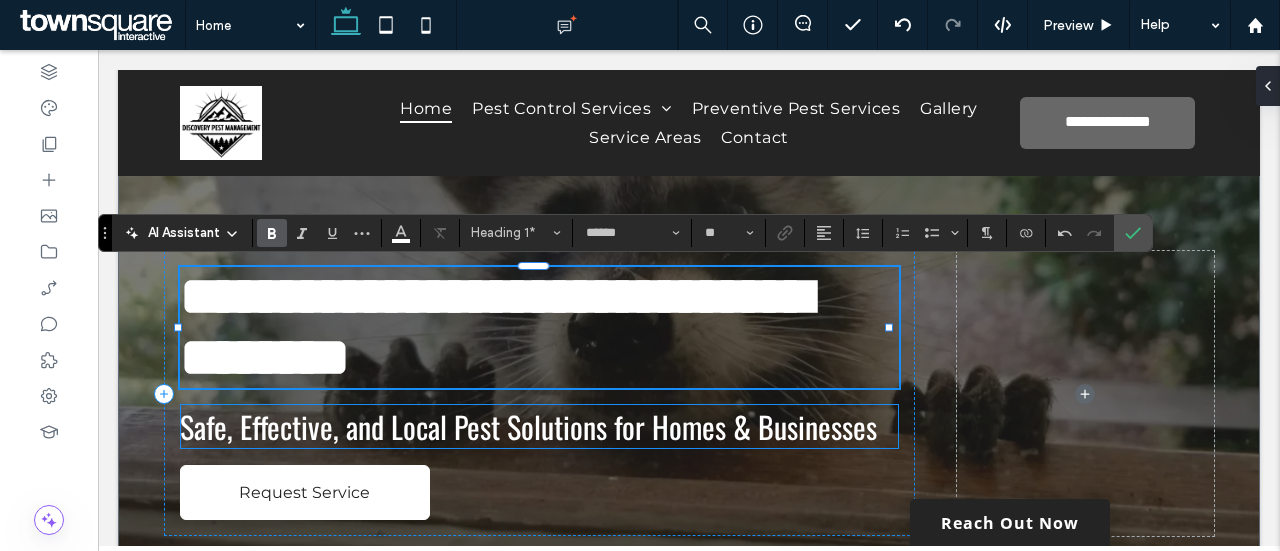 click on "Safe, Effective, and Local Pest Solutions for Homes & Businesses" at bounding box center [528, 426] 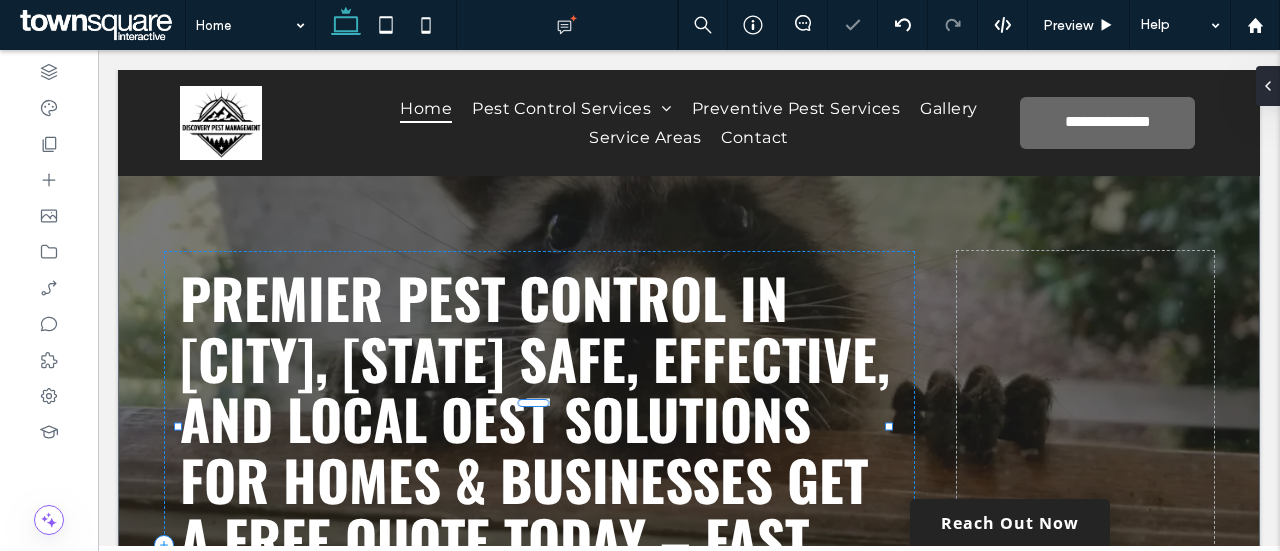 click on "Safe, Effective, and Local Pest Solutions for Homes & Businesses" at bounding box center [539, 729] 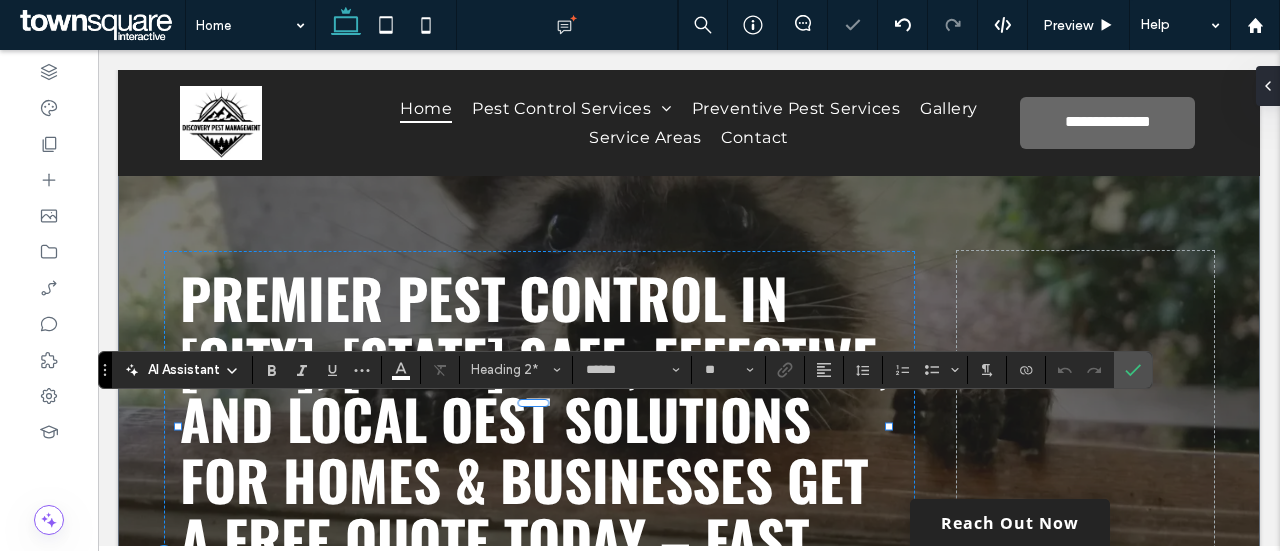click on "**********" at bounding box center (539, 738) 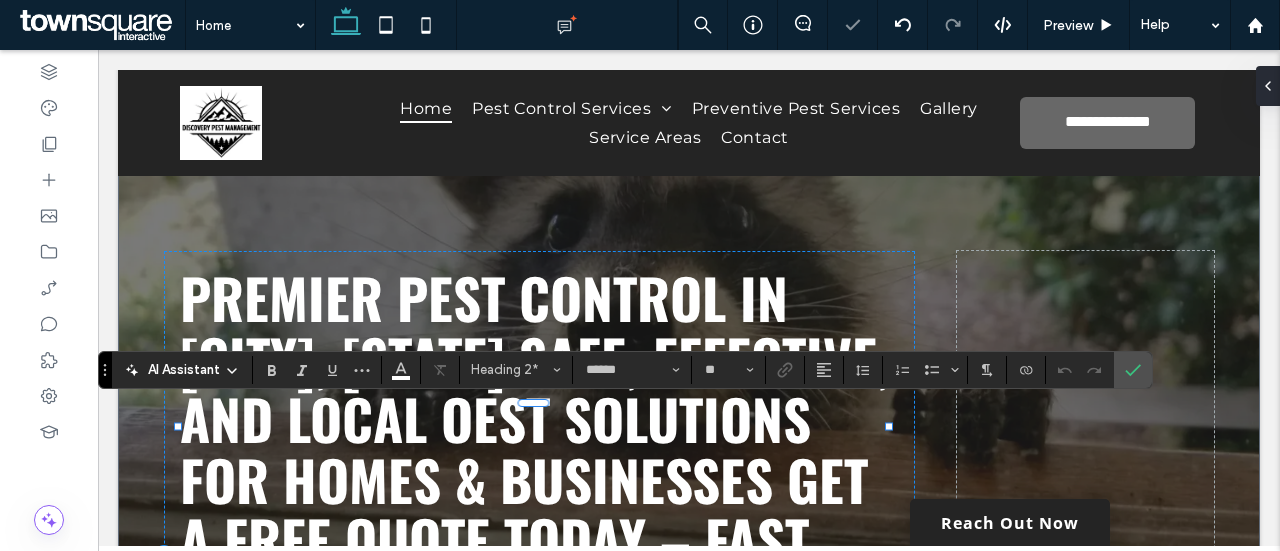 type 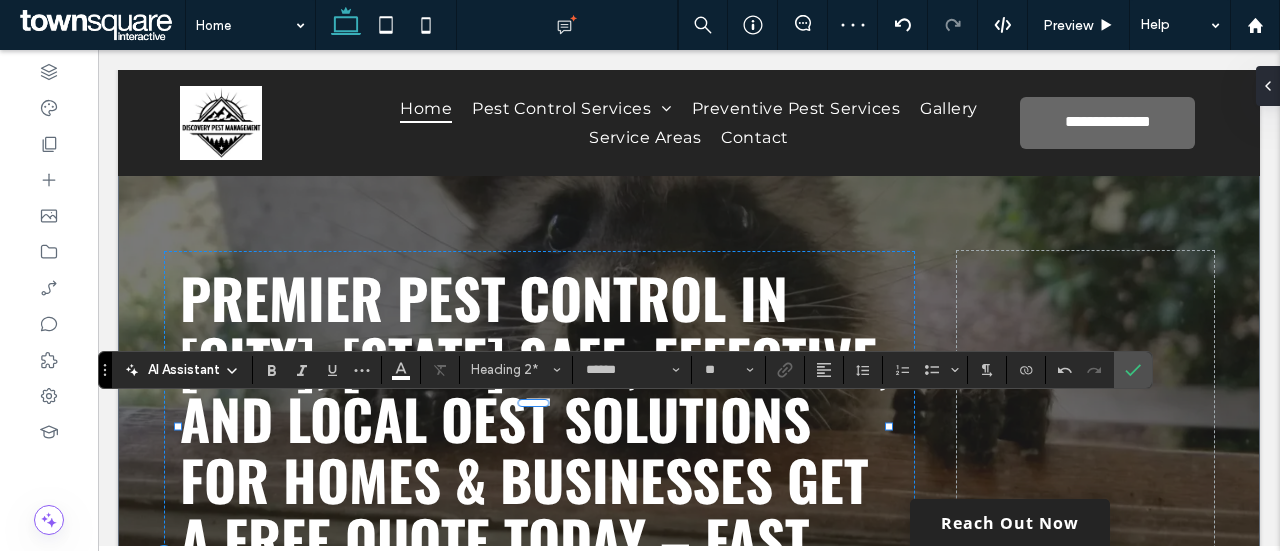 click on "**********" at bounding box center [539, 738] 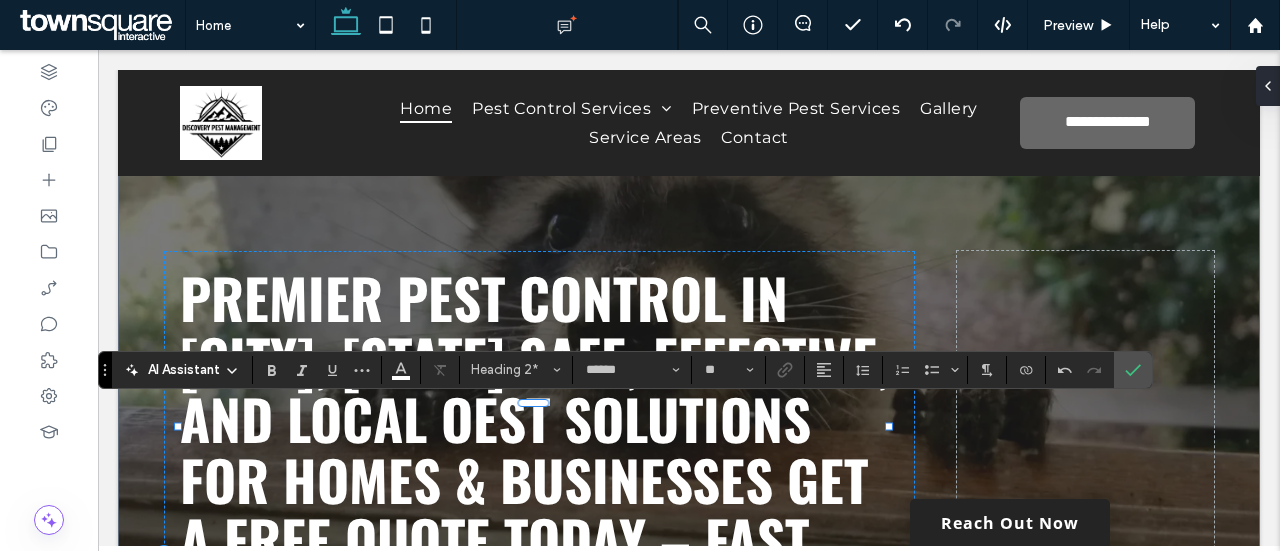 click on "**********" at bounding box center [539, 738] 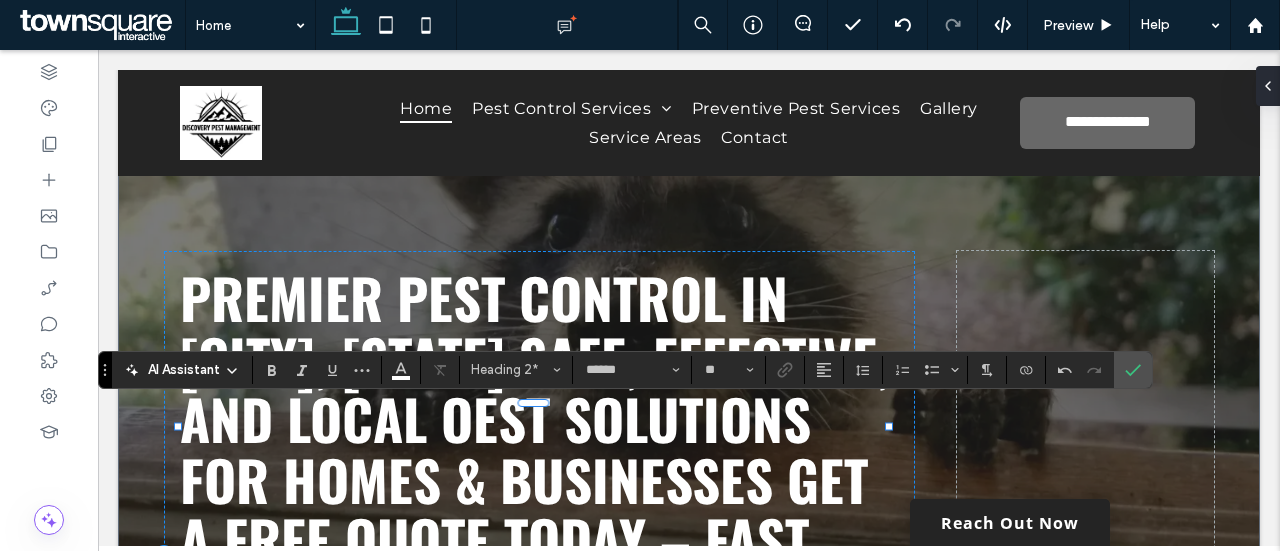 click on "**********" at bounding box center [539, 738] 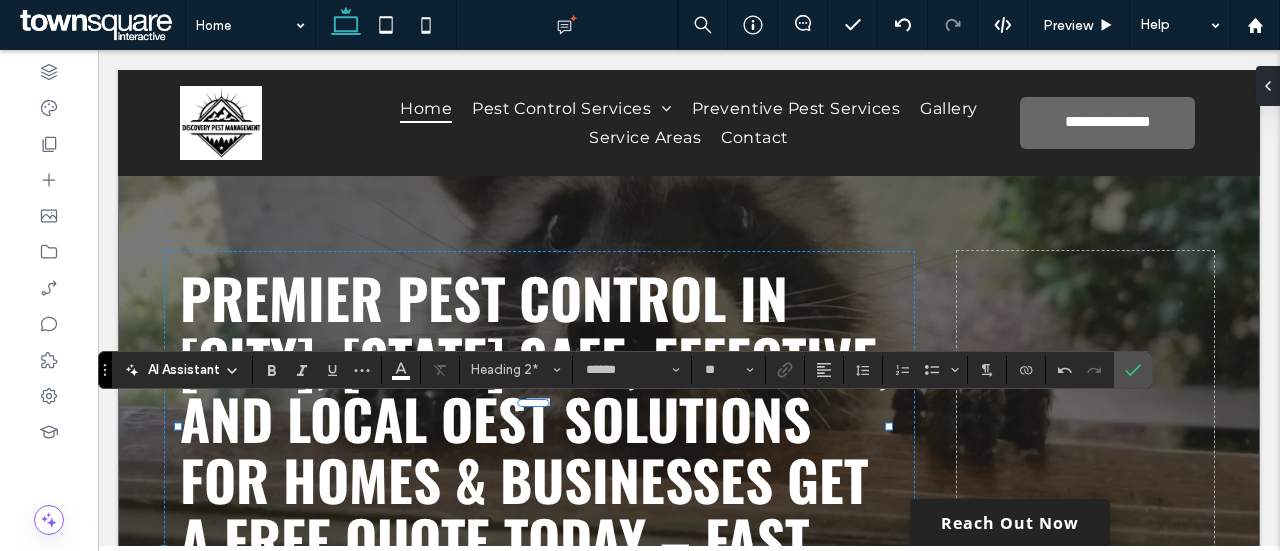 click on "**********" at bounding box center (539, 738) 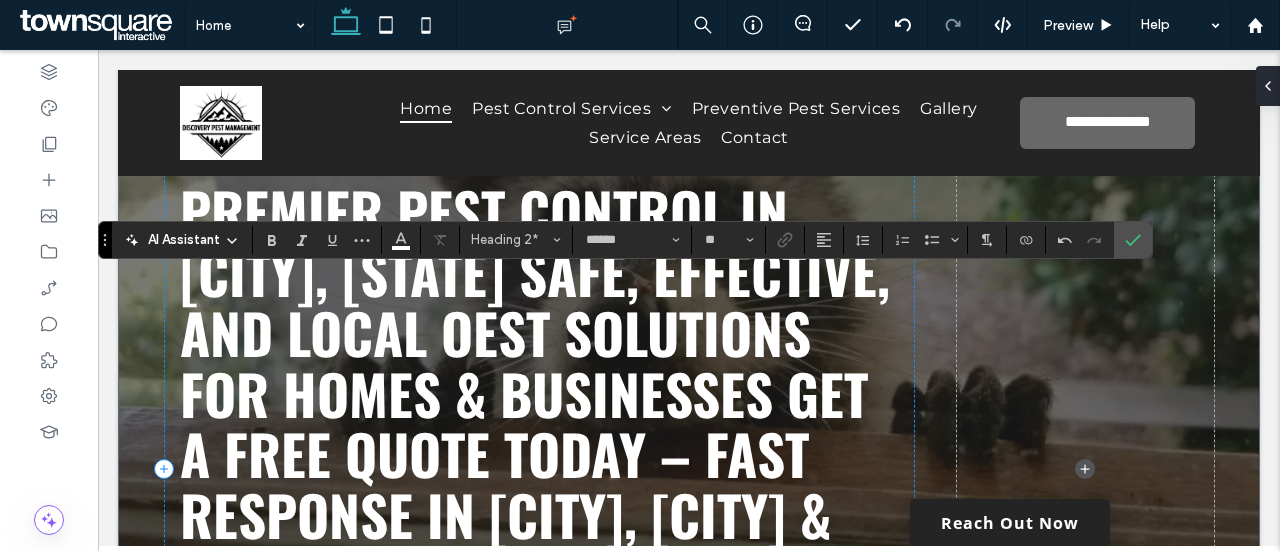 scroll, scrollTop: 159, scrollLeft: 0, axis: vertical 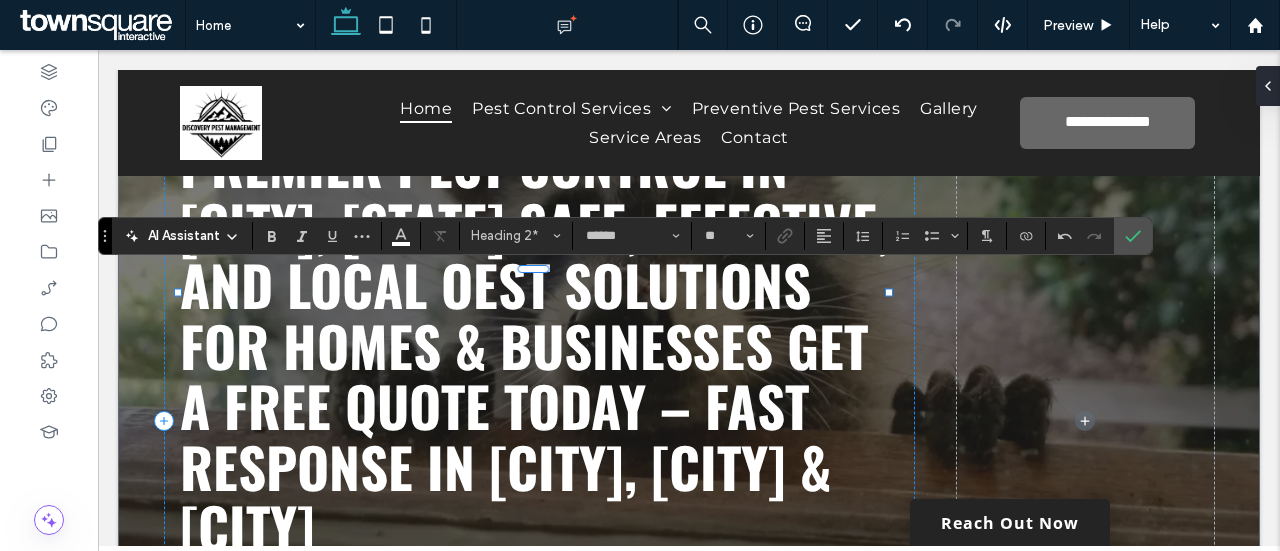 click on "Request Service" at bounding box center (305, 680) 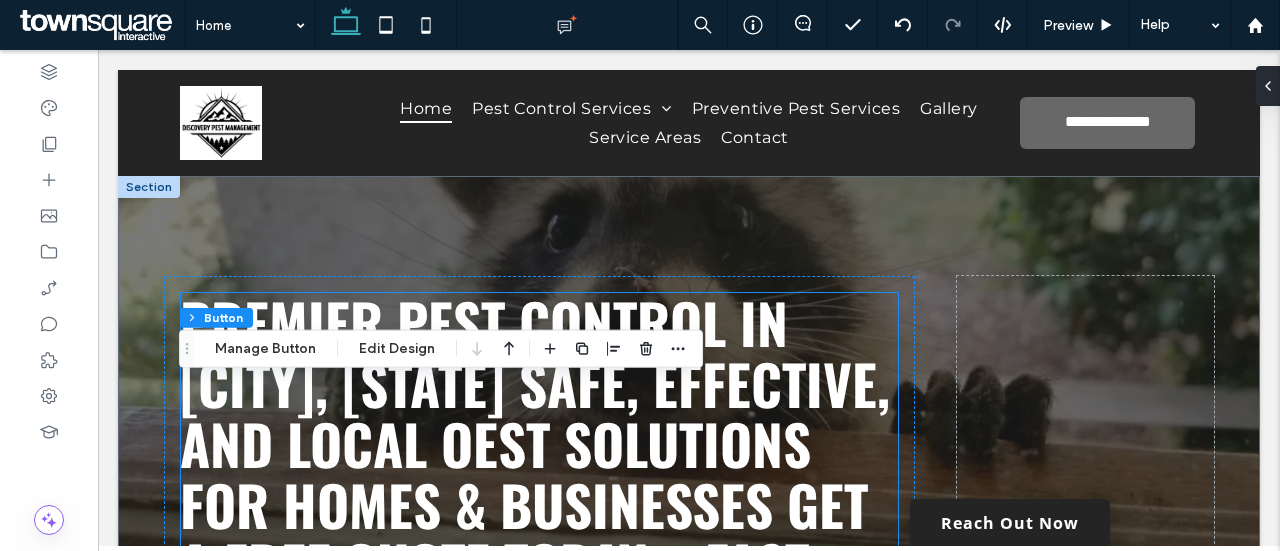 scroll, scrollTop: 162, scrollLeft: 0, axis: vertical 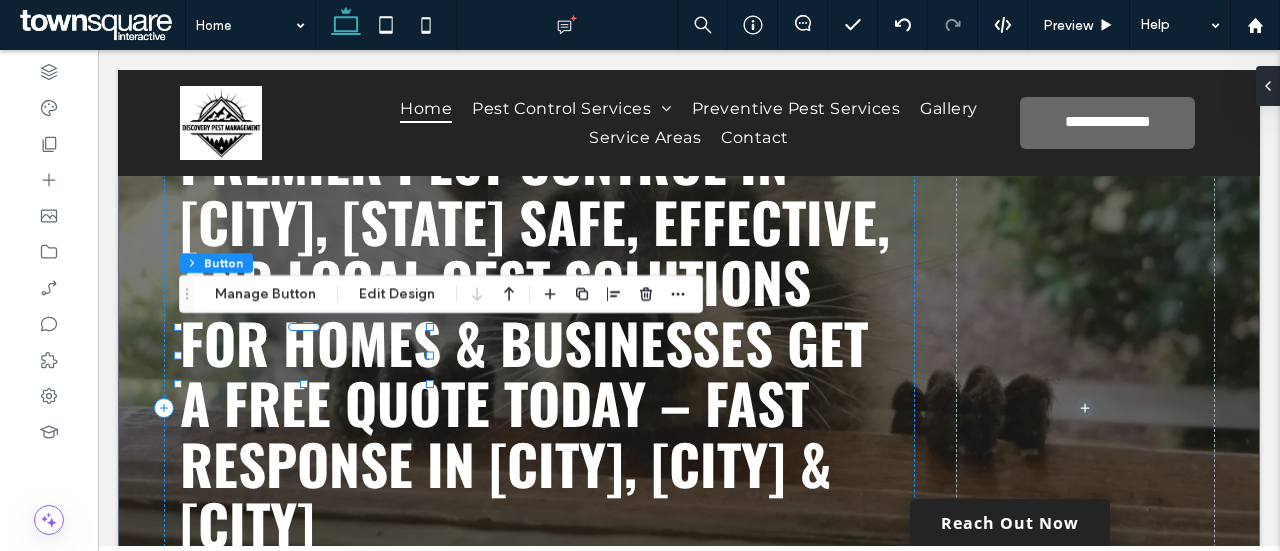 click on "Request Service" at bounding box center (304, 658) 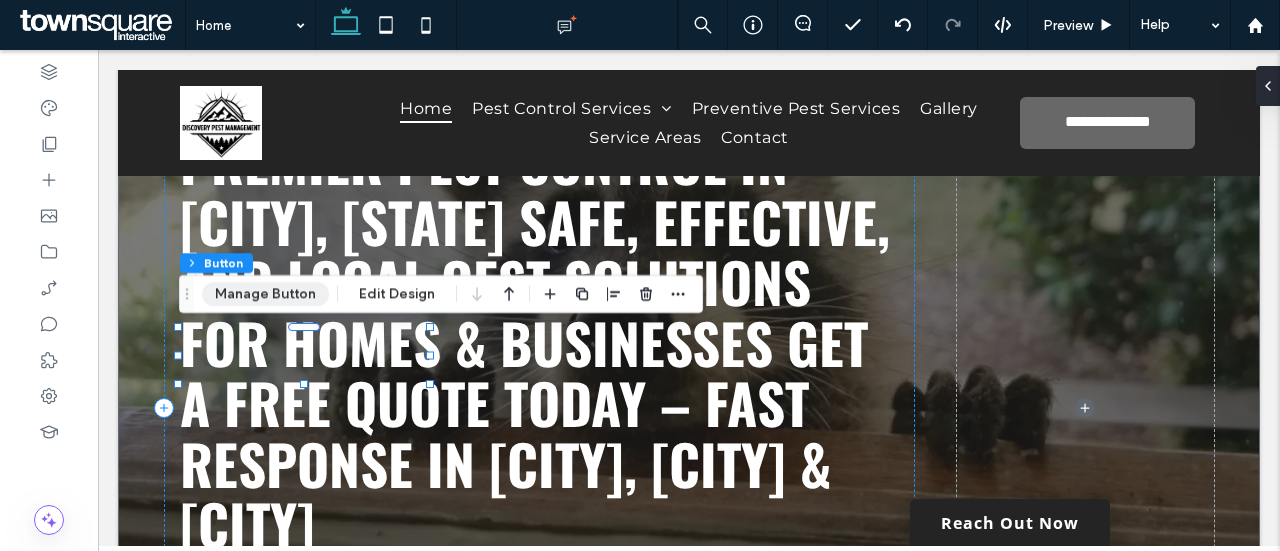 click on "Manage Button" at bounding box center (265, 294) 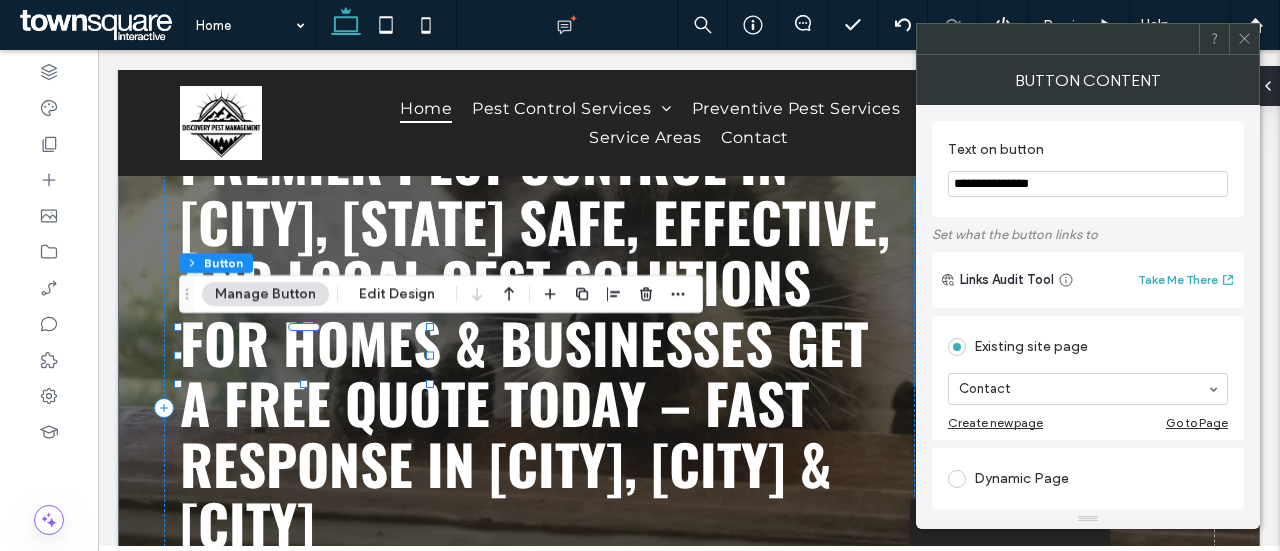 click on "**********" at bounding box center (1088, 184) 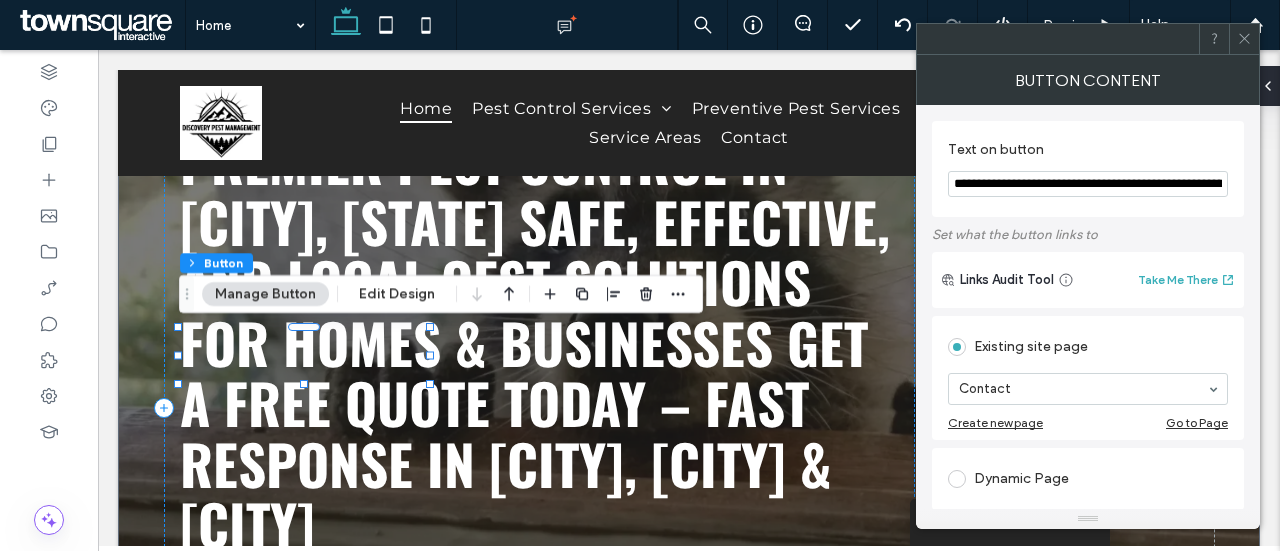 scroll, scrollTop: 0, scrollLeft: 153, axis: horizontal 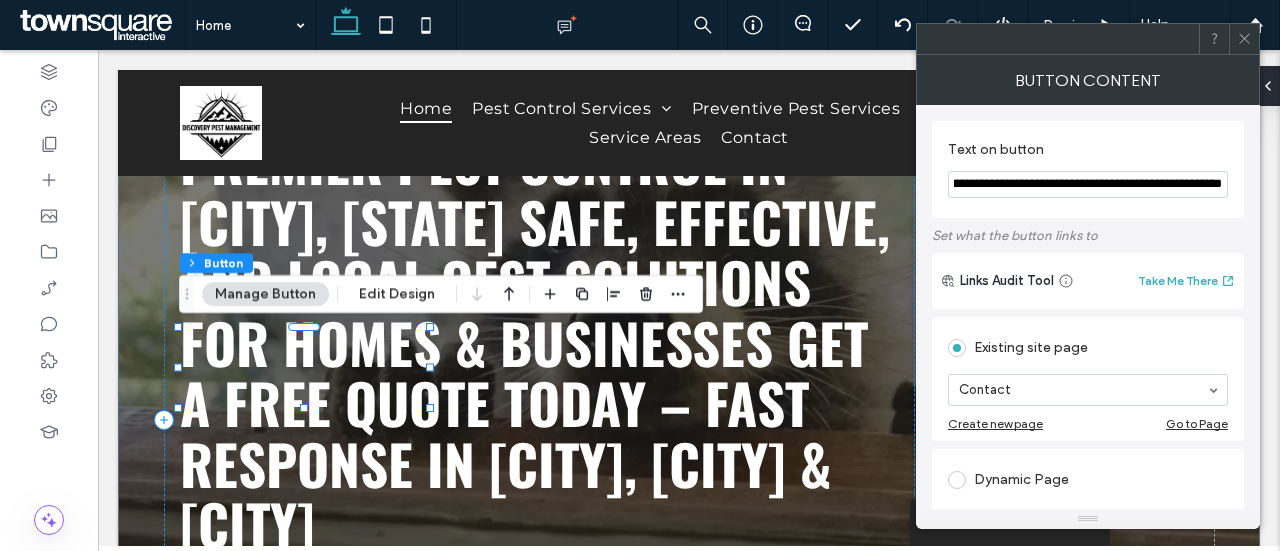 type on "**********" 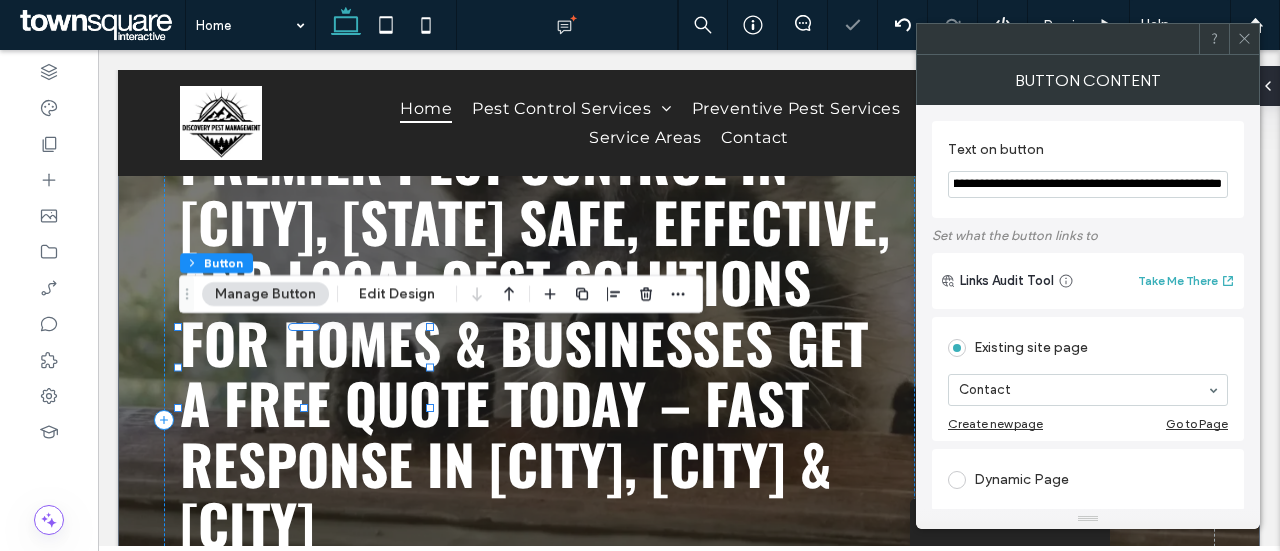 click 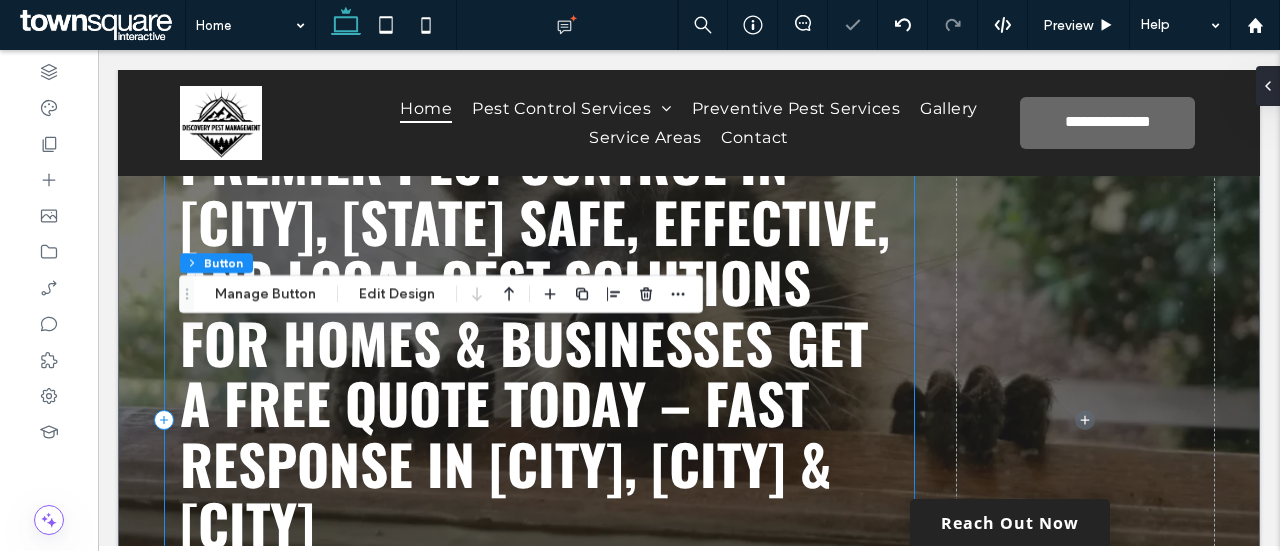 scroll, scrollTop: 147, scrollLeft: 0, axis: vertical 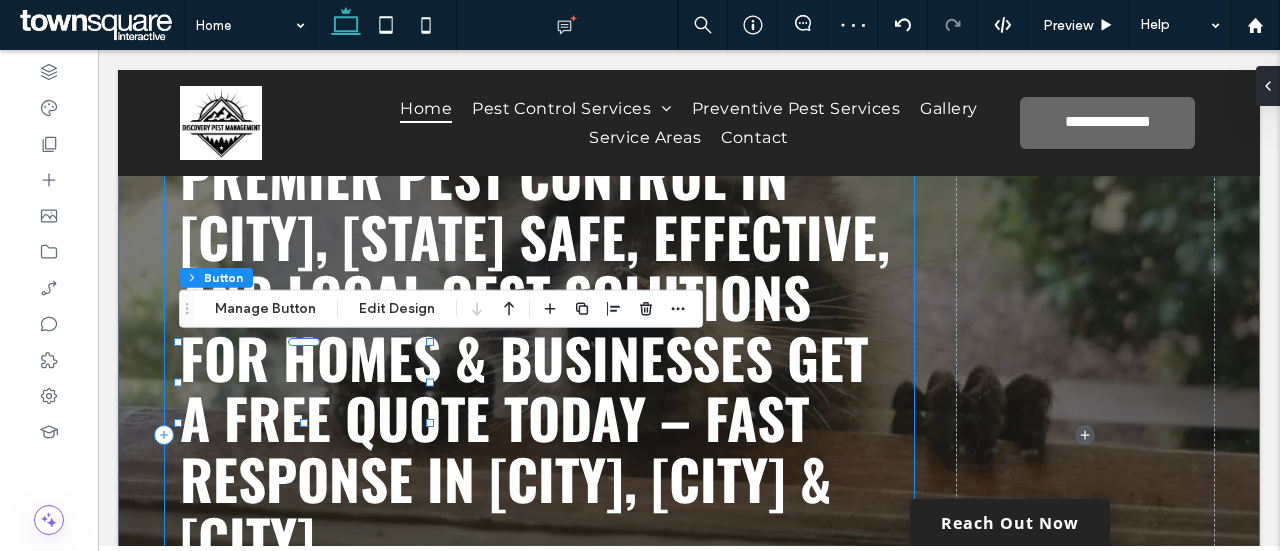 click on "Premier Pest Control in Prineville, OR
Safe, effective, and local oest solutions for homes & businesses
Get a Free Quote Today – Fast Response in Bend, Redmond & Pineville" at bounding box center (539, 435) 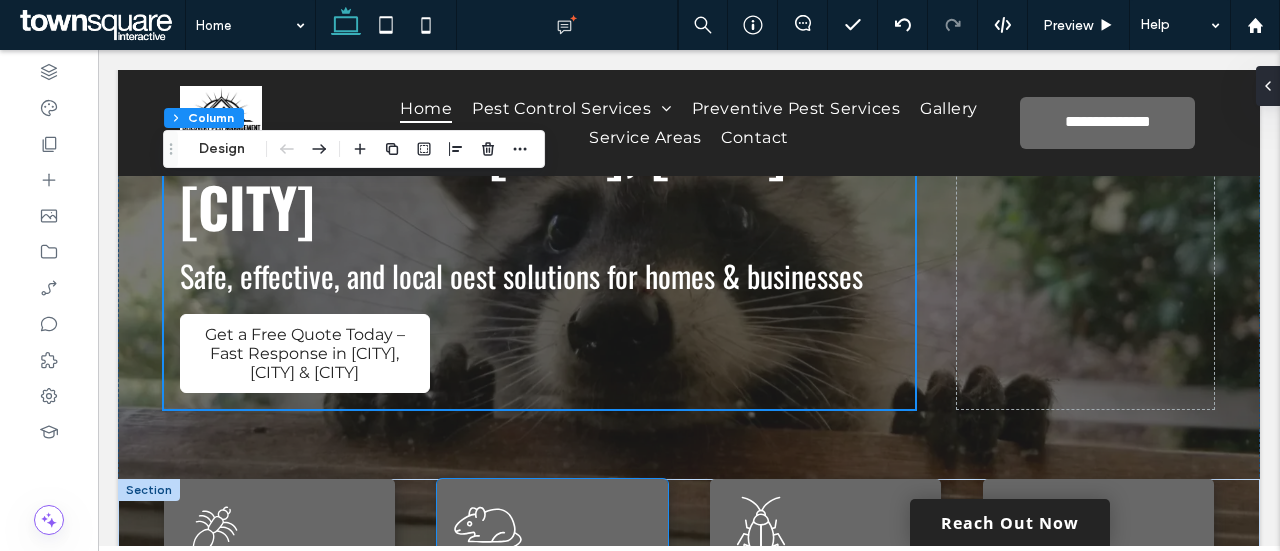 scroll, scrollTop: 479, scrollLeft: 0, axis: vertical 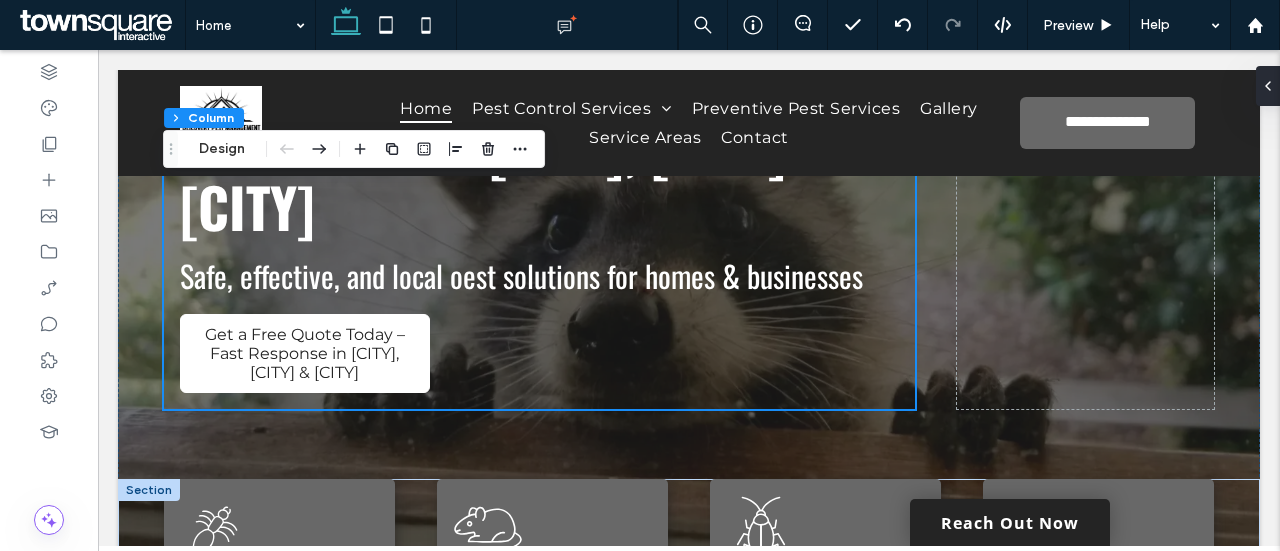 click on "Enjoy a Pest-Free Home Today" at bounding box center [279, 669] 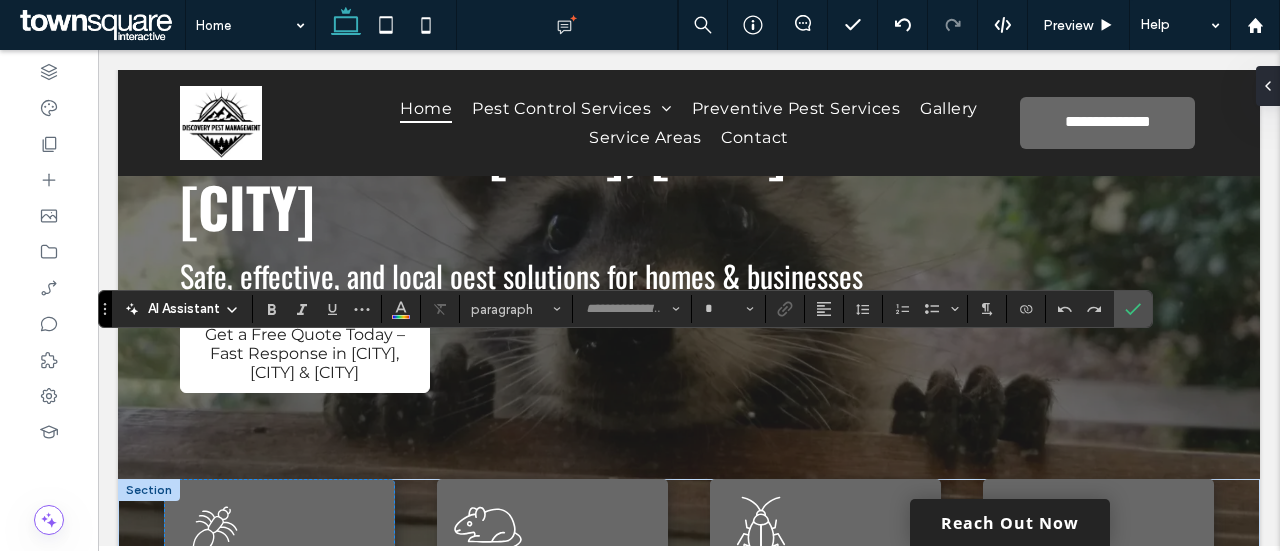 type on "**********" 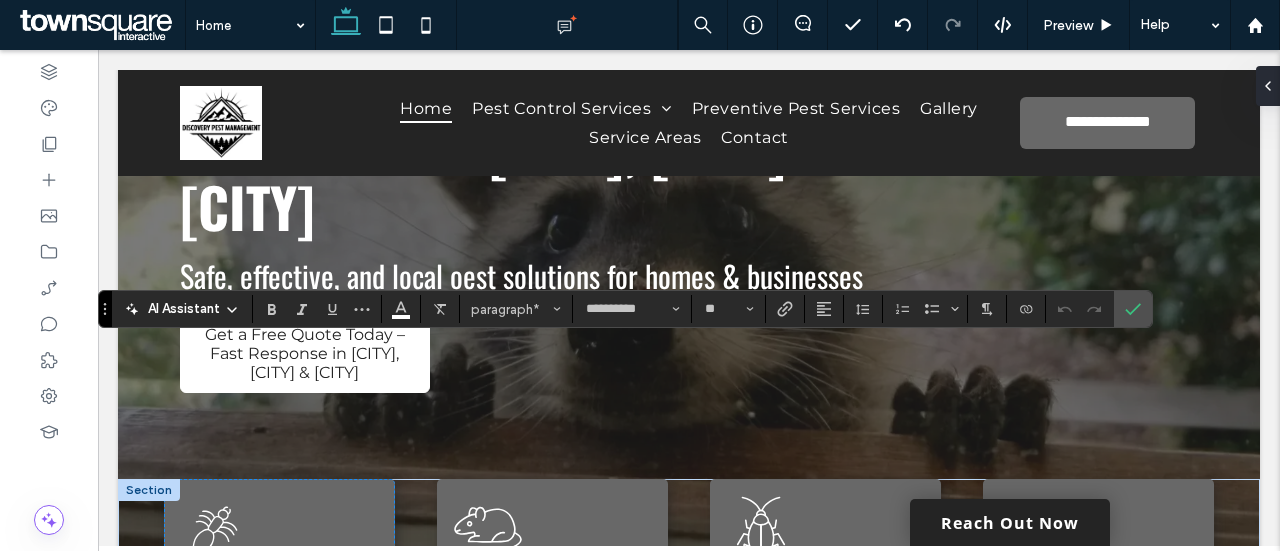 type 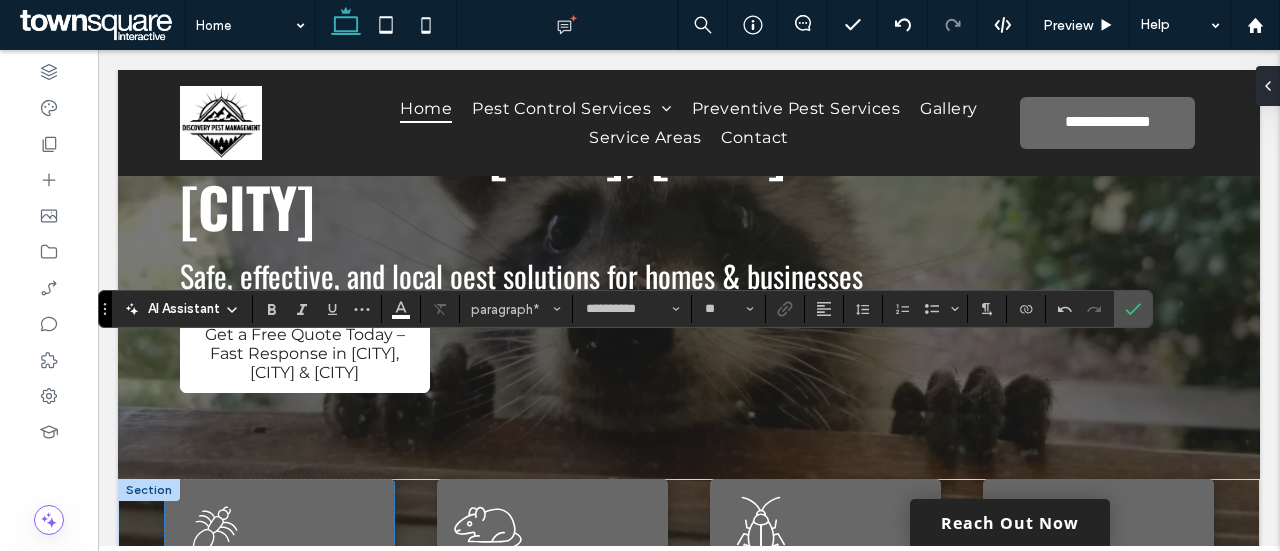 click on "**********" at bounding box center [270, 668] 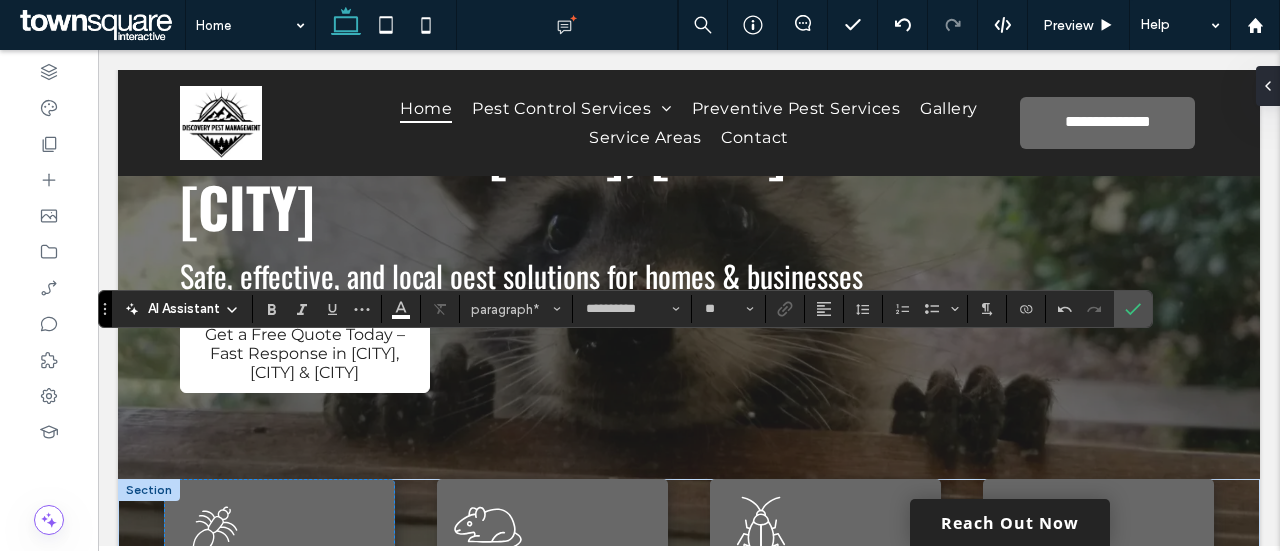 click on "**********" at bounding box center [270, 668] 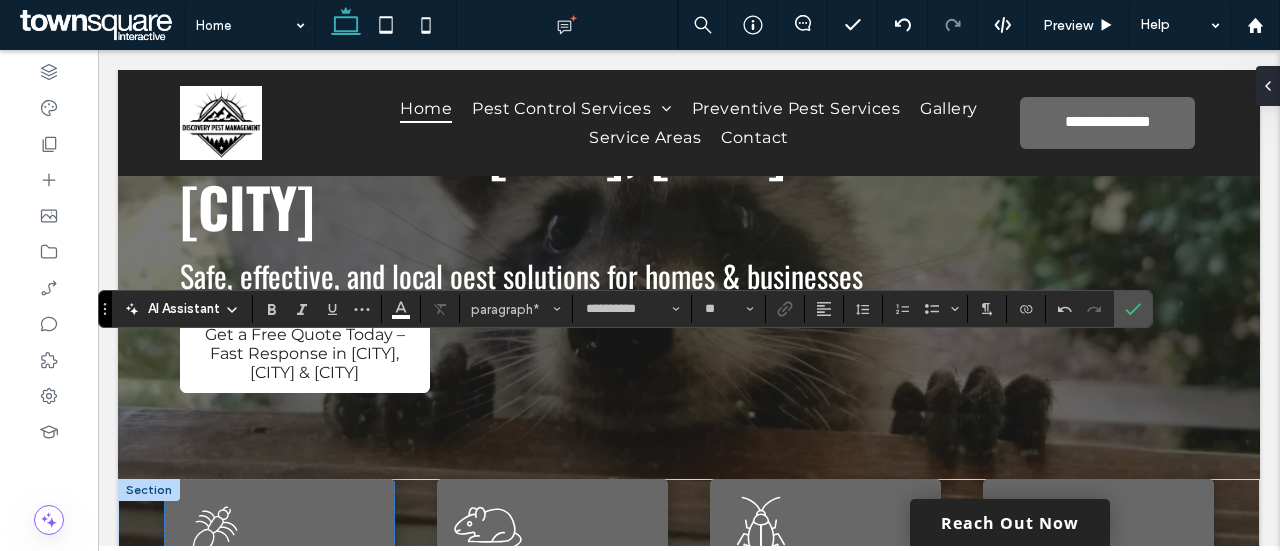 click on "Protect Your Home from Rodents" at bounding box center (551, 660) 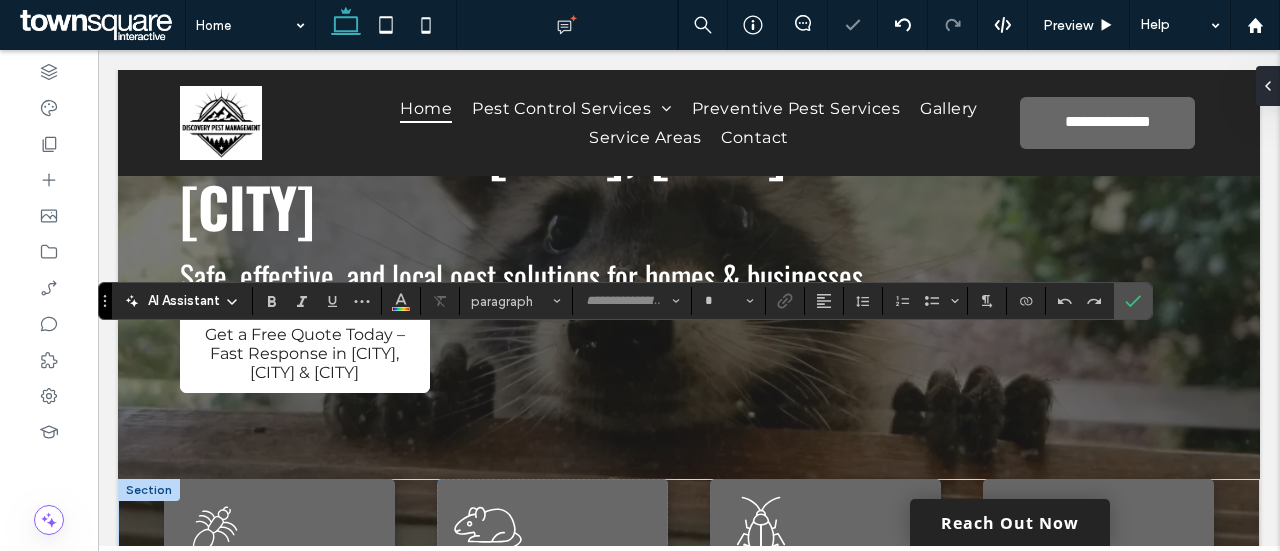 type on "**********" 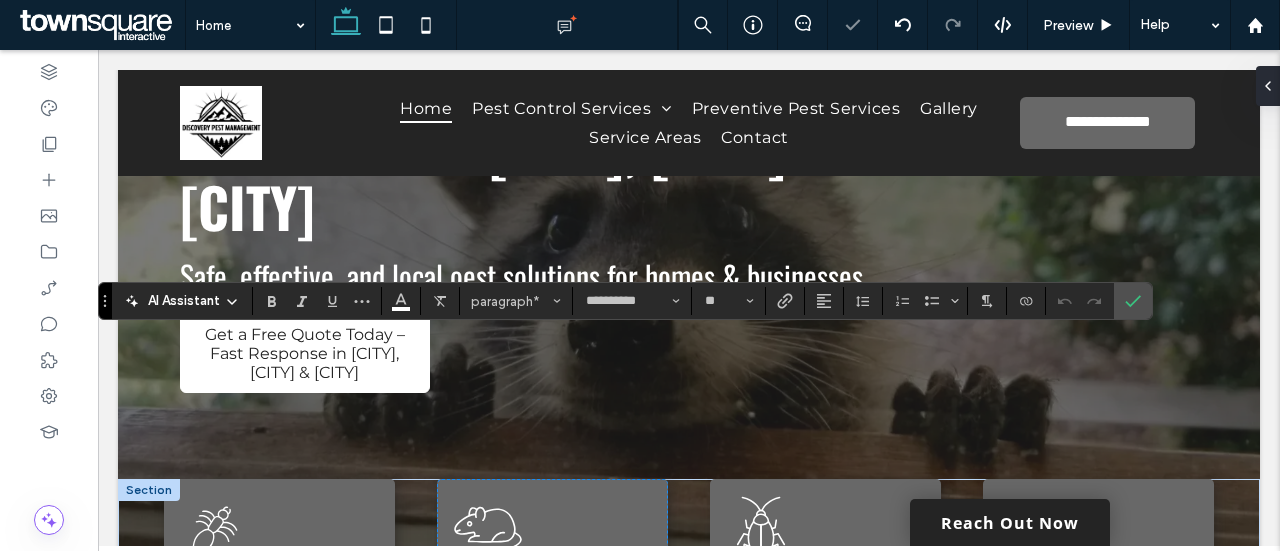 type 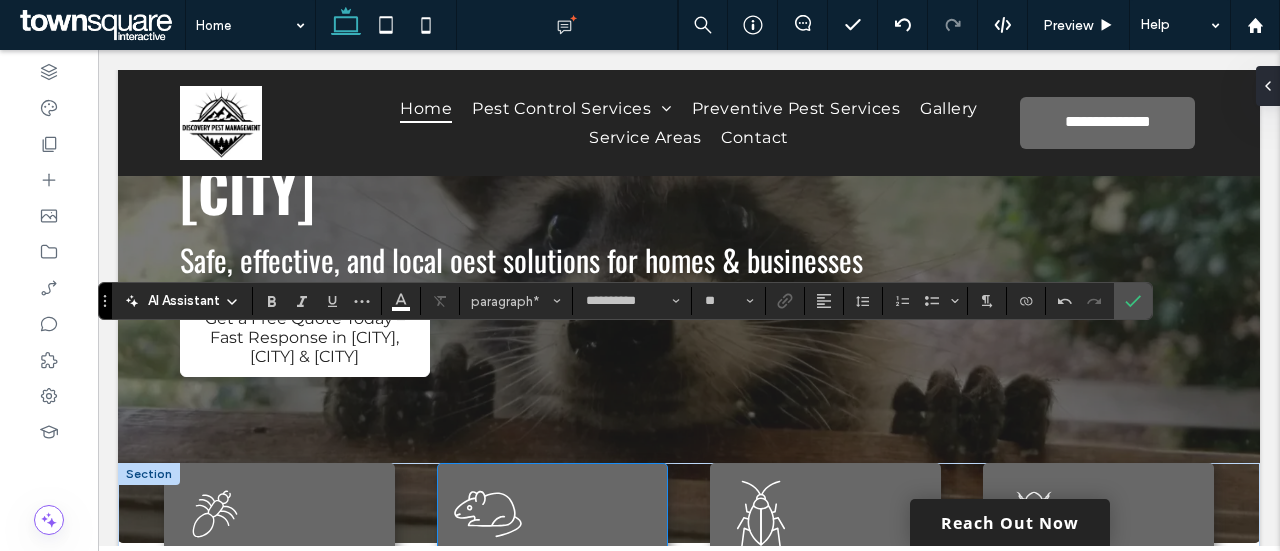 scroll, scrollTop: 479, scrollLeft: 0, axis: vertical 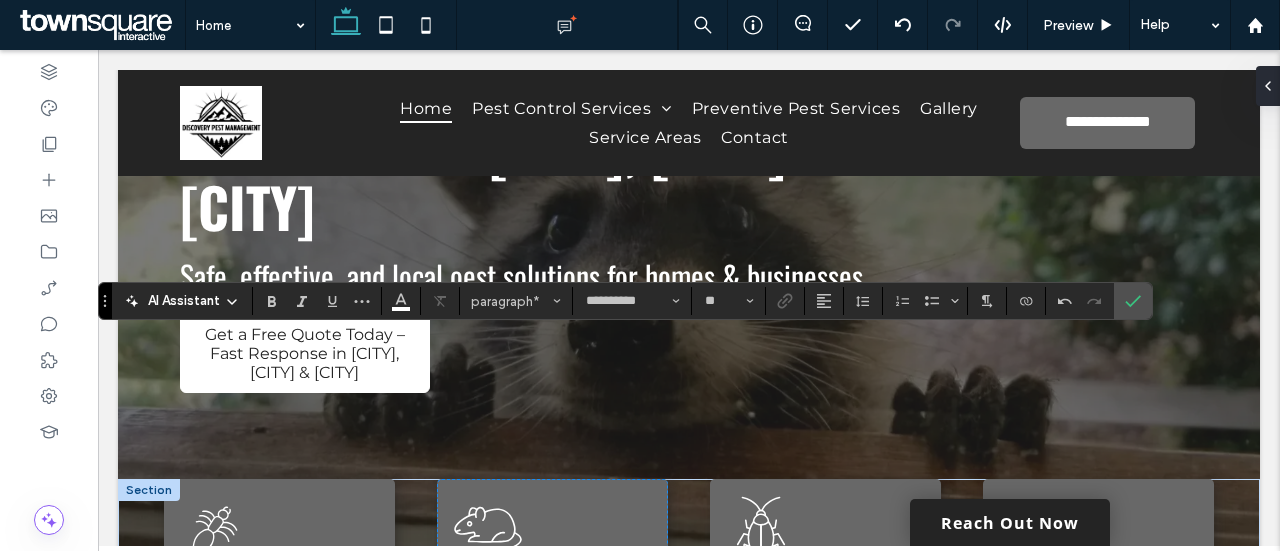 click on "Eliminate Roaches for Good" at bounding box center (813, 668) 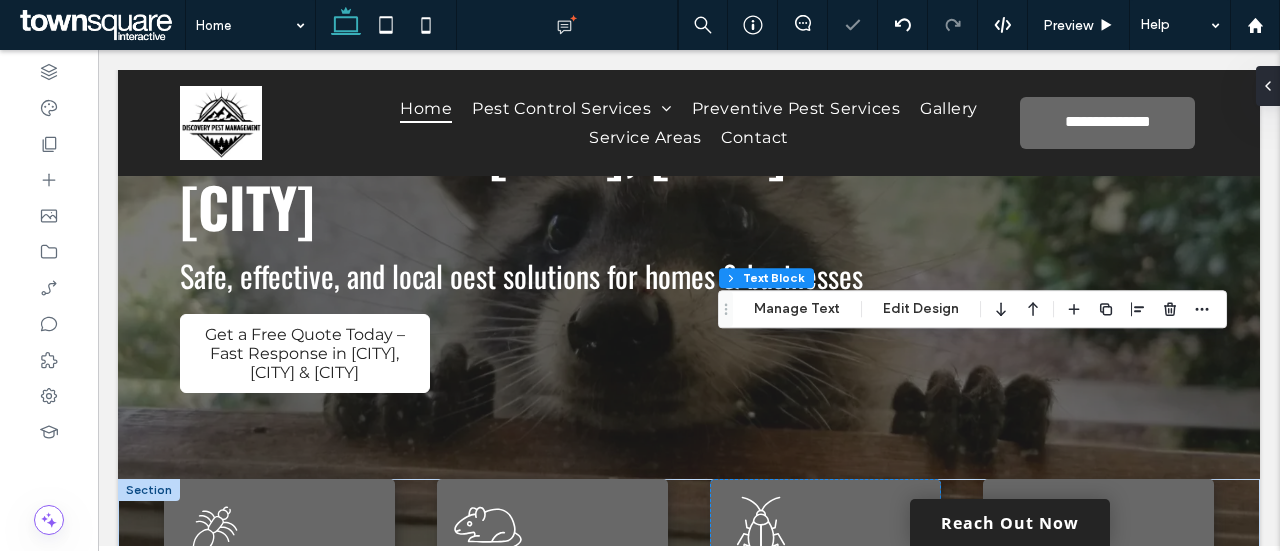 click on "Eliminate Roaches for Good" at bounding box center (813, 668) 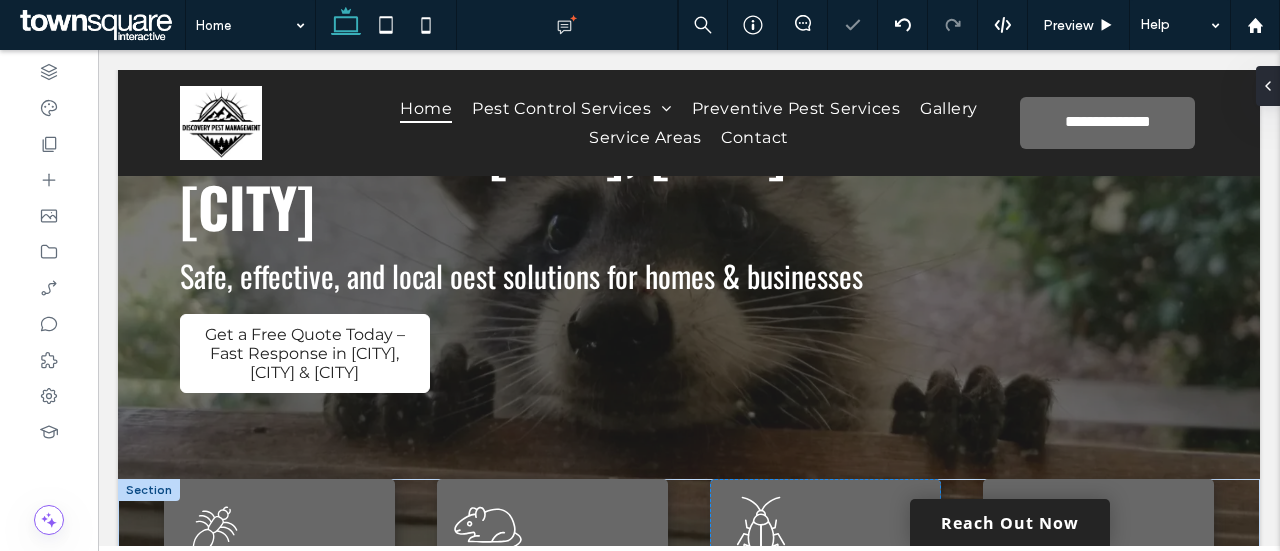 click on "**********" at bounding box center [805, 672] 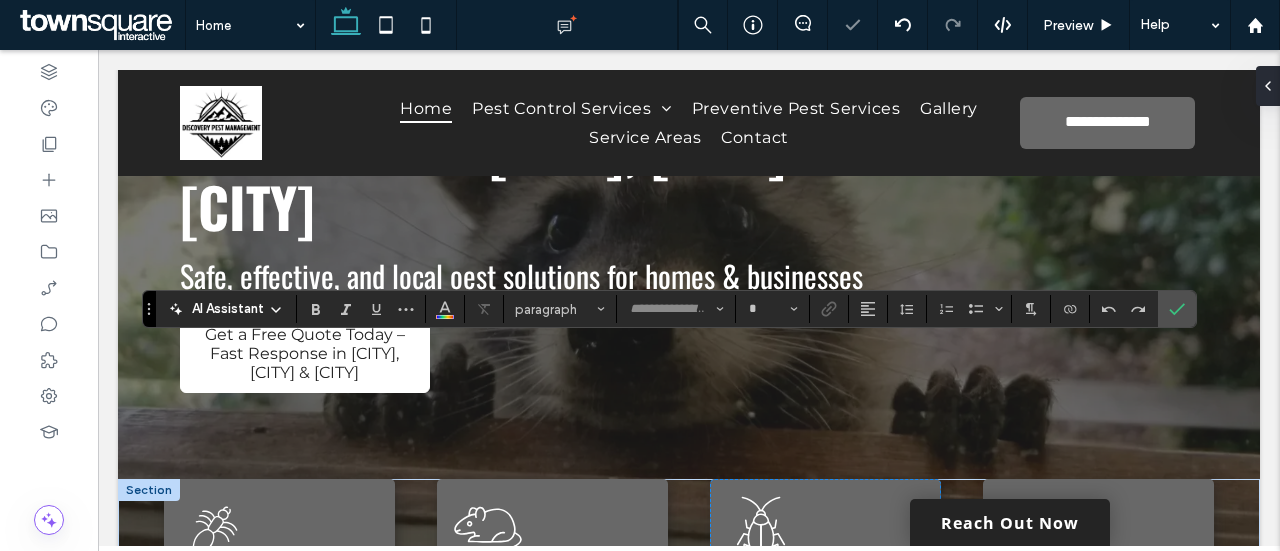 click on "**********" at bounding box center (805, 672) 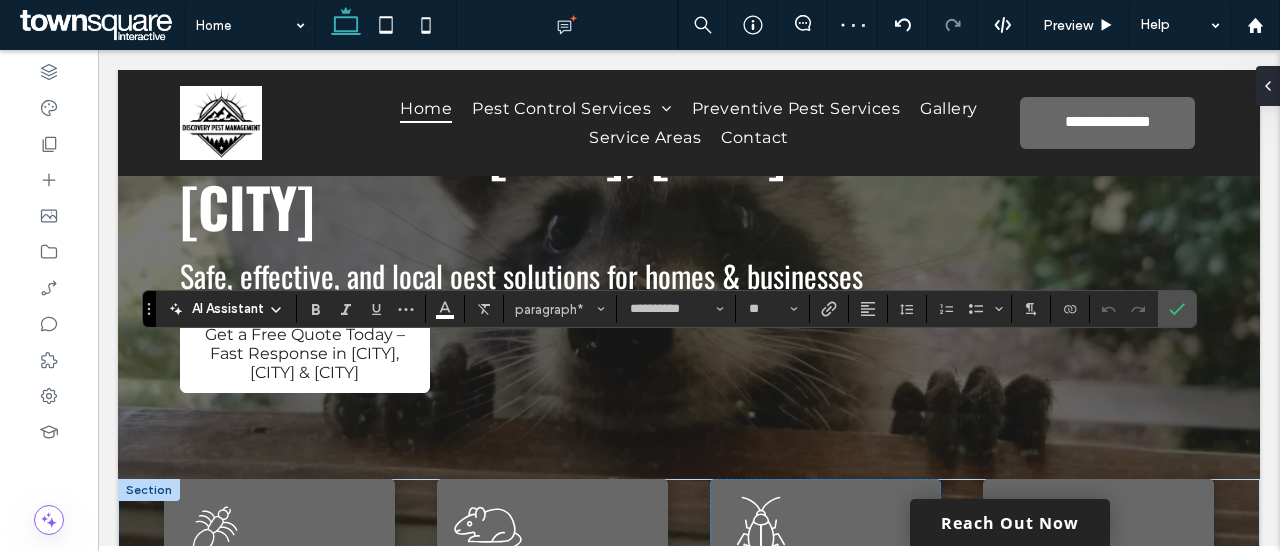 type 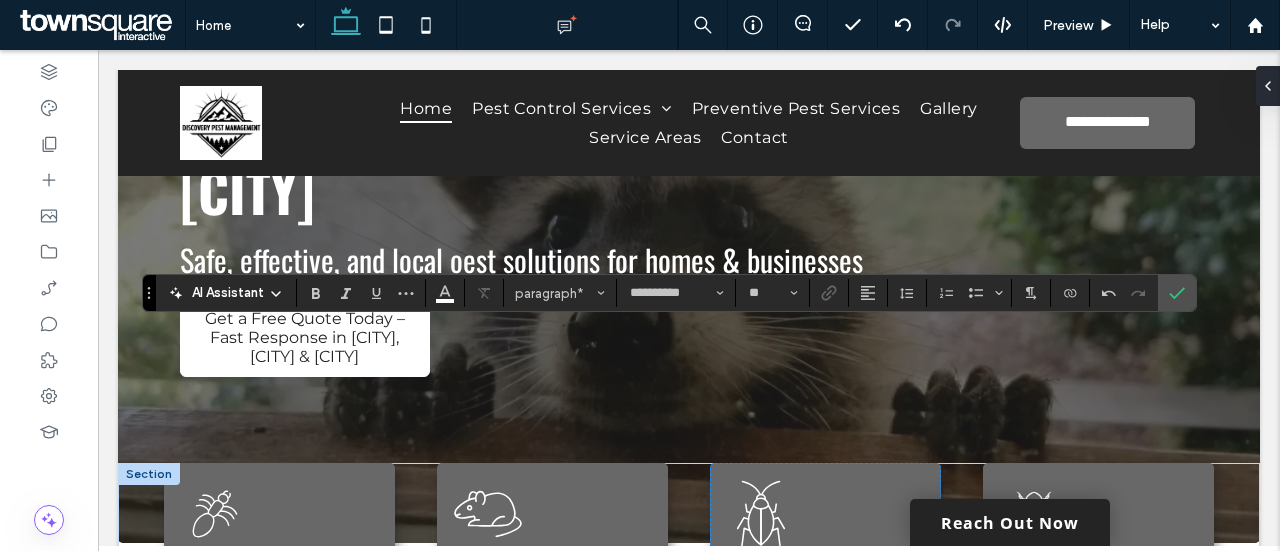 scroll, scrollTop: 479, scrollLeft: 0, axis: vertical 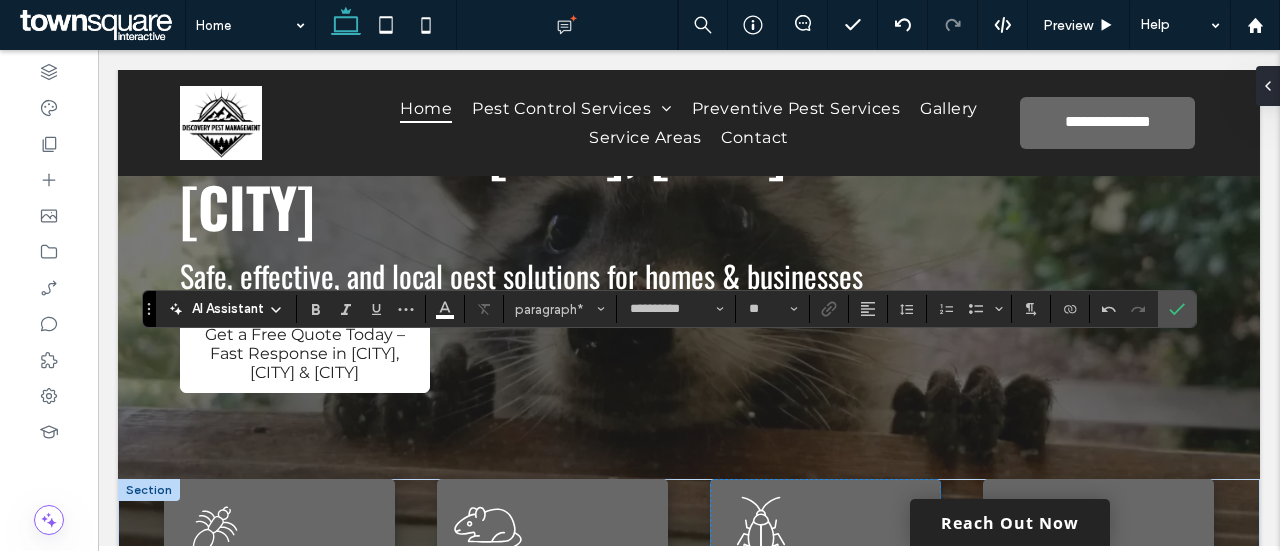 click on "Keep Your Family Safe from Pests" at bounding box center (1087, 660) 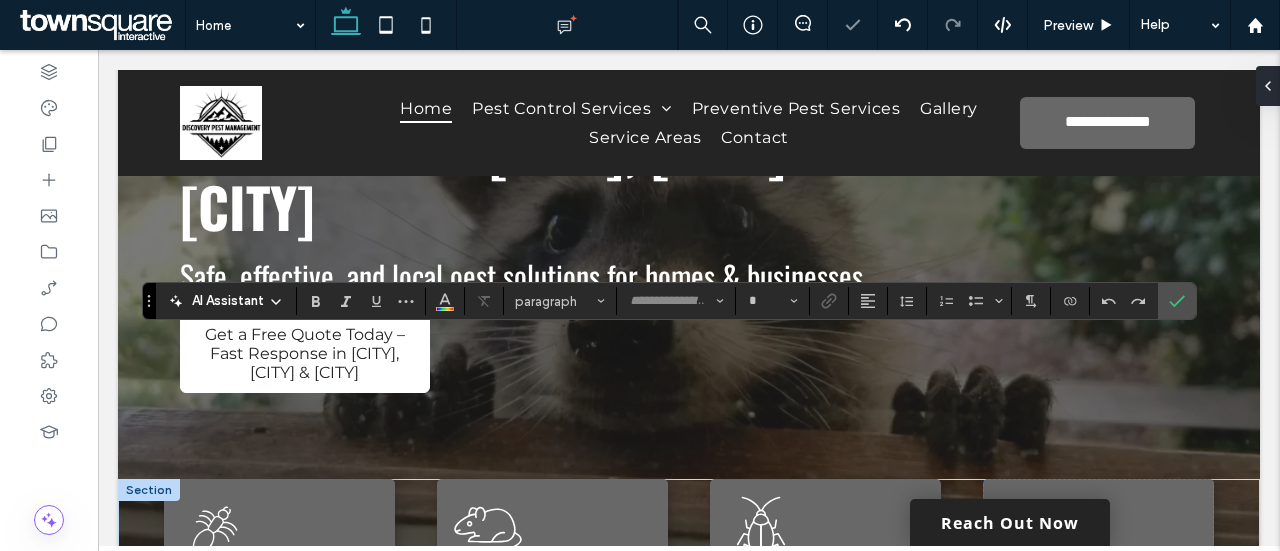 type on "**********" 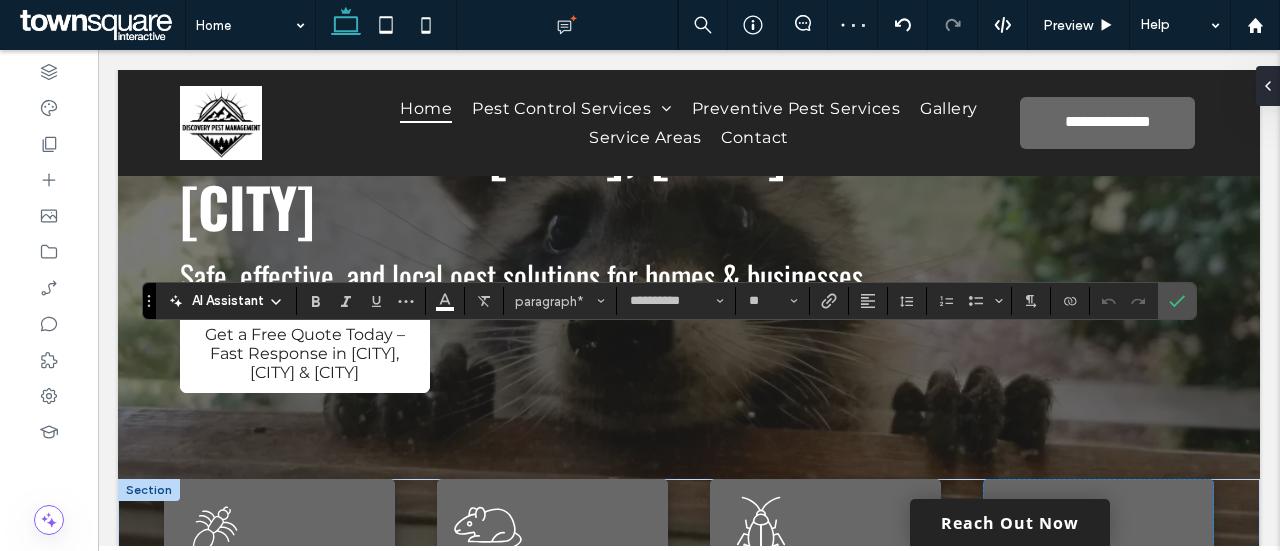 type 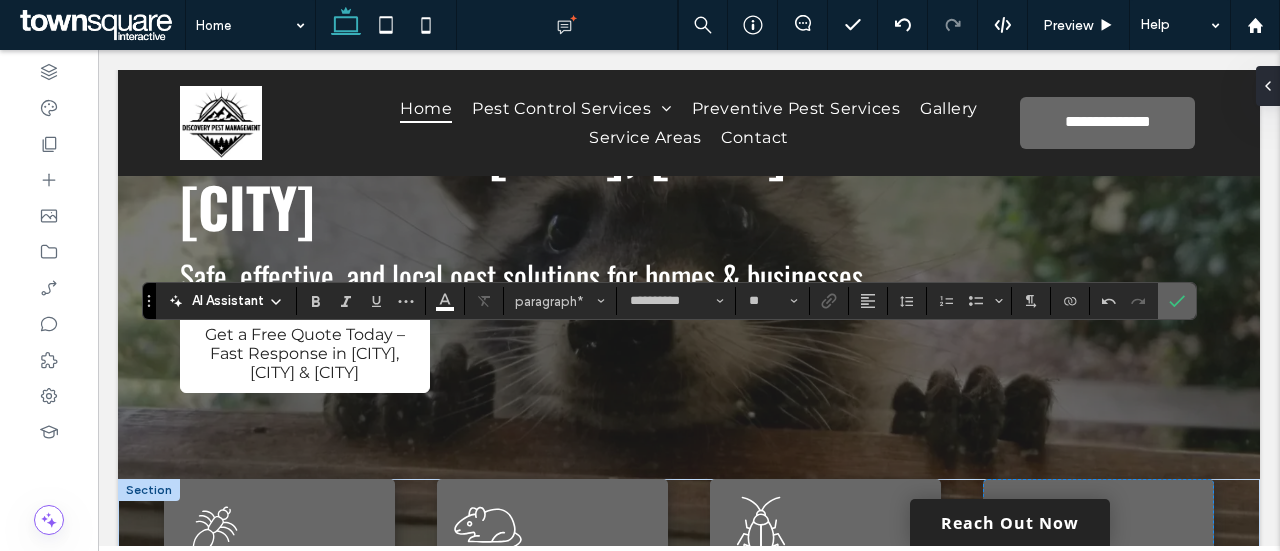 drag, startPoint x: 1171, startPoint y: 289, endPoint x: 868, endPoint y: 191, distance: 318.45407 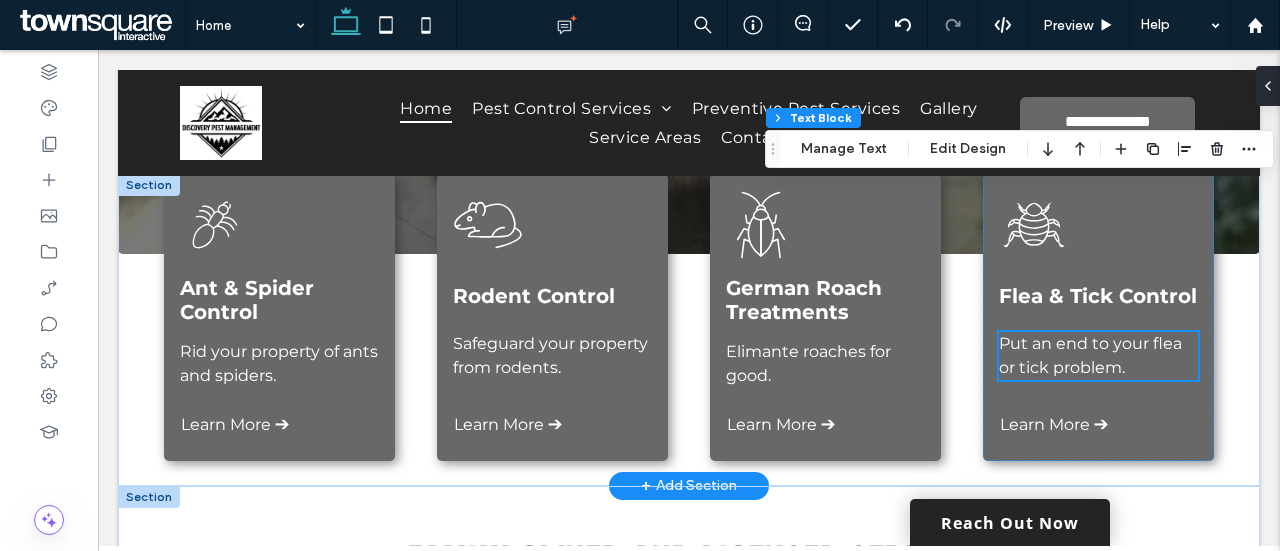 scroll, scrollTop: 785, scrollLeft: 0, axis: vertical 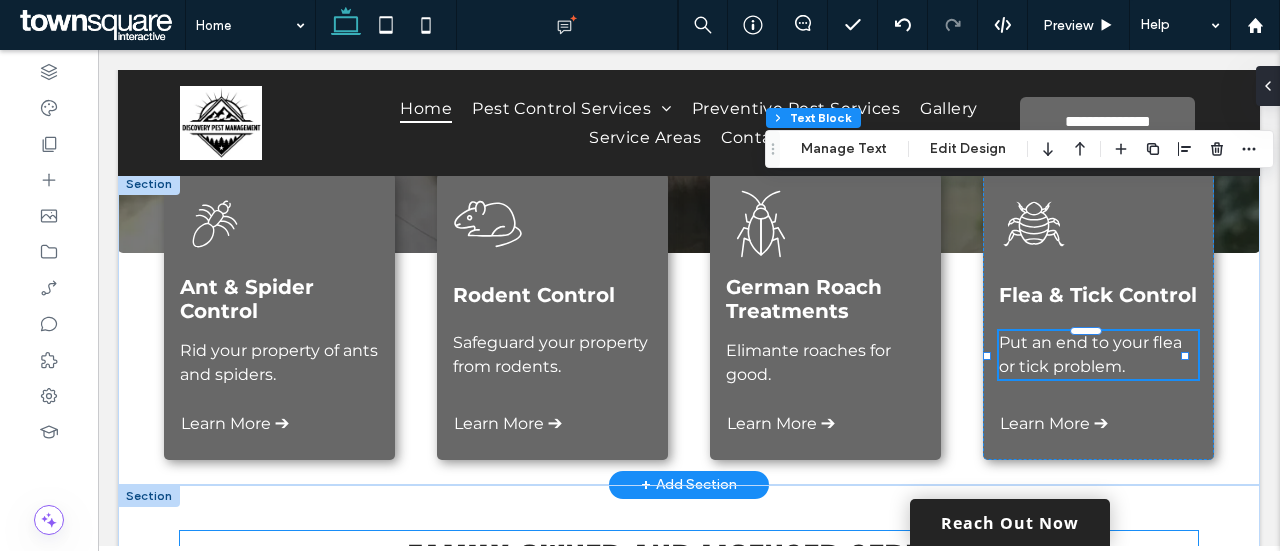 click on "Family-Owned and Licensed Service" at bounding box center [689, 557] 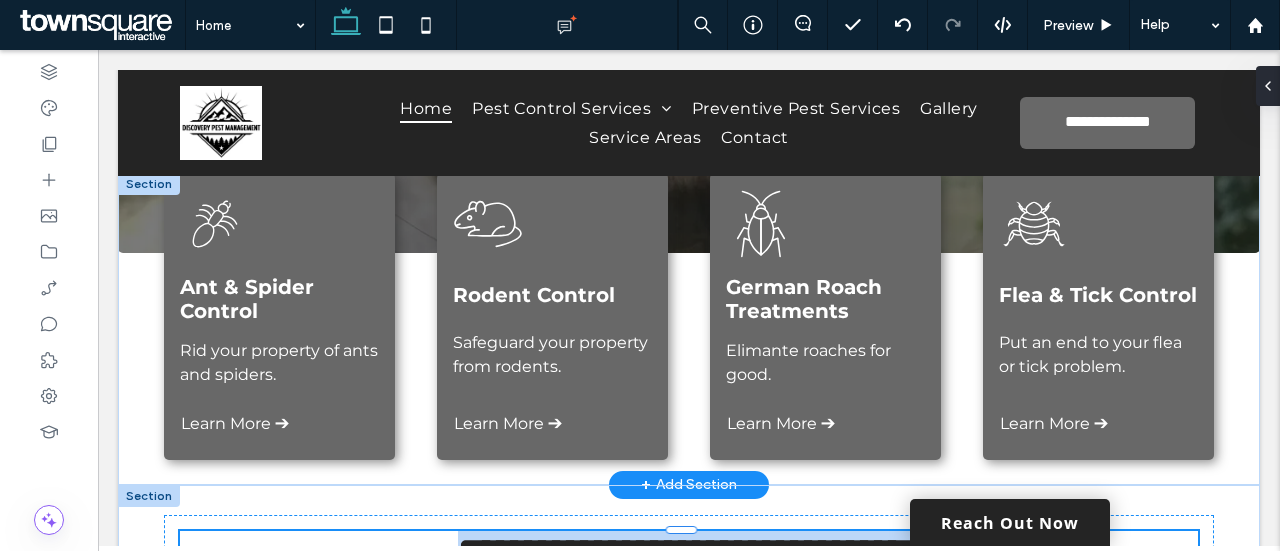 type on "******" 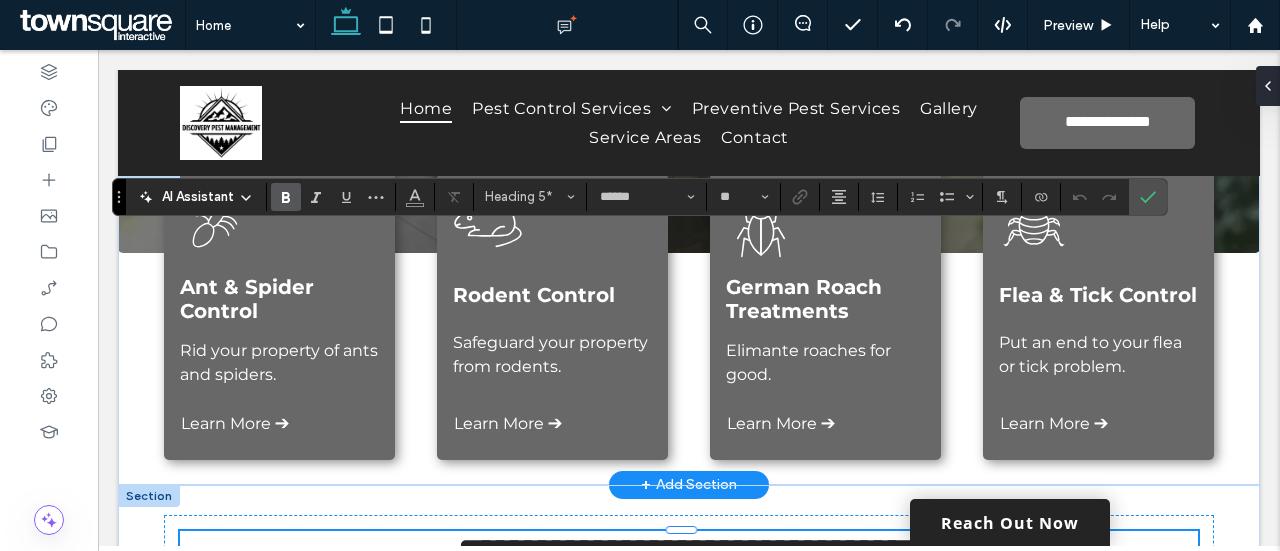 type 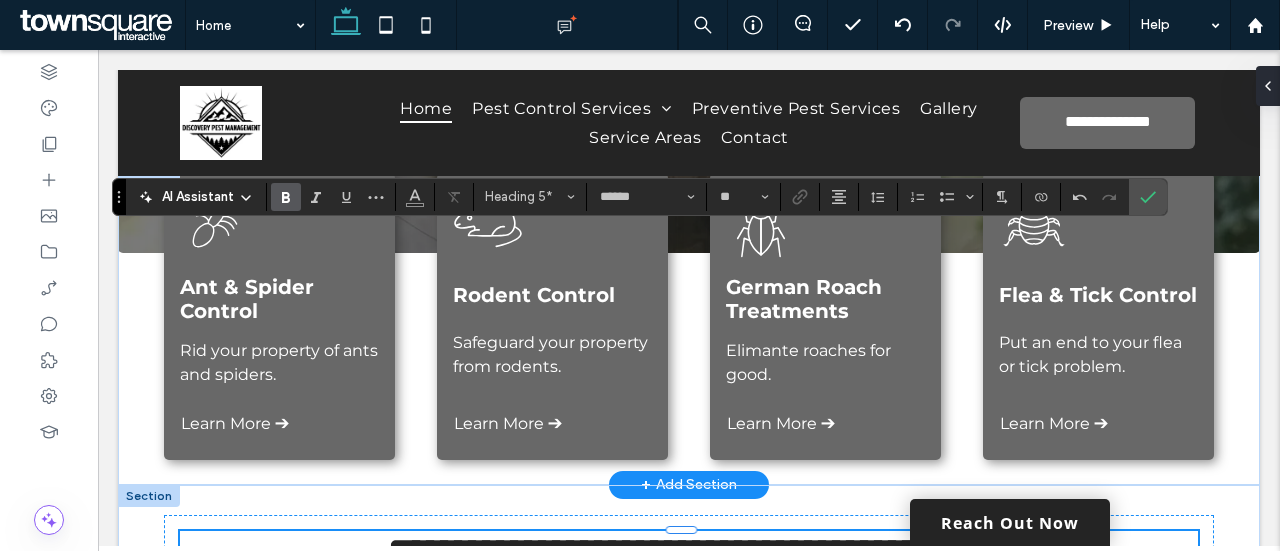 click on "**********" at bounding box center (689, 551) 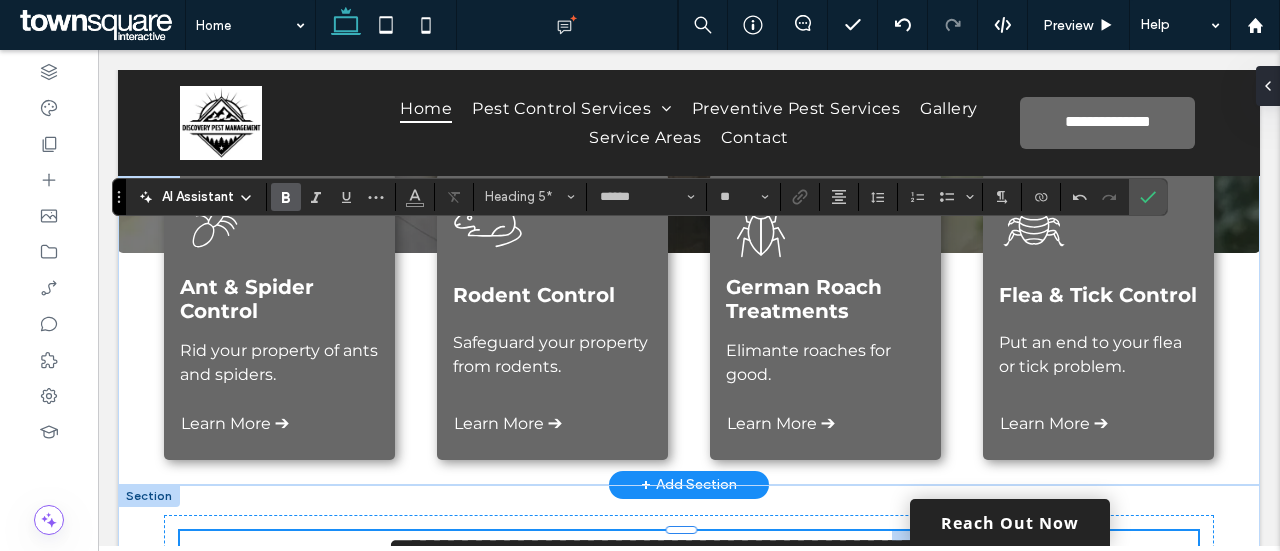 click on "**********" at bounding box center [689, 551] 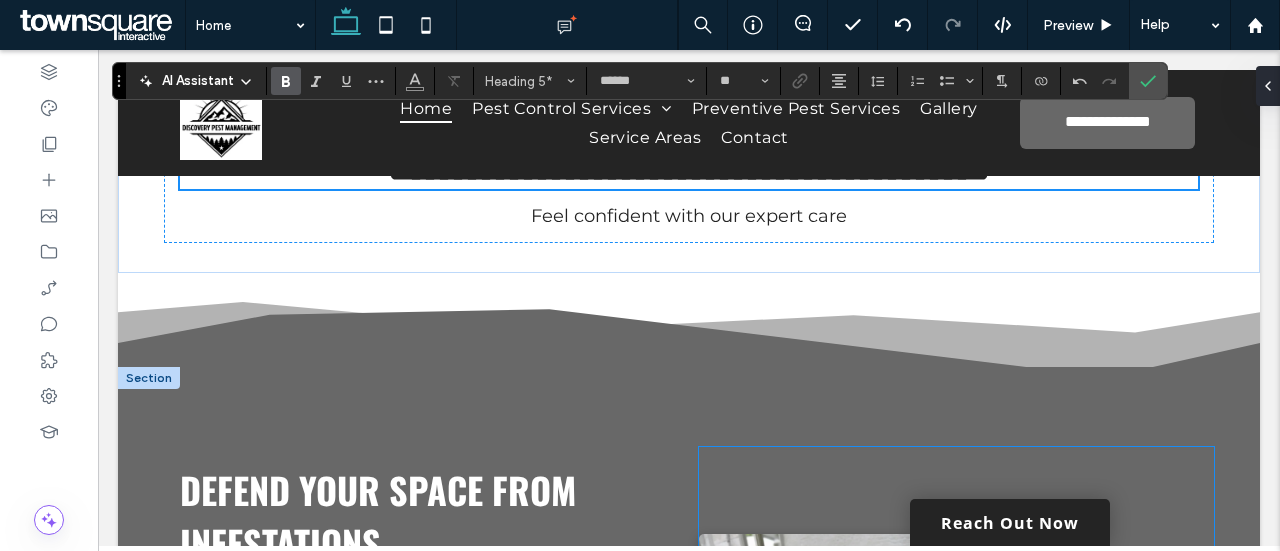 scroll, scrollTop: 1072, scrollLeft: 0, axis: vertical 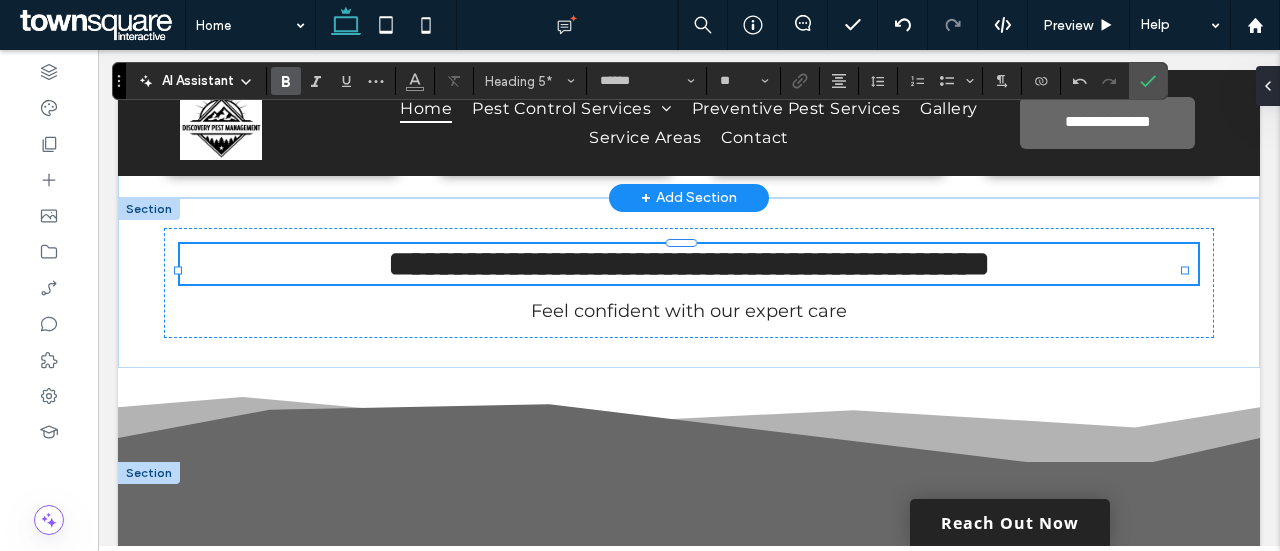 click on "Secure Your Home with Pest Control in Prineville" at bounding box center (421, 704) 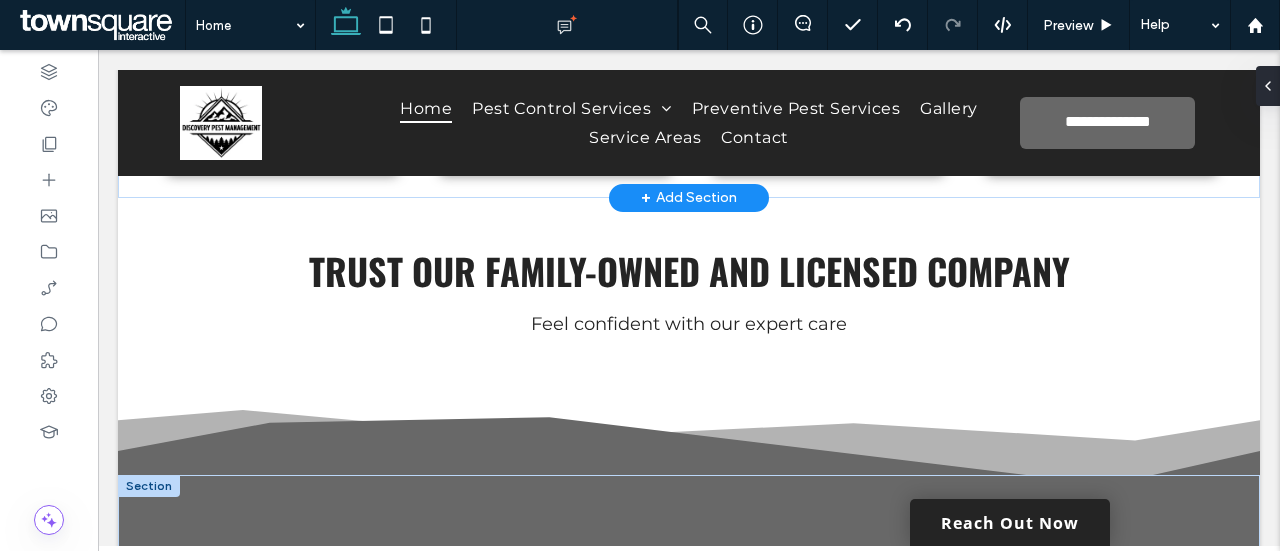 click on "Secure Your Home with Pest Control in Prineville" at bounding box center (421, 717) 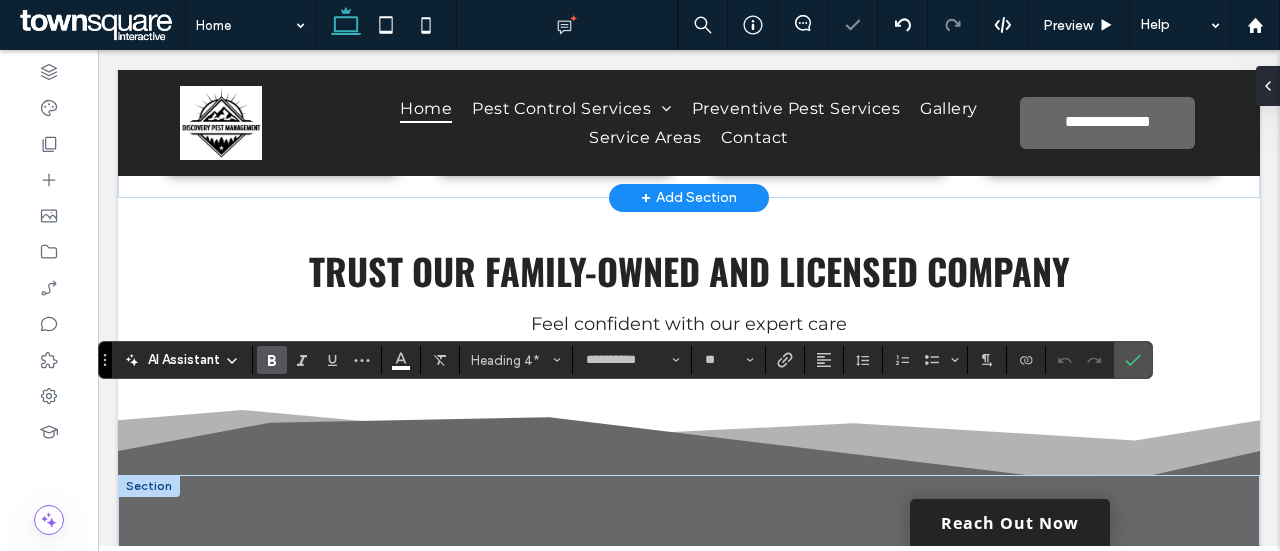 type 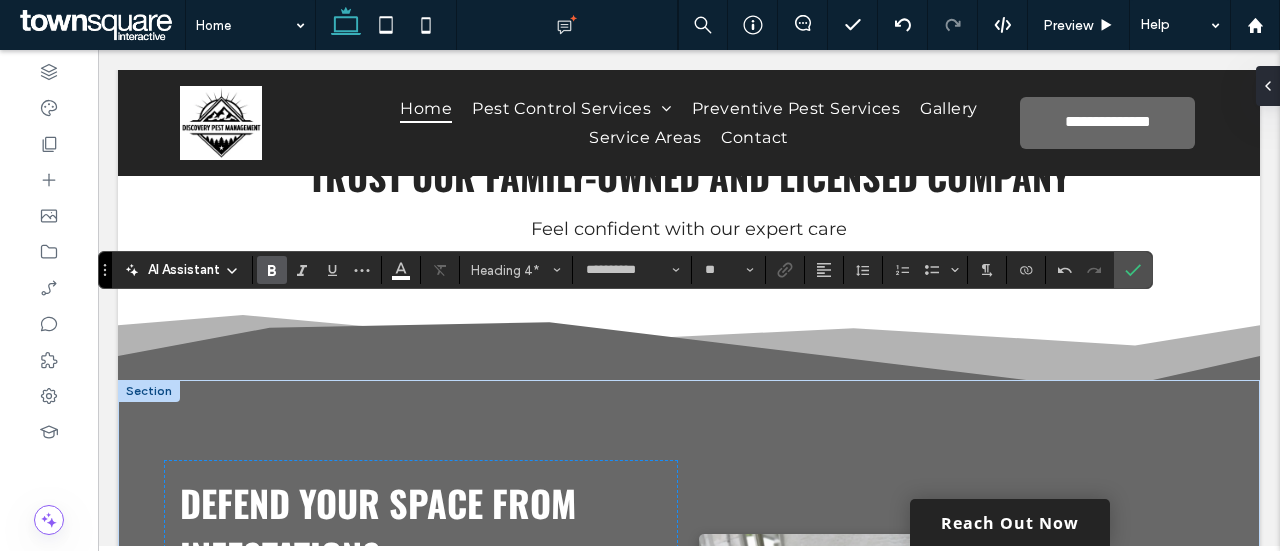 scroll, scrollTop: 1173, scrollLeft: 0, axis: vertical 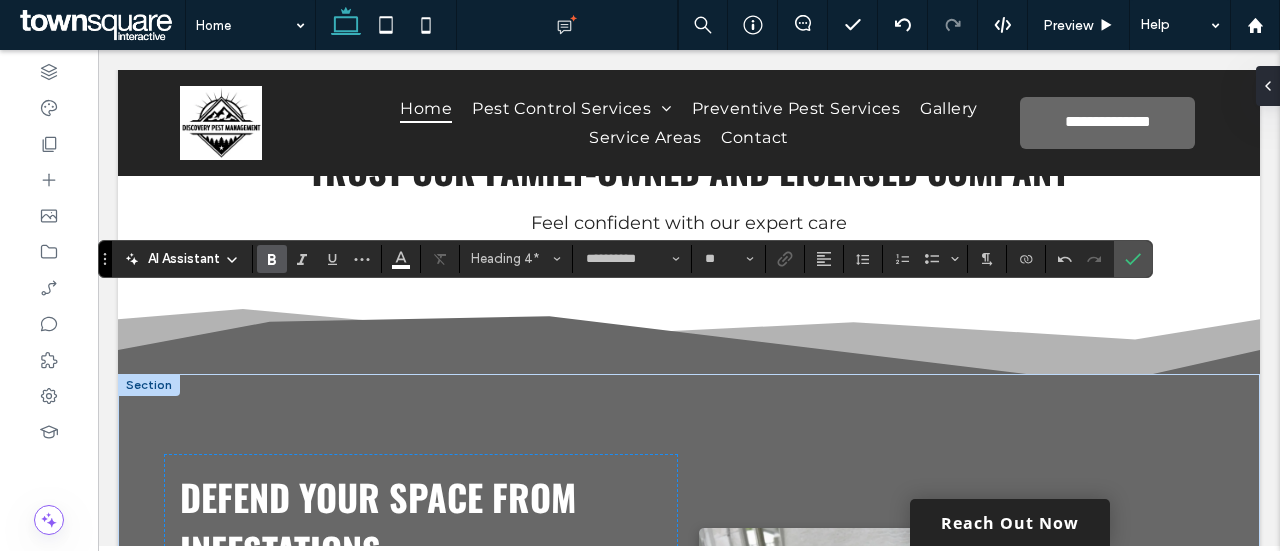 click on "You deserve a pest-free home, and Discovery Pest Management is here to help. Located in Prineville, our team offers comprehensive pest control services tailored to your needs. Whether you're dealing with ants, spiders, or rodents, our local expertise ensures effective solutions. Imagine walking into your home and feeling the peace of mind that comes with knowing it's protected. We offer flexible plans and pricing to fit any budget, and our CRM-backed service tracking keeps you informed every step of the way." at bounding box center (421, 750) 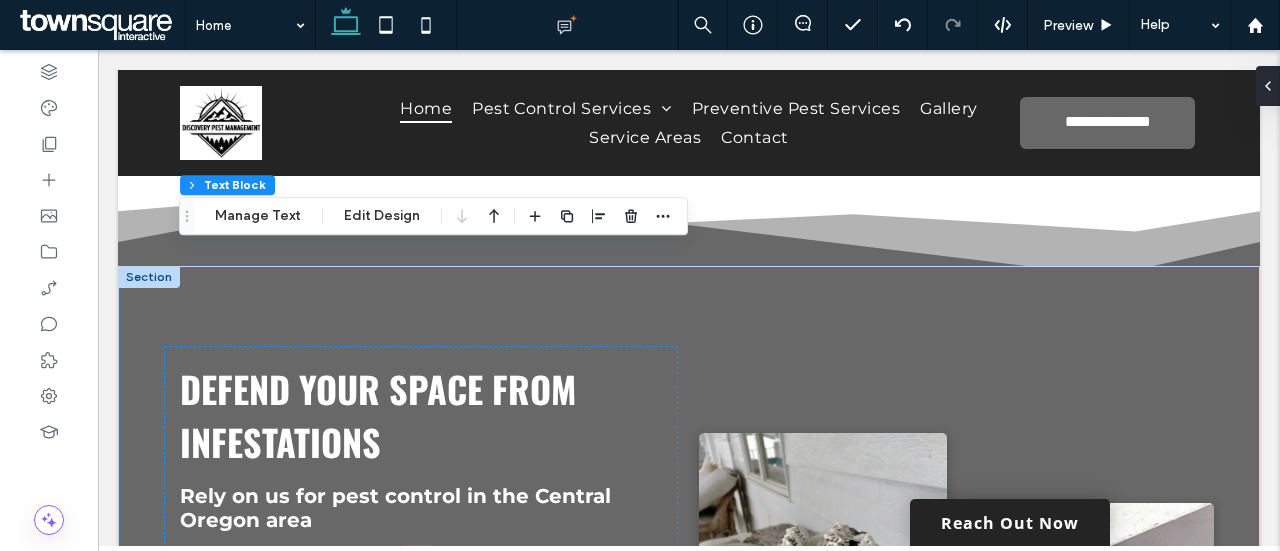 scroll, scrollTop: 1262, scrollLeft: 0, axis: vertical 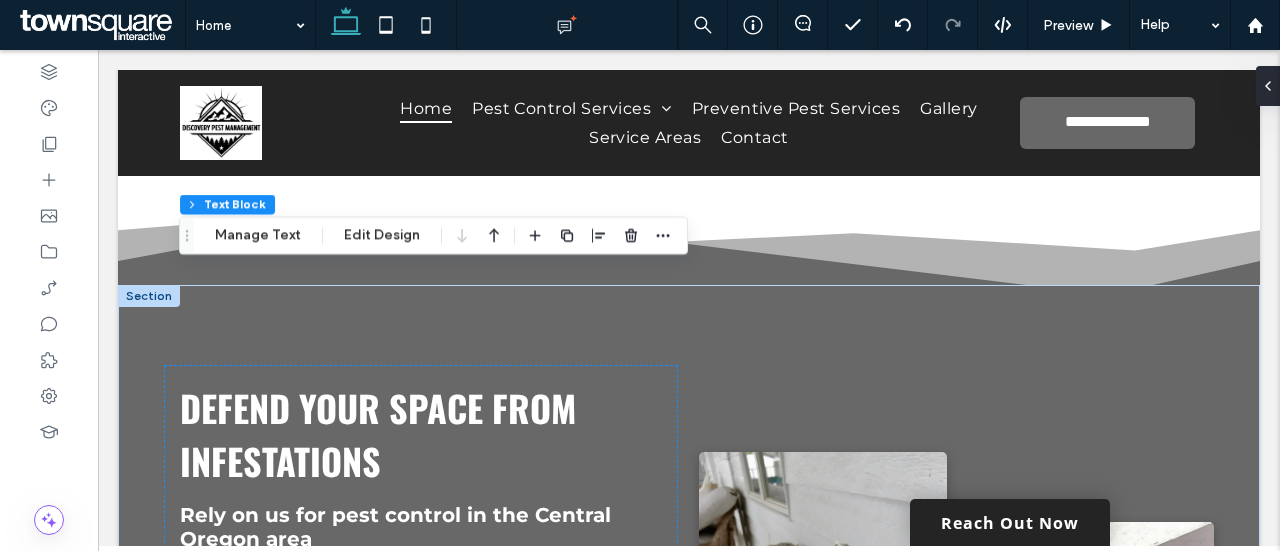 click on "You deserve a pest-free home, and Discovery Pest Management is here to help. Located in Prineville, our team offers comprehensive pest control services tailored to your needs. Whether you're dealing with ants, spiders, or rodents, our local expertise ensures effective solutions. Imagine walking into your home and feeling the peace of mind that comes with knowing it's protected. We offer flexible plans and pricing to fit any budget, and our CRM-backed service tracking keeps you informed every step of the way." at bounding box center (414, 686) 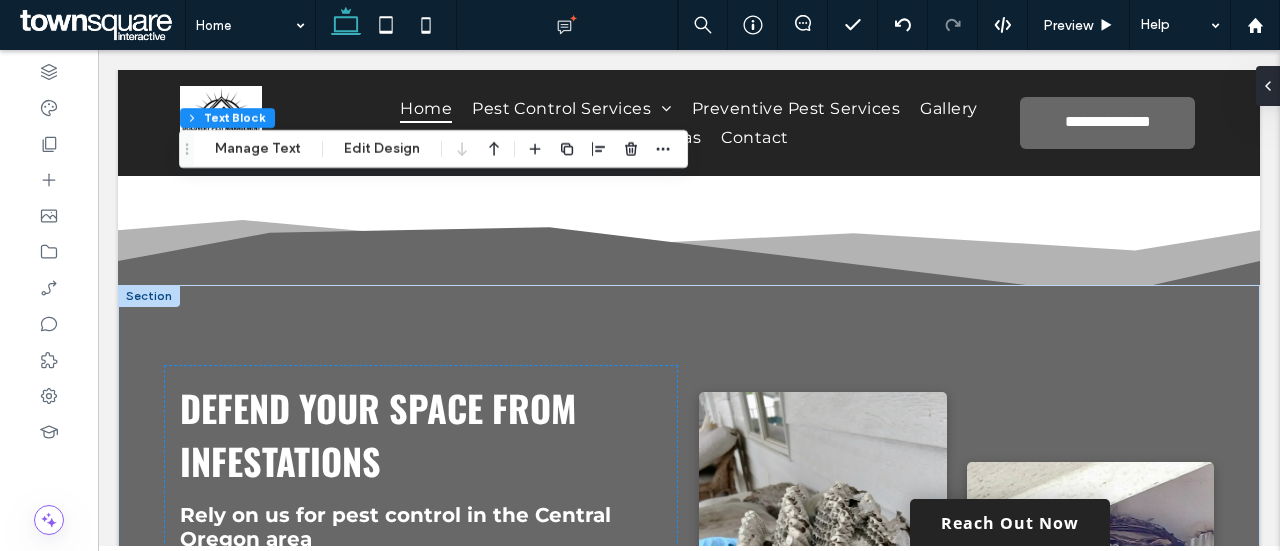 scroll, scrollTop: 1461, scrollLeft: 0, axis: vertical 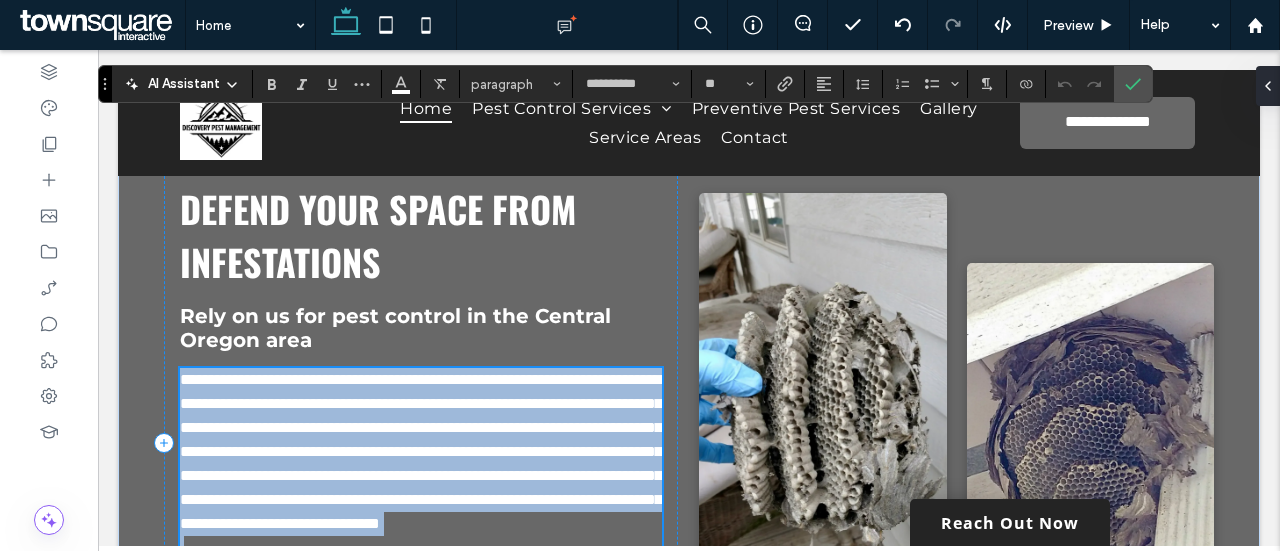 type on "**********" 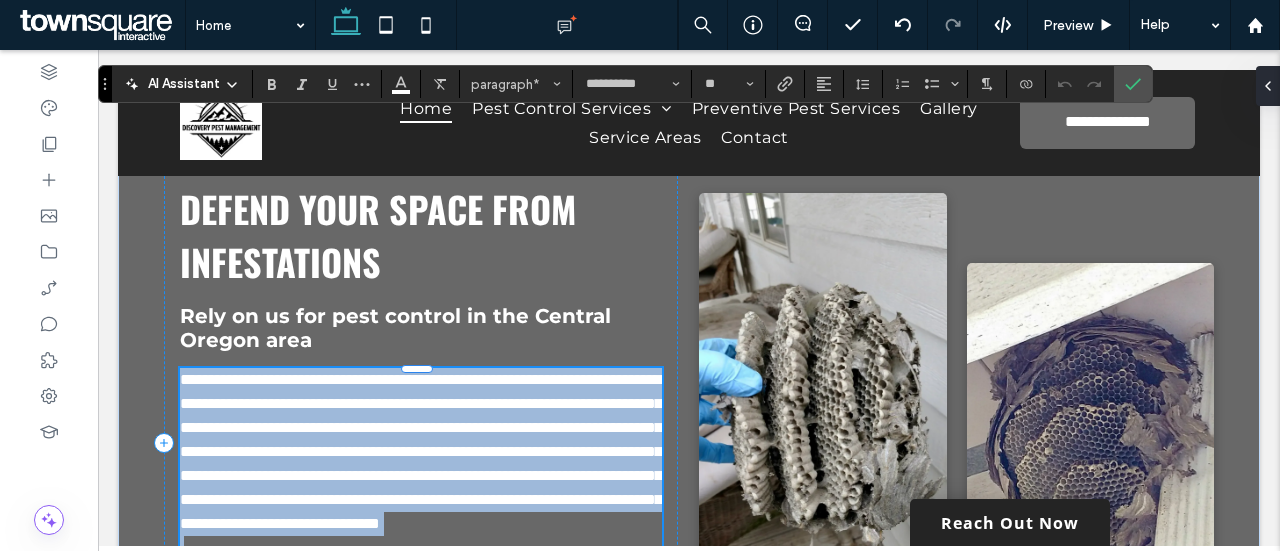 click at bounding box center [421, 548] 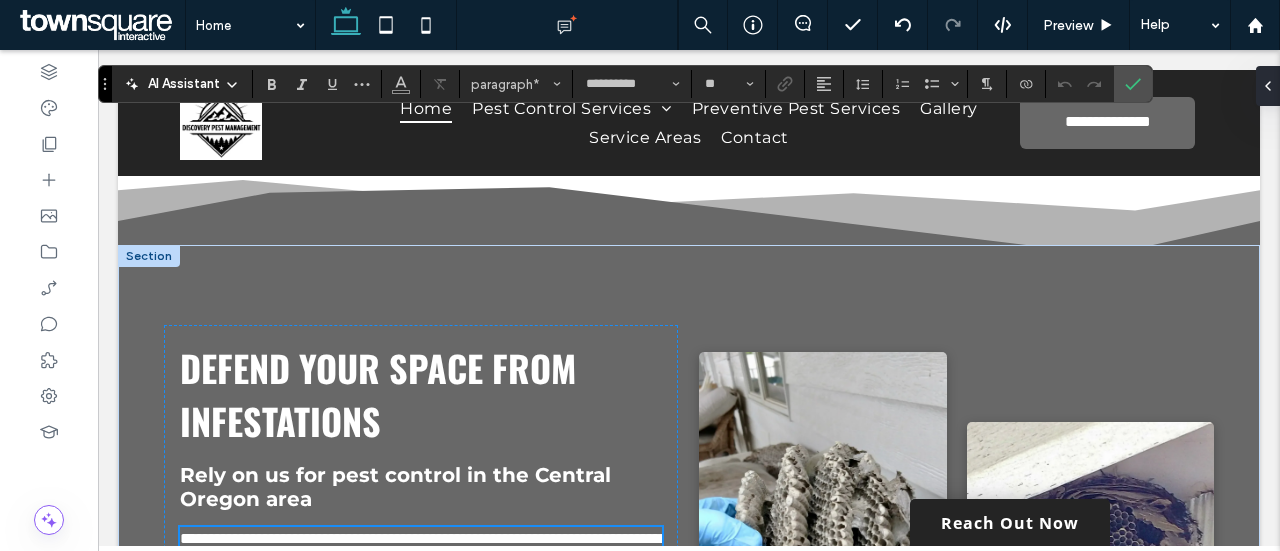 scroll, scrollTop: 1304, scrollLeft: 0, axis: vertical 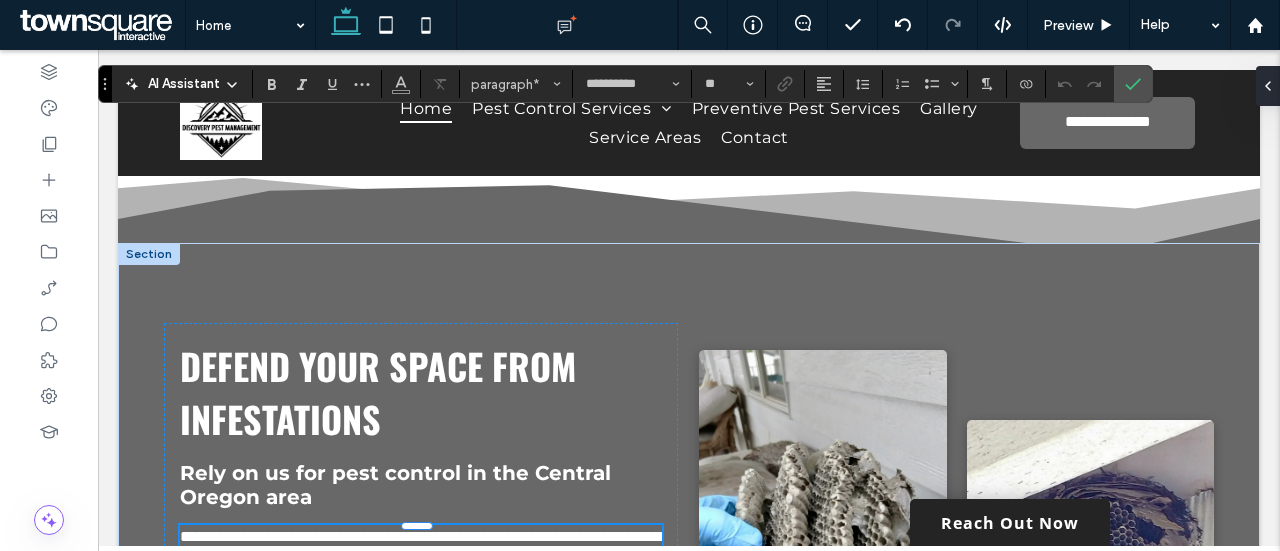 click on "**********" at bounding box center [421, 608] 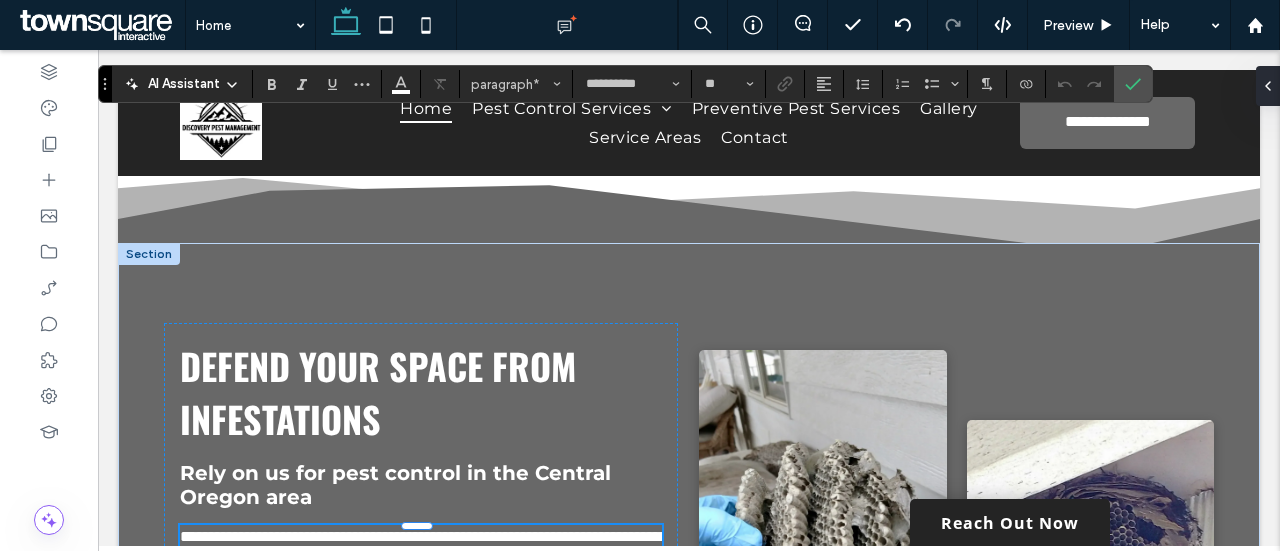 click on "**********" at bounding box center (421, 608) 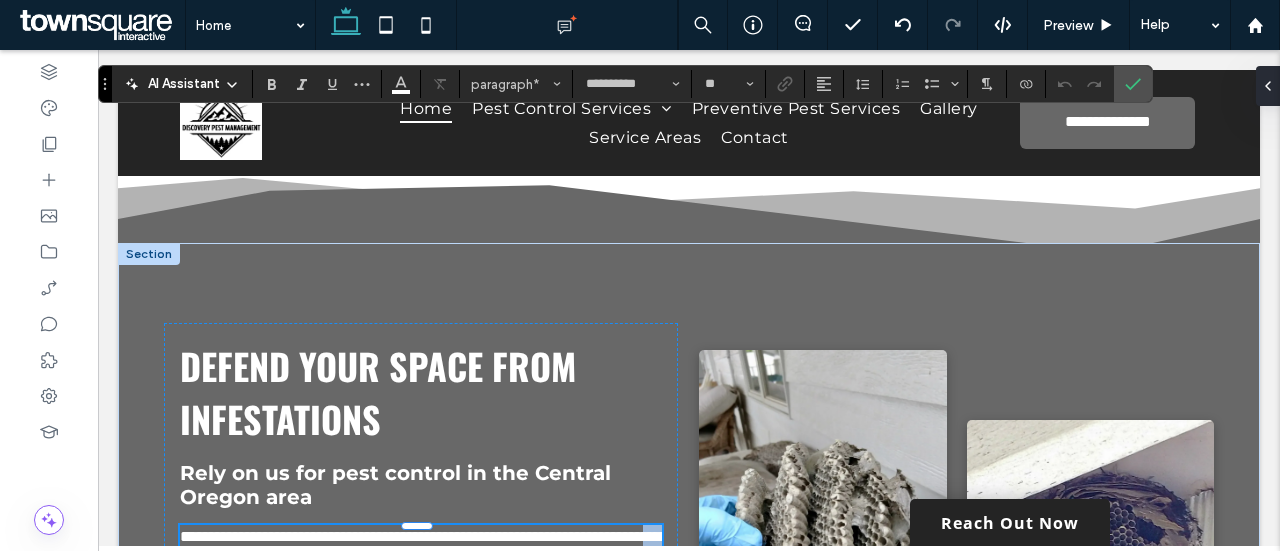 click on "**********" at bounding box center [421, 608] 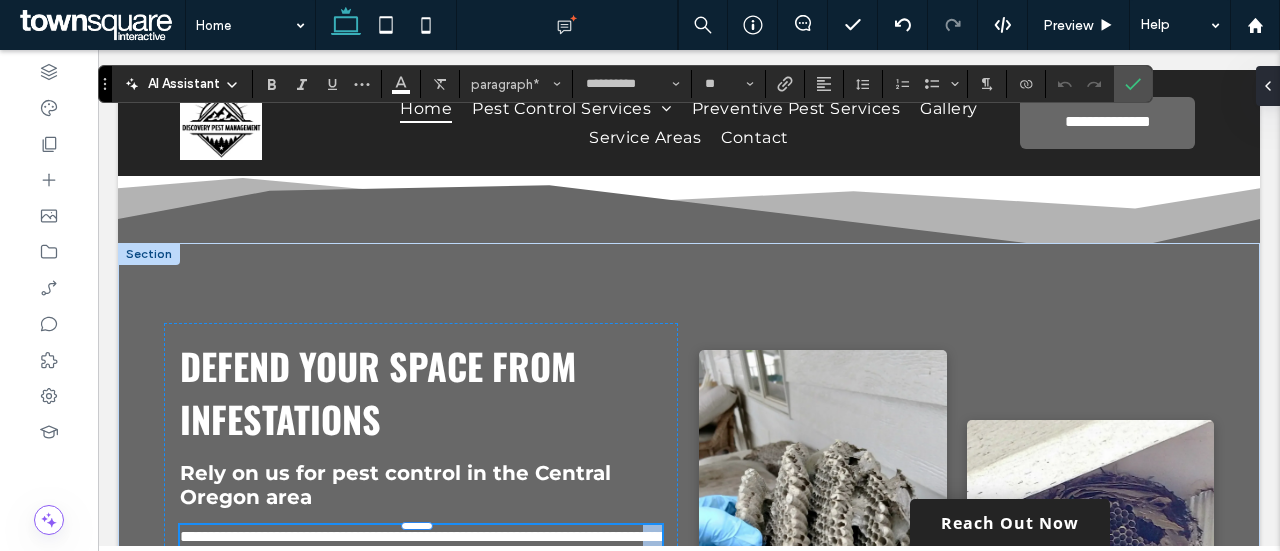 type 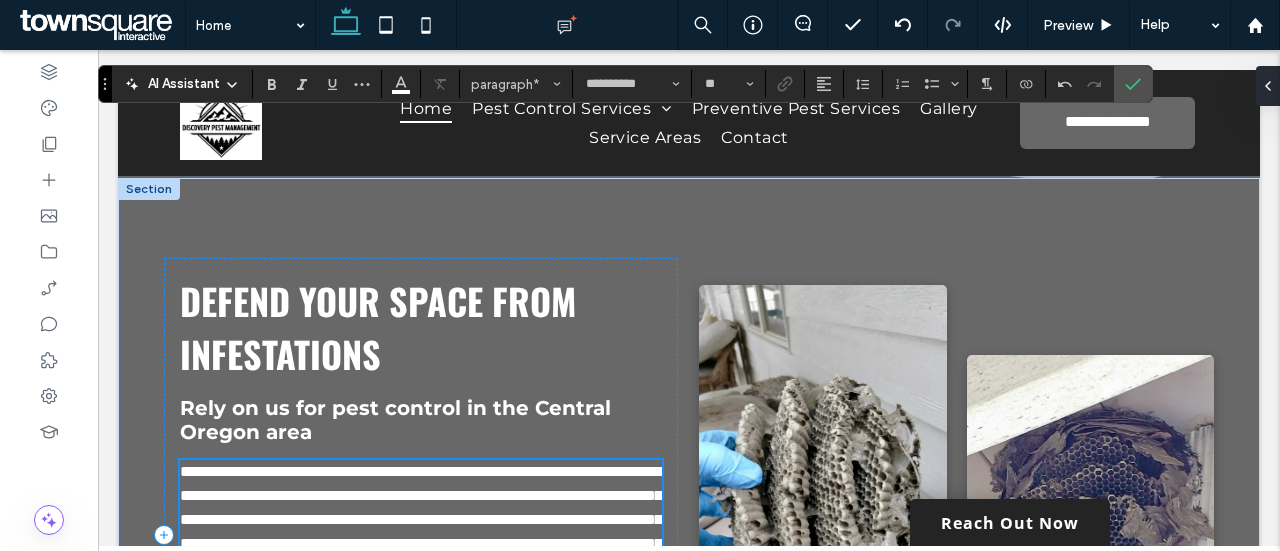 scroll, scrollTop: 1383, scrollLeft: 0, axis: vertical 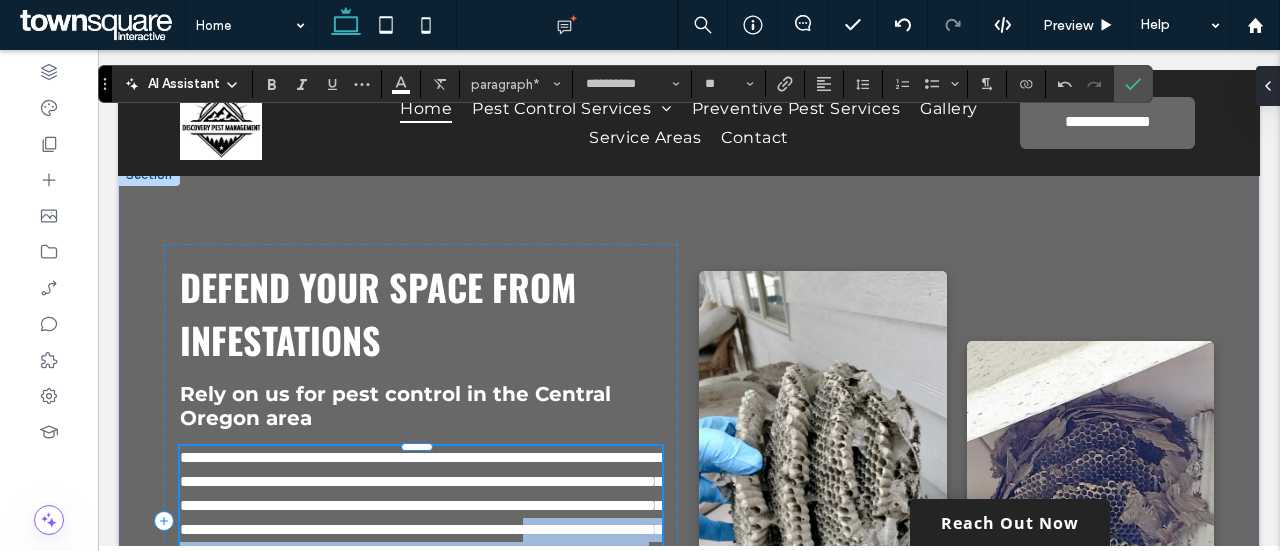 drag, startPoint x: 329, startPoint y: 275, endPoint x: 266, endPoint y: 325, distance: 80.43009 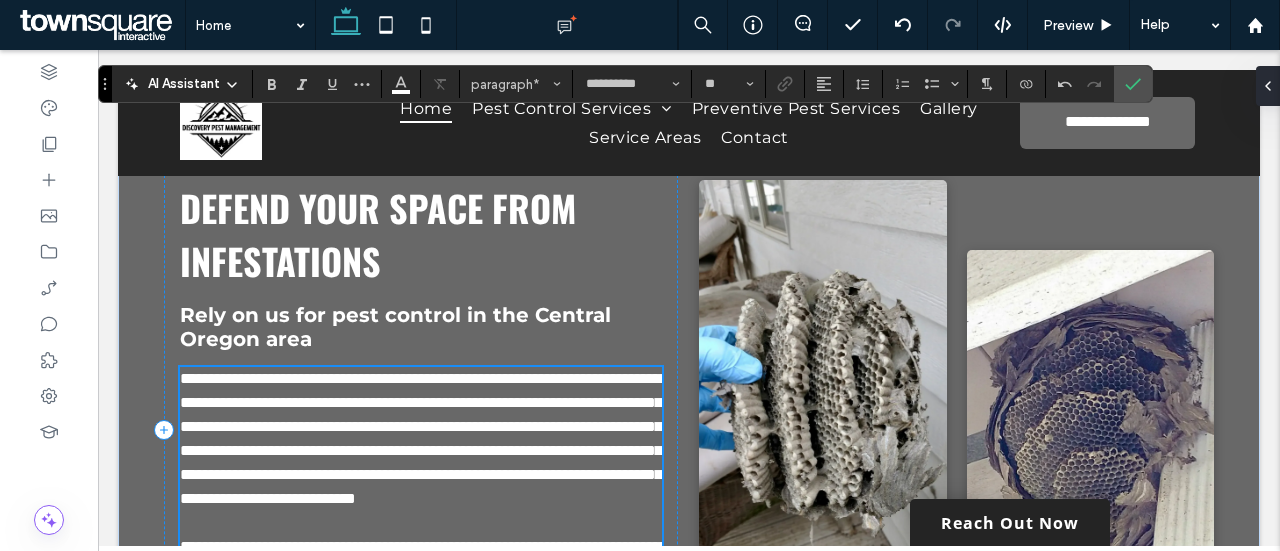 scroll, scrollTop: 1471, scrollLeft: 0, axis: vertical 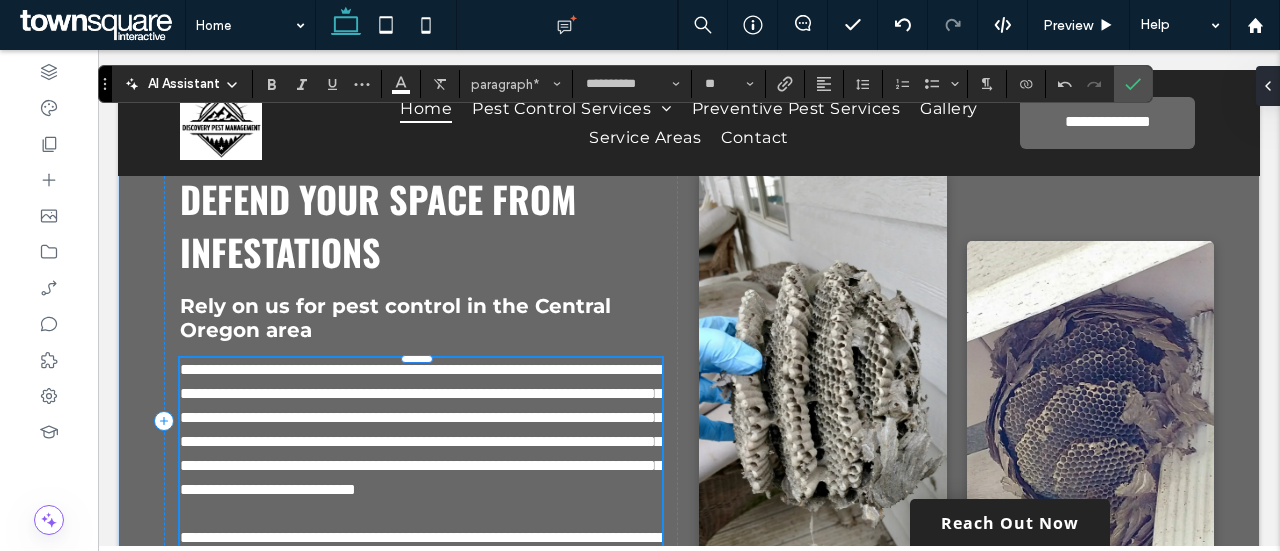 drag, startPoint x: 586, startPoint y: 315, endPoint x: 328, endPoint y: 386, distance: 267.5911 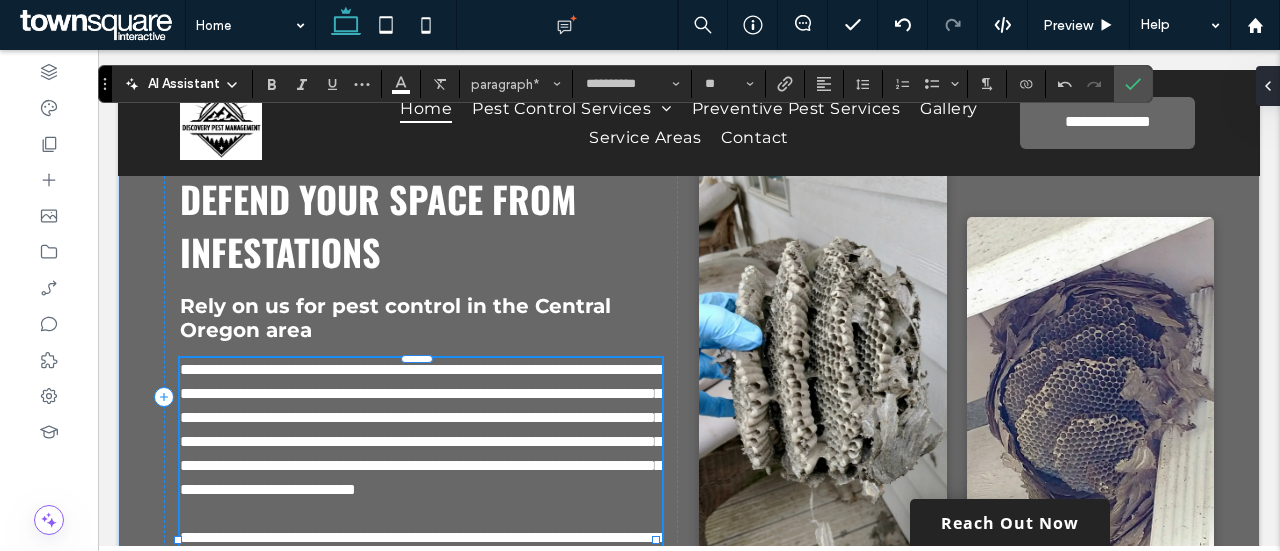 drag, startPoint x: 308, startPoint y: 361, endPoint x: 551, endPoint y: 365, distance: 243.03291 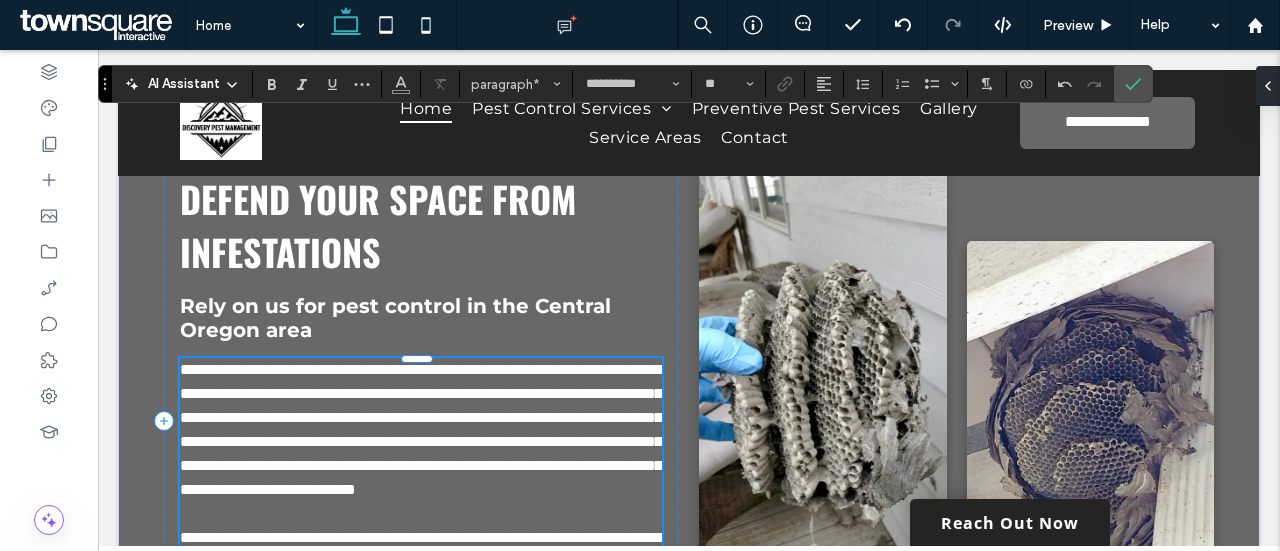 click on "**********" at bounding box center [420, 645] 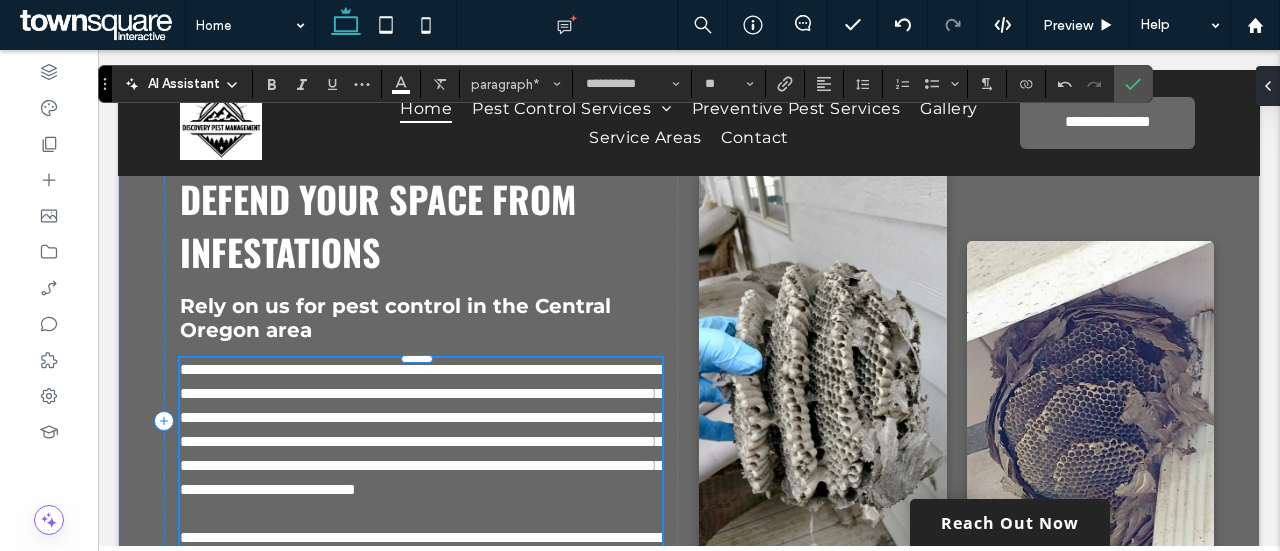 click on "**********" at bounding box center [420, 645] 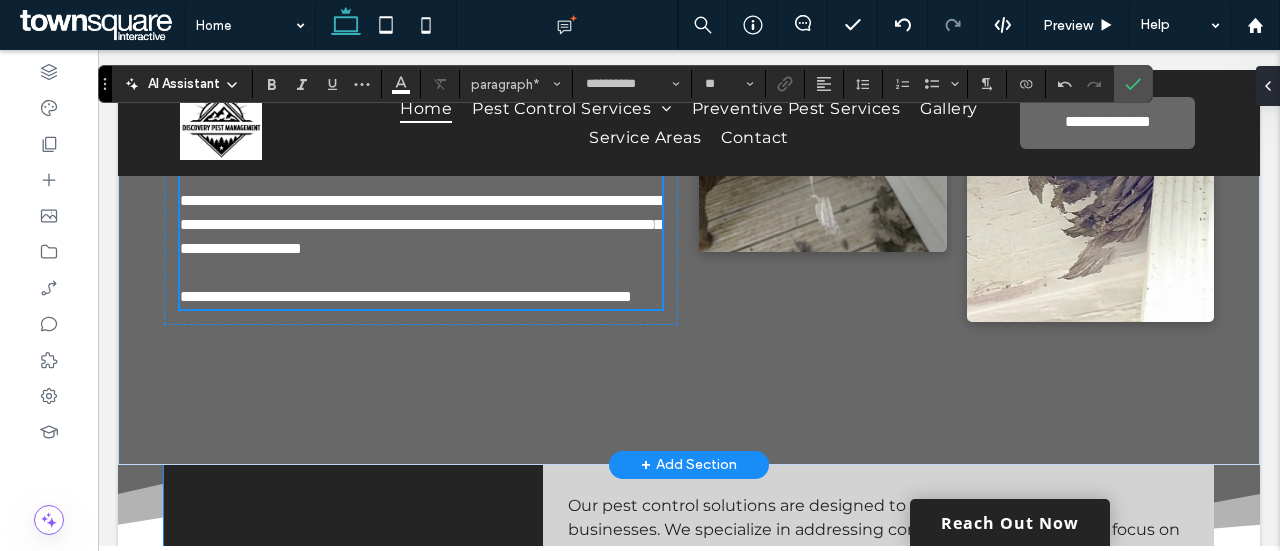 scroll, scrollTop: 1847, scrollLeft: 0, axis: vertical 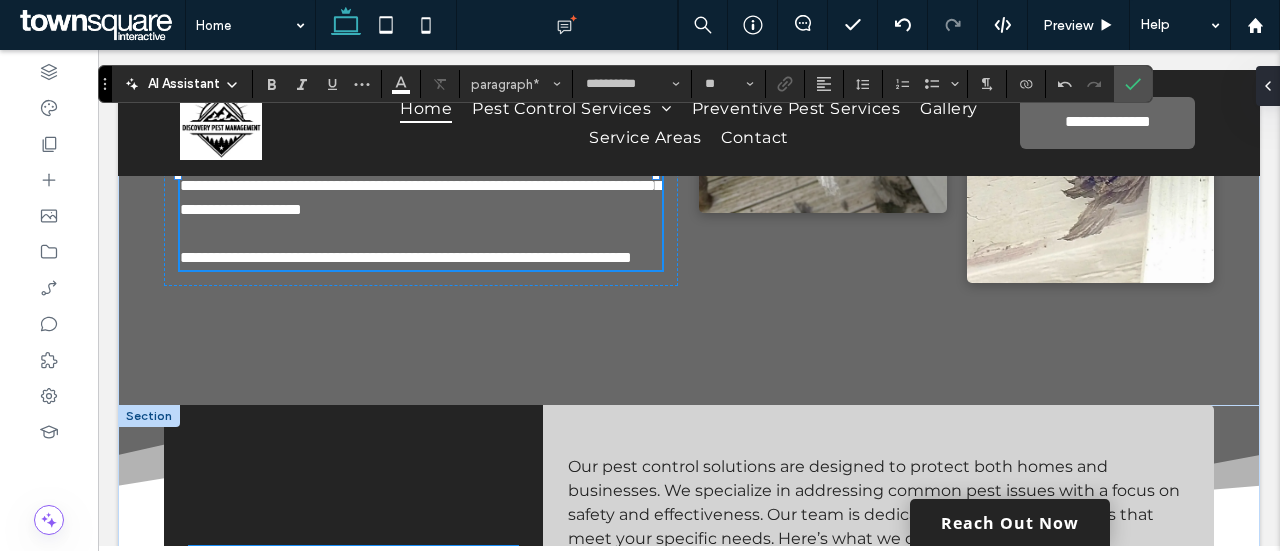 click on "Our Most Popular Services" at bounding box center (341, 599) 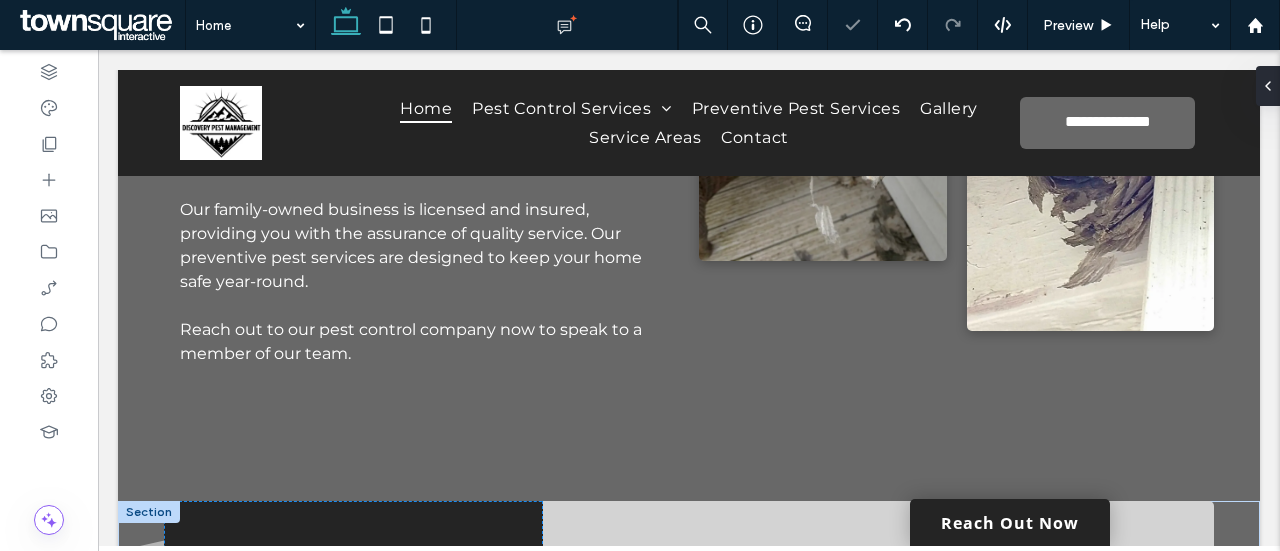 type on "*" 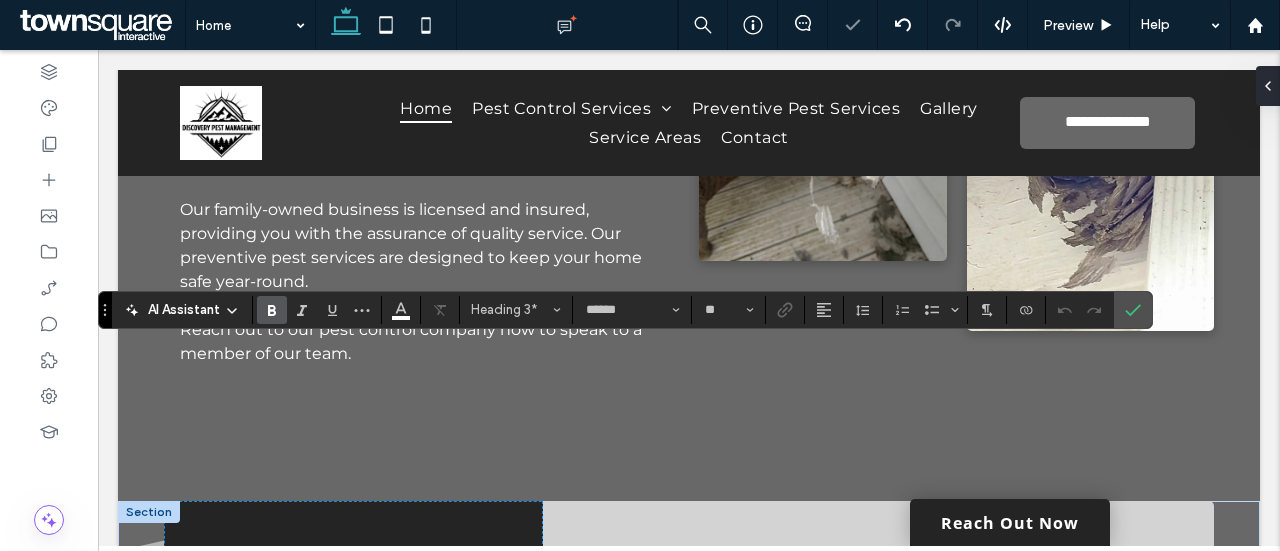 type 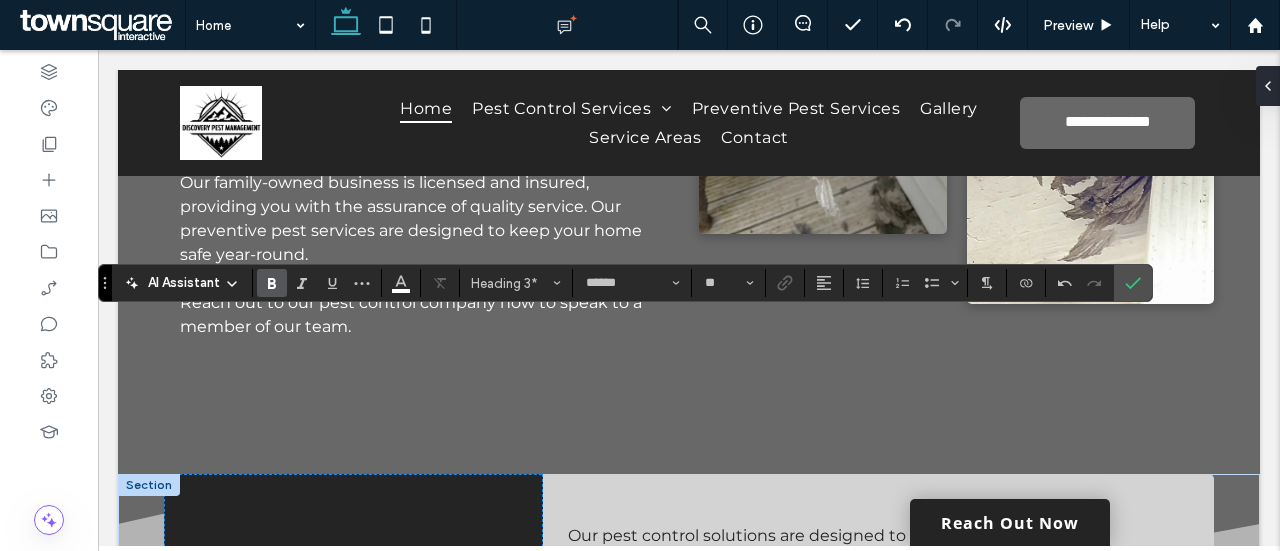 scroll, scrollTop: 1847, scrollLeft: 0, axis: vertical 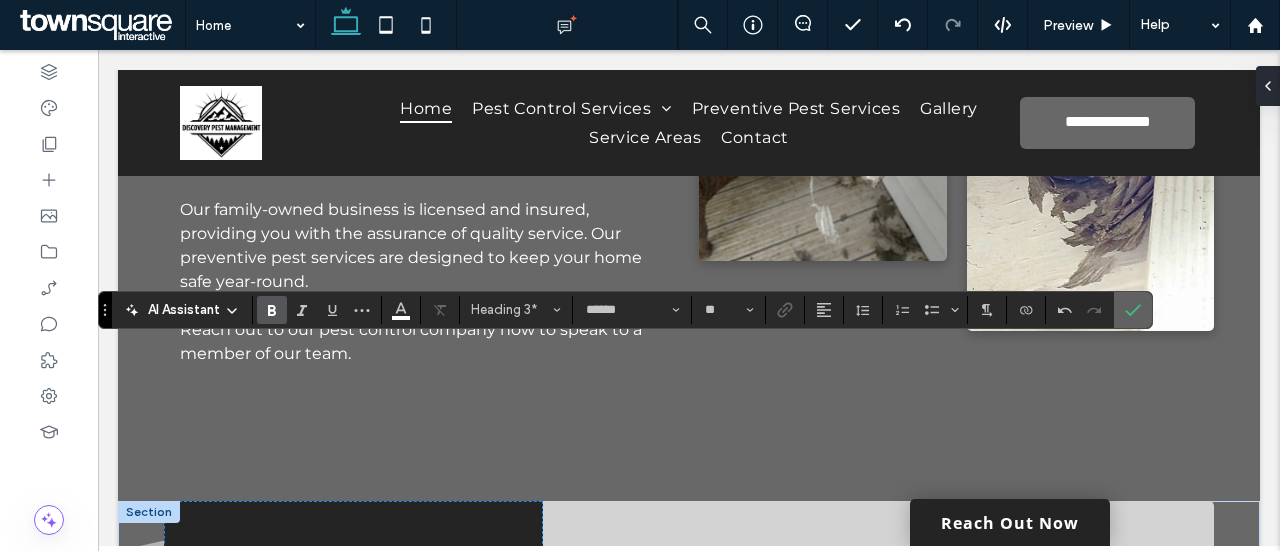 click 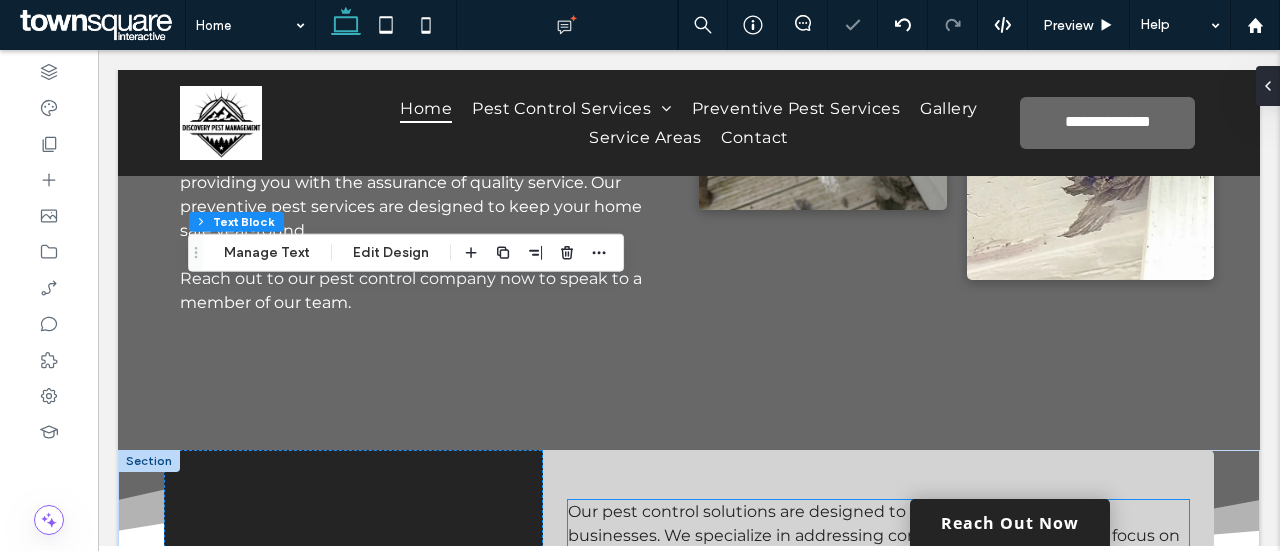 scroll, scrollTop: 1904, scrollLeft: 0, axis: vertical 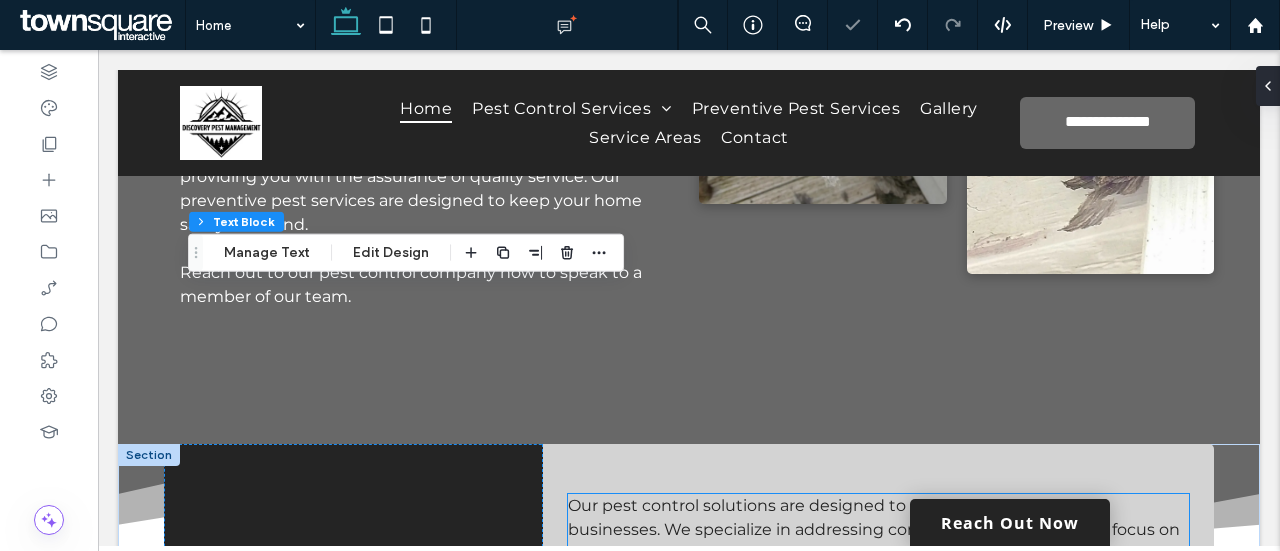click on "Our pest control solutions are designed to protect both homes and businesses. We specialize in addressing common pest issues with a focus on safety and effectiveness. Our team is dedicated to providing services that meet your specific needs. Here’s what we offer:" at bounding box center [874, 541] 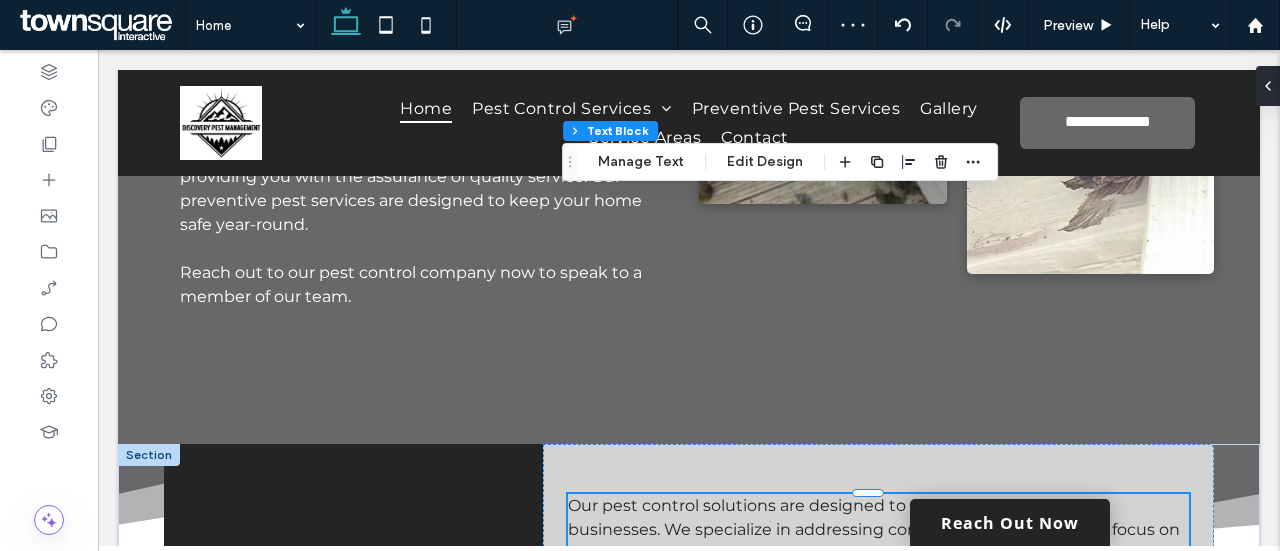 click on "Our pest control solutions are designed to protect both homes and businesses. We specialize in addressing common pest issues with a focus on safety and effectiveness. Our team is dedicated to providing services that meet your specific needs. Here’s what we offer:" at bounding box center (878, 542) 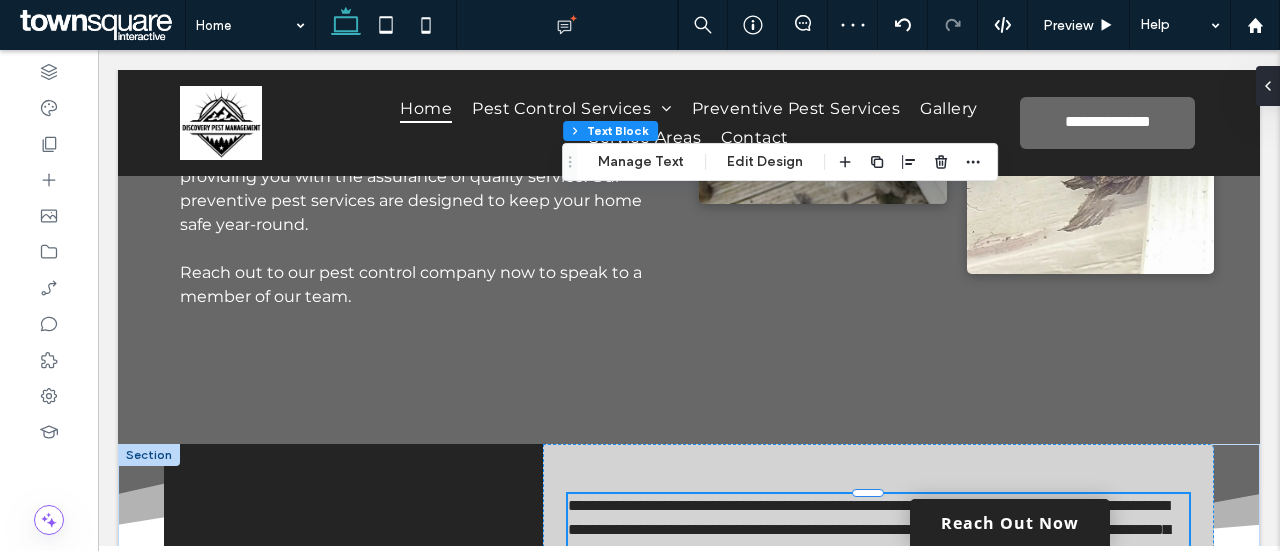 click on "**********" at bounding box center [878, 530] 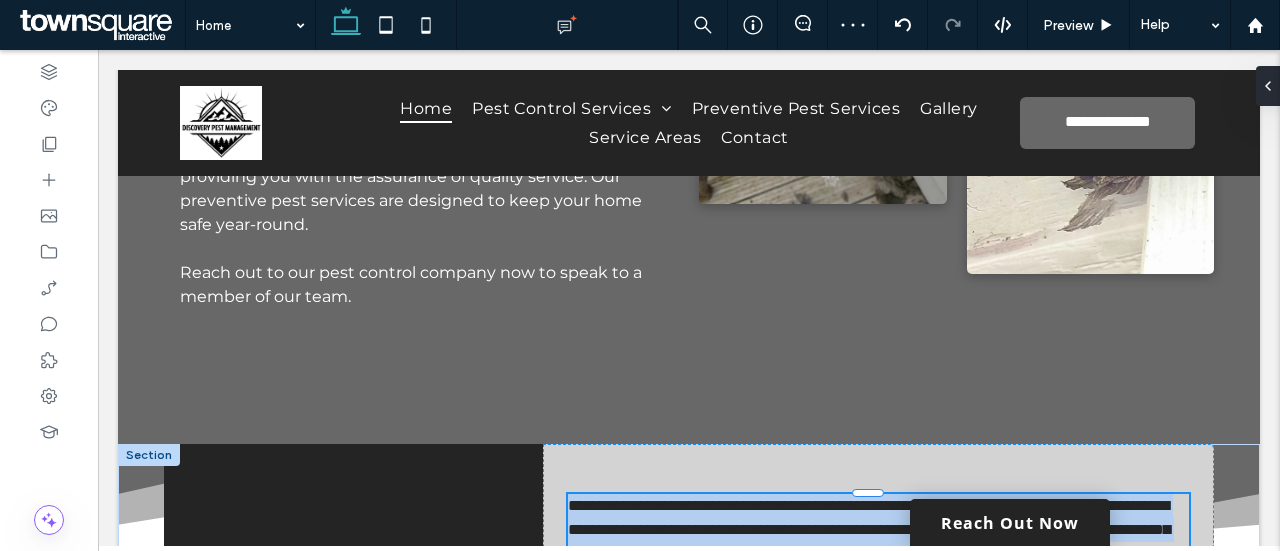 type on "**********" 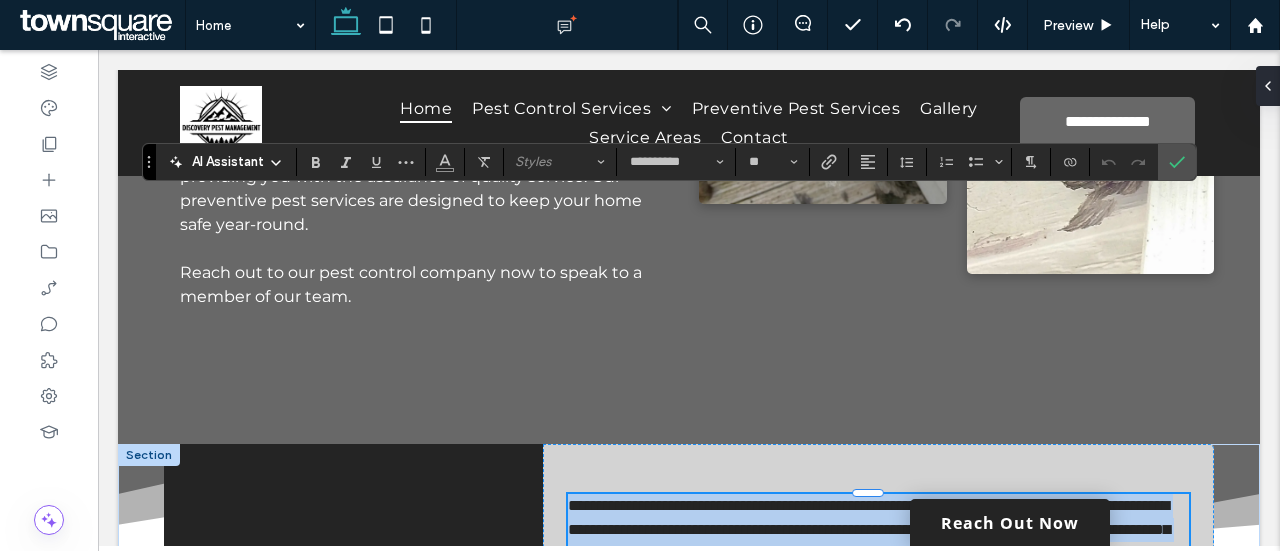 click on "**********" at bounding box center [869, 529] 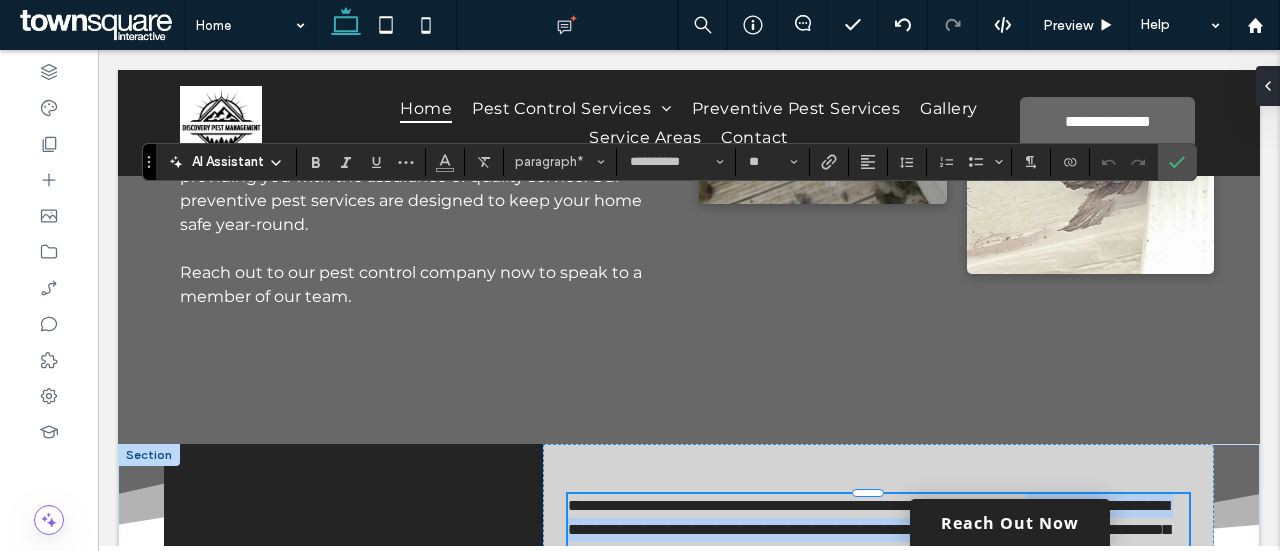 drag, startPoint x: 650, startPoint y: 227, endPoint x: 756, endPoint y: 257, distance: 110.16351 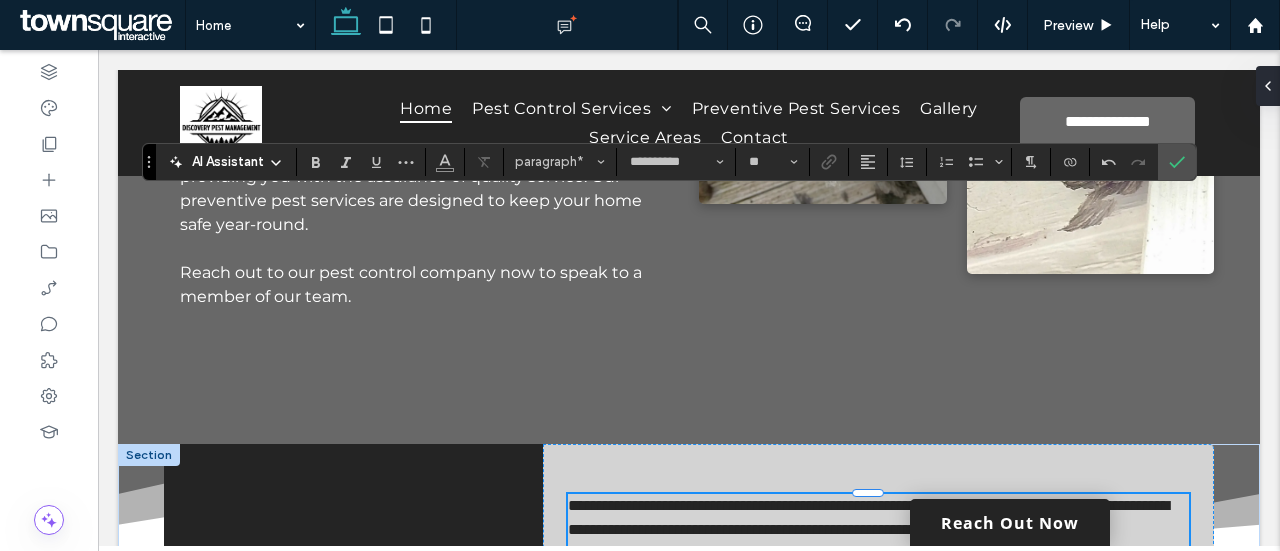 type 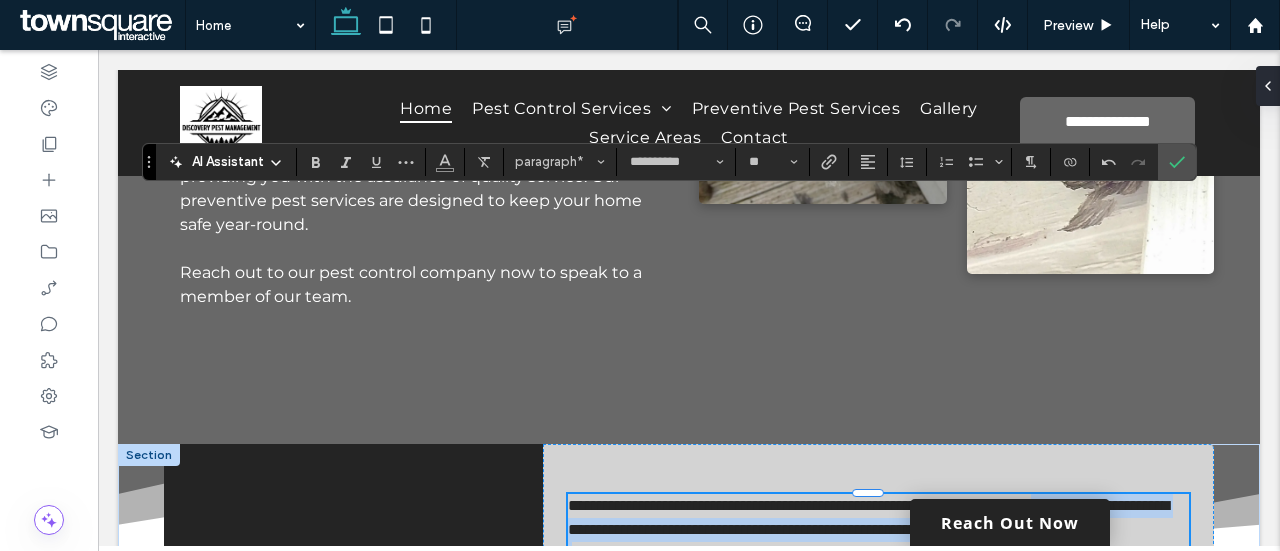 click on "**********" at bounding box center (868, 517) 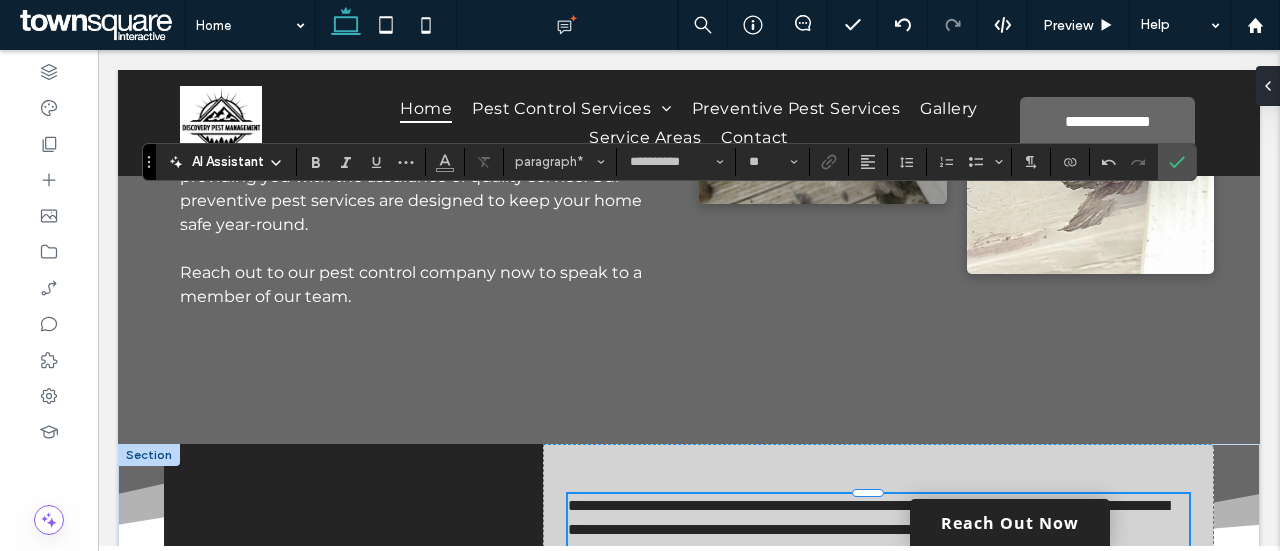 click on "**********" at bounding box center (878, 518) 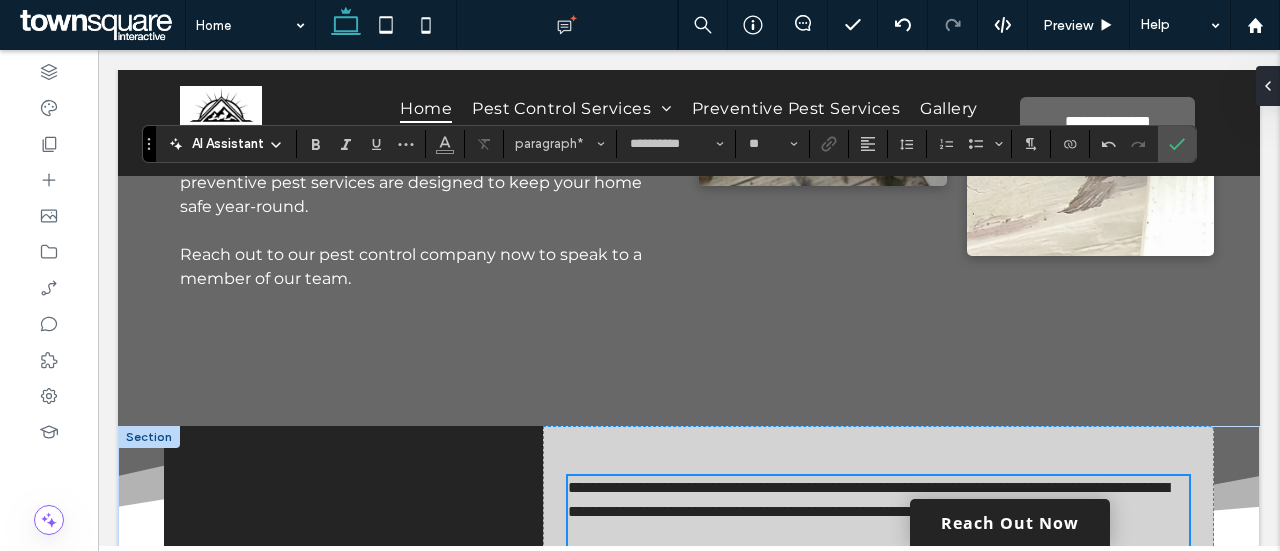 scroll, scrollTop: 1929, scrollLeft: 0, axis: vertical 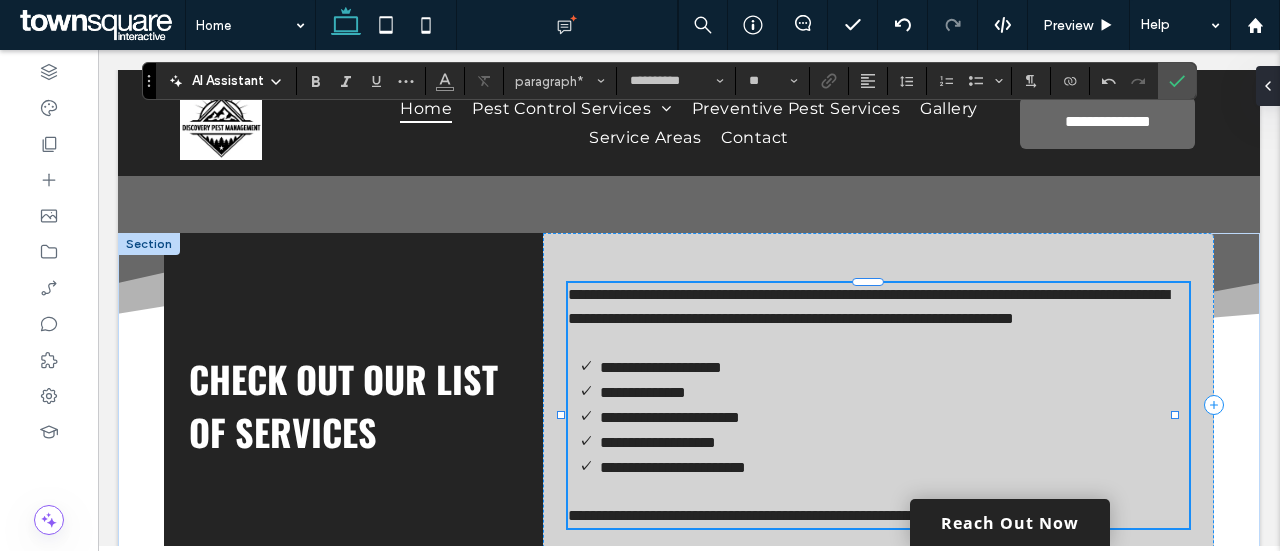 click on "**********" at bounding box center (785, 515) 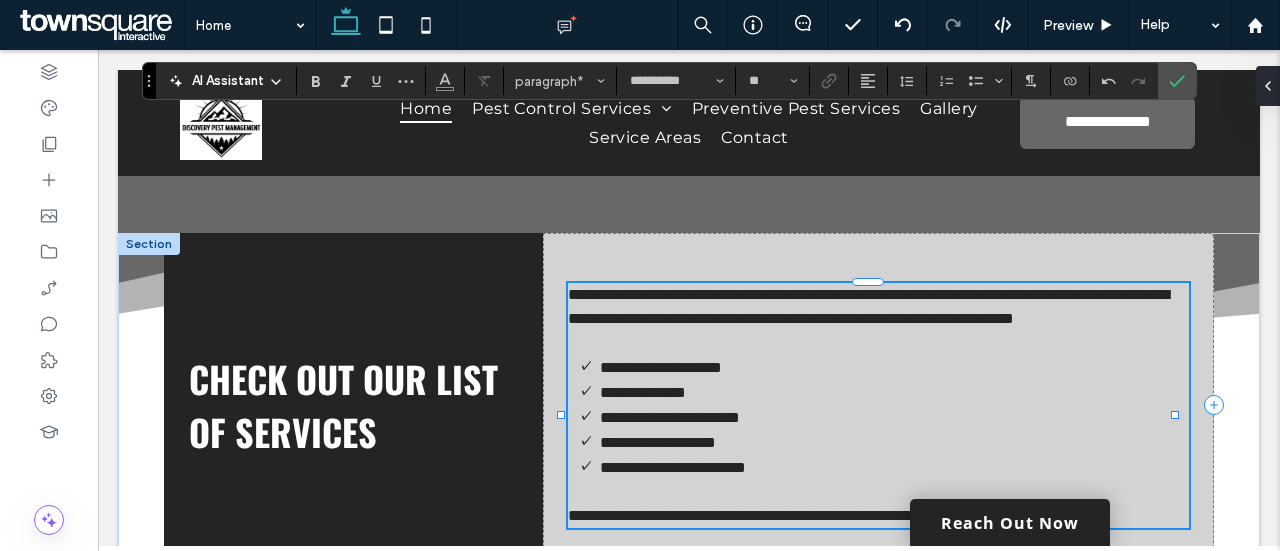 click on "**********" at bounding box center (785, 515) 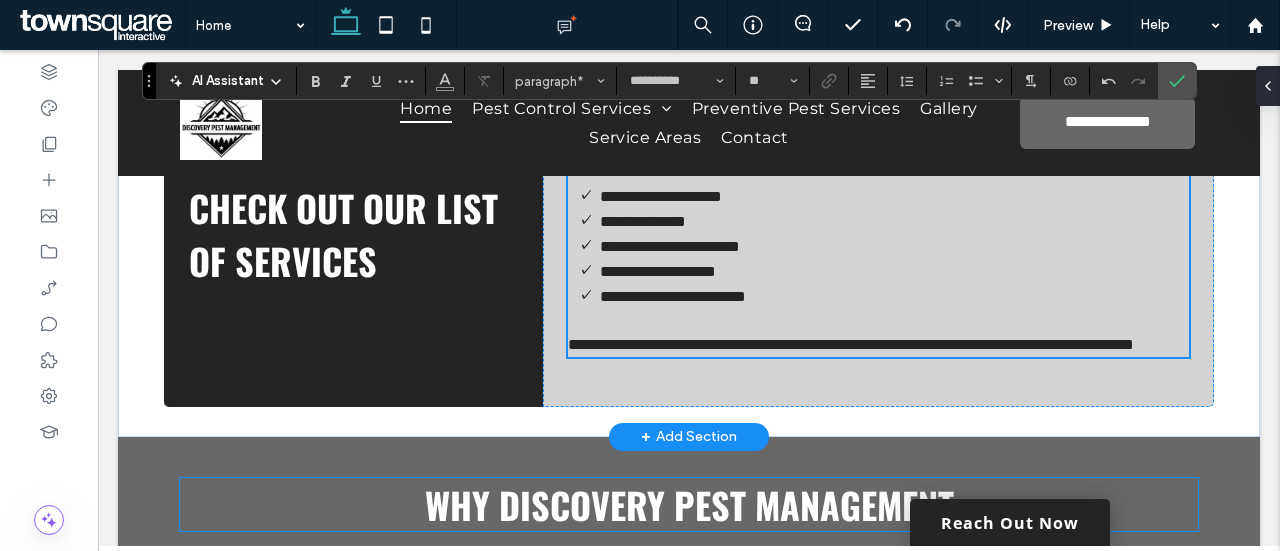 scroll, scrollTop: 2287, scrollLeft: 0, axis: vertical 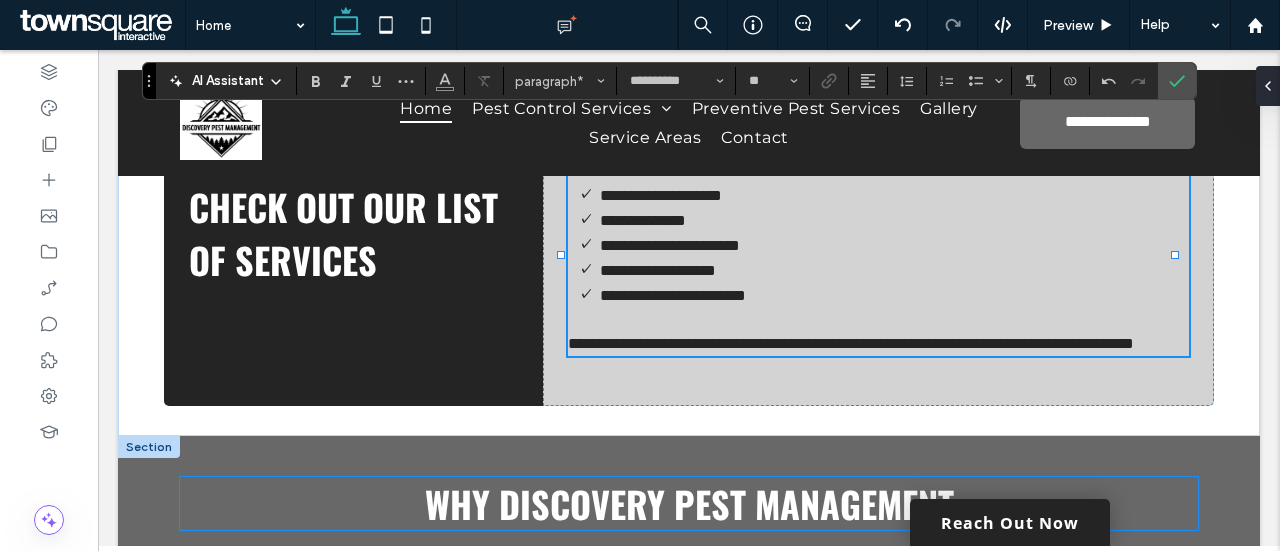 click on "Why Discovery Pest Management" at bounding box center (689, 503) 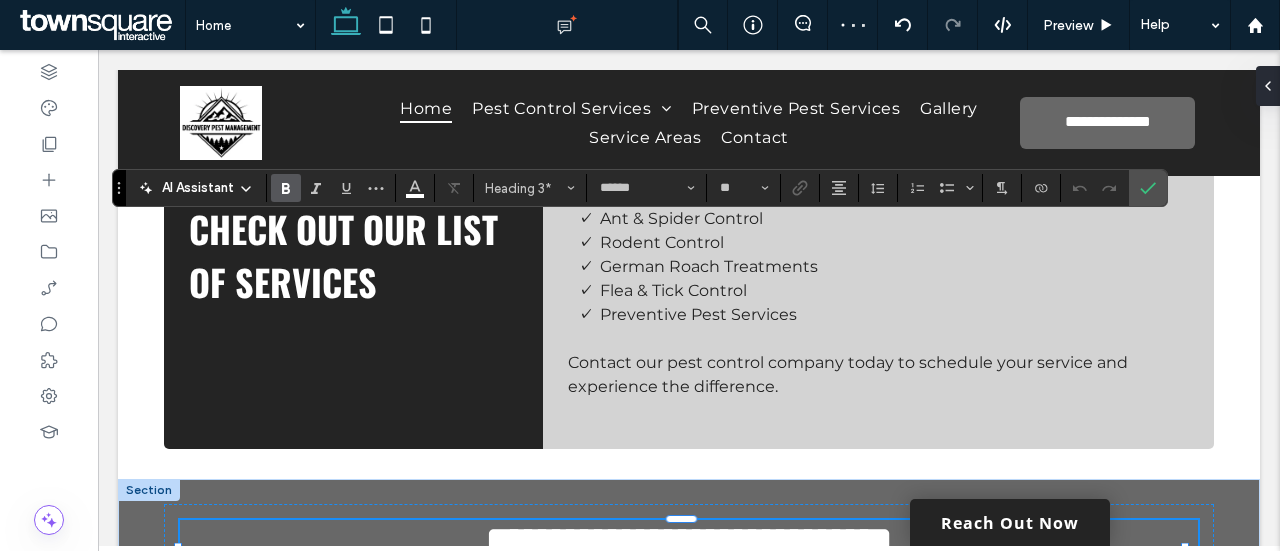 type 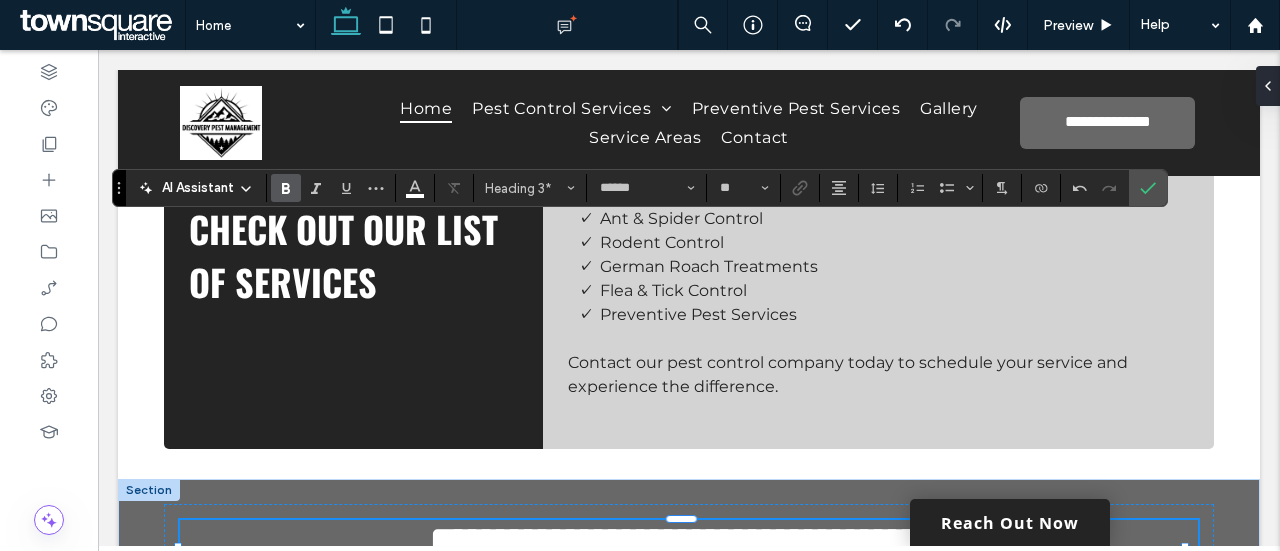 click on "﻿" at bounding box center [689, 684] 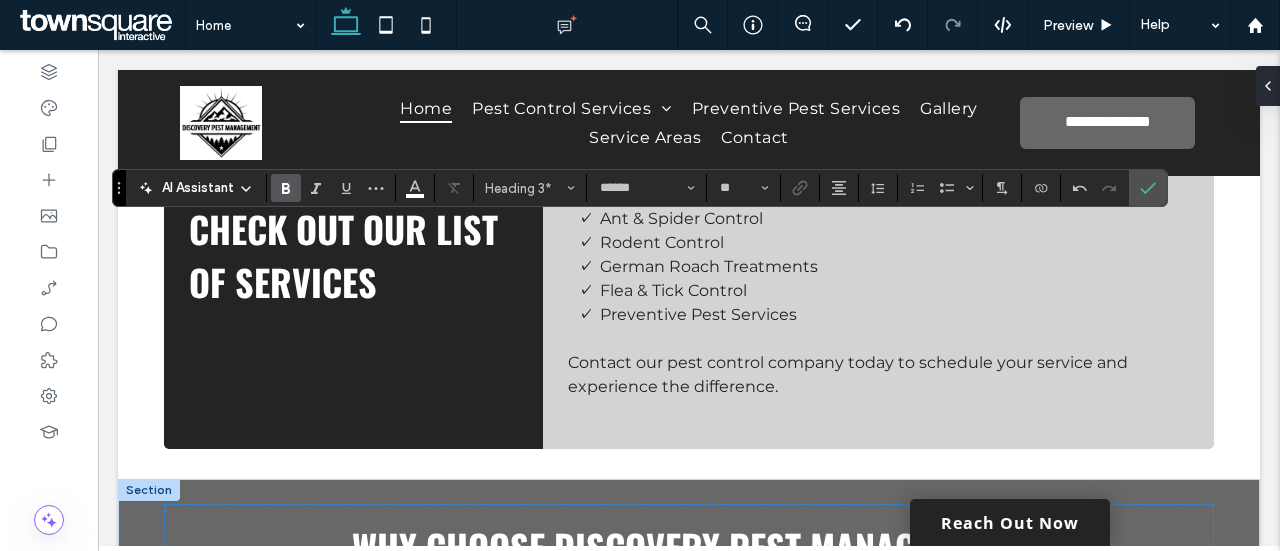 click on "**********" at bounding box center [689, 673] 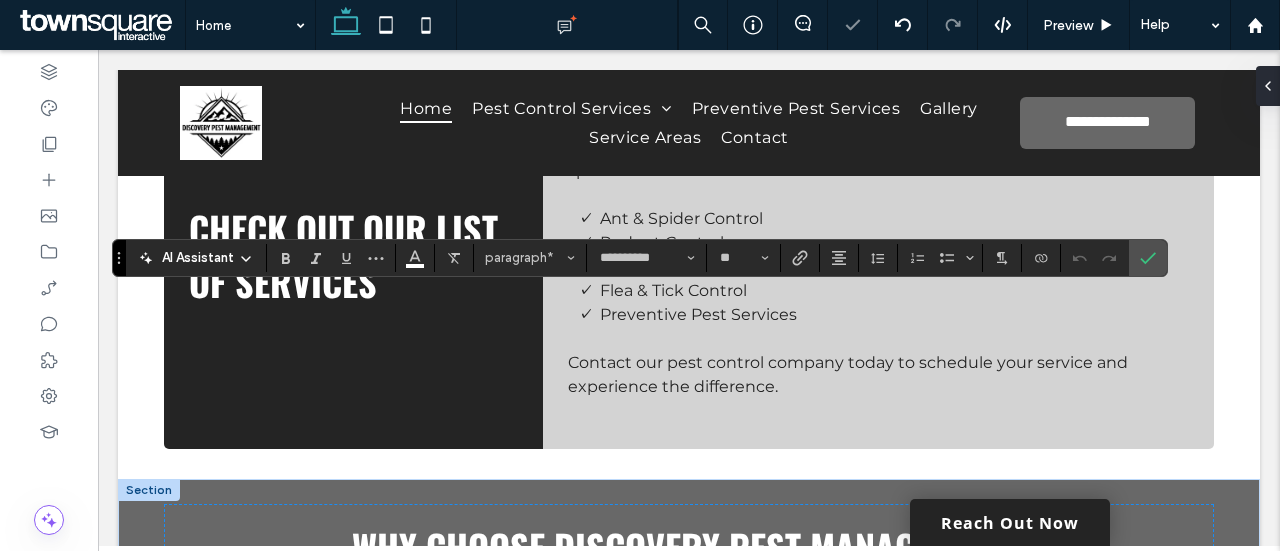 click on "**********" at bounding box center [692, 624] 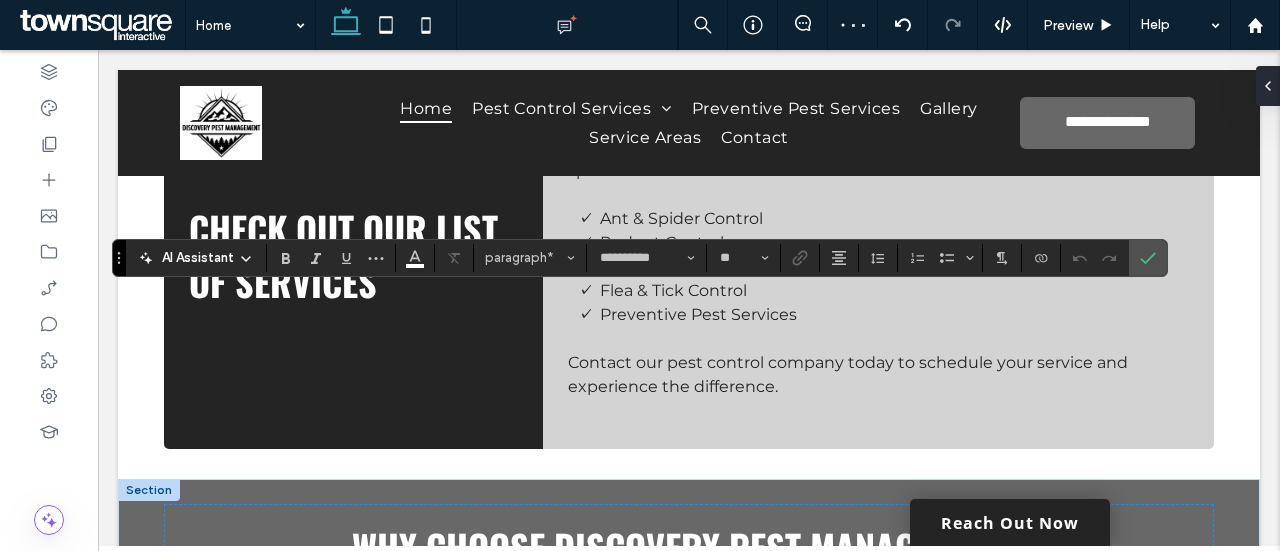 click on "**********" at bounding box center (692, 624) 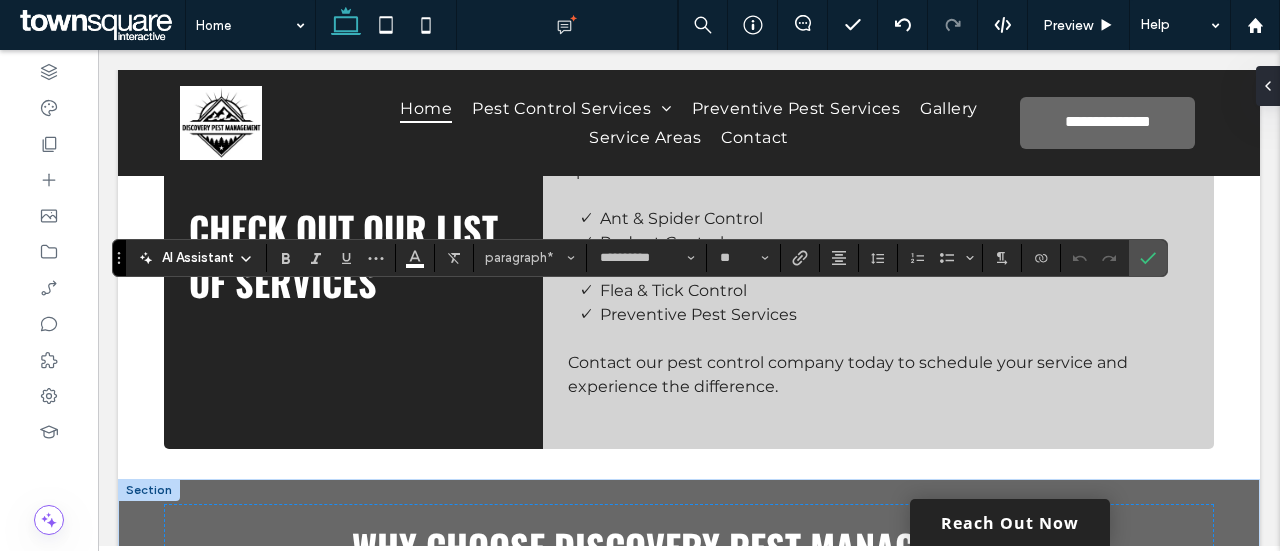 drag, startPoint x: 1068, startPoint y: 323, endPoint x: 113, endPoint y: 265, distance: 956.75964 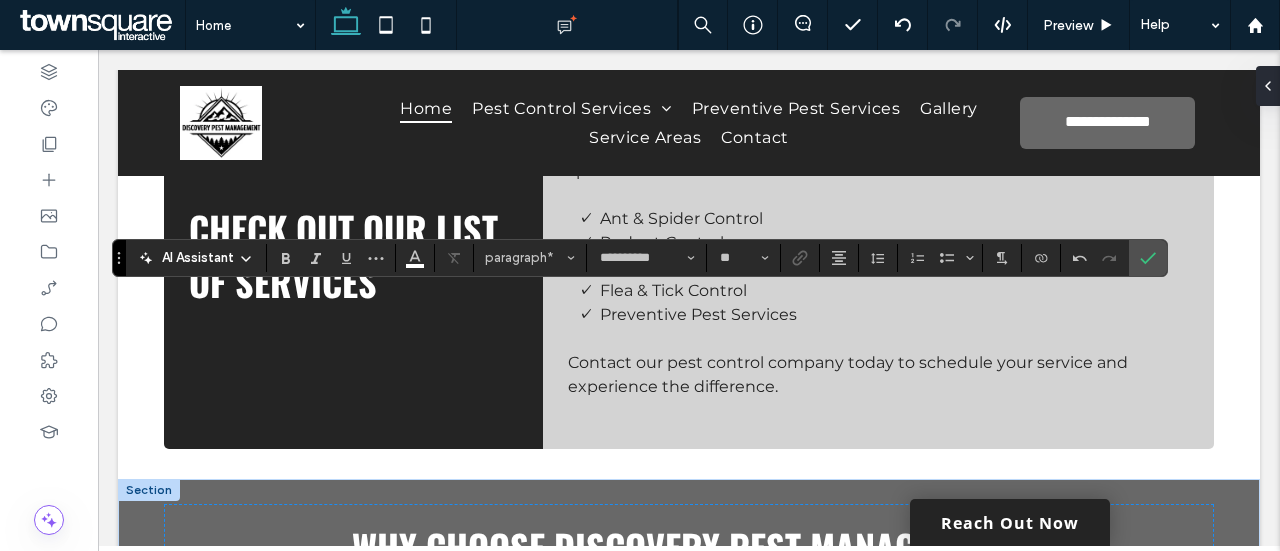 type 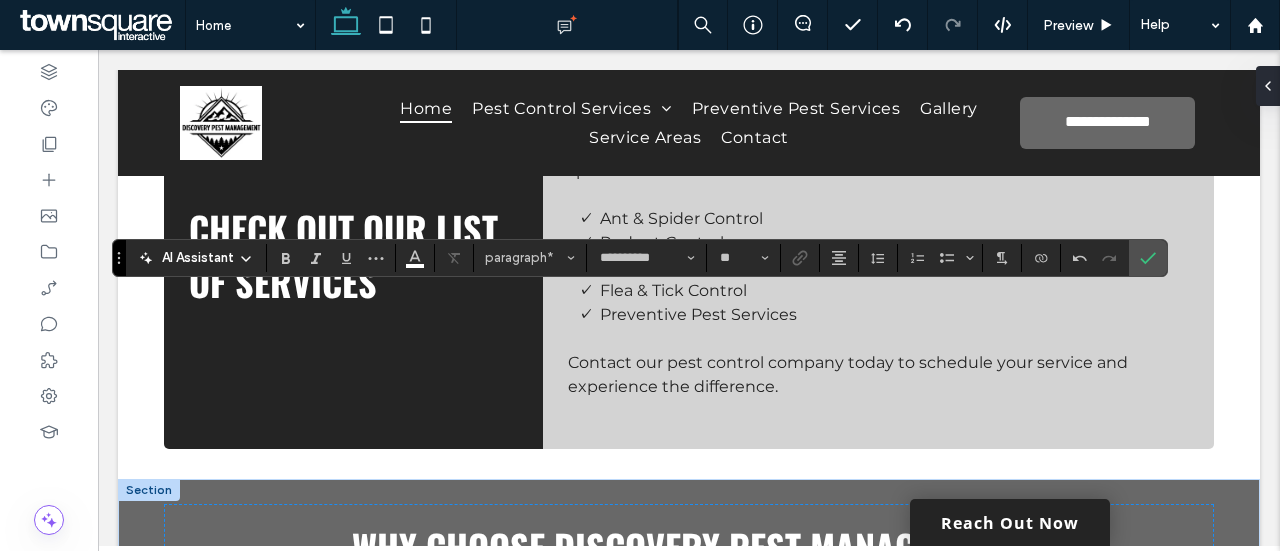 click on "**********" at bounding box center (692, 636) 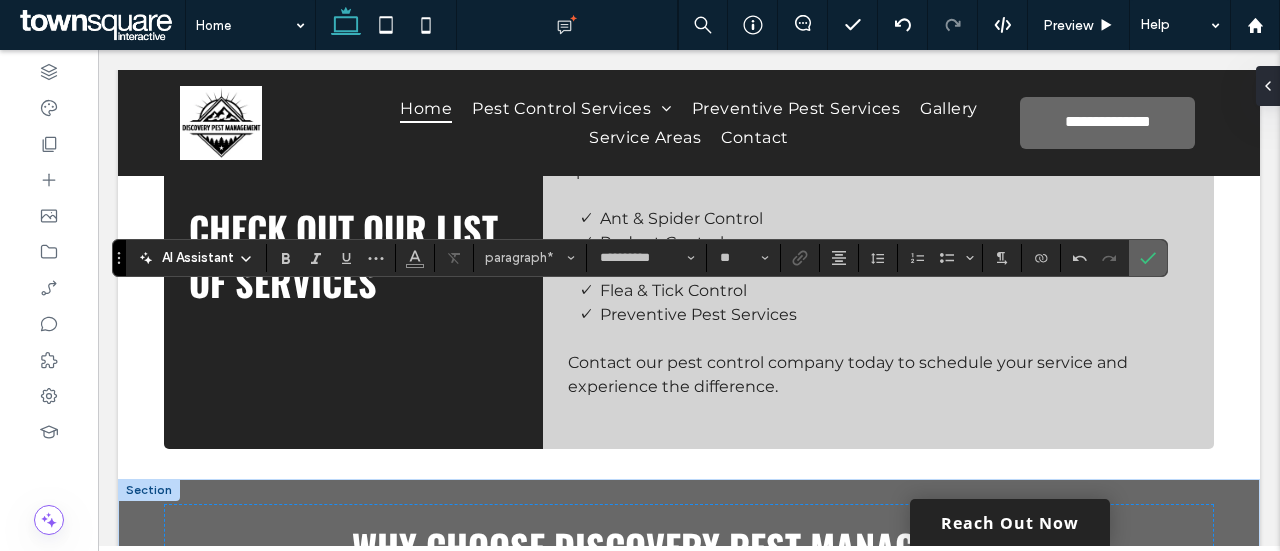 click 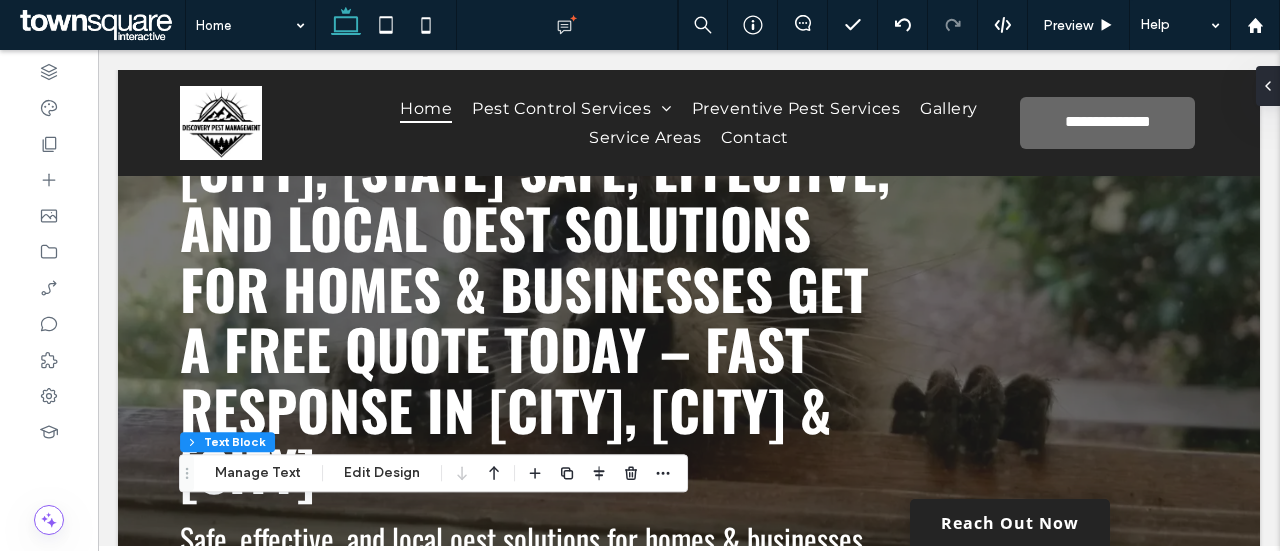 scroll, scrollTop: 0, scrollLeft: 0, axis: both 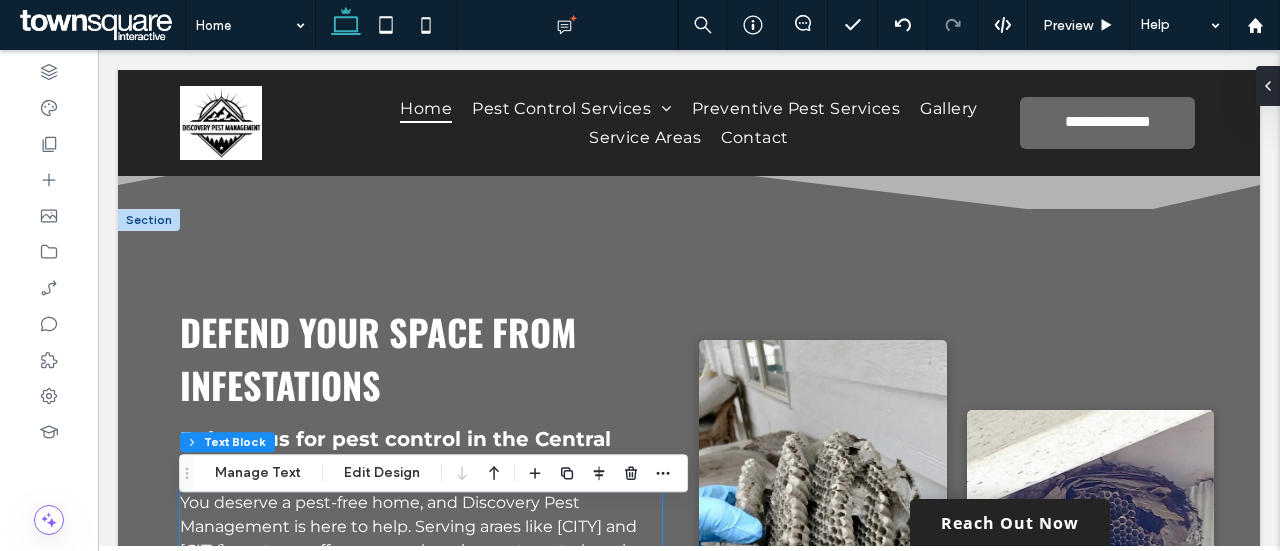 click on "You deserve a pest-free home, and Discovery Pest Management is here to help. Serving araes like Bend and Prineville, our team offers comprehensive pest control services tailored to your needs. Whether you're dealing with ants, spiders, or rodents, our local expertise ensures effective solutions. We offer flexible plans and pricing to fit any budget, and our CRM-backed service tracking keeps you informed every step of the way." at bounding box center [416, 586] 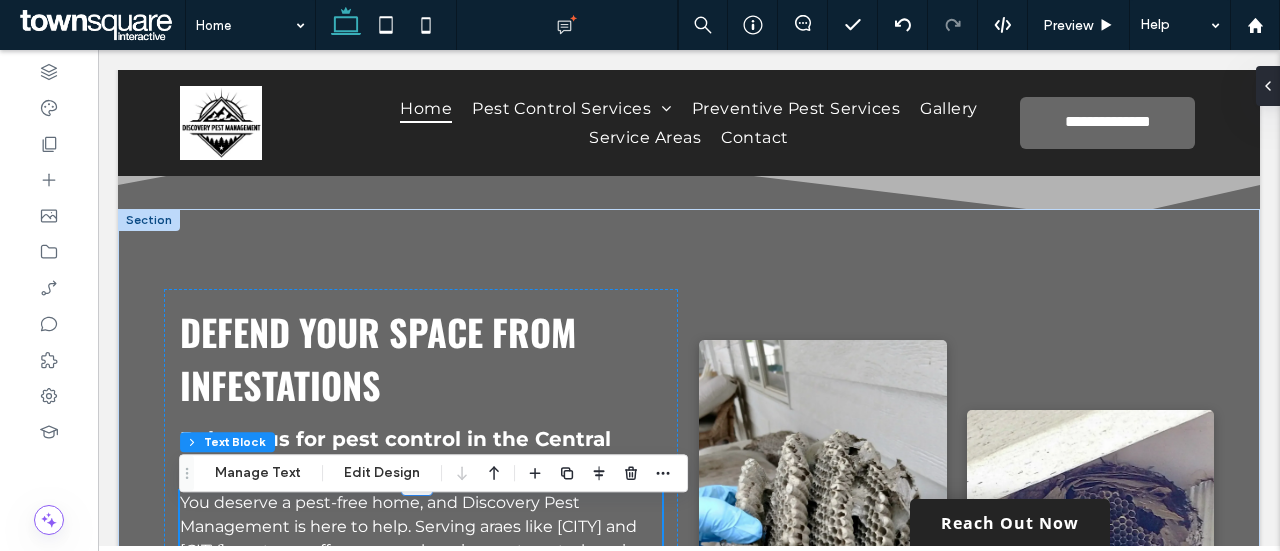 click on "You deserve a pest-free home, and Discovery Pest Management is here to help. Serving araes like Bend and Prineville, our team offers comprehensive pest control services tailored to your needs. Whether you're dealing with ants, spiders, or rodents, our local expertise ensures effective solutions. We offer flexible plans and pricing to fit any budget, and our CRM-backed service tracking keeps you informed every step of the way. Our family-owned business is licensed and insured, providing you with the assurance of quality service. Our preventive pest services are designed to keep your home safe year-round. Reach out to our pest control company now to speak to a member of our team." at bounding box center [421, 683] 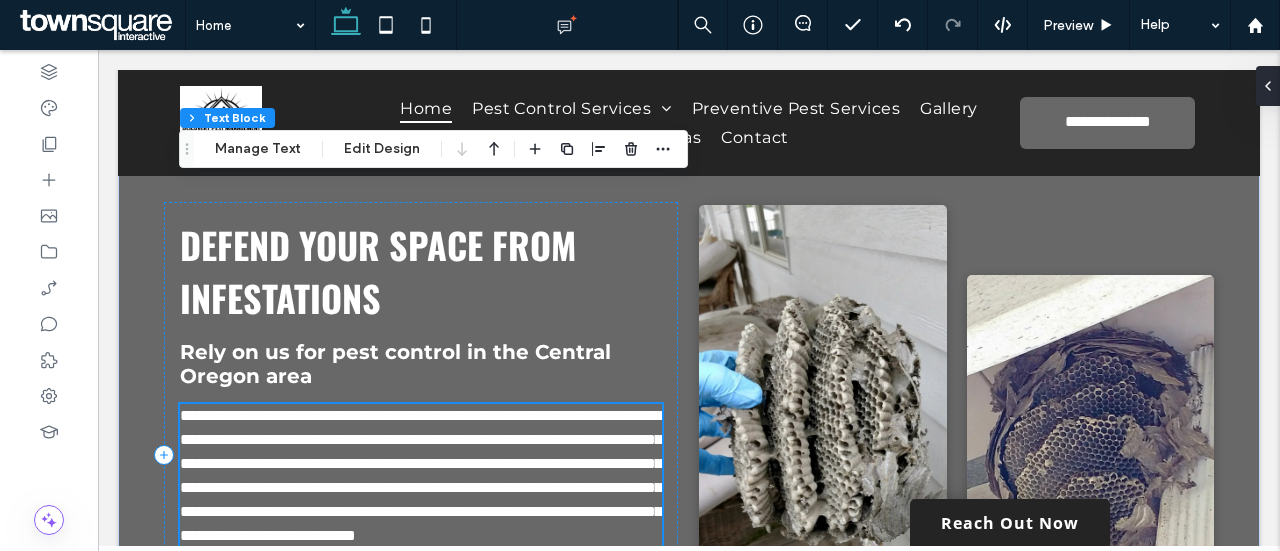 type on "**********" 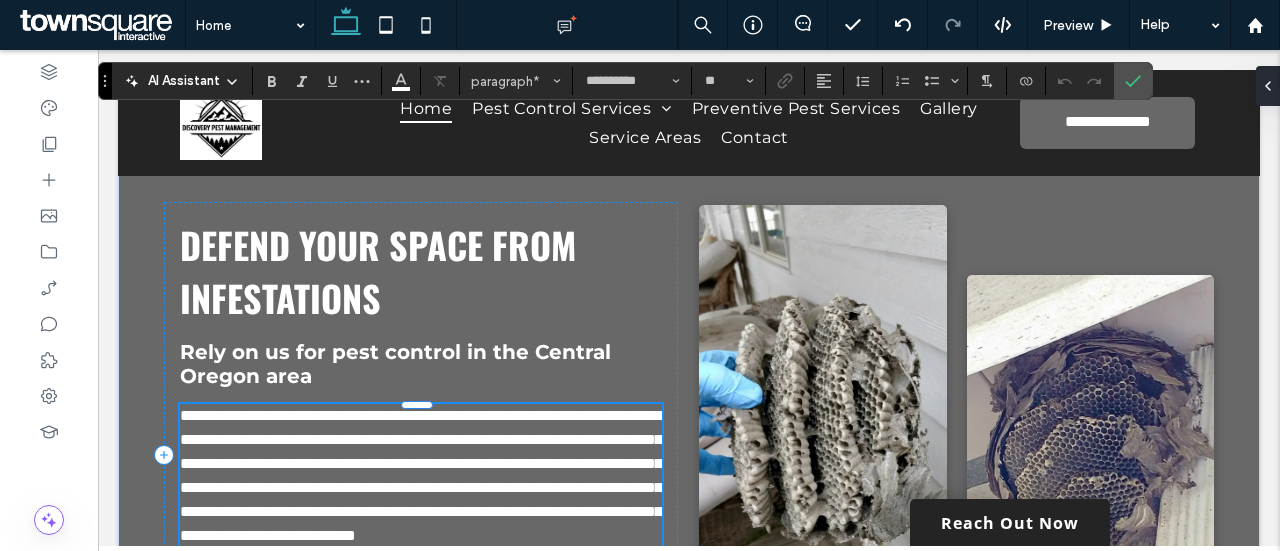 scroll, scrollTop: 1273, scrollLeft: 0, axis: vertical 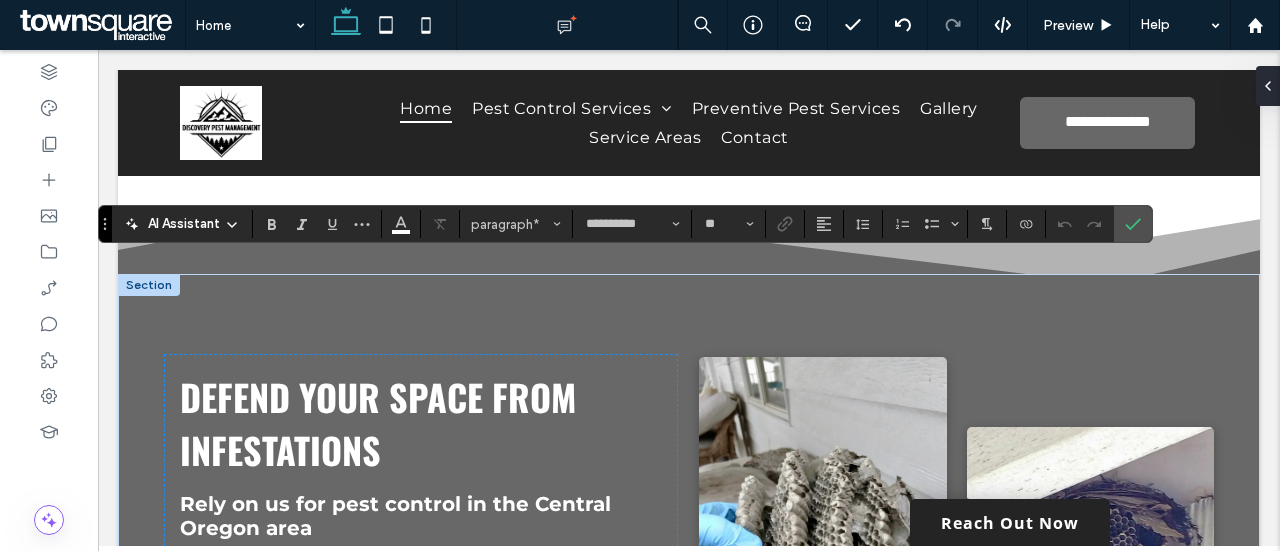 click on "**********" at bounding box center [421, 627] 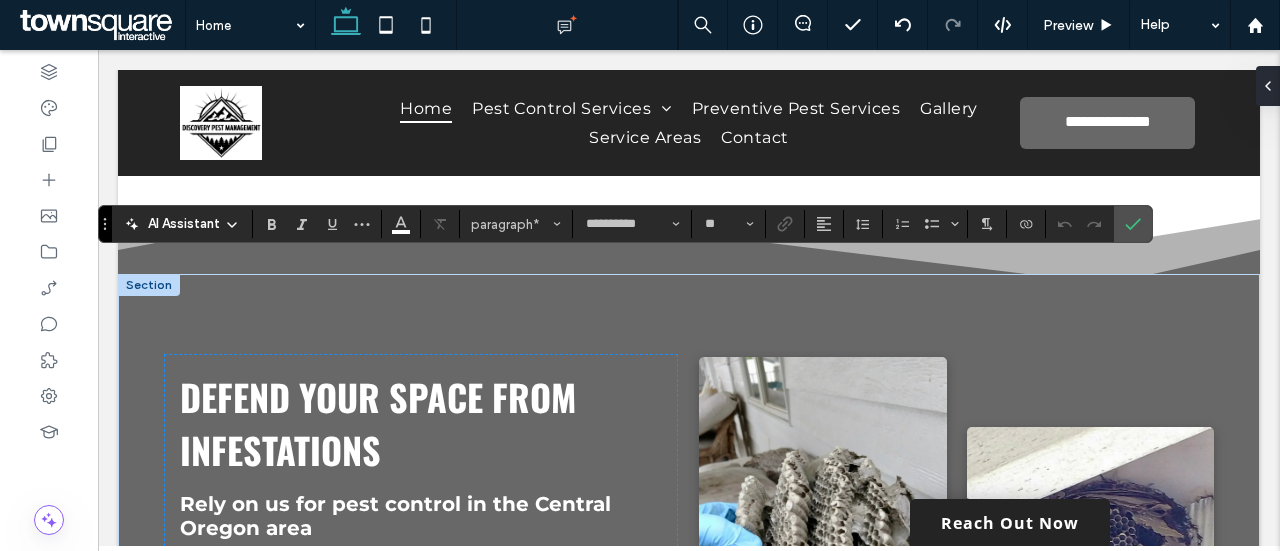 click on "**********" at bounding box center [421, 627] 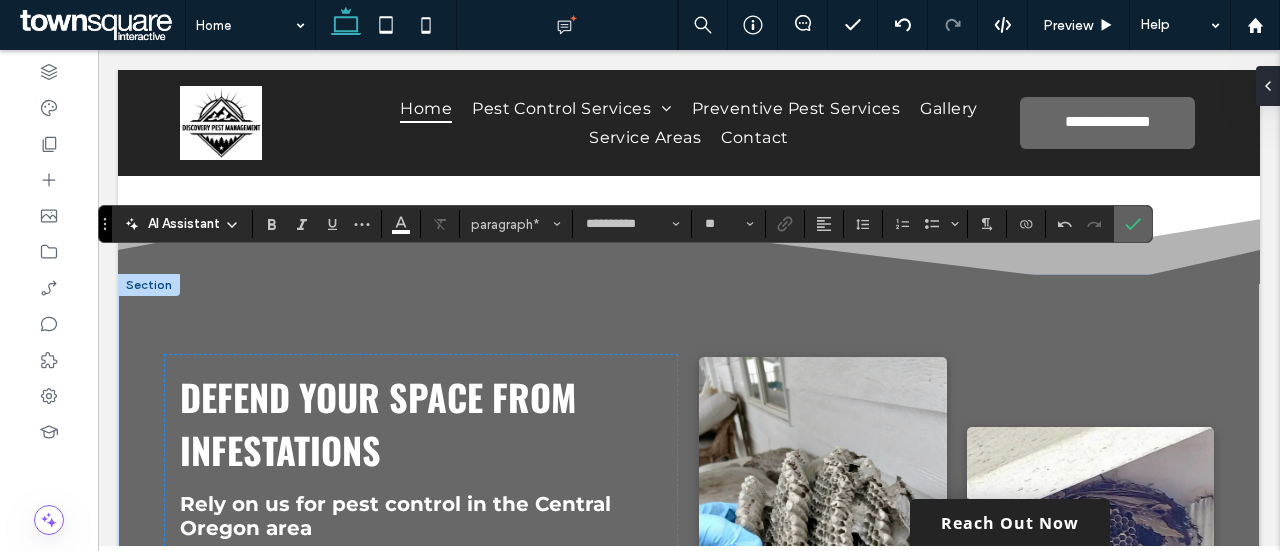 click at bounding box center [1133, 224] 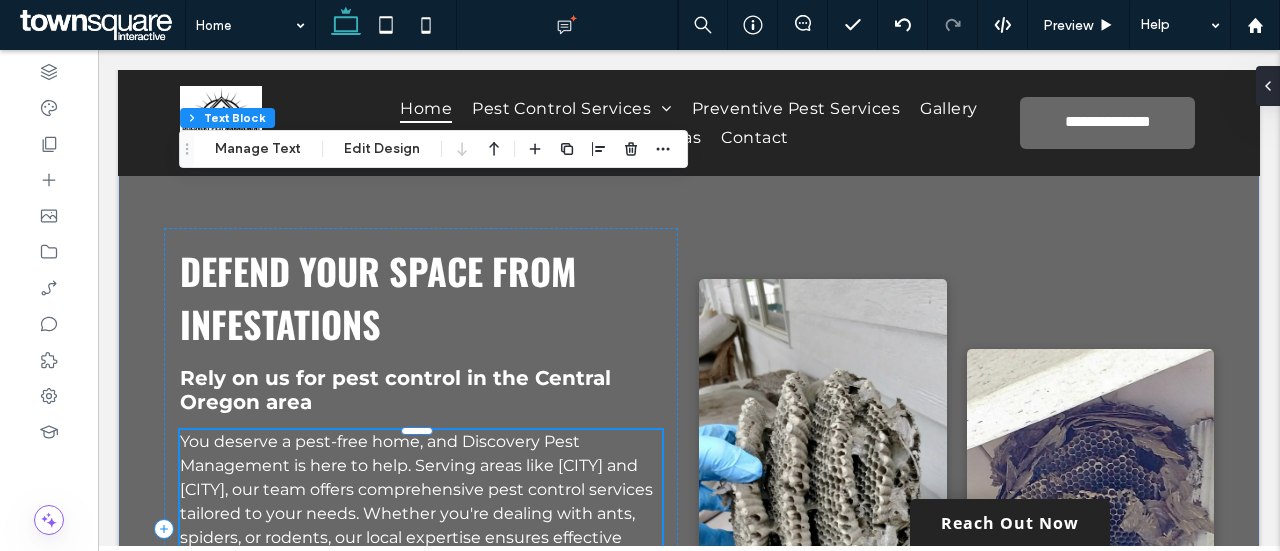 scroll, scrollTop: 536, scrollLeft: 0, axis: vertical 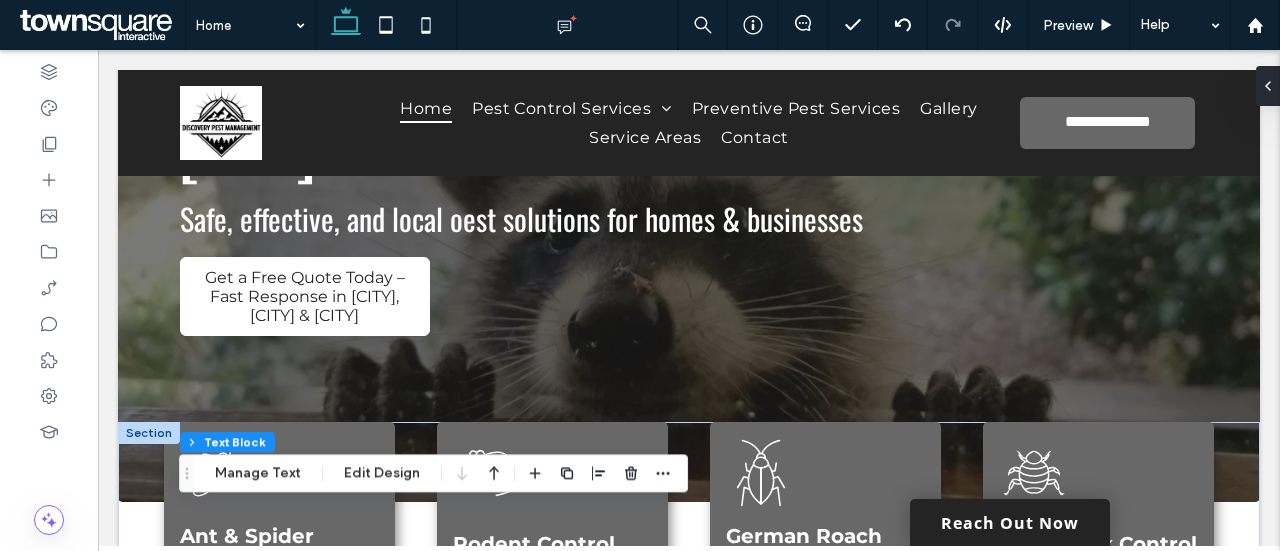 click on "Elimante roaches for good." at bounding box center (825, 612) 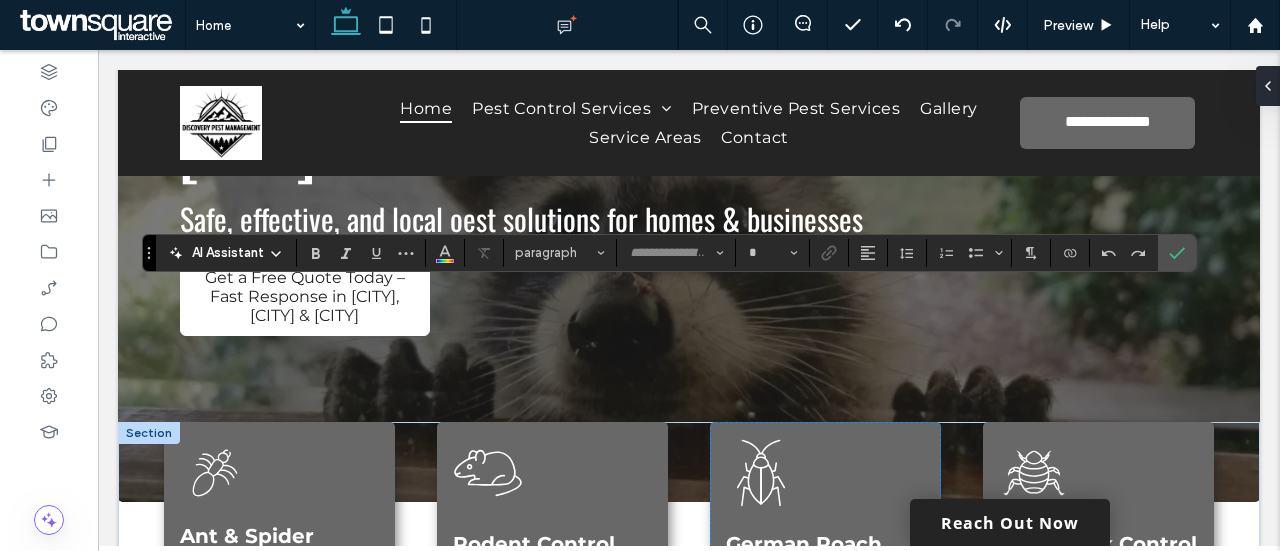 type on "**********" 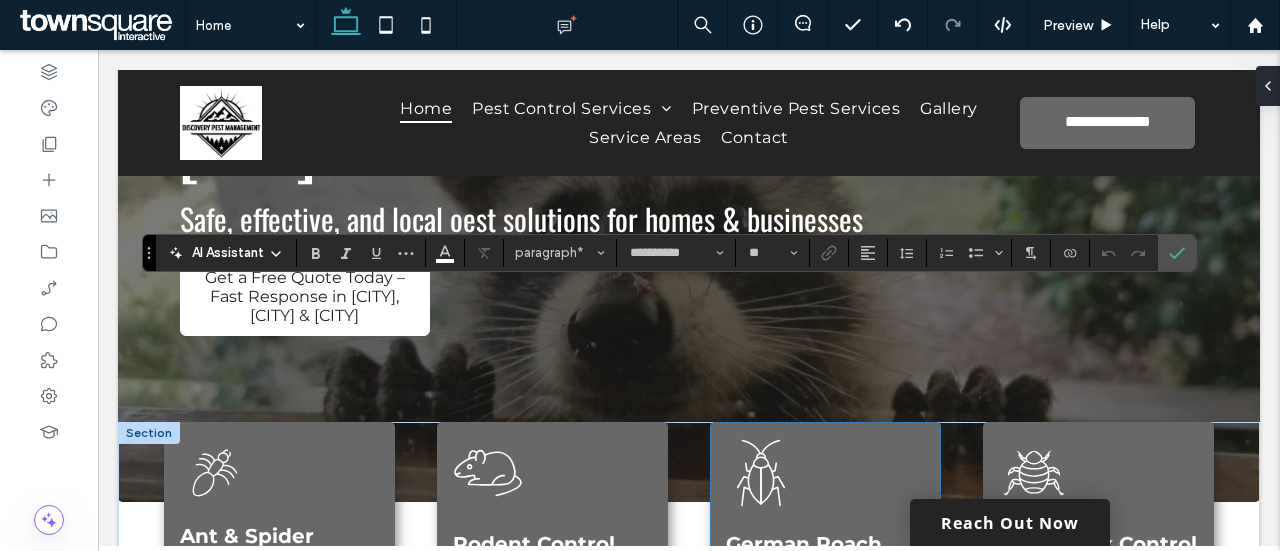 click on "**********" at bounding box center (805, 615) 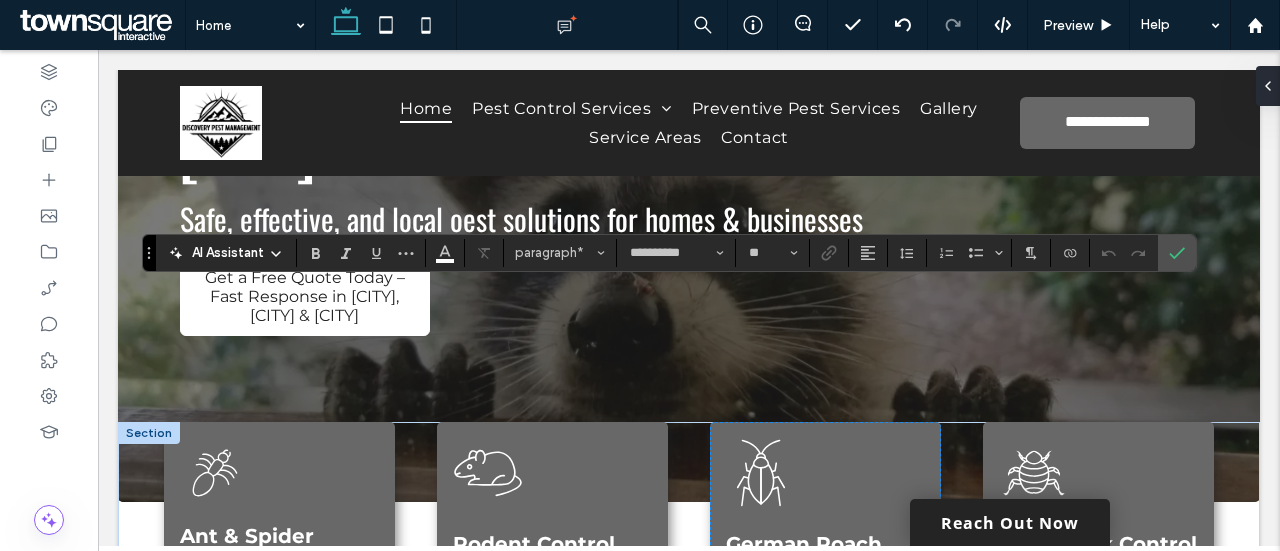 type 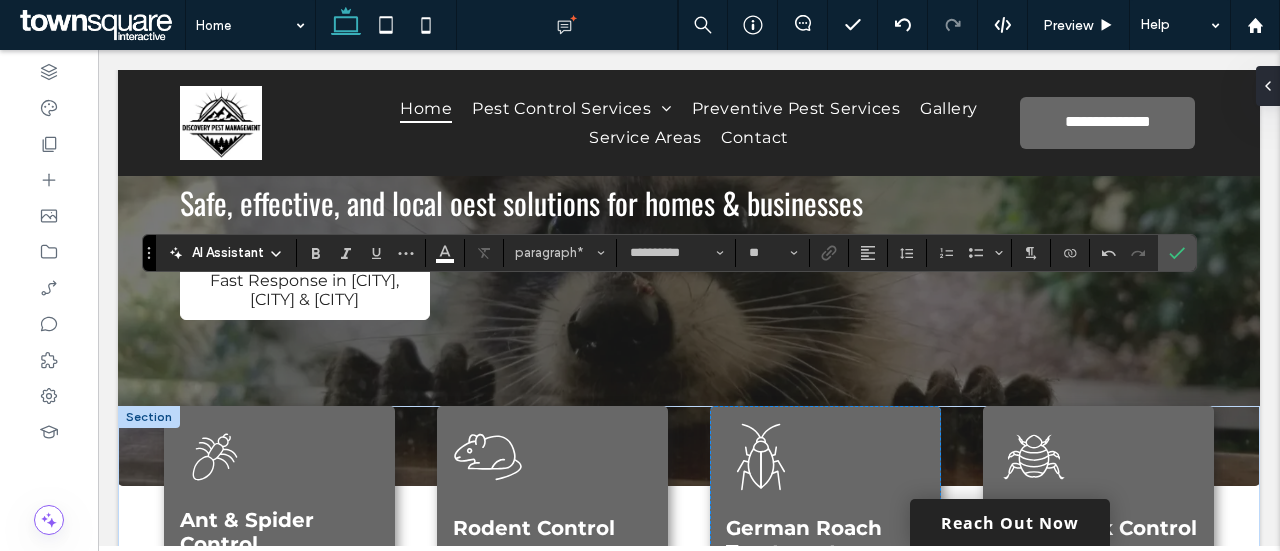 scroll, scrollTop: 536, scrollLeft: 0, axis: vertical 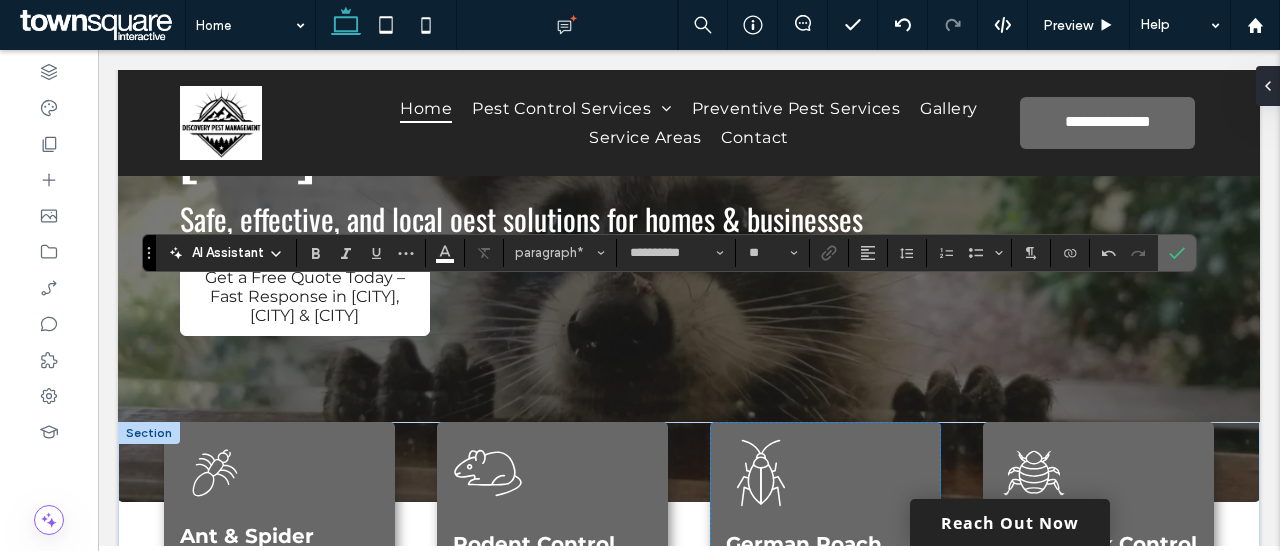 click 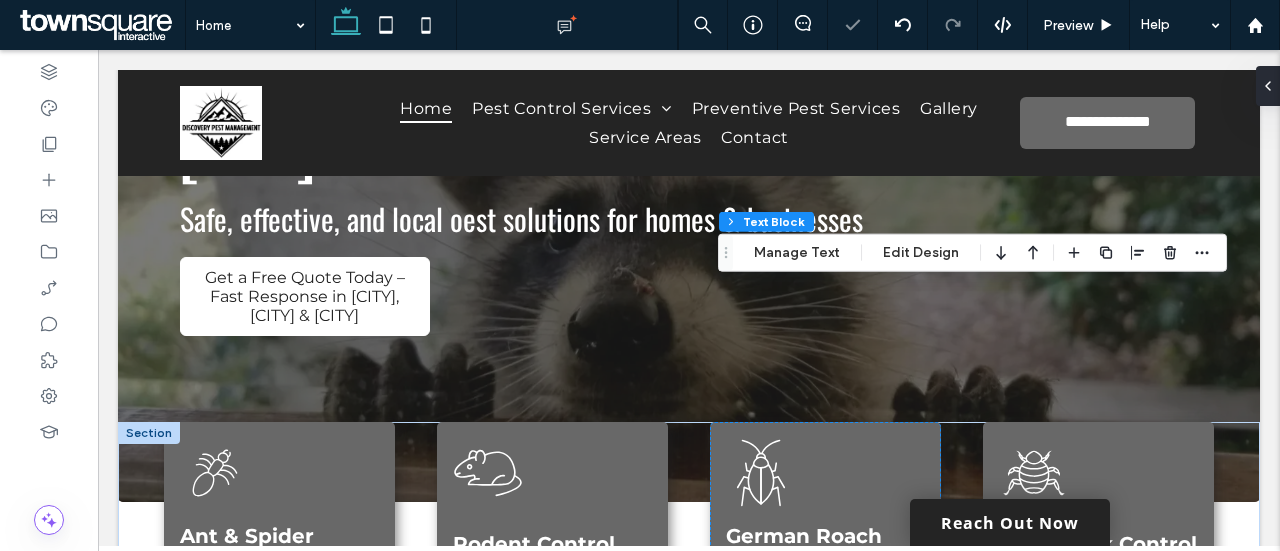 click on "Eliminate roaches for good." at bounding box center (810, 611) 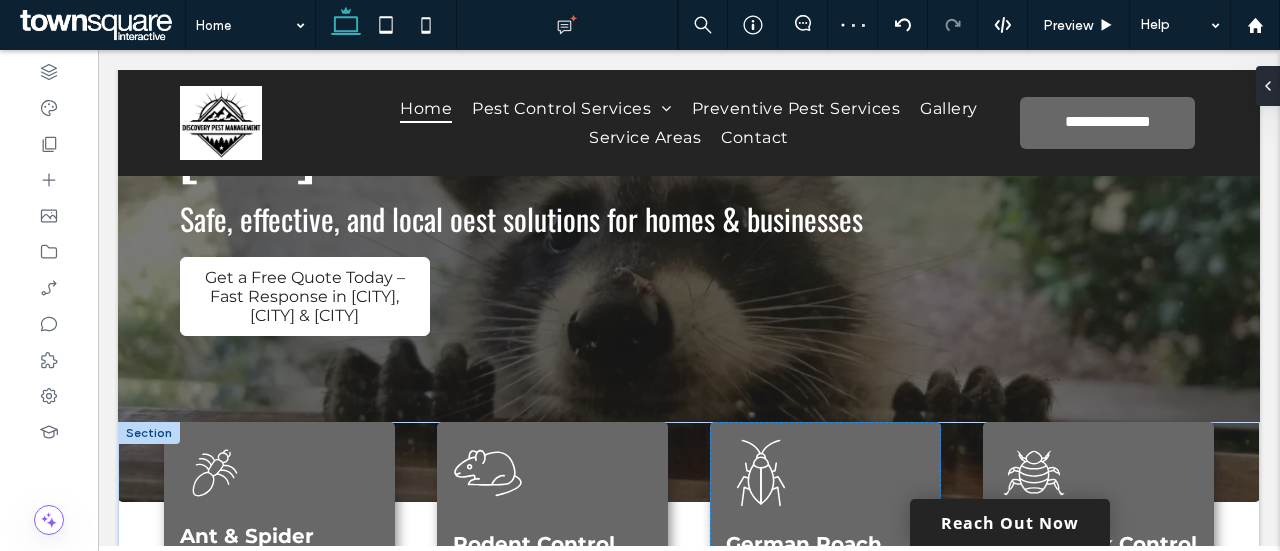 type on "**********" 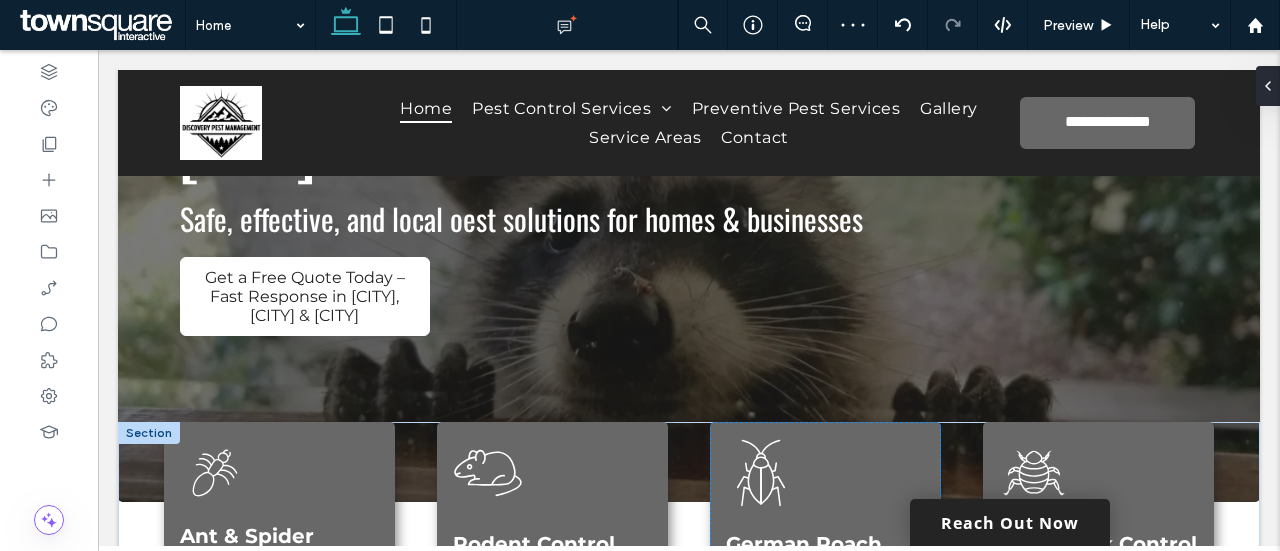 type on "**" 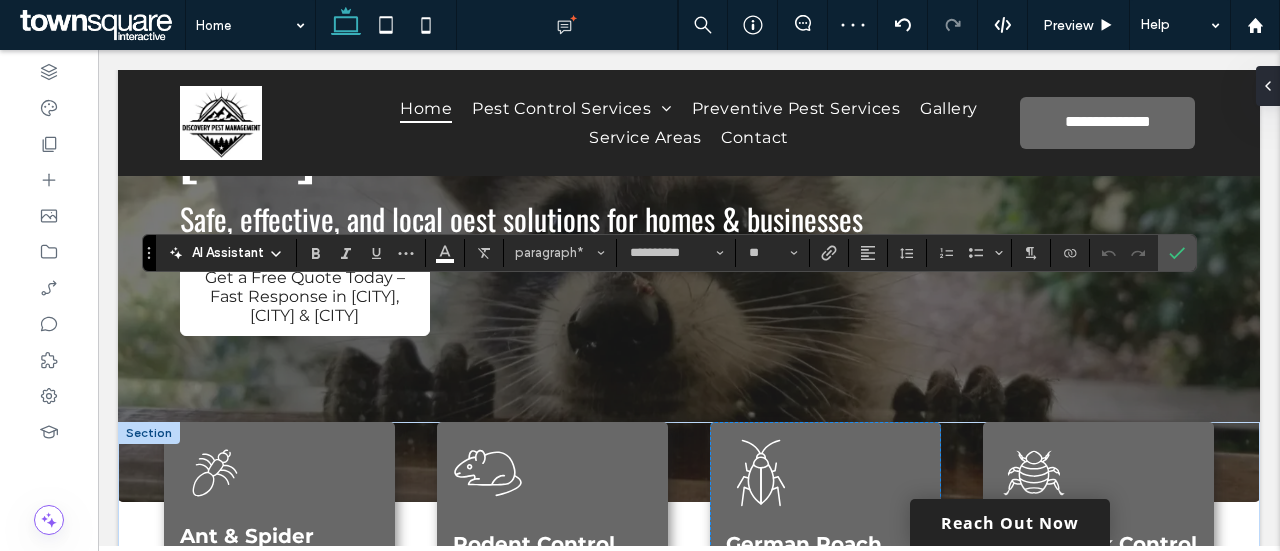 type 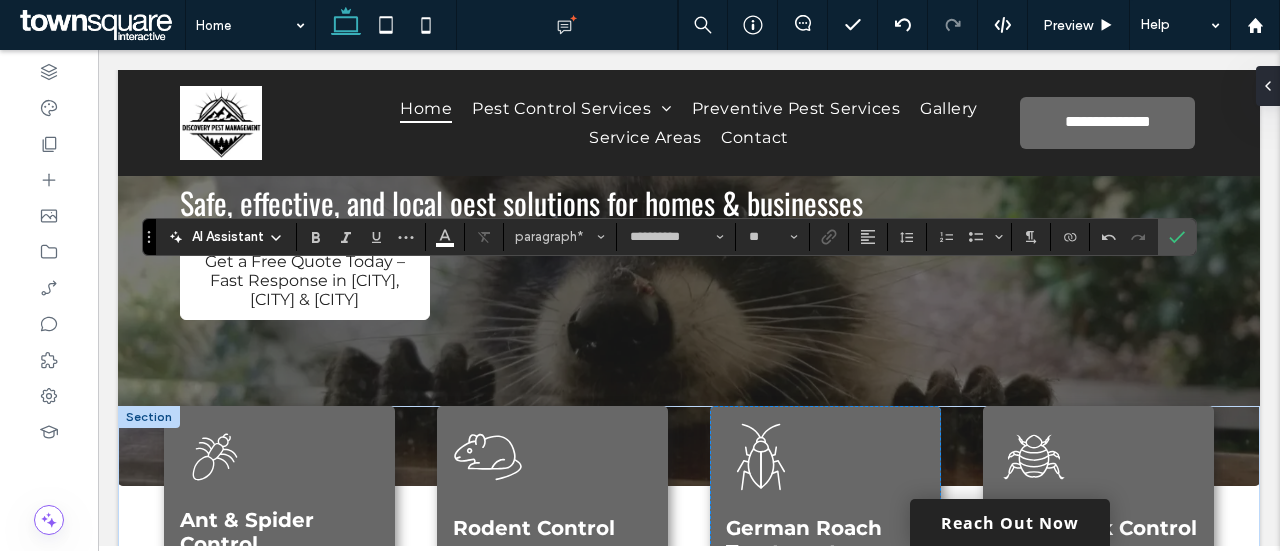 scroll, scrollTop: 536, scrollLeft: 0, axis: vertical 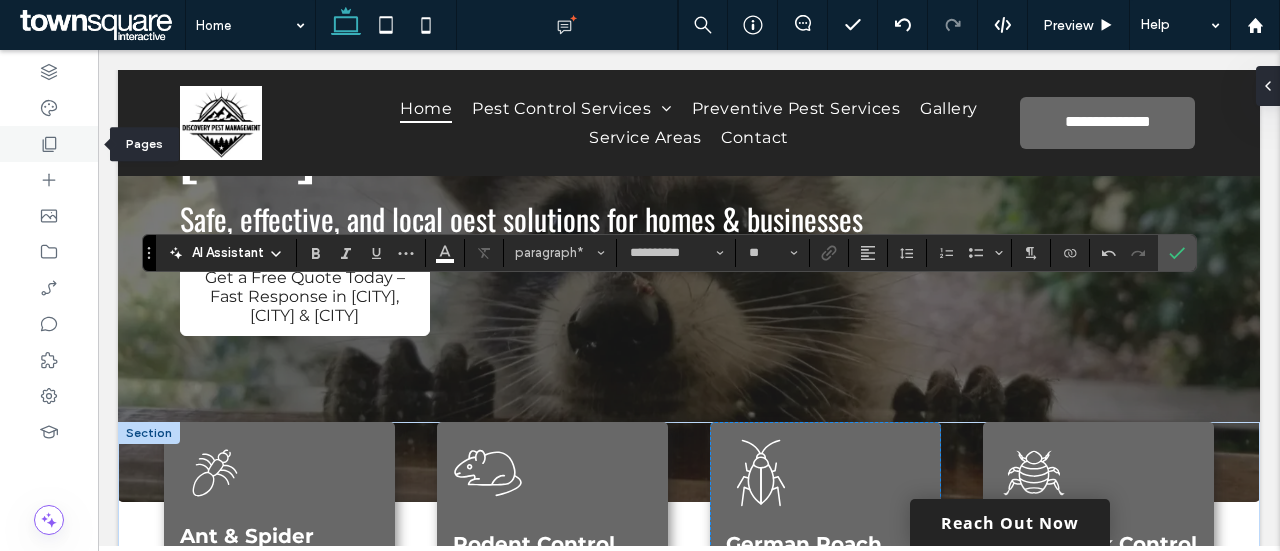 click at bounding box center (49, 144) 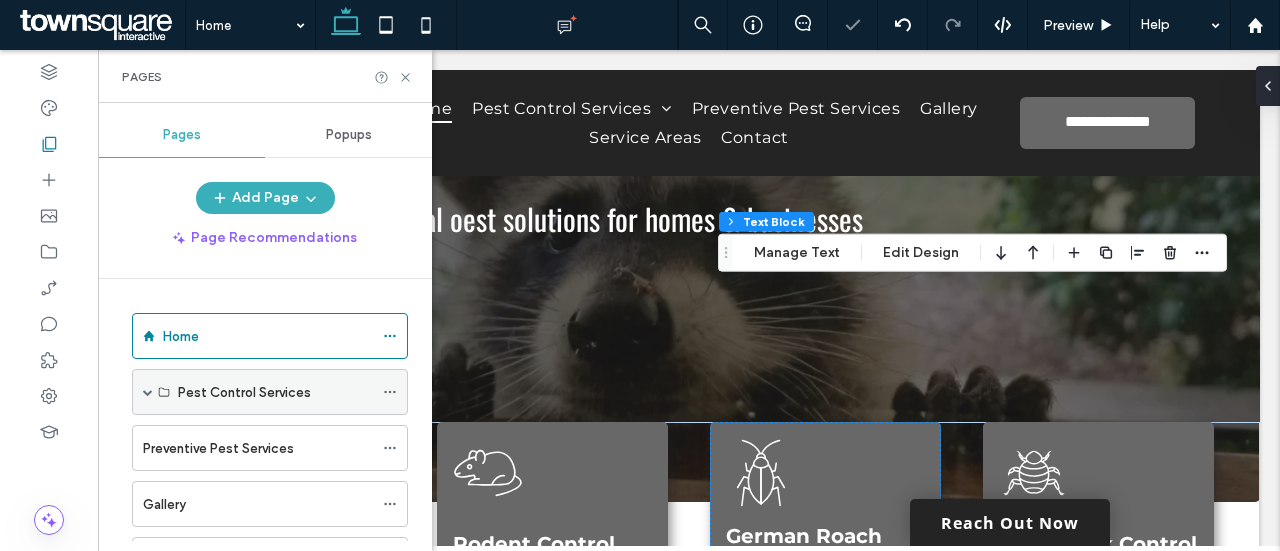 click at bounding box center [148, 392] 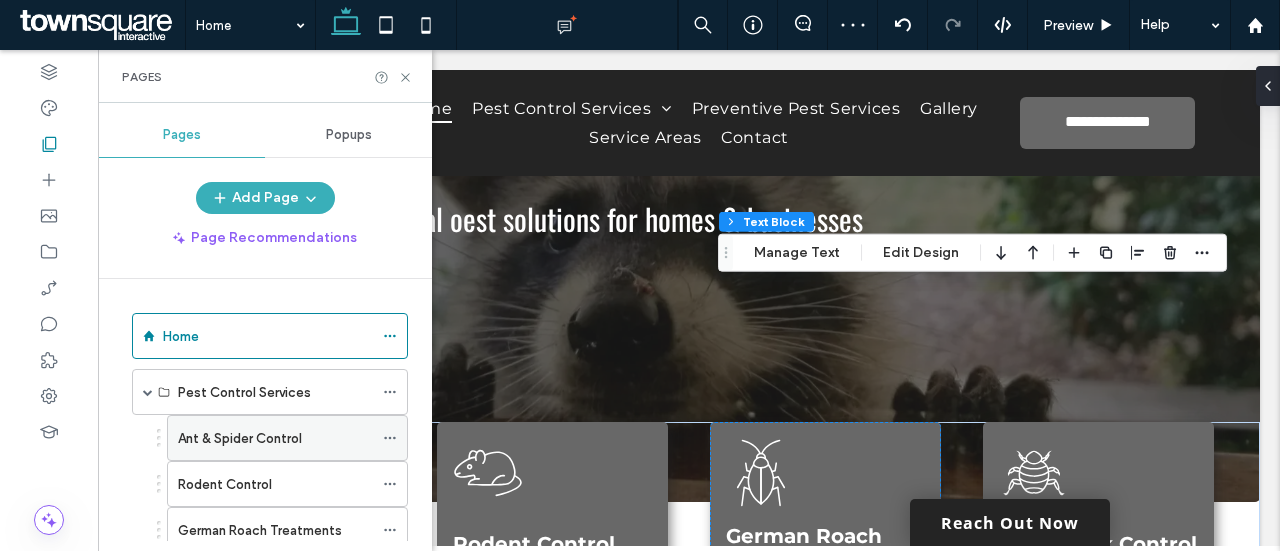 click on "Ant & Spider Control" at bounding box center [240, 438] 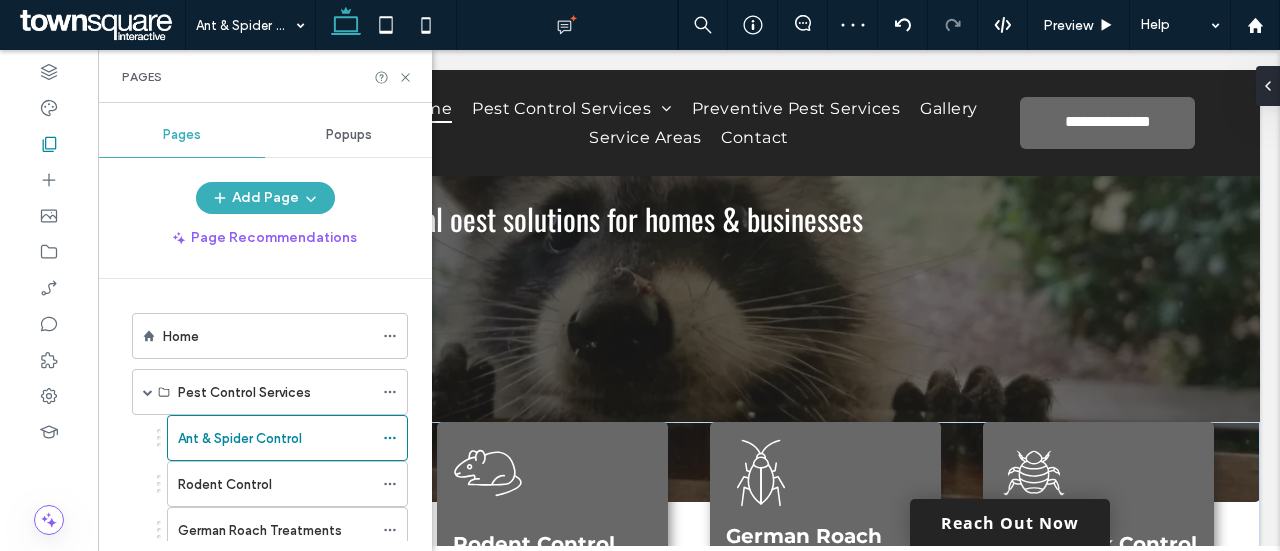 click 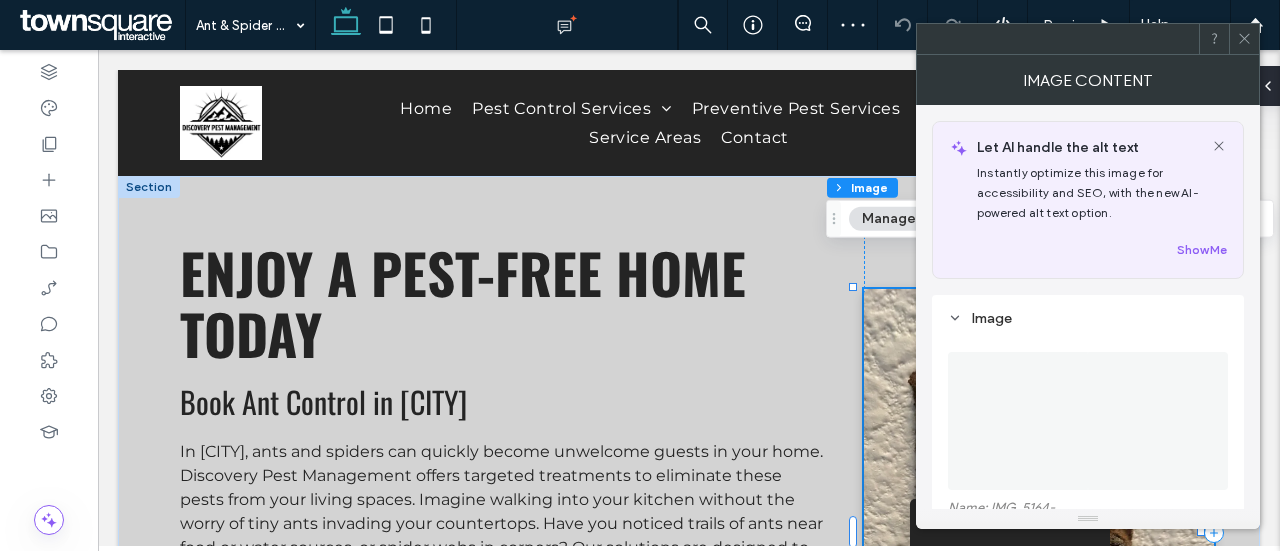 scroll, scrollTop: 36, scrollLeft: 0, axis: vertical 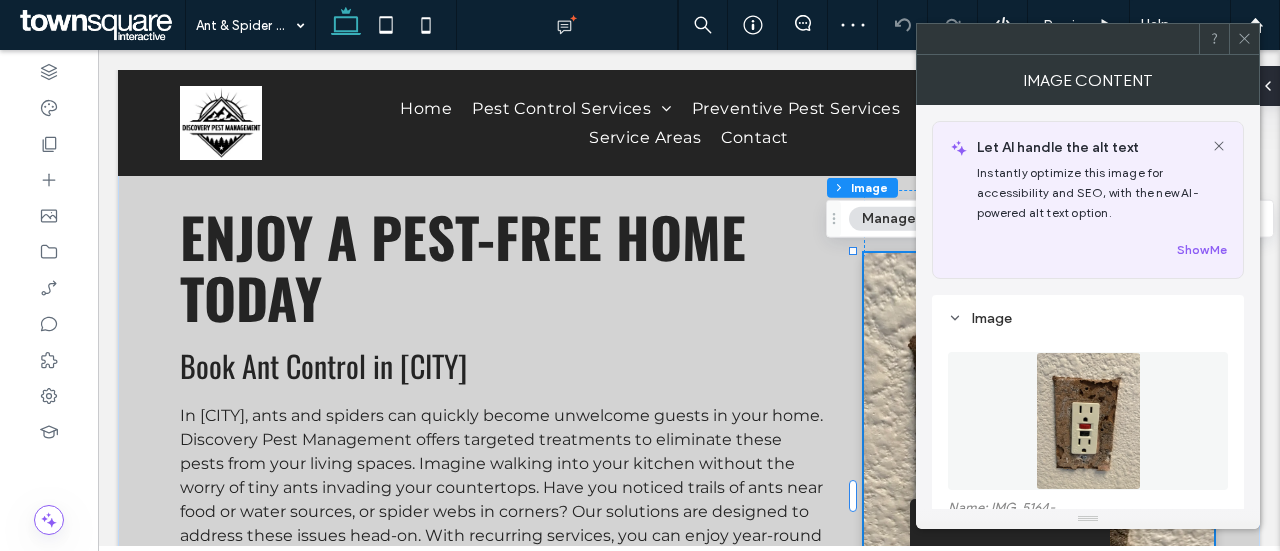 type on "*" 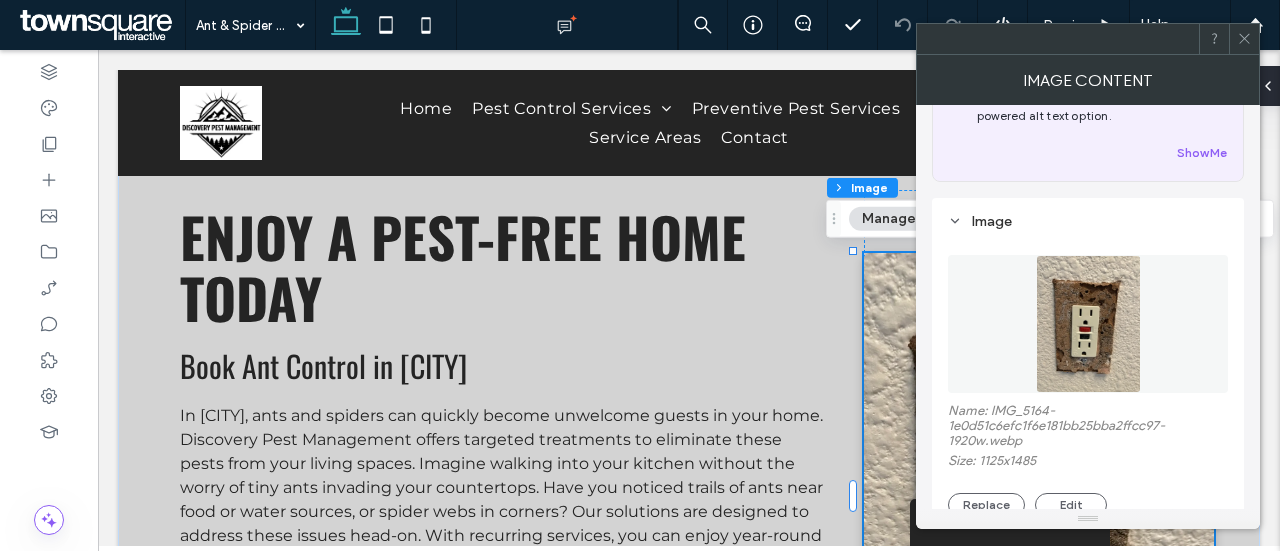 scroll, scrollTop: 128, scrollLeft: 0, axis: vertical 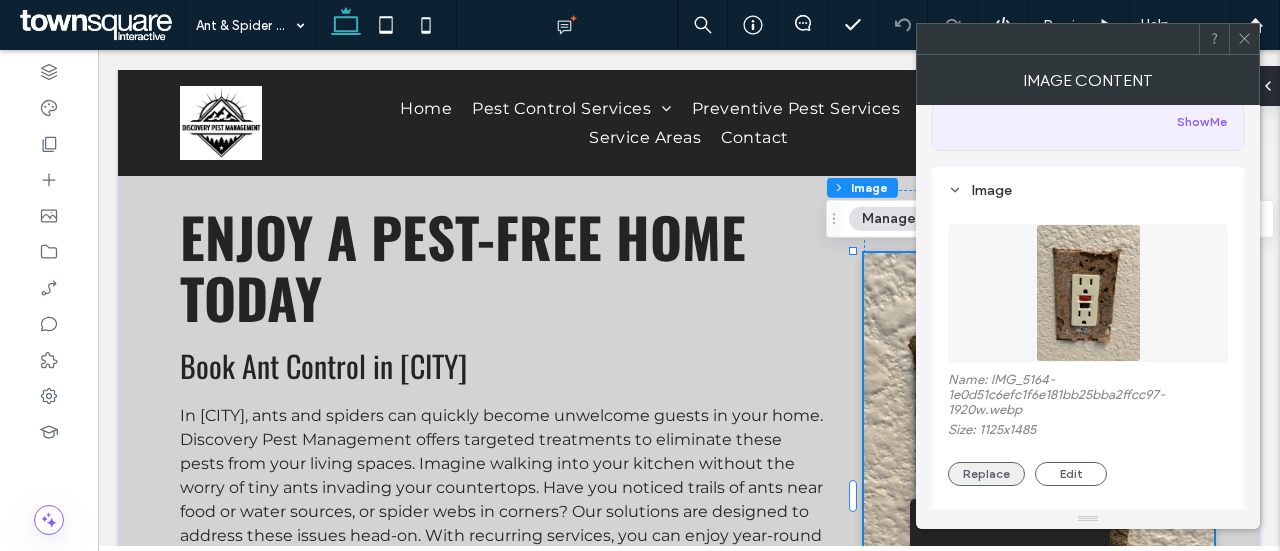 click on "Replace" at bounding box center (986, 474) 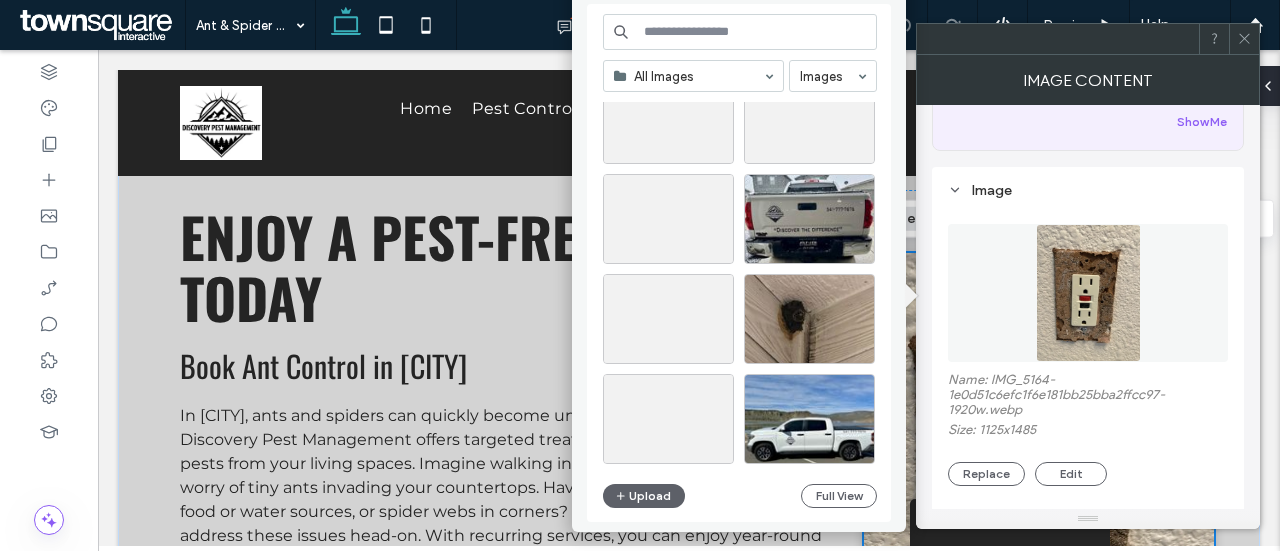 scroll, scrollTop: 1434, scrollLeft: 0, axis: vertical 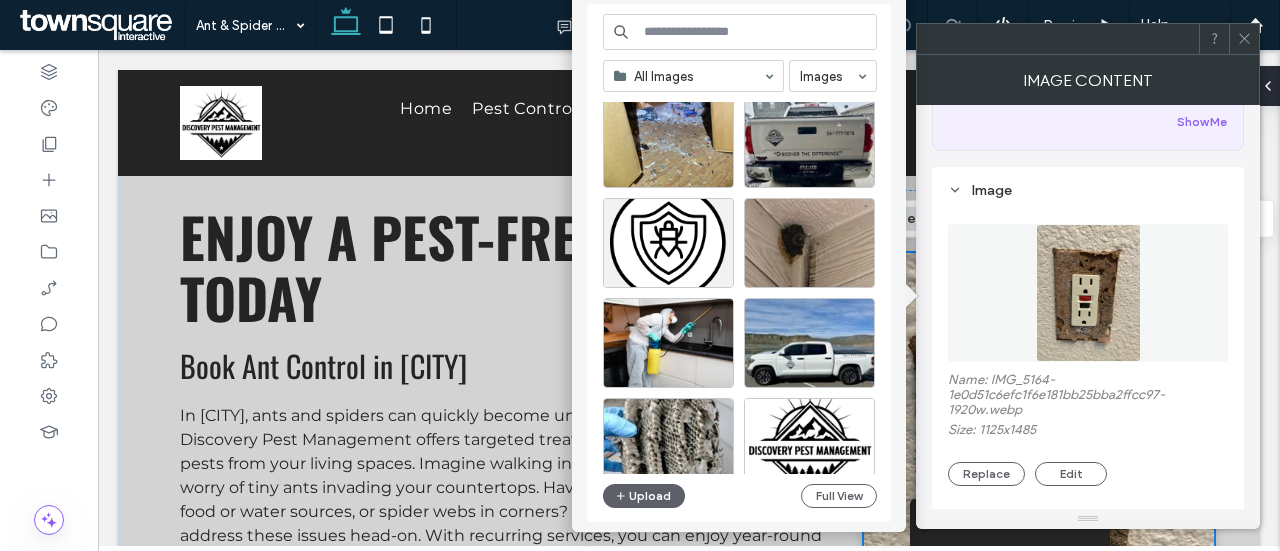 click on "Image Content" at bounding box center (1088, 80) 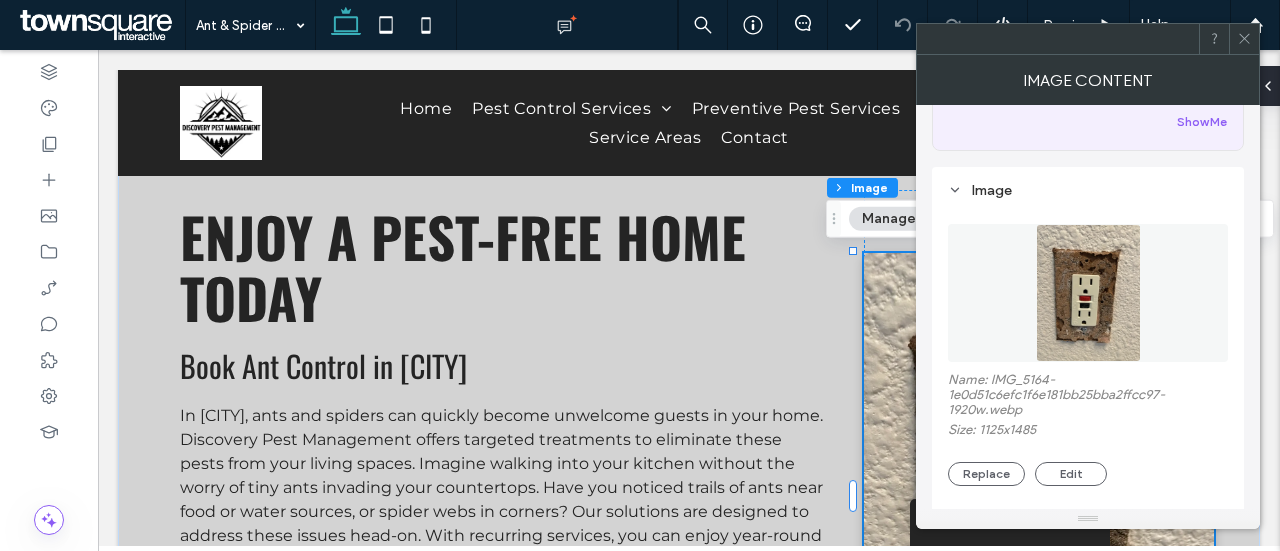 click 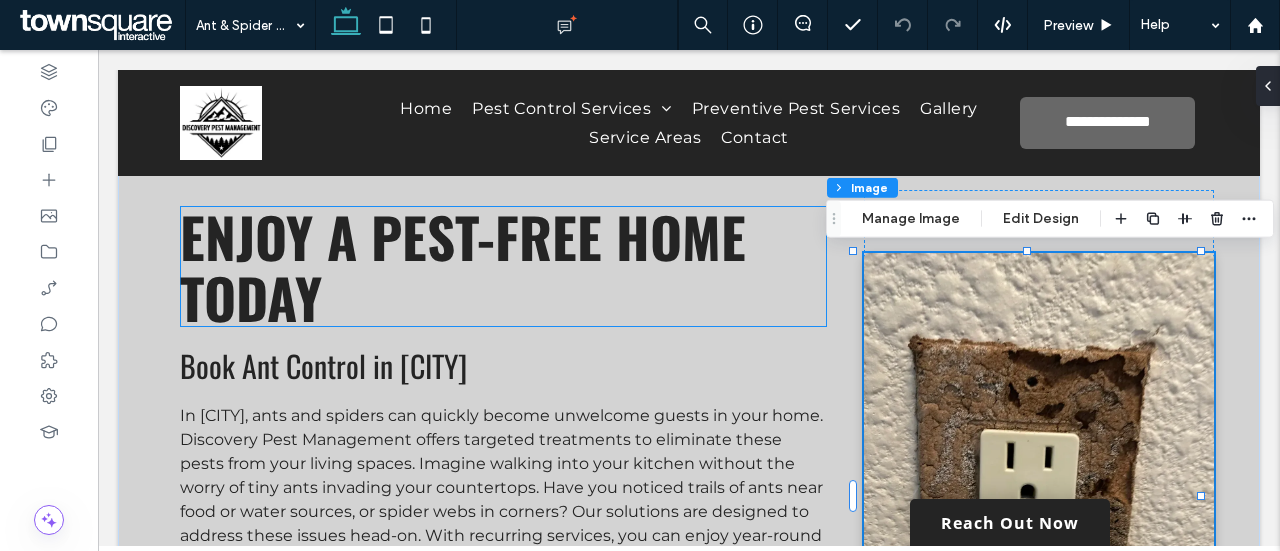 scroll, scrollTop: 71, scrollLeft: 0, axis: vertical 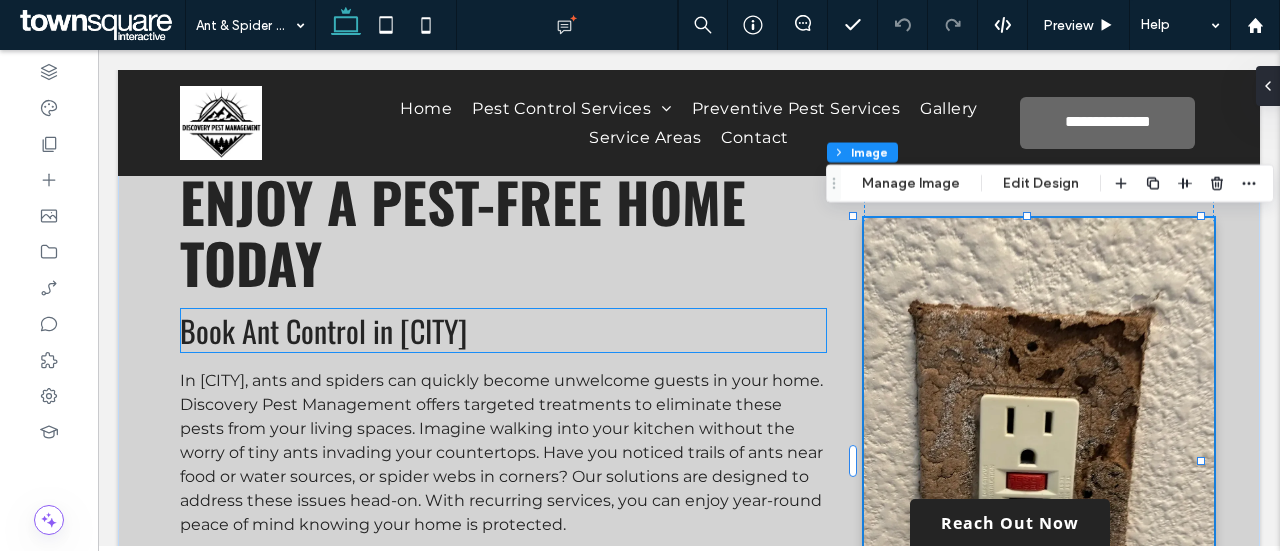 click on "Book Ant Control in Charlotte" at bounding box center [323, 330] 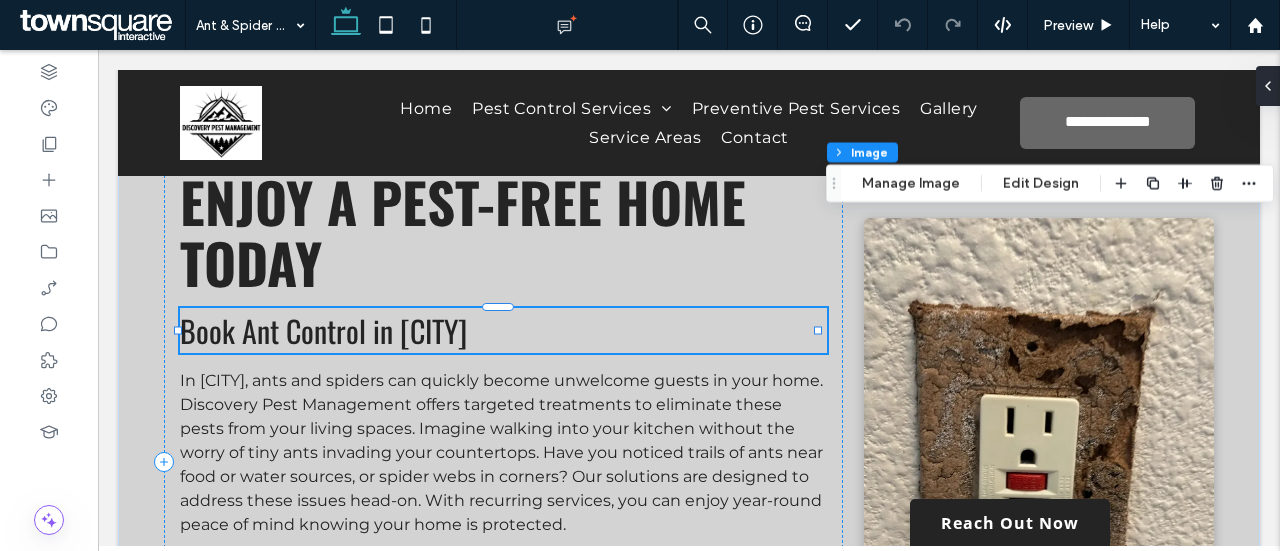 click on "Book Ant Control in Charlotte" at bounding box center (503, 330) 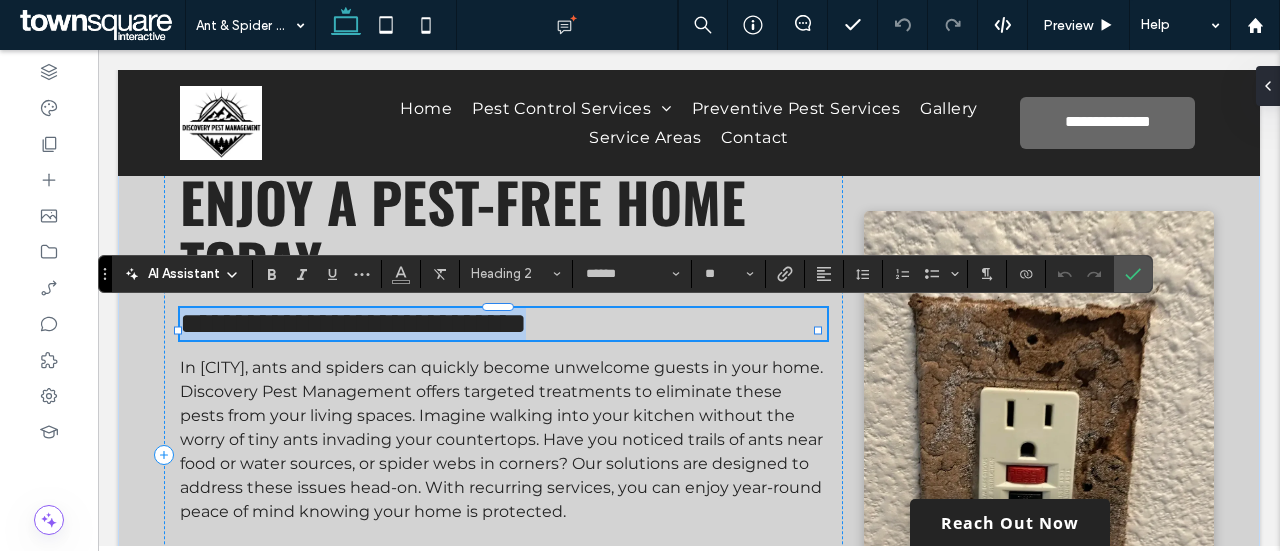 type 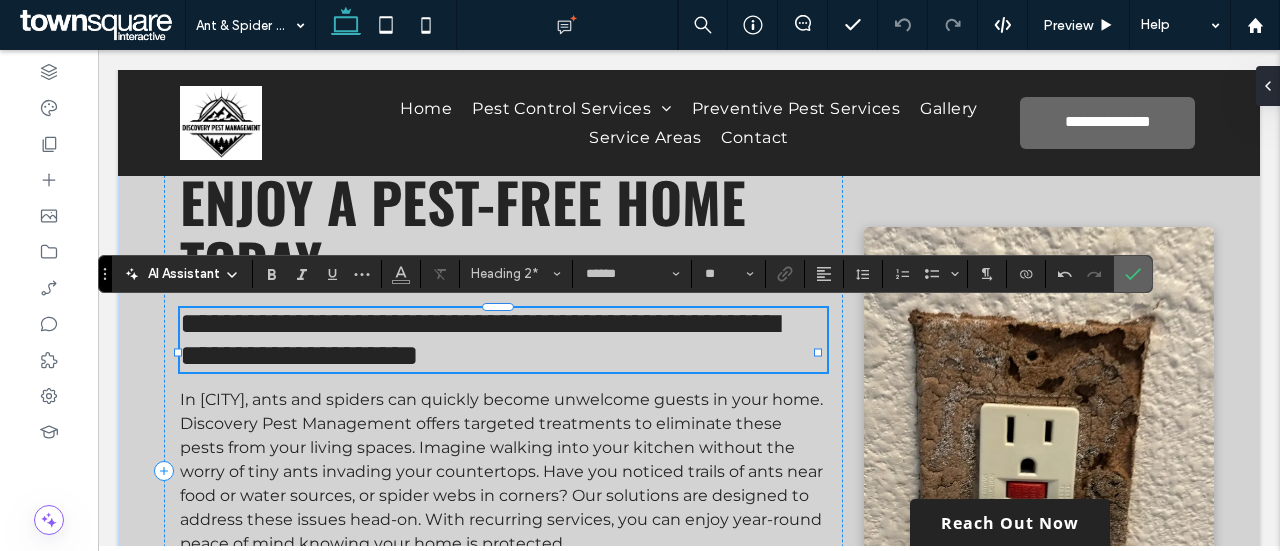 click at bounding box center (1133, 274) 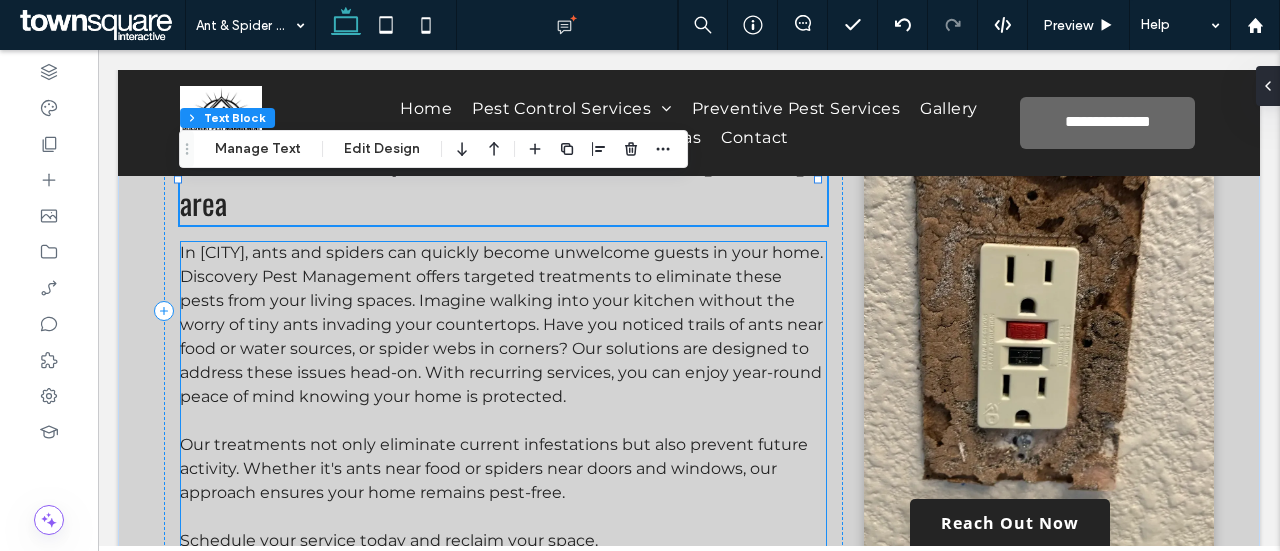 click on "In Charlotte, ants and spiders can quickly become unwelcome guests in your home. Discovery Pest Management offers targeted treatments to eliminate these pests from your living spaces. Imagine walking into your kitchen without the worry of tiny ants invading your countertops. Have you noticed trails of ants near food or water sources, or spider webs in corners? Our solutions are designed to address these issues head-on. With recurring services, you can enjoy year-round peace of mind knowing your home is protected." at bounding box center [501, 324] 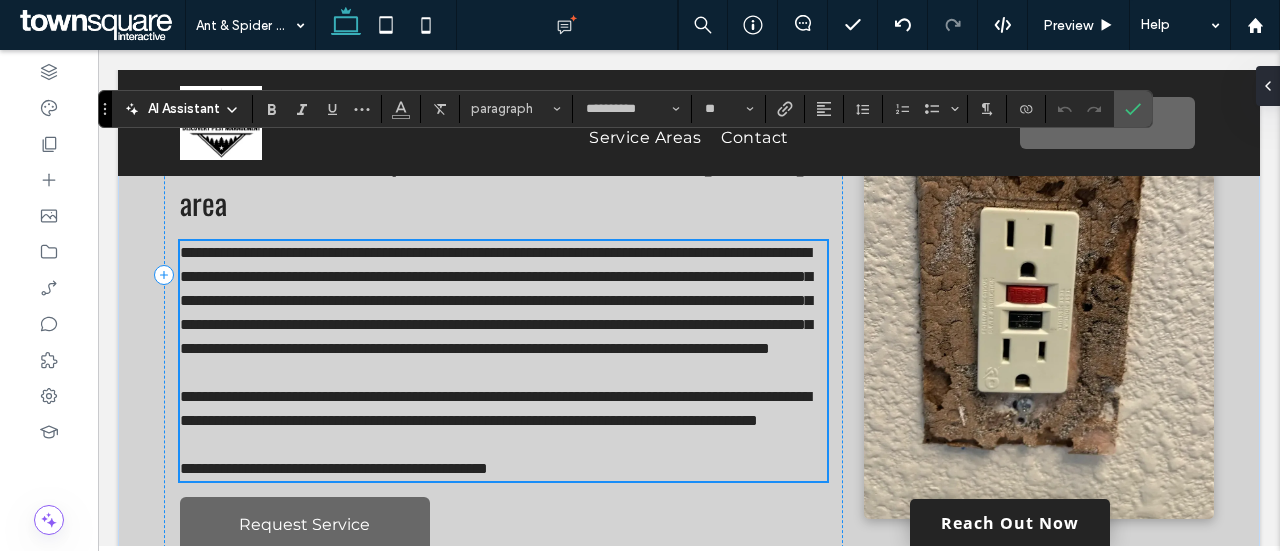 type on "**********" 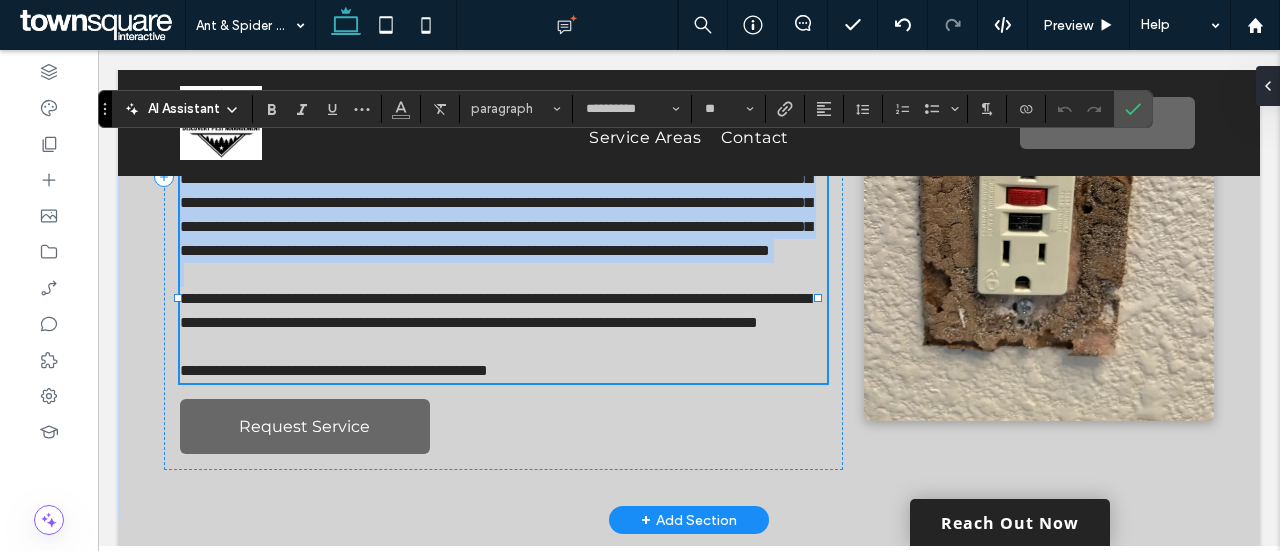 scroll, scrollTop: 184, scrollLeft: 0, axis: vertical 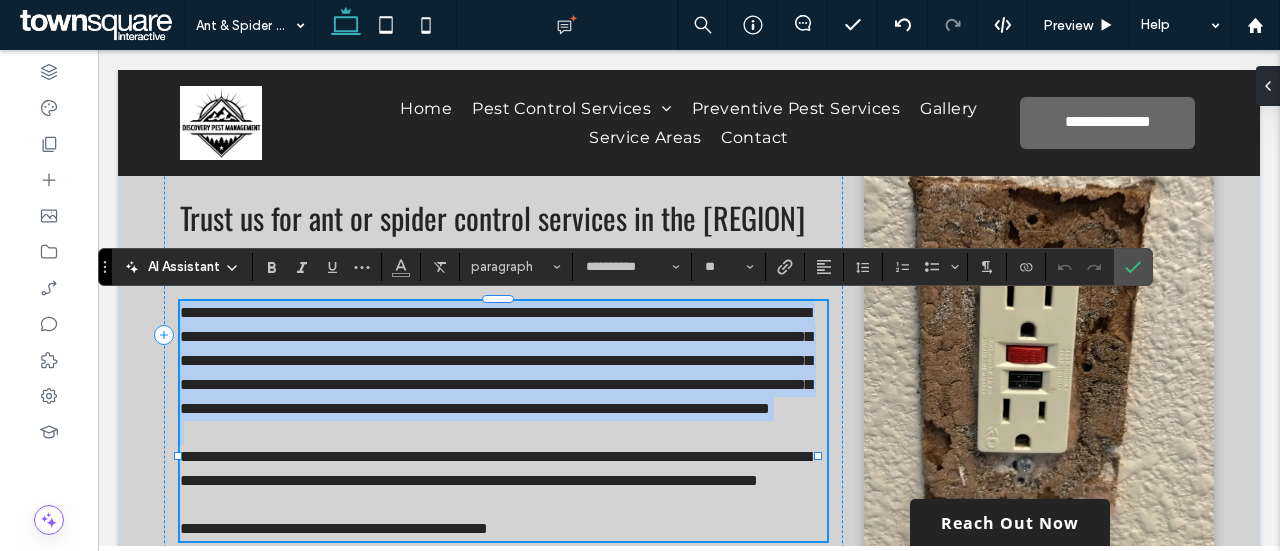 click on "**********" at bounding box center (496, 360) 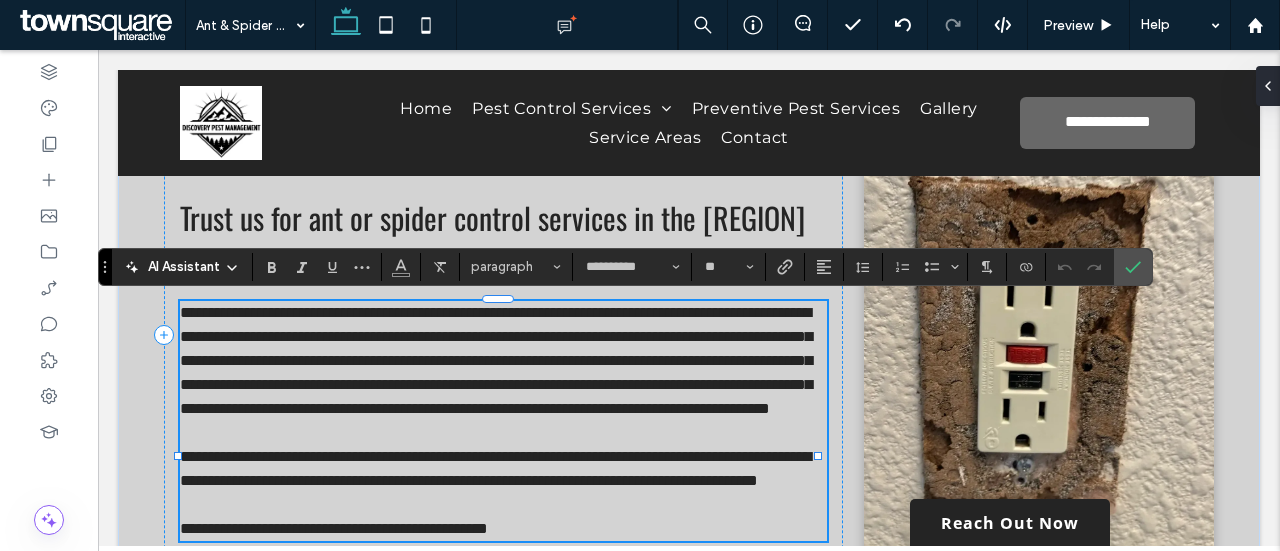 click on "**********" at bounding box center (496, 360) 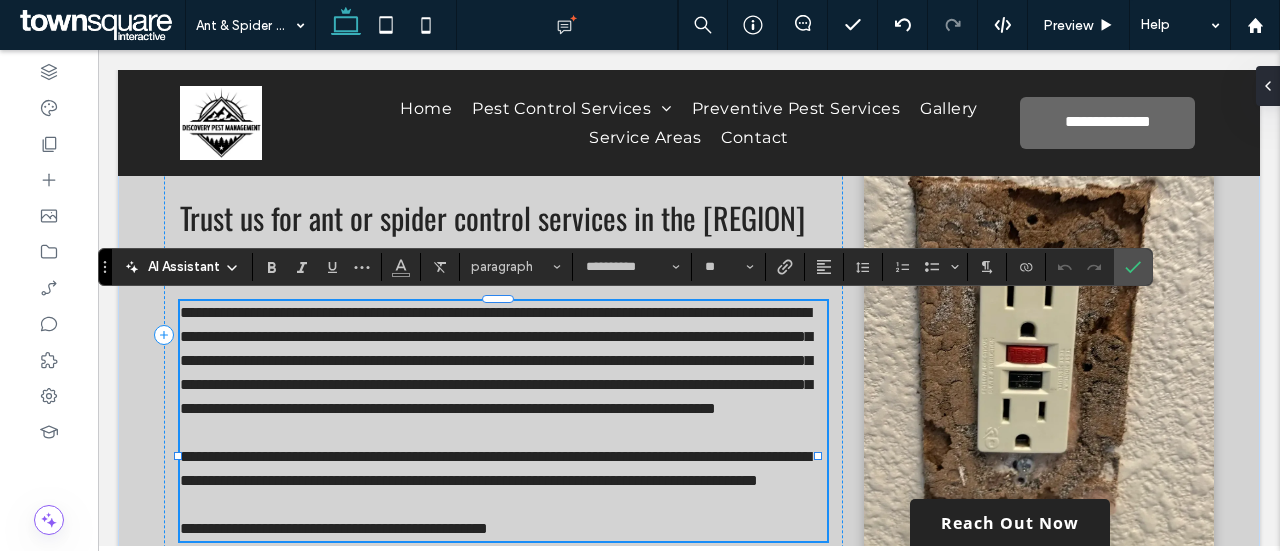 type 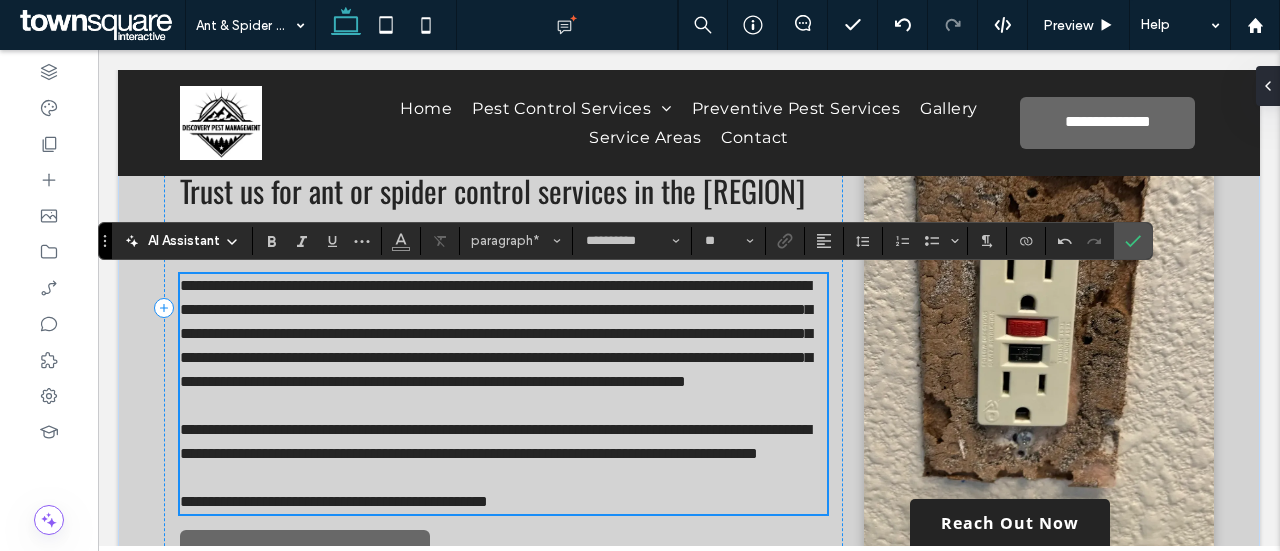 scroll, scrollTop: 210, scrollLeft: 0, axis: vertical 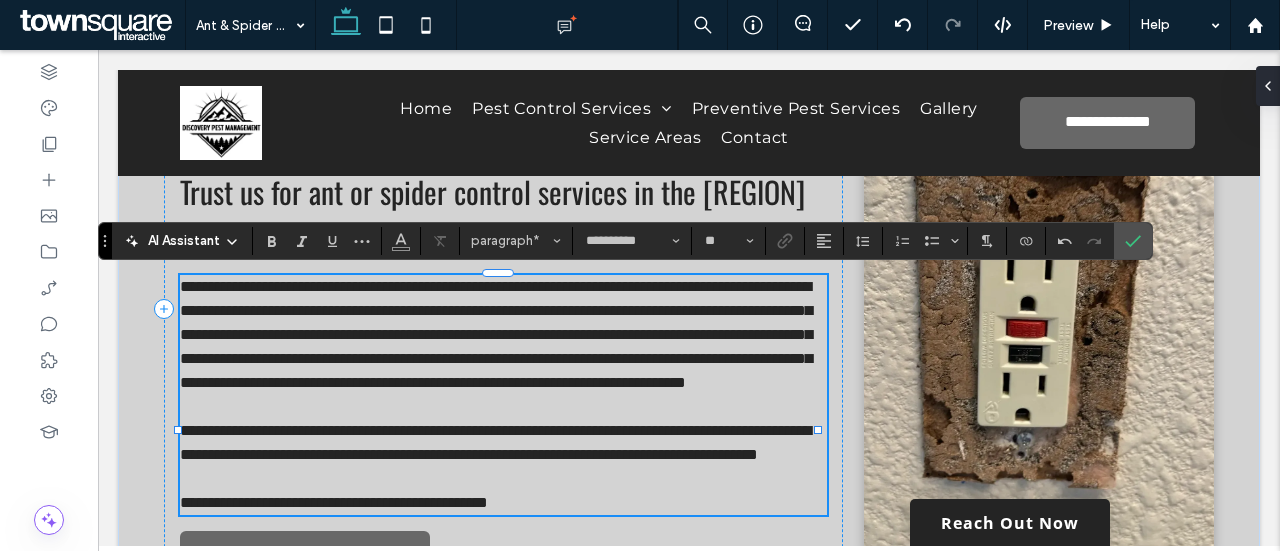click on "**********" at bounding box center [496, 334] 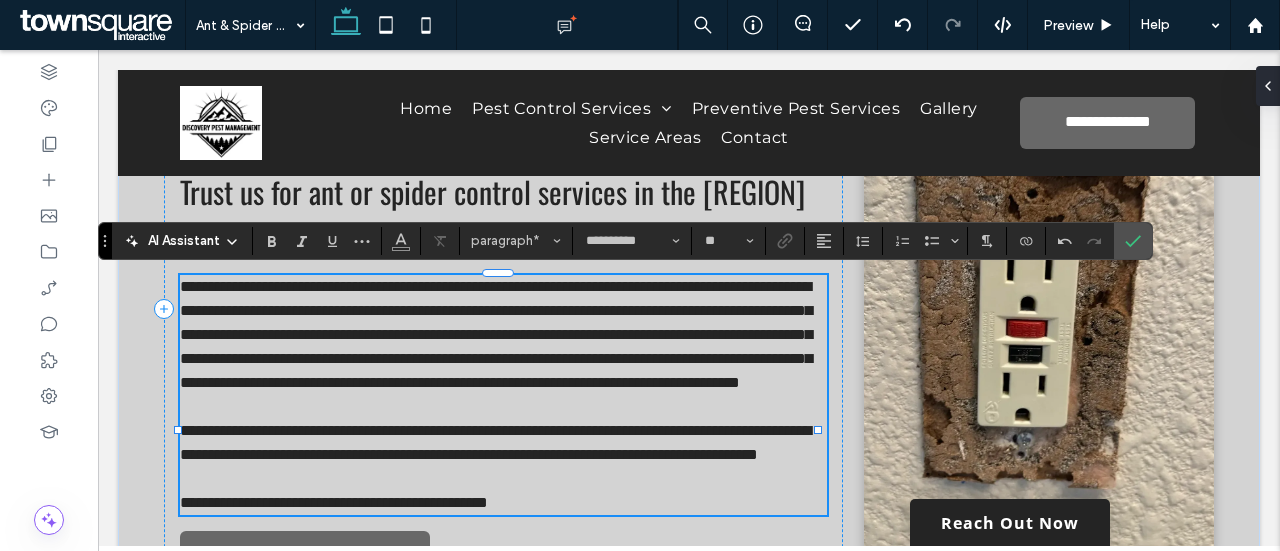 click on "**********" at bounding box center [496, 334] 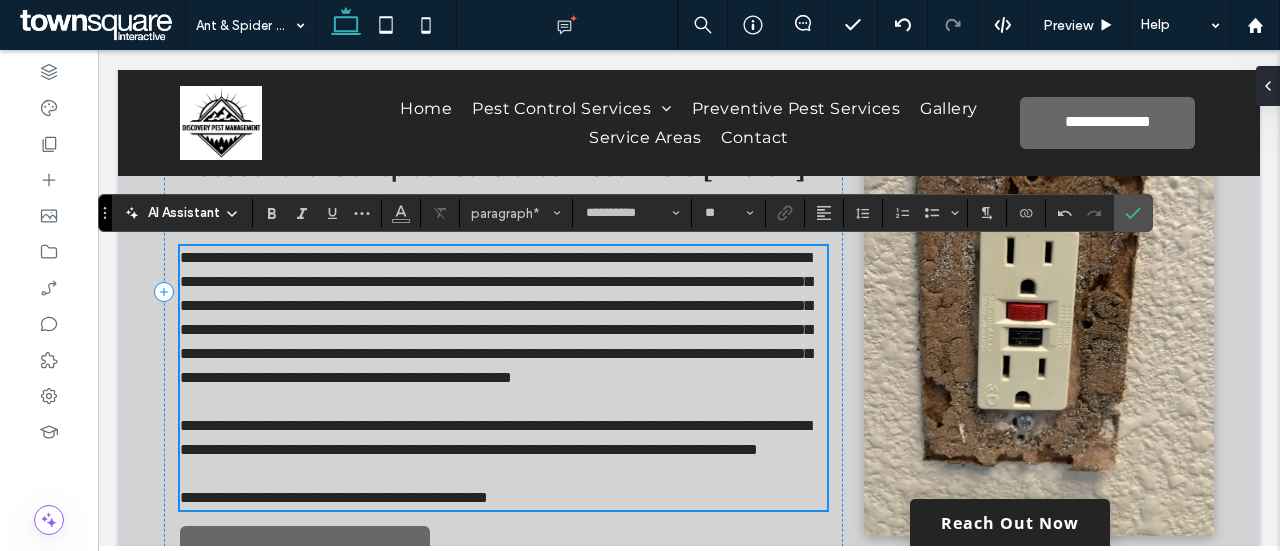 scroll, scrollTop: 240, scrollLeft: 0, axis: vertical 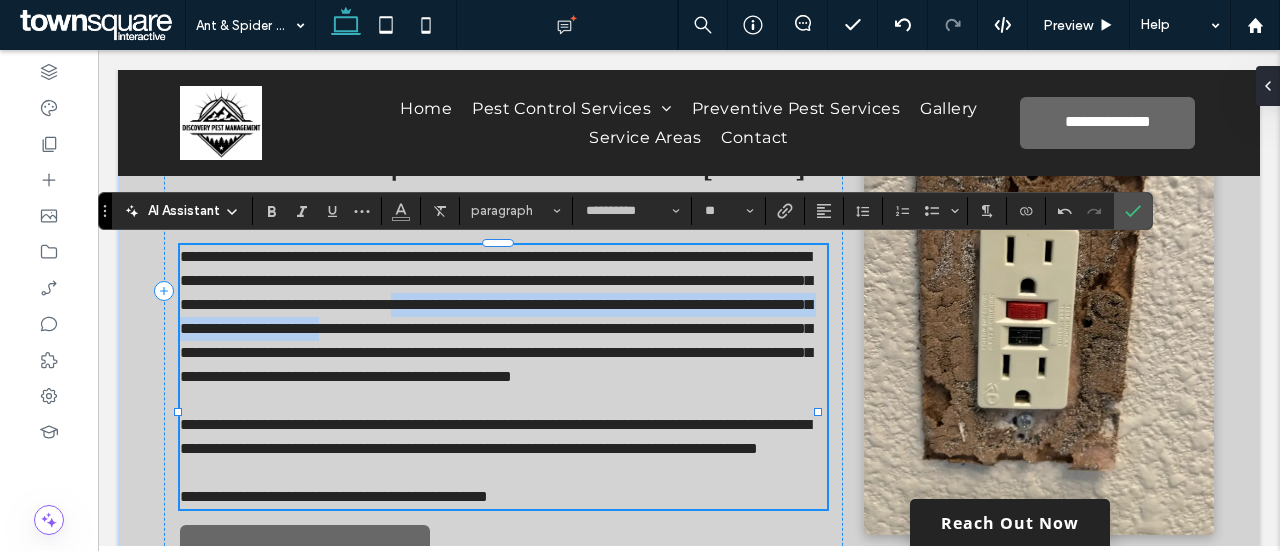 drag, startPoint x: 492, startPoint y: 375, endPoint x: 472, endPoint y: 357, distance: 26.907248 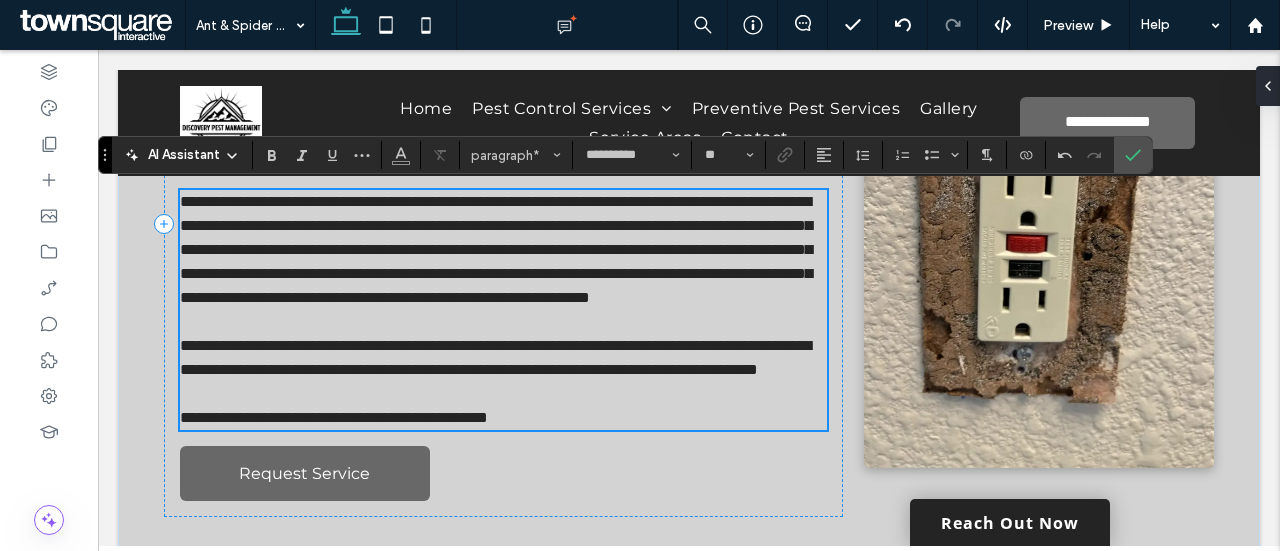scroll, scrollTop: 296, scrollLeft: 0, axis: vertical 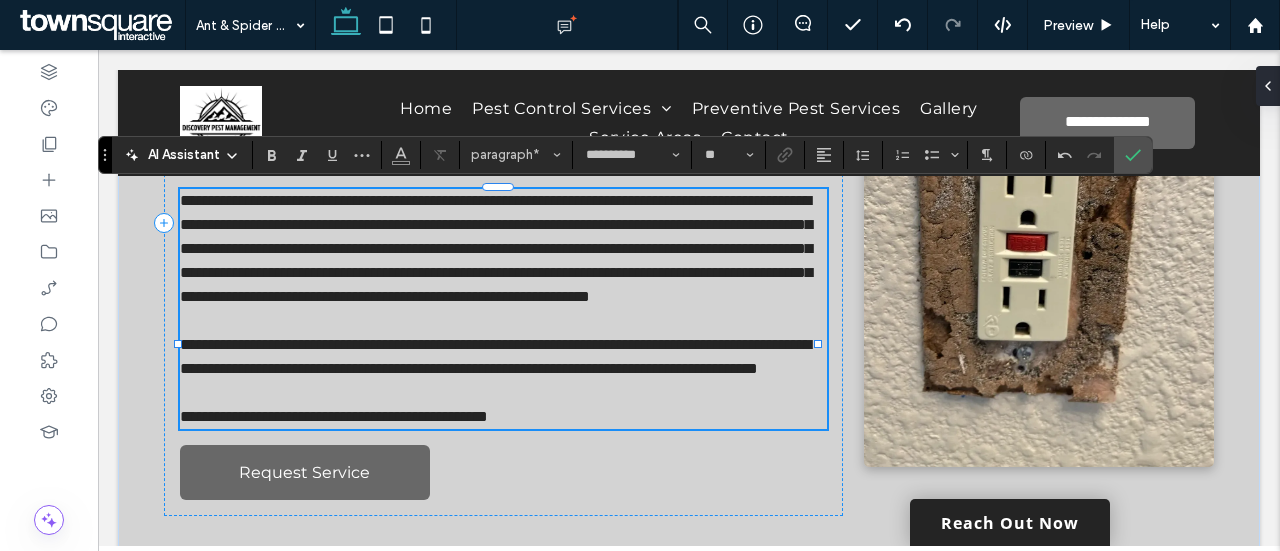 click on "**********" at bounding box center (495, 356) 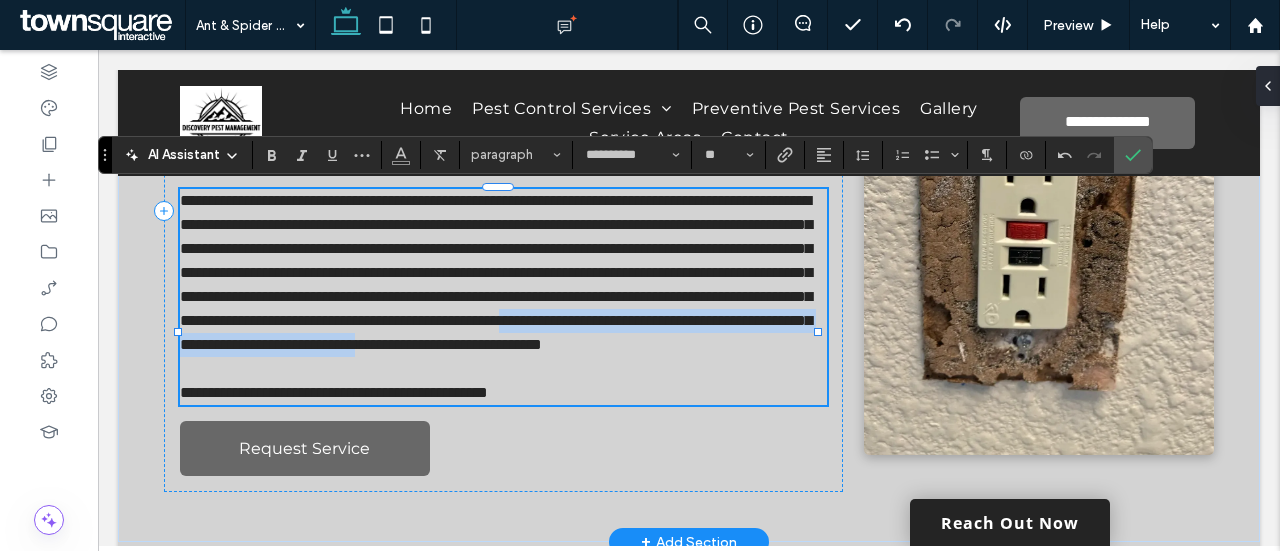 drag, startPoint x: 530, startPoint y: 368, endPoint x: 620, endPoint y: 408, distance: 98.48858 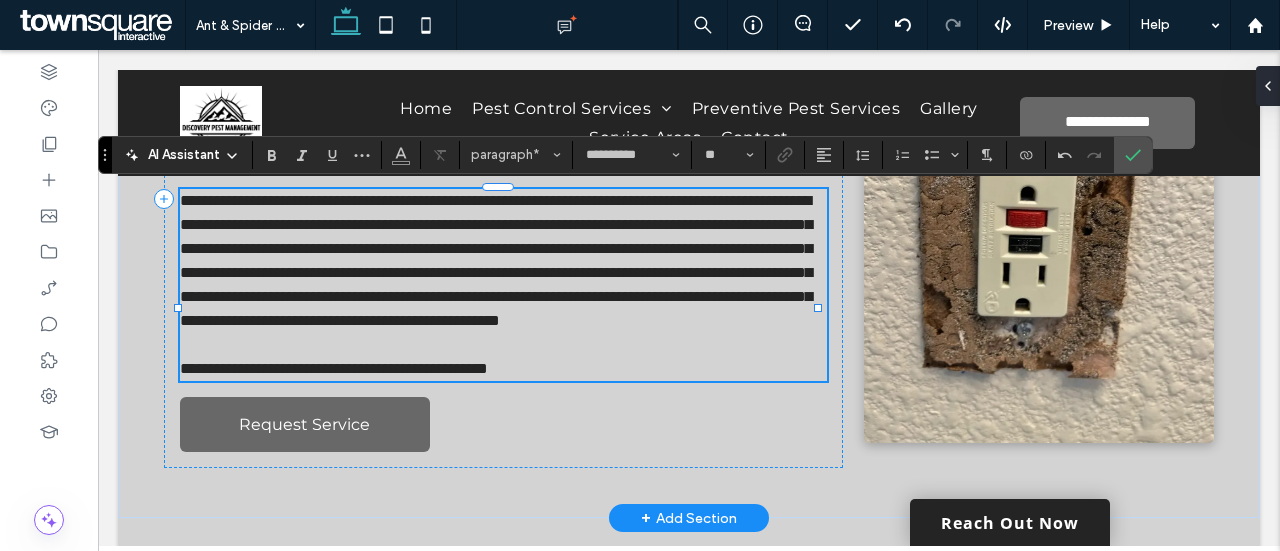 click on "**********" at bounding box center [334, 368] 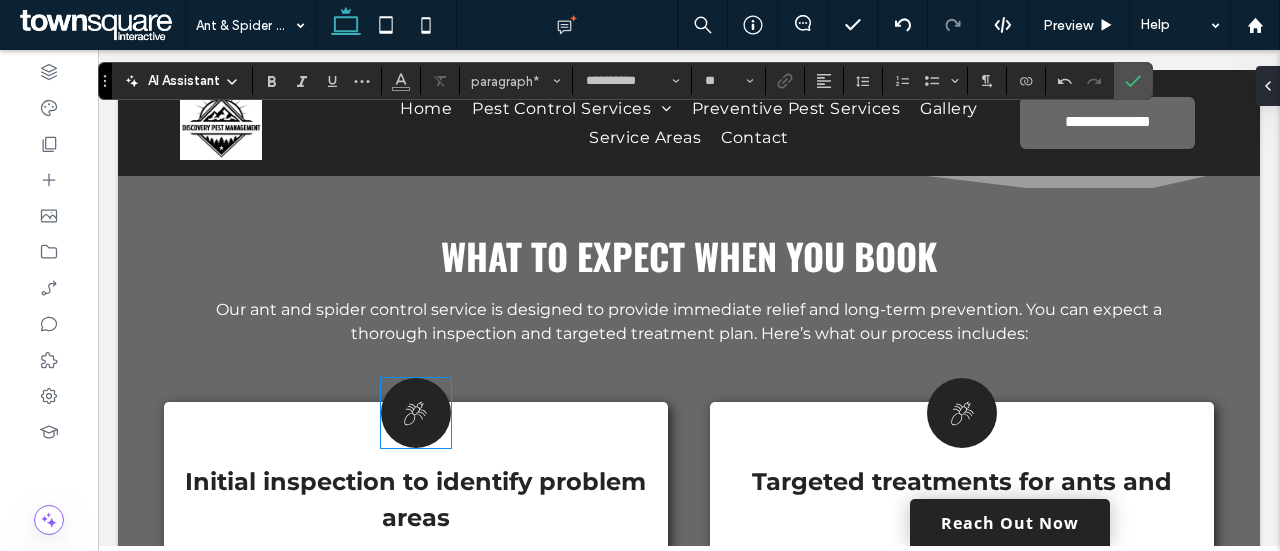 scroll, scrollTop: 751, scrollLeft: 0, axis: vertical 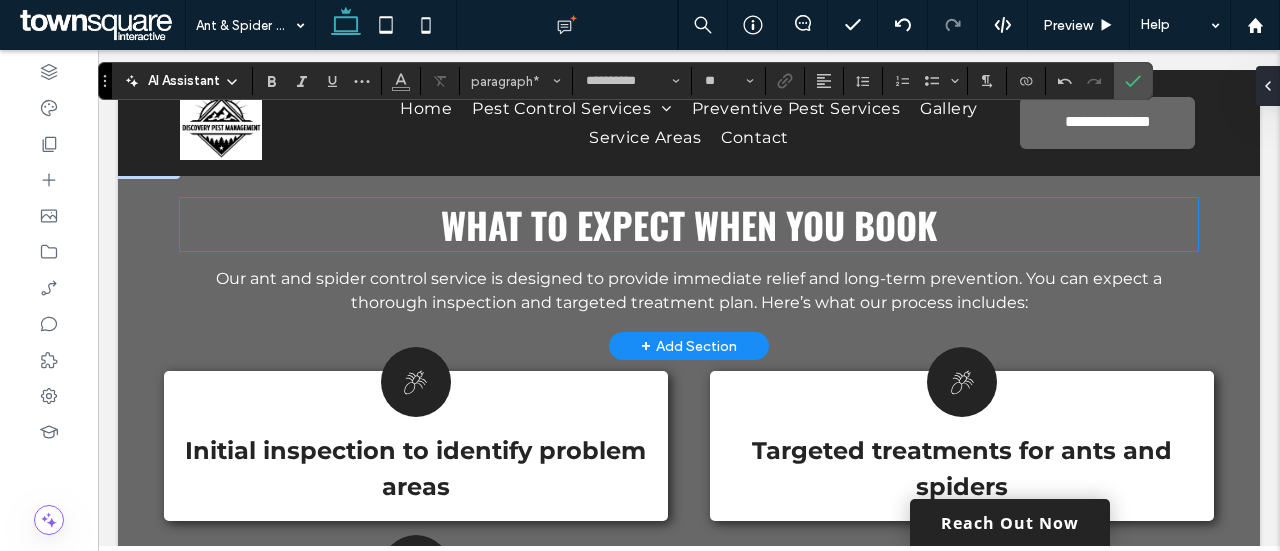 click on "What to Expect When You Book" at bounding box center (689, 224) 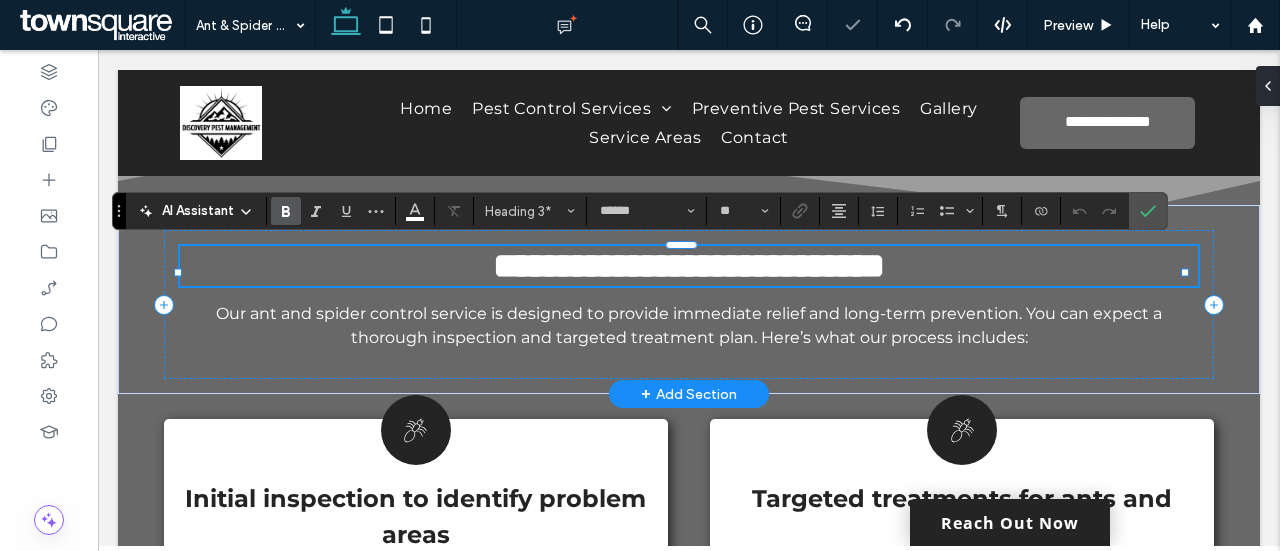 type 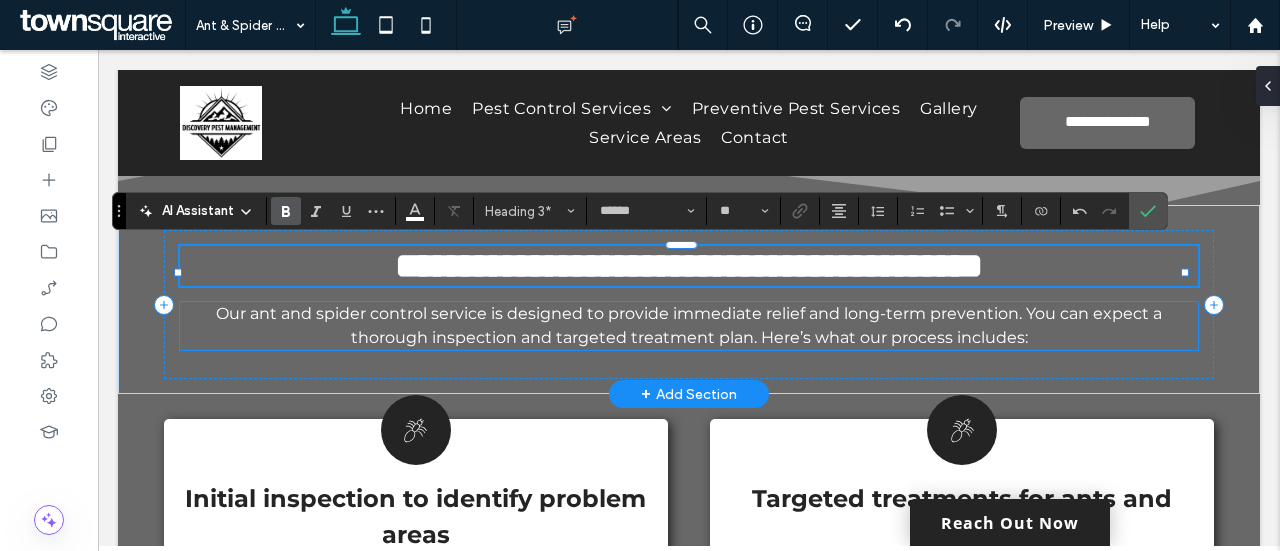 click on "Our ant and spider control service is designed to provide immediate relief and long-term prevention. You can expect a thorough inspection and targeted treatment plan. Here’s what our process includes:" at bounding box center (689, 325) 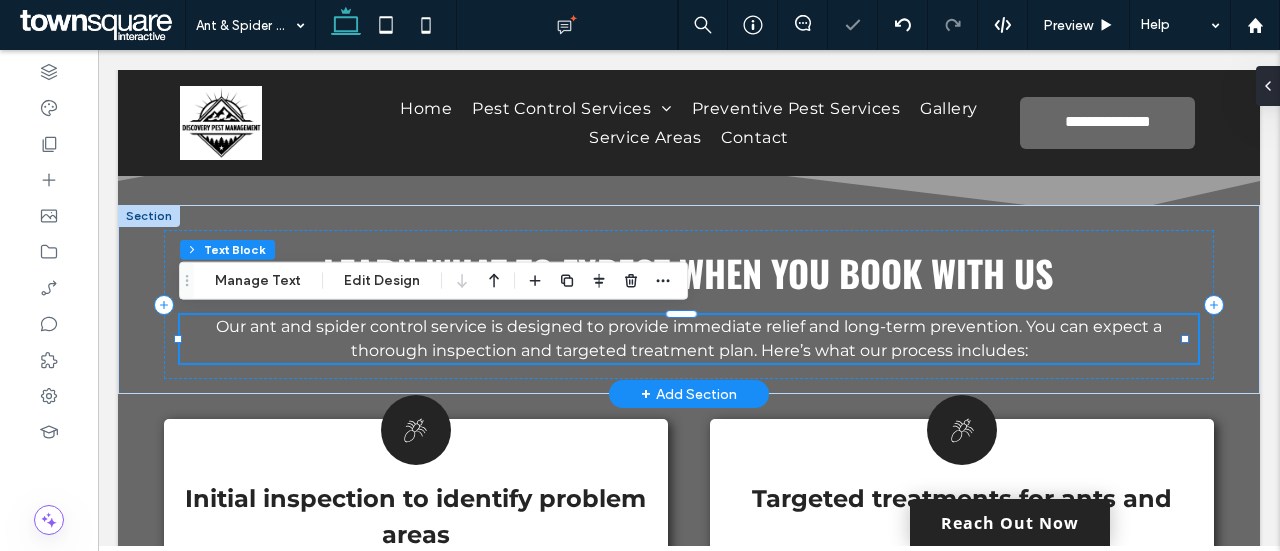 click on "Our ant and spider control service is designed to provide immediate relief and long-term prevention. You can expect a thorough inspection and targeted treatment plan. Here’s what our process includes:" at bounding box center [689, 339] 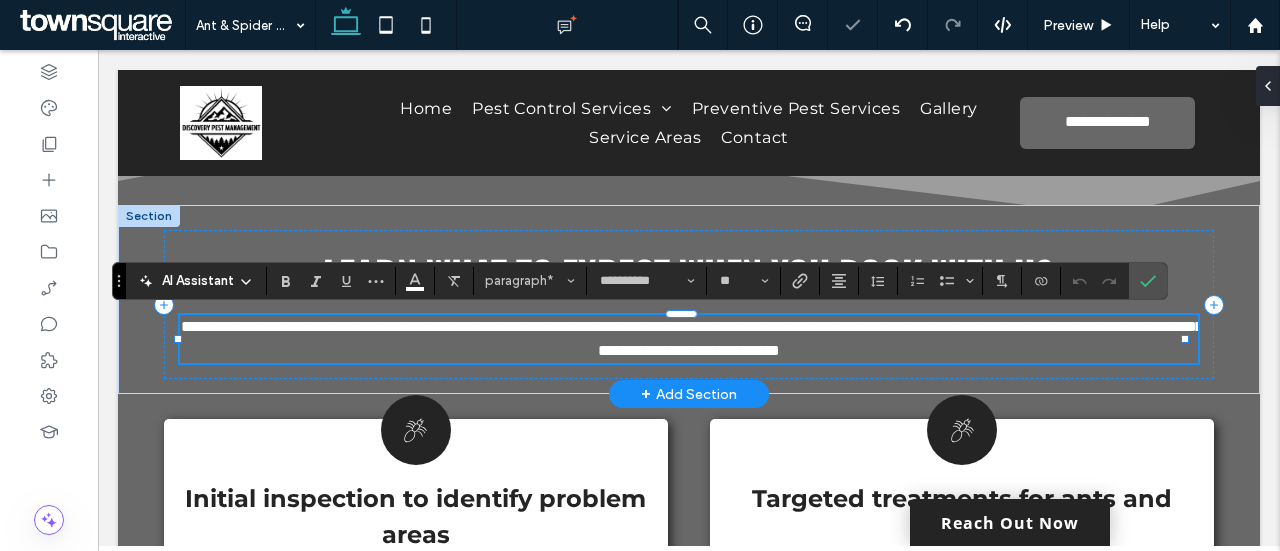 click on "**********" at bounding box center [692, 338] 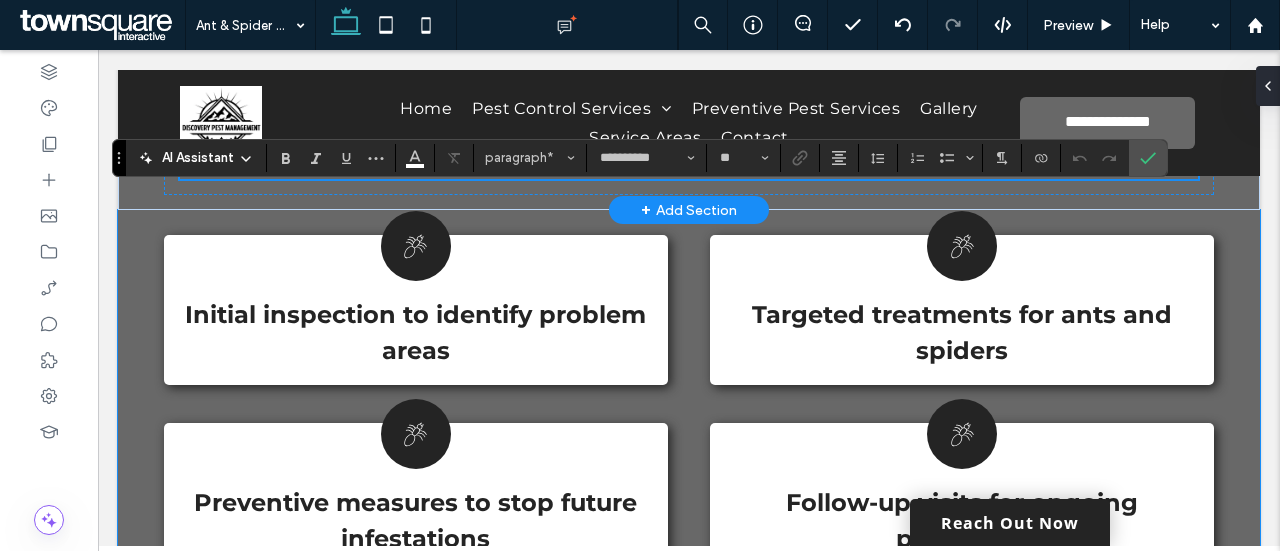 scroll, scrollTop: 954, scrollLeft: 0, axis: vertical 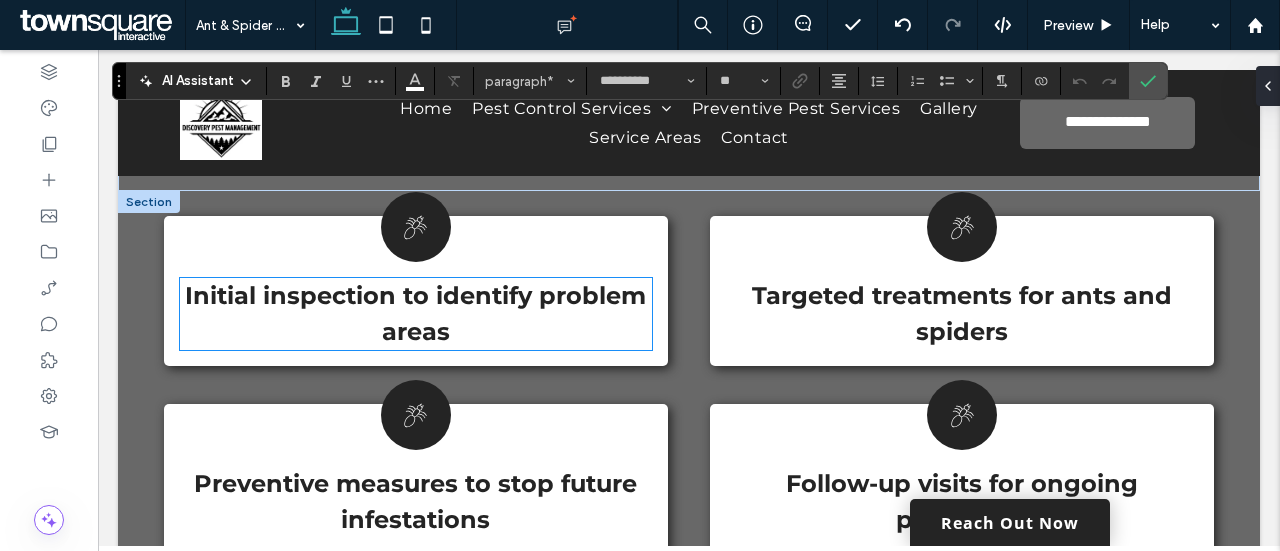 click on "Initial inspection to identify problem areas" at bounding box center [415, 313] 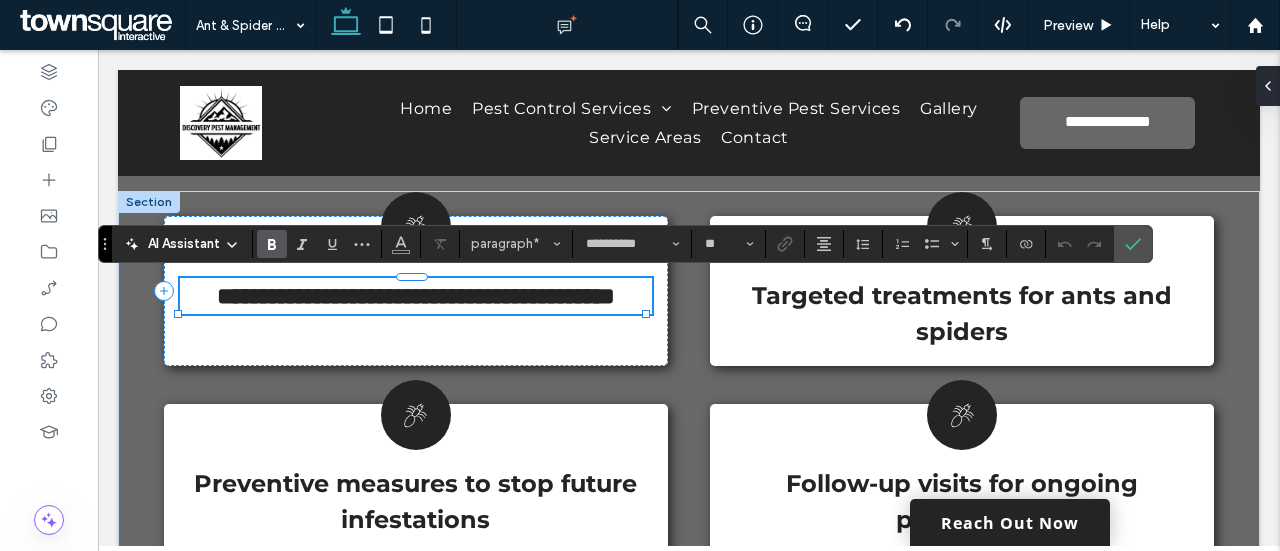 type 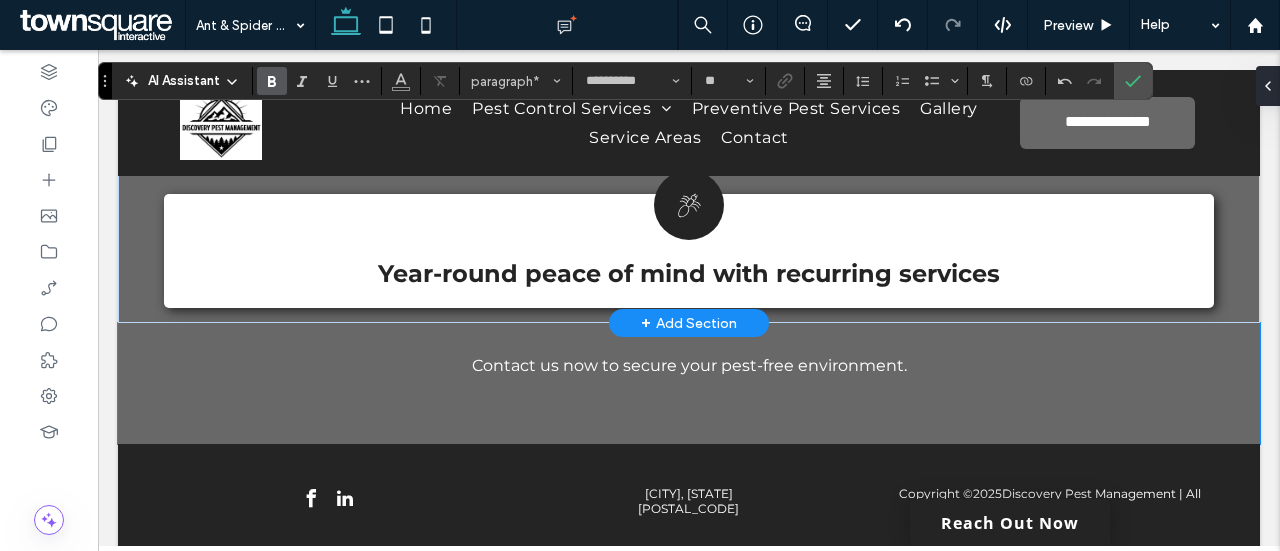 scroll, scrollTop: 1351, scrollLeft: 0, axis: vertical 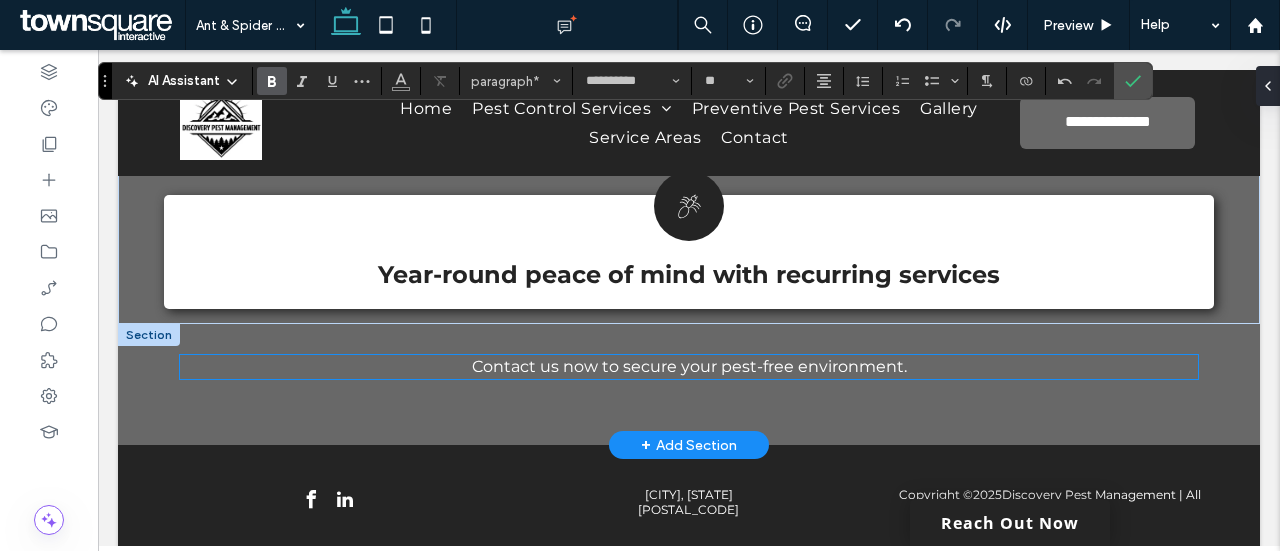 click on "Contact us now to secure your pest-free environment." at bounding box center [689, 366] 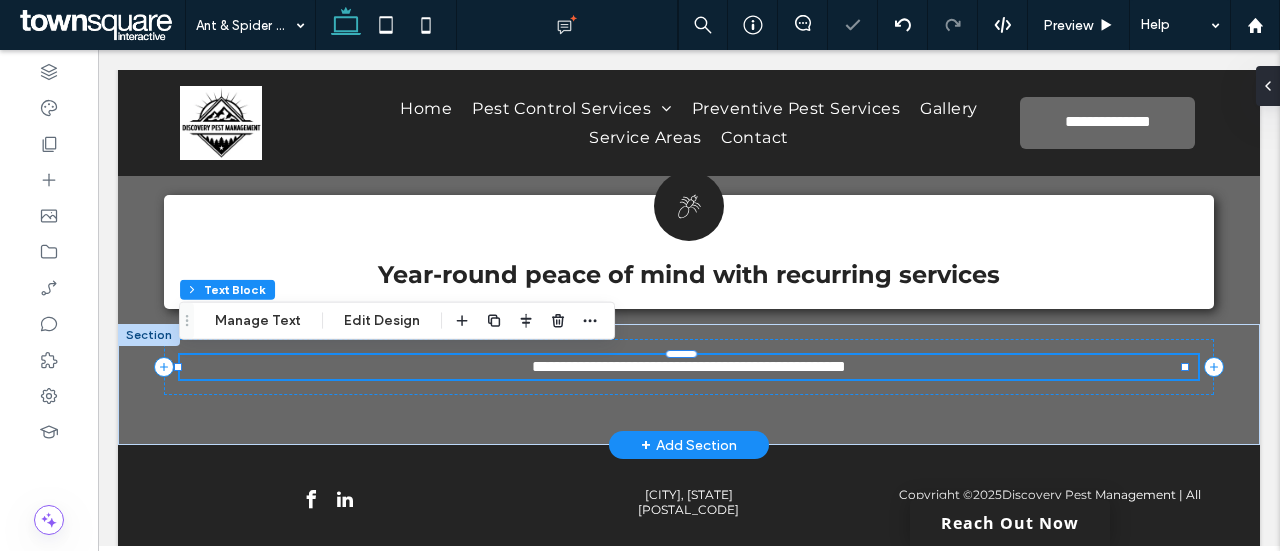 click on "**********" at bounding box center [689, 367] 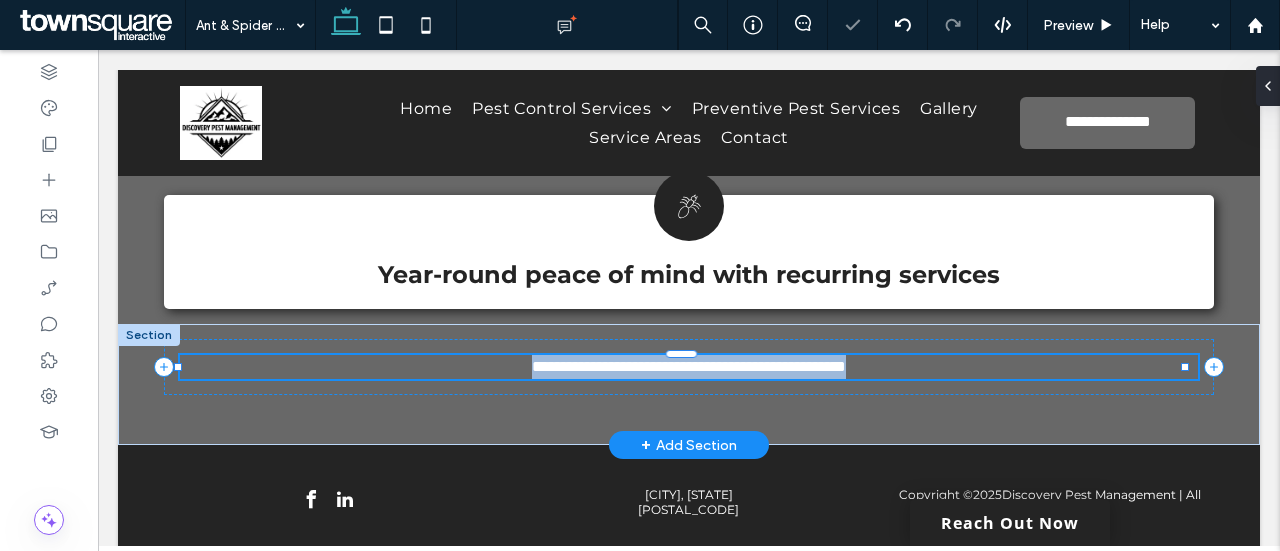 type on "**********" 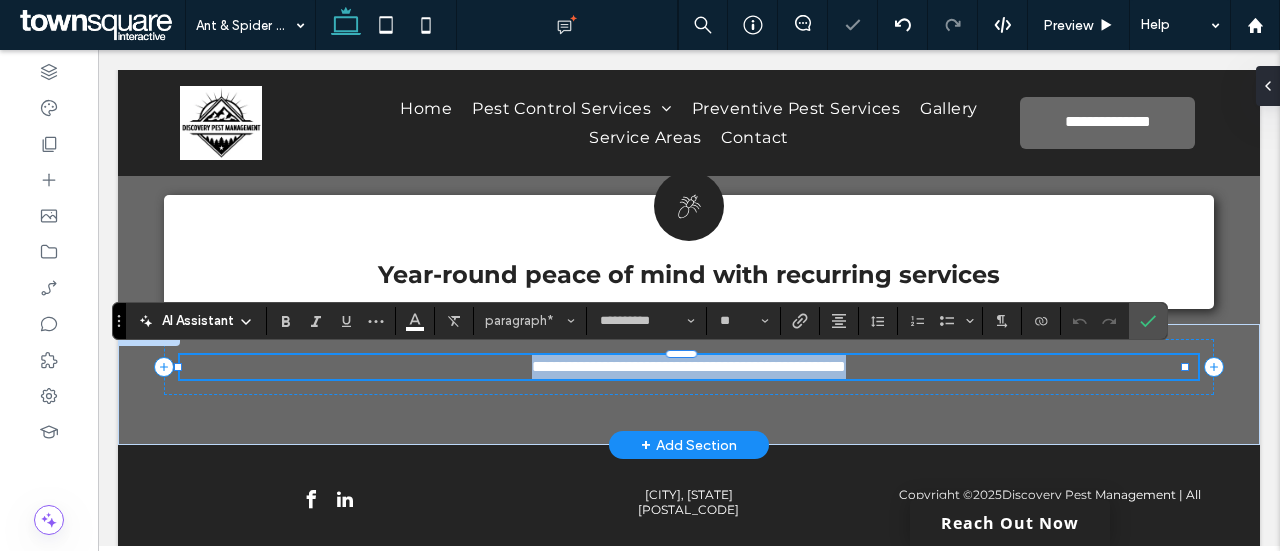 click on "**********" at bounding box center (689, 367) 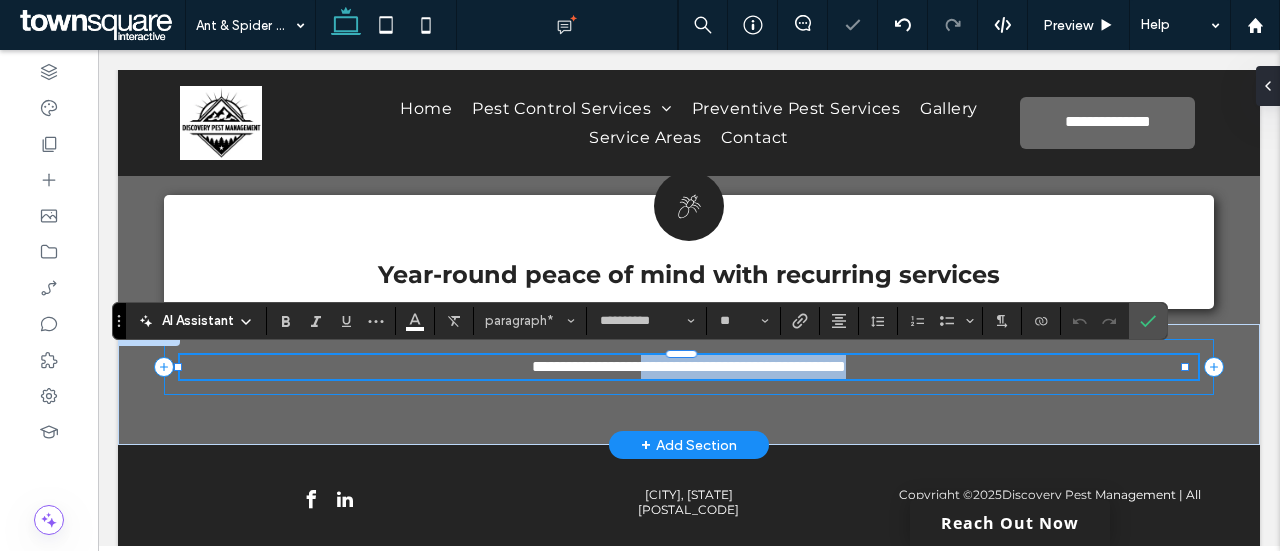 drag, startPoint x: 926, startPoint y: 371, endPoint x: 676, endPoint y: 378, distance: 250.09798 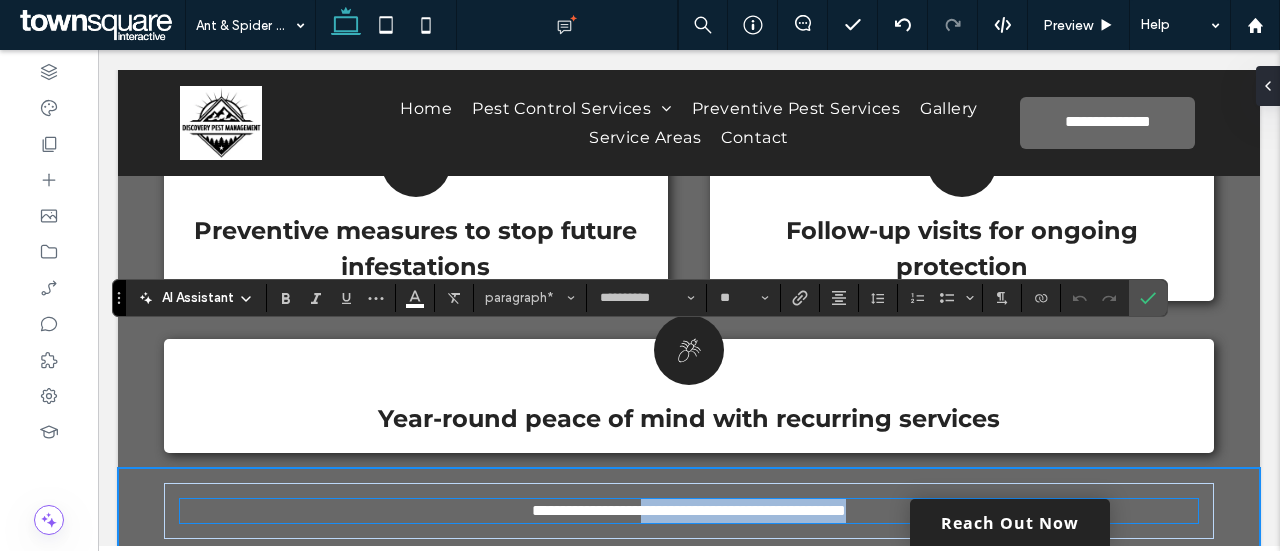 scroll, scrollTop: 1372, scrollLeft: 0, axis: vertical 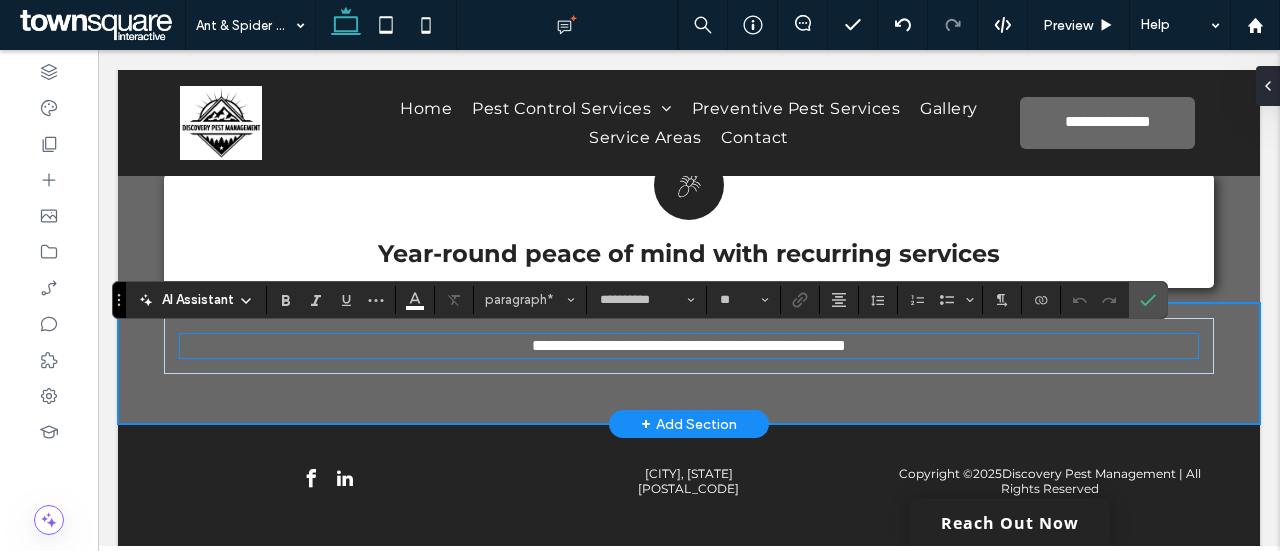 type 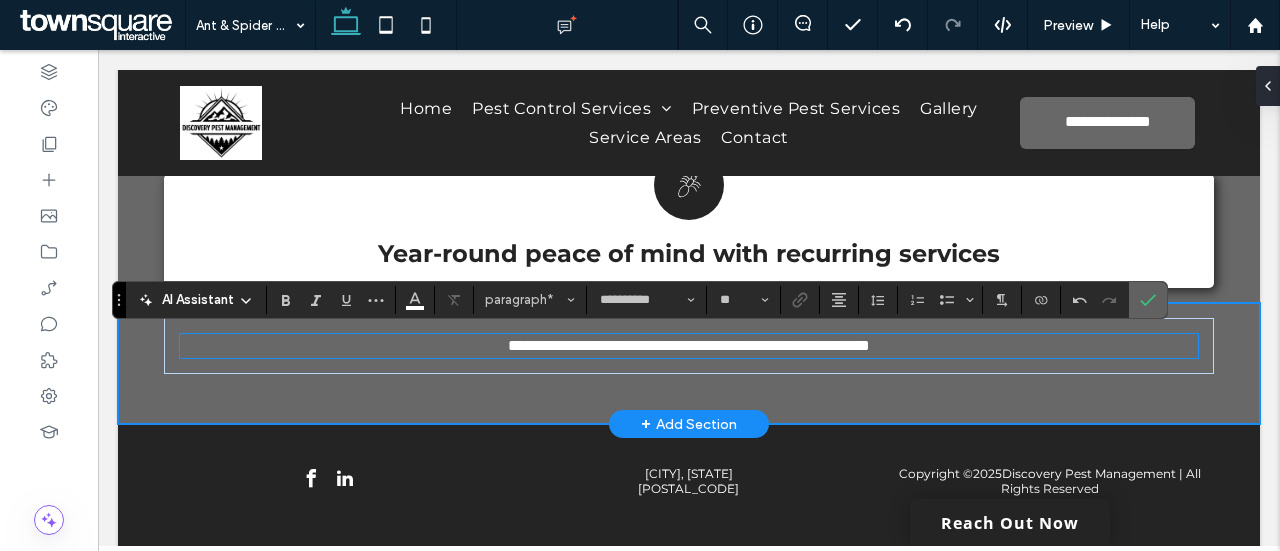 click at bounding box center [1148, 300] 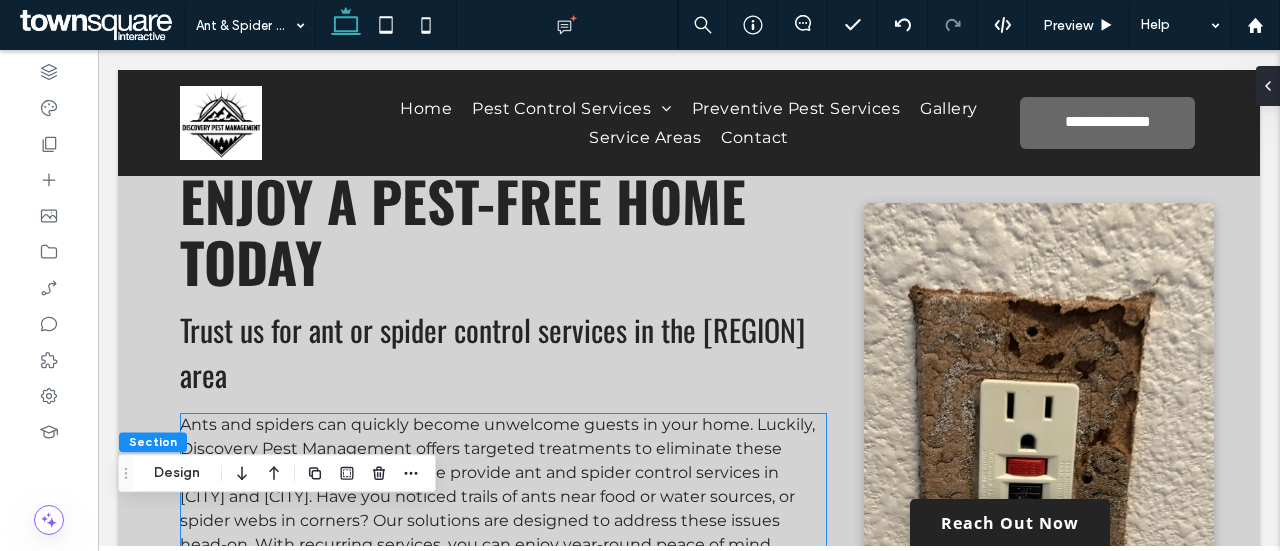 scroll, scrollTop: 0, scrollLeft: 0, axis: both 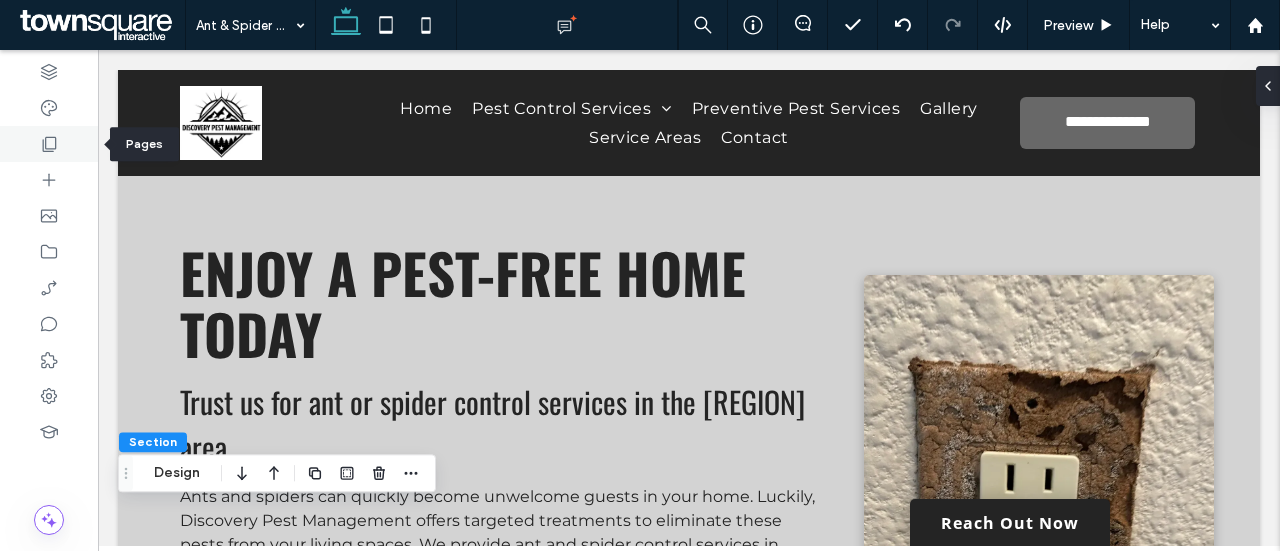click at bounding box center (49, 144) 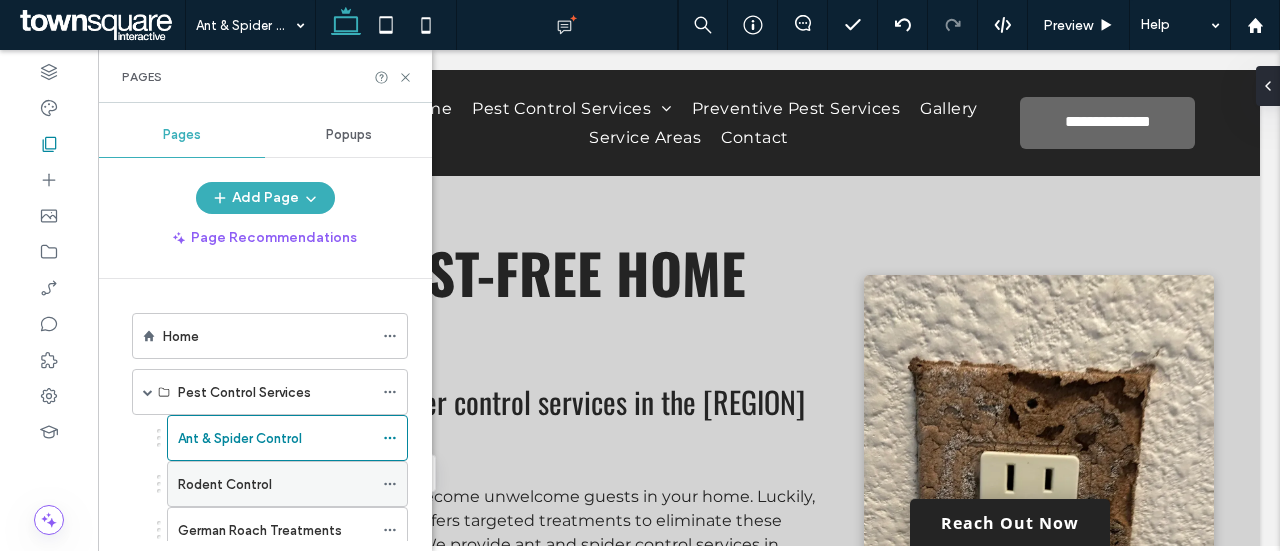 click on "Rodent Control" at bounding box center (225, 484) 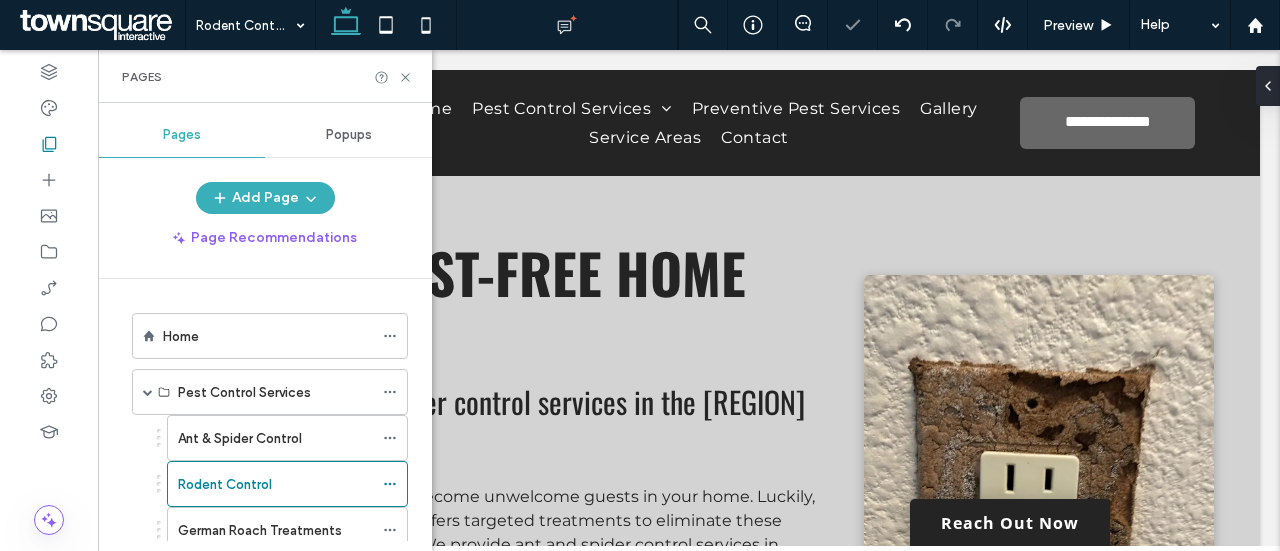 click 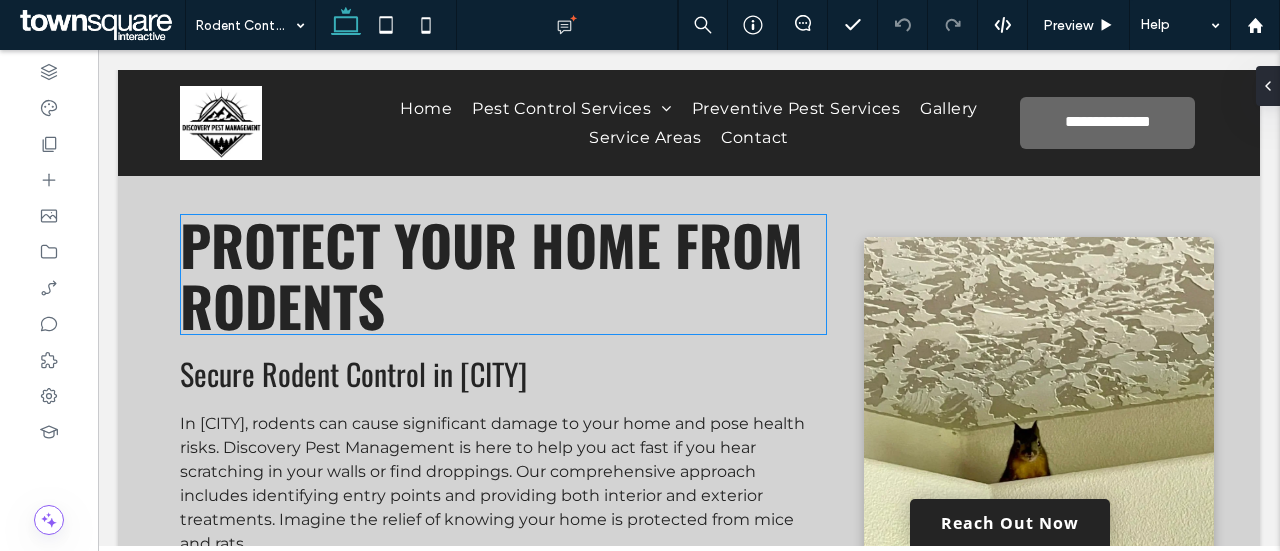 scroll, scrollTop: 27, scrollLeft: 0, axis: vertical 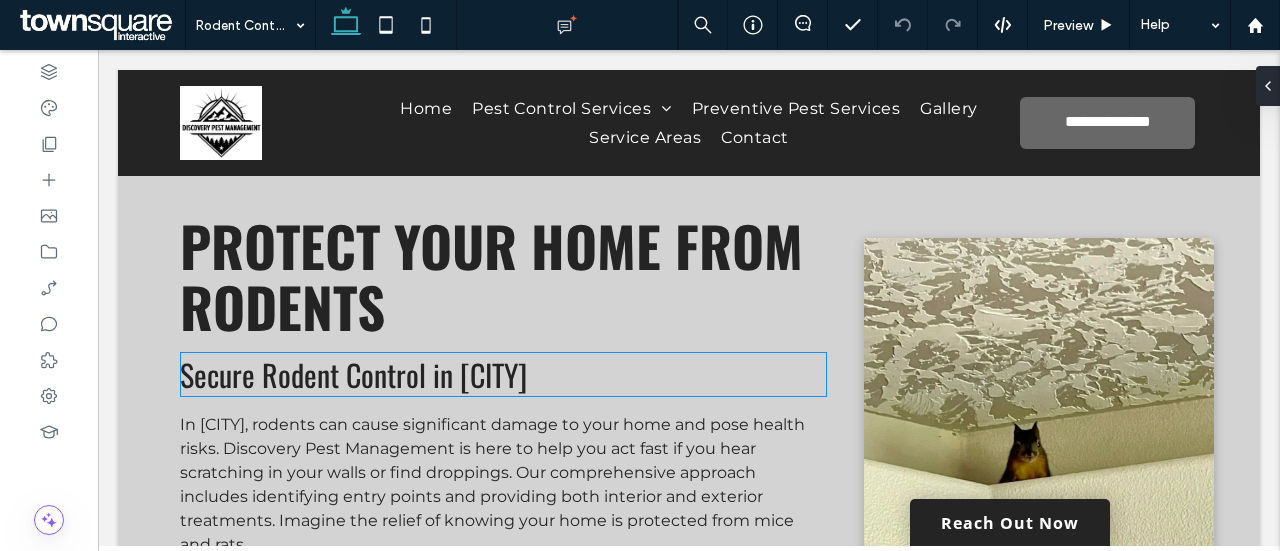 click on "Secure Rodent Control in Charlotte" at bounding box center [353, 374] 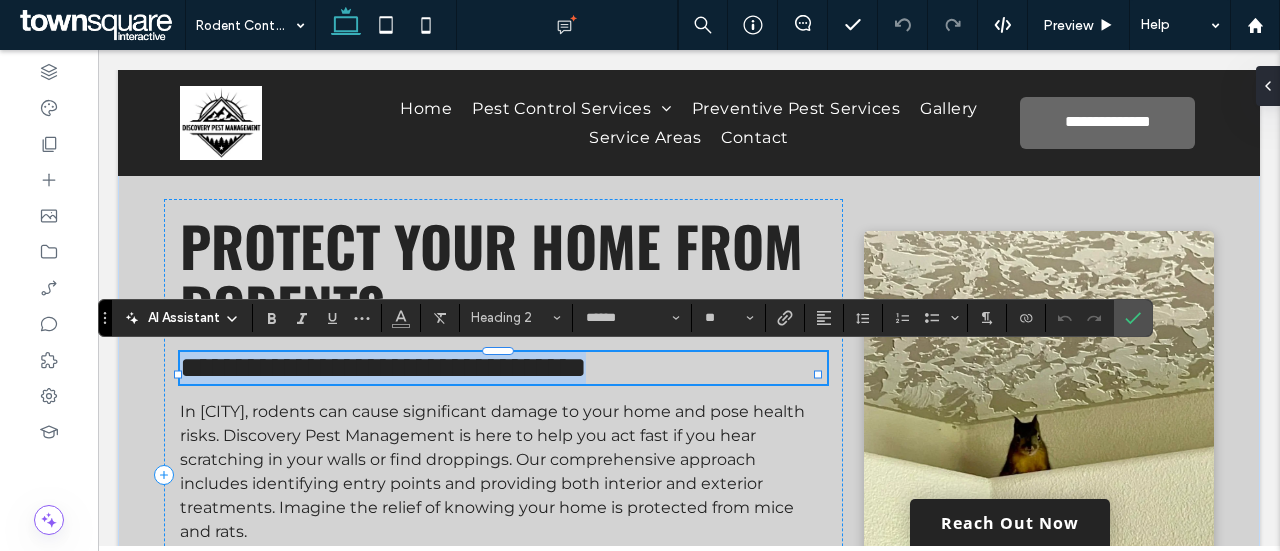 type on "******" 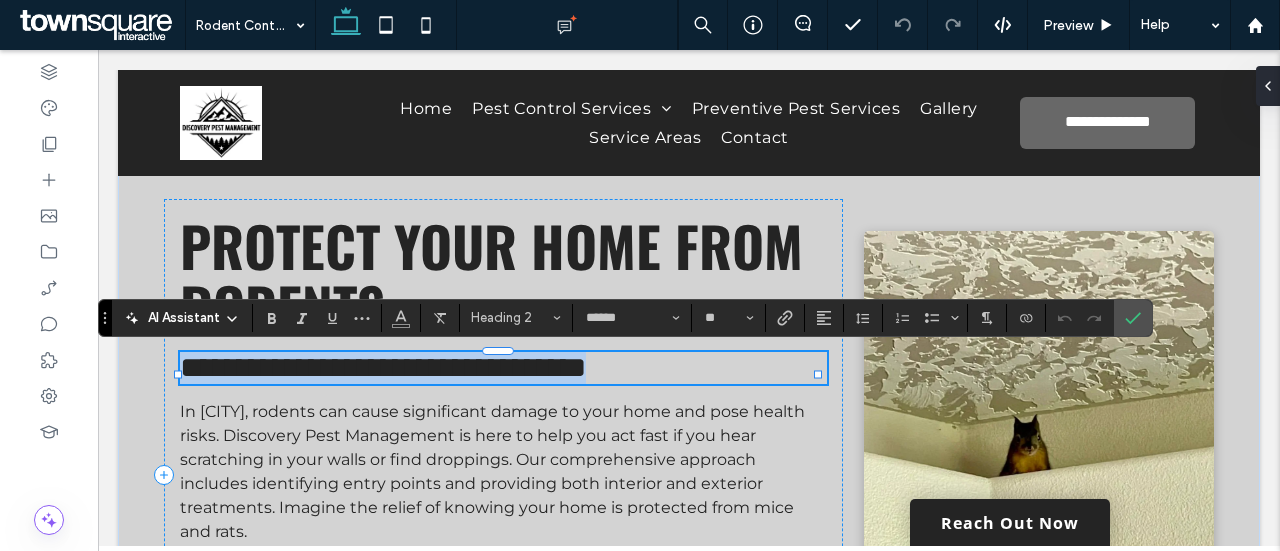 type 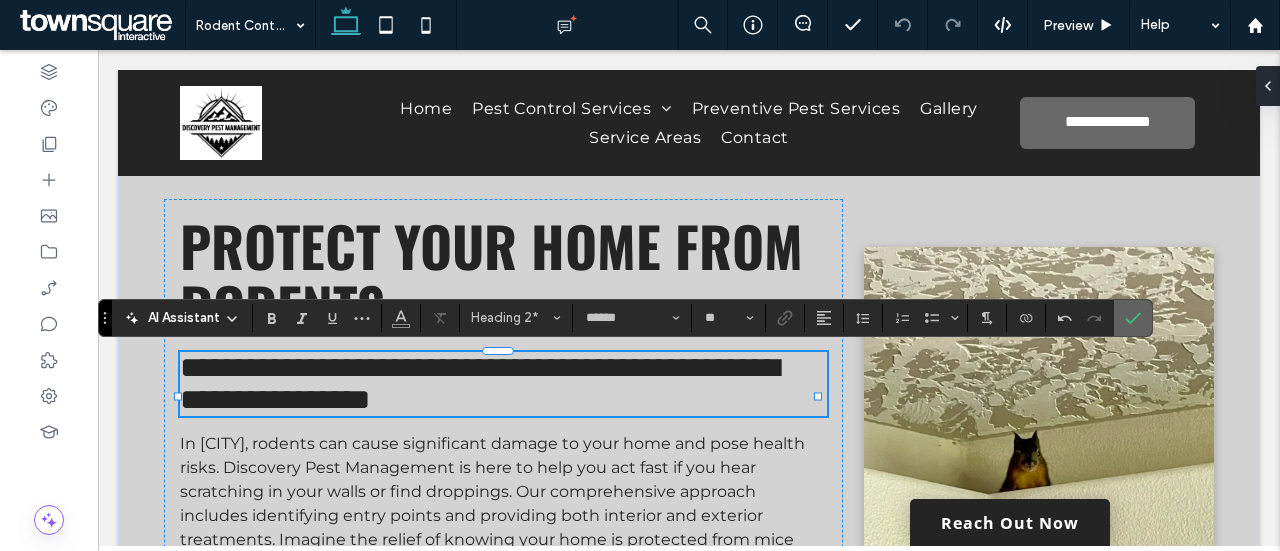 click at bounding box center (1133, 318) 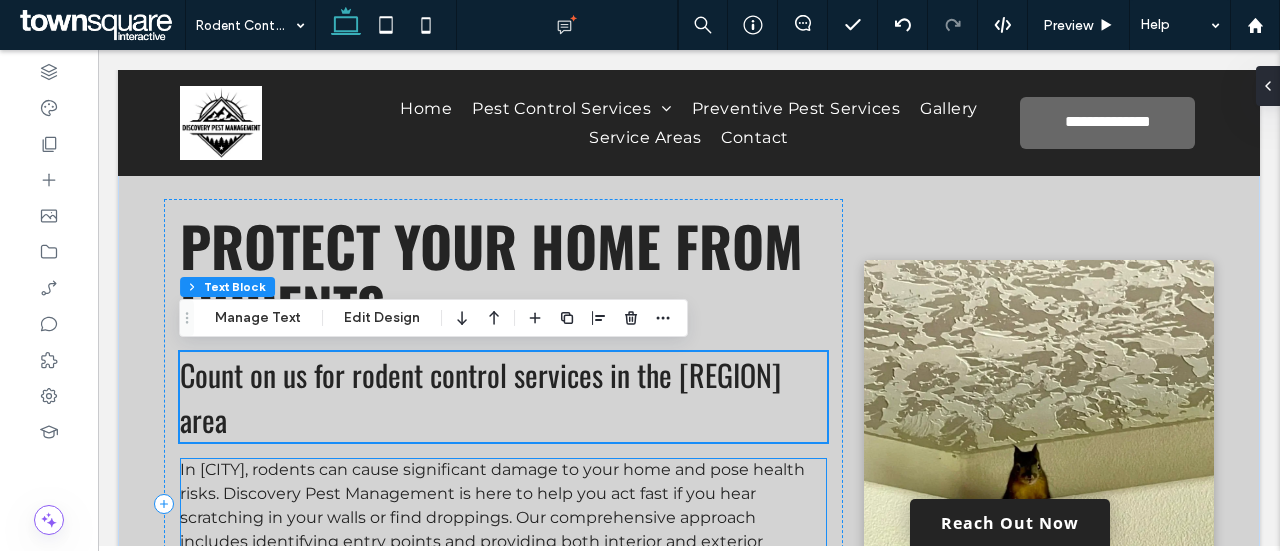 scroll, scrollTop: 191, scrollLeft: 0, axis: vertical 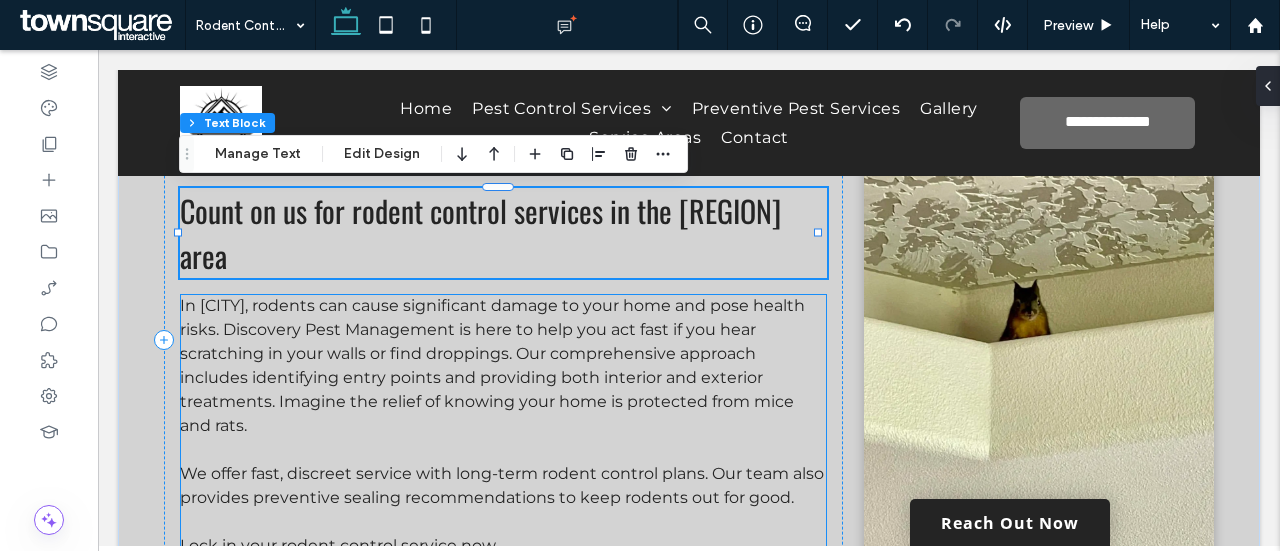 click on "In Charlotte, rodents can cause significant damage to your home and pose health risks. Discovery Pest Management is here to help you act fast if you hear scratching in your walls or find droppings. Our comprehensive approach includes identifying entry points and providing both interior and exterior treatments. Imagine the relief of knowing your home is protected from mice and rats." at bounding box center [492, 365] 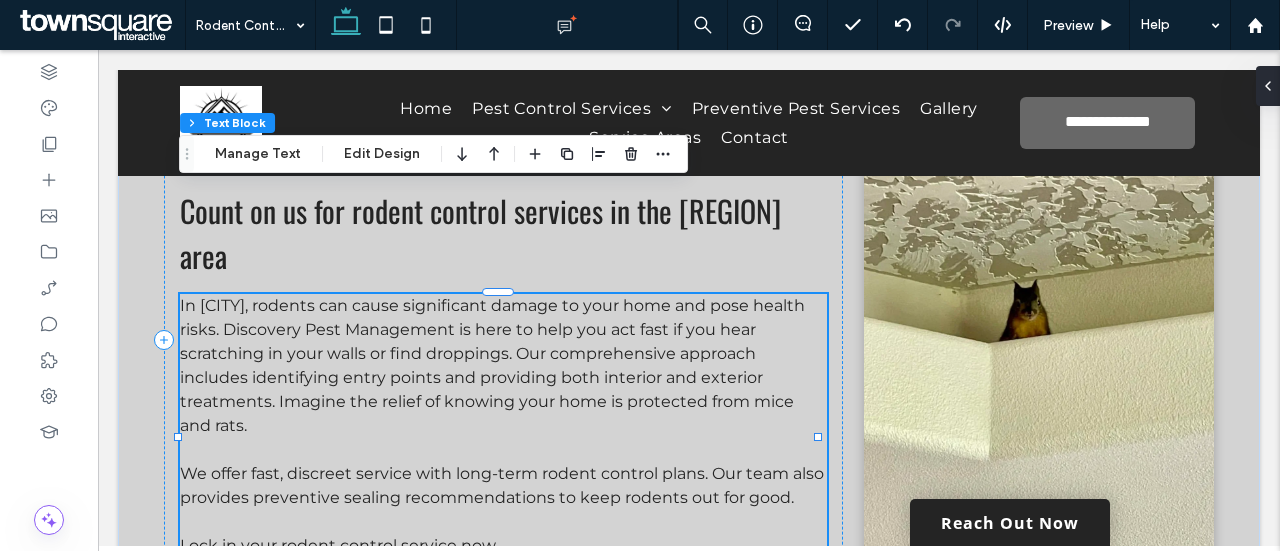 click on "In Charlotte, rodents can cause significant damage to your home and pose health risks. Discovery Pest Management is here to help you act fast if you hear scratching in your walls or find droppings. Our comprehensive approach includes identifying entry points and providing both interior and exterior treatments. Imagine the relief of knowing your home is protected from mice and rats. We offer fast, discreet service with long-term rodent control plans. Our team also provides preventive sealing recommendations to keep rodents out for good. ﻿ Lock in your rodent control service now." at bounding box center (503, 426) 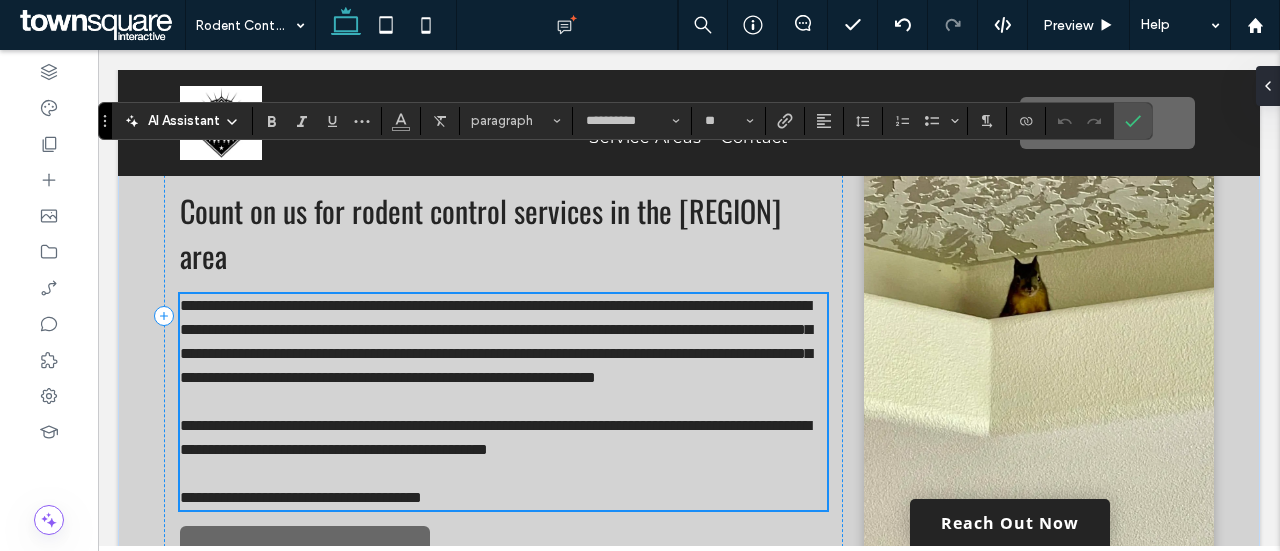 type on "**********" 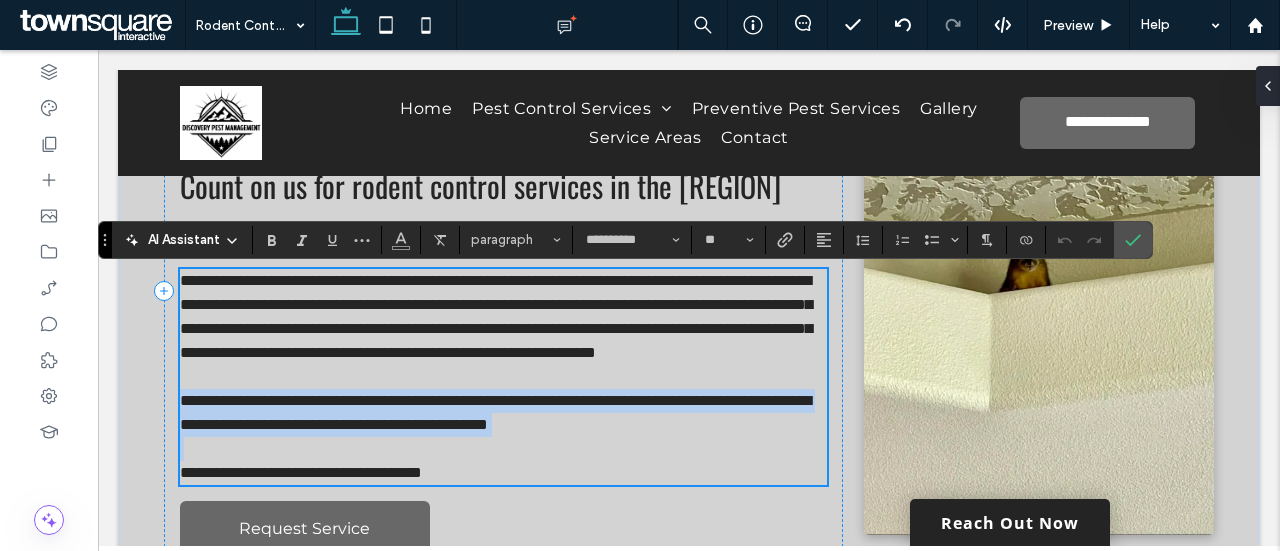 scroll, scrollTop: 184, scrollLeft: 0, axis: vertical 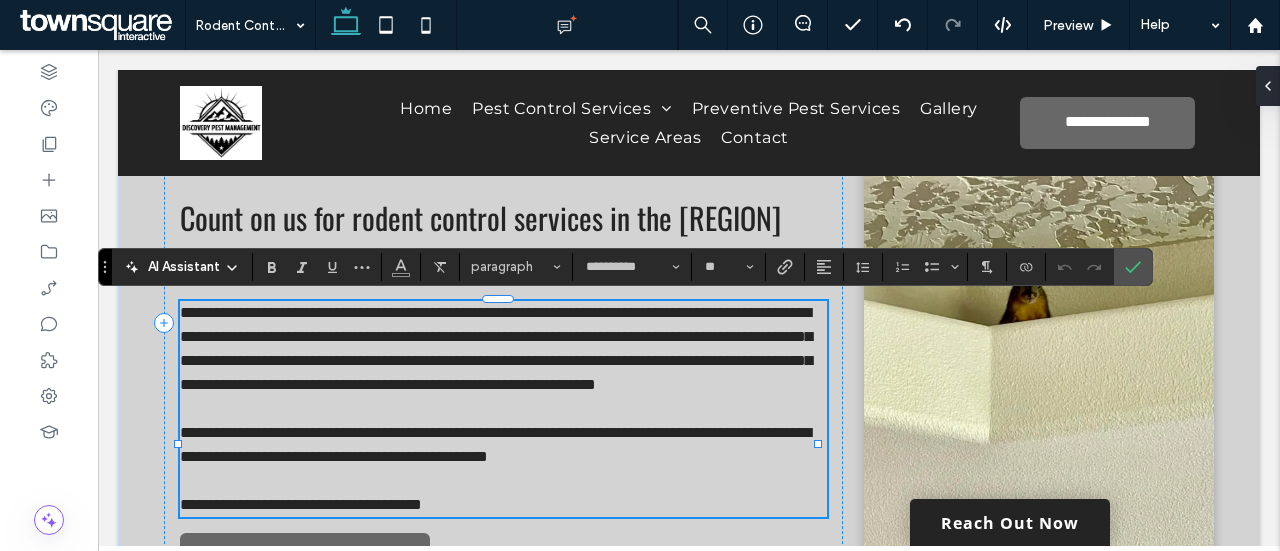 click on "**********" at bounding box center [496, 348] 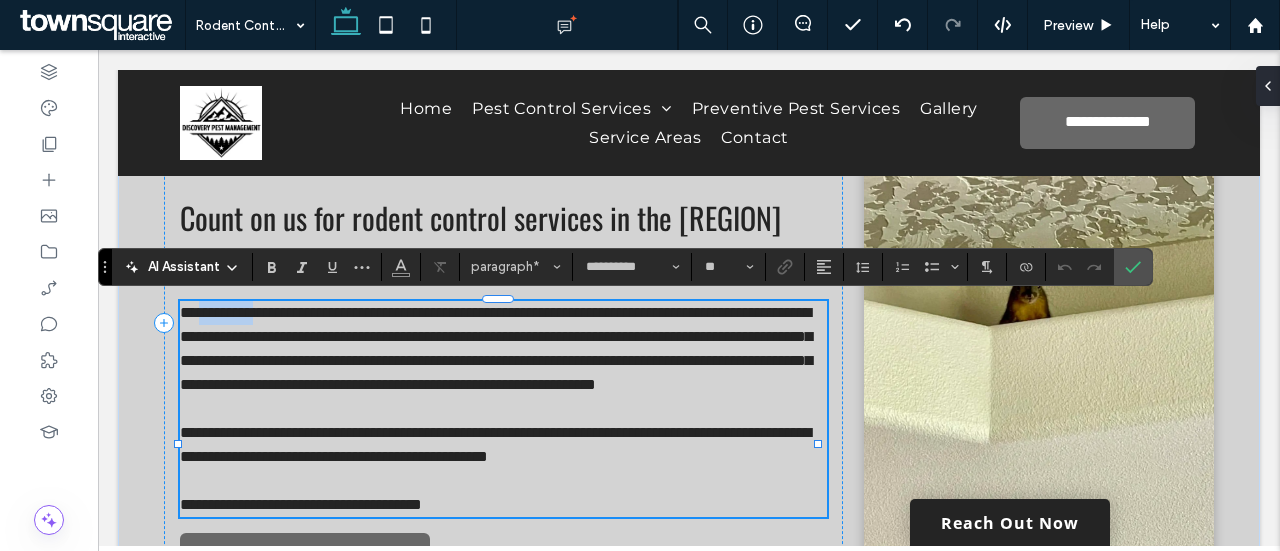 click on "**********" at bounding box center [496, 348] 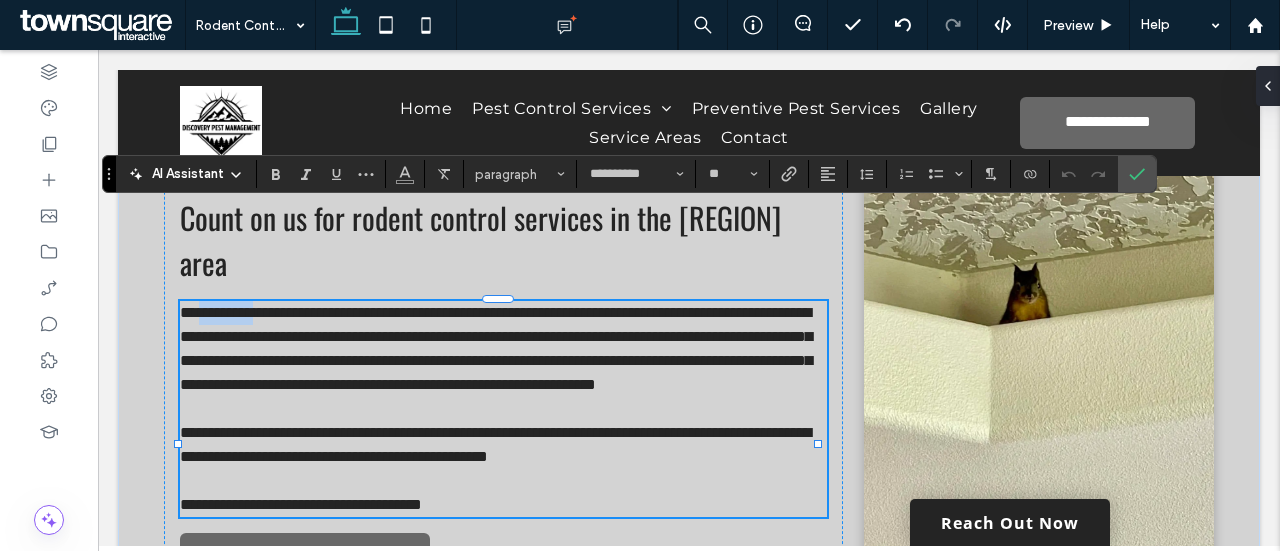 drag, startPoint x: 104, startPoint y: 273, endPoint x: 108, endPoint y: 180, distance: 93.08598 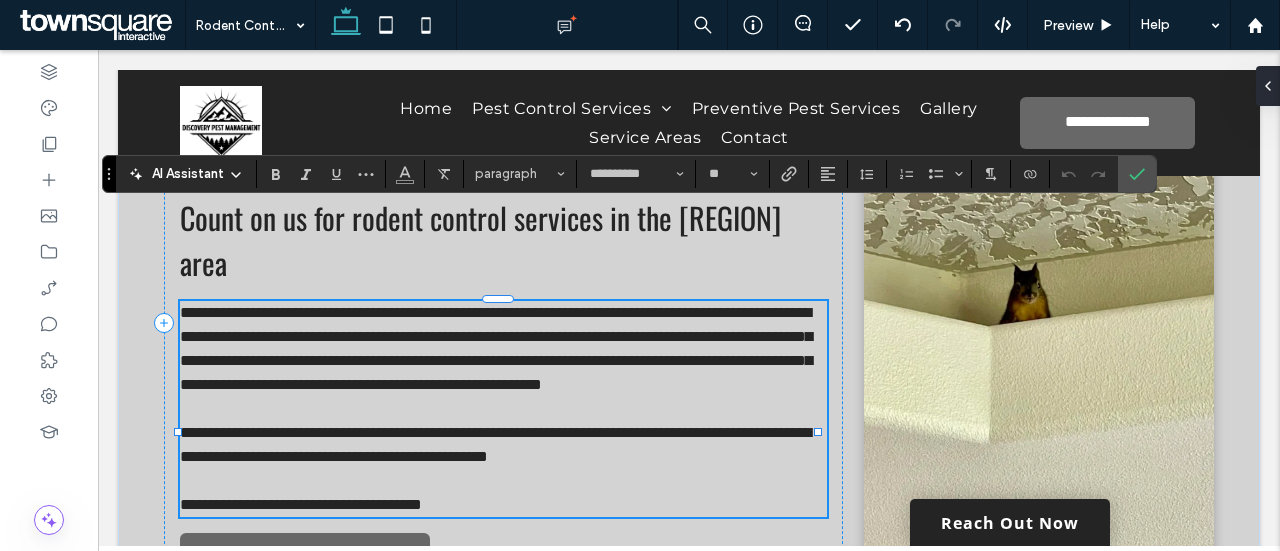 type 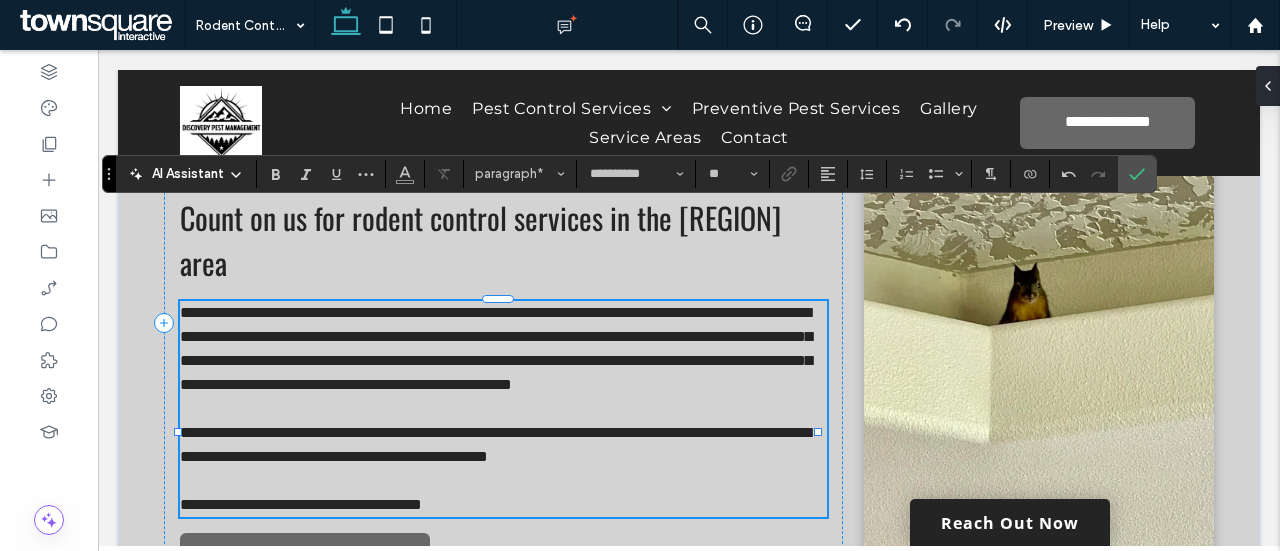 click on "**********" at bounding box center [496, 348] 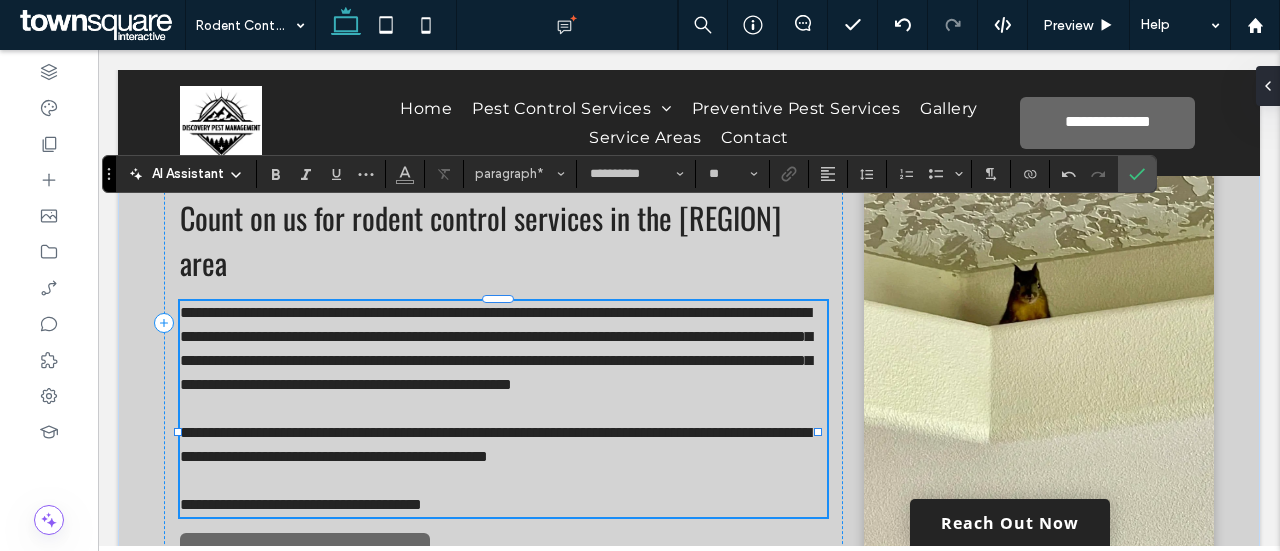 click on "**********" at bounding box center [496, 348] 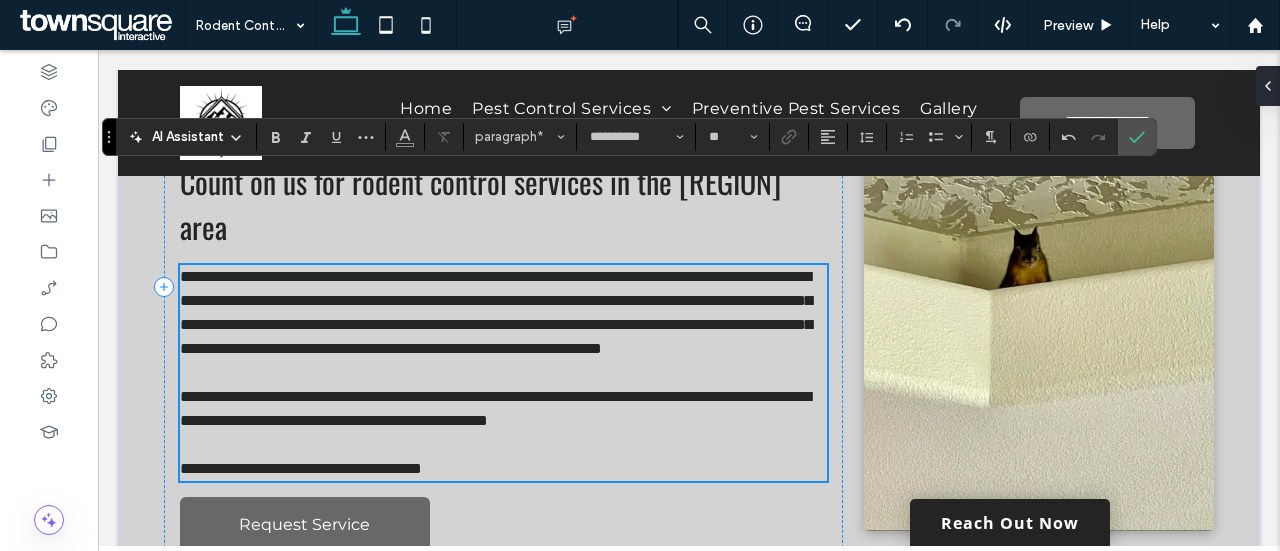 scroll, scrollTop: 222, scrollLeft: 0, axis: vertical 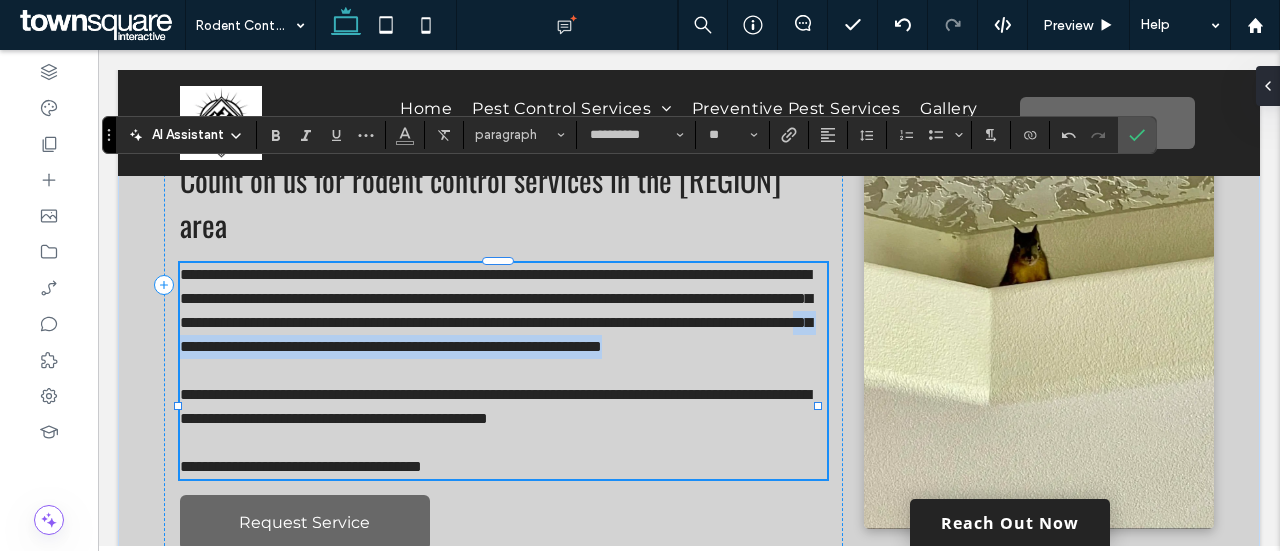 drag, startPoint x: 324, startPoint y: 392, endPoint x: 271, endPoint y: 377, distance: 55.081757 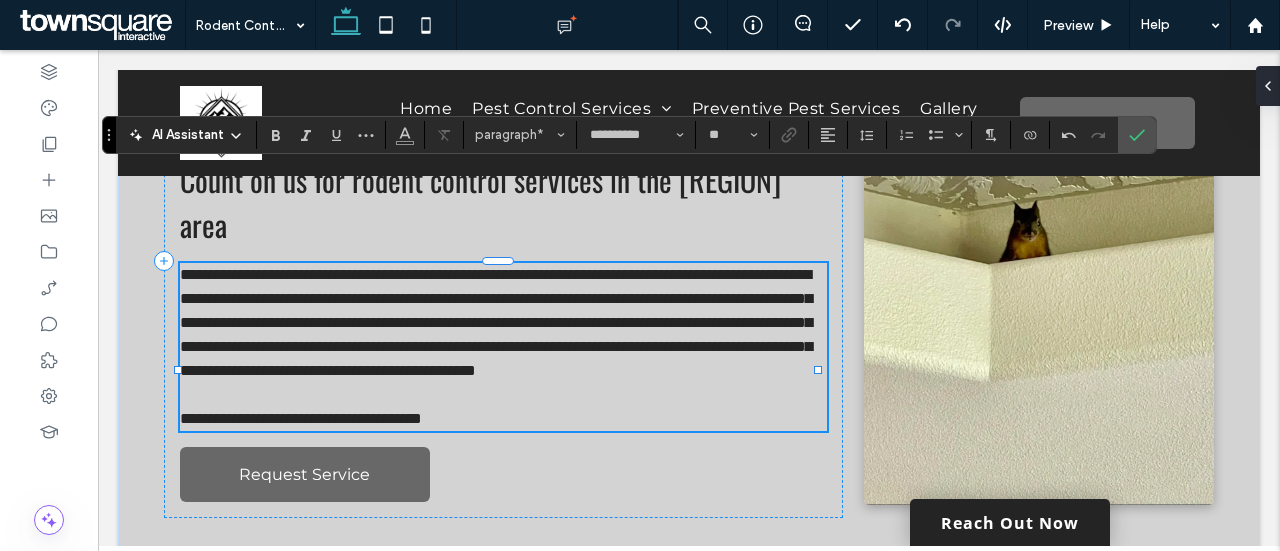 click on "**********" at bounding box center (496, 322) 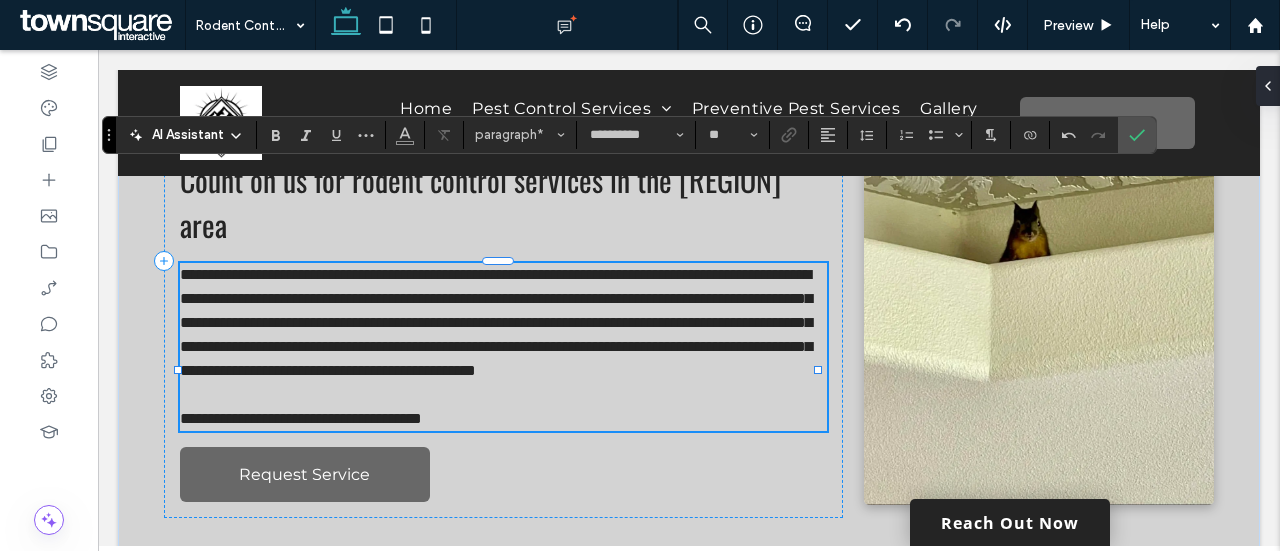 click on "**********" at bounding box center (496, 322) 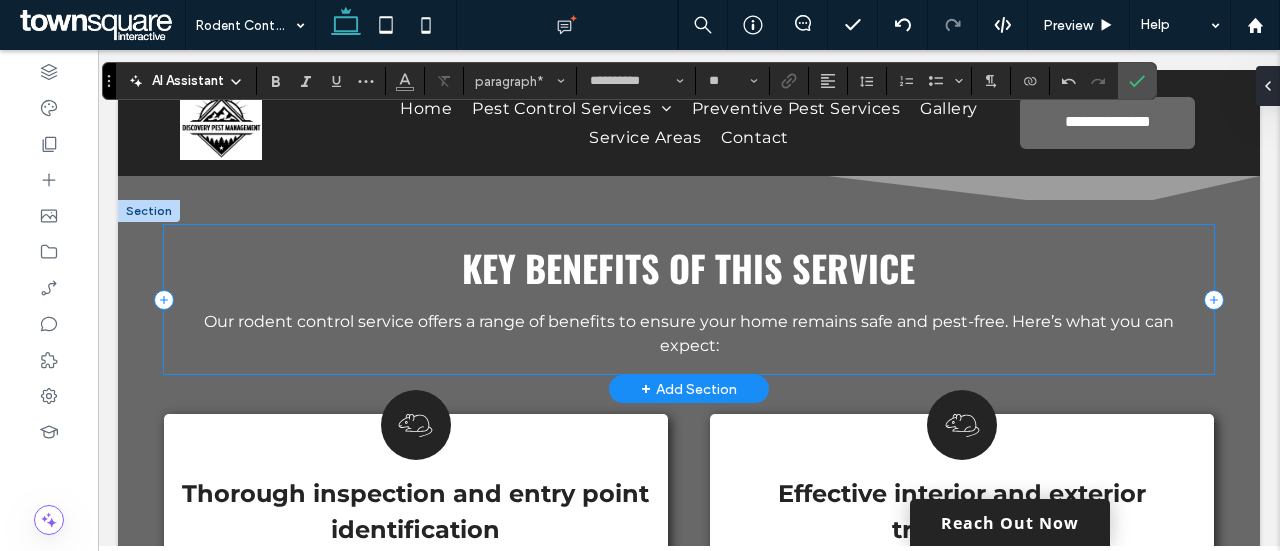 scroll, scrollTop: 650, scrollLeft: 0, axis: vertical 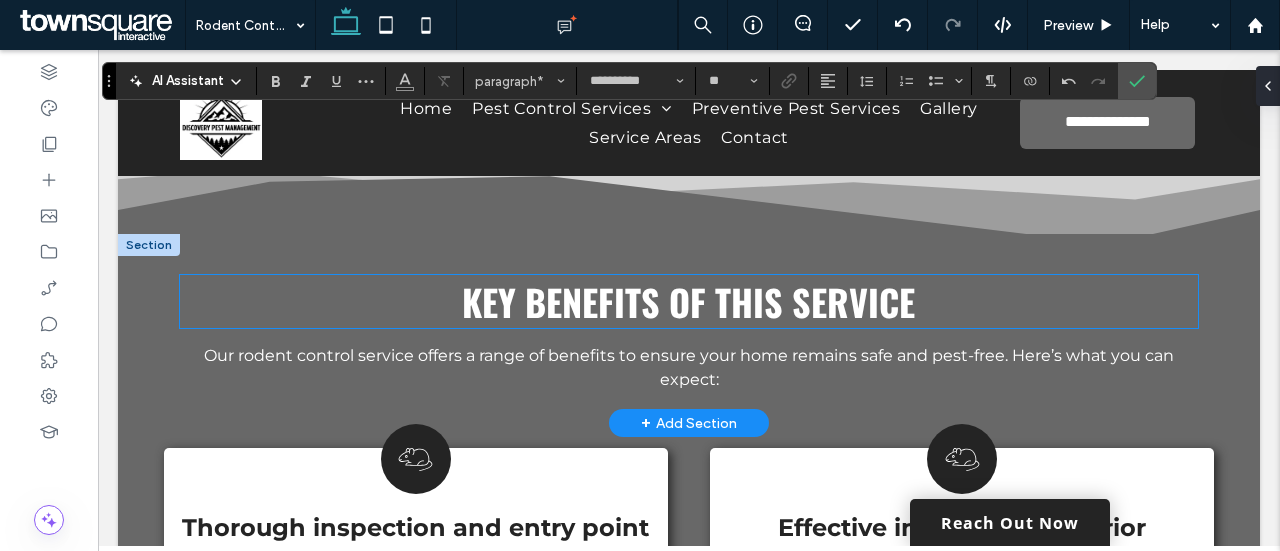click on "Key Benefits of This Service" at bounding box center [688, 301] 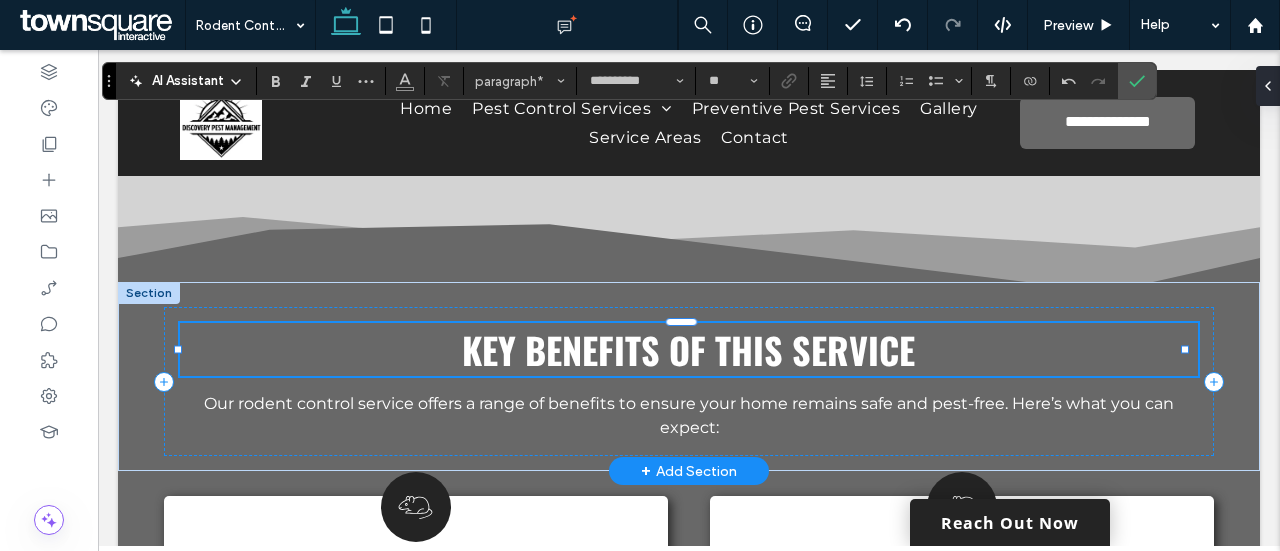 click on "Key Benefits of This Service" at bounding box center (689, 349) 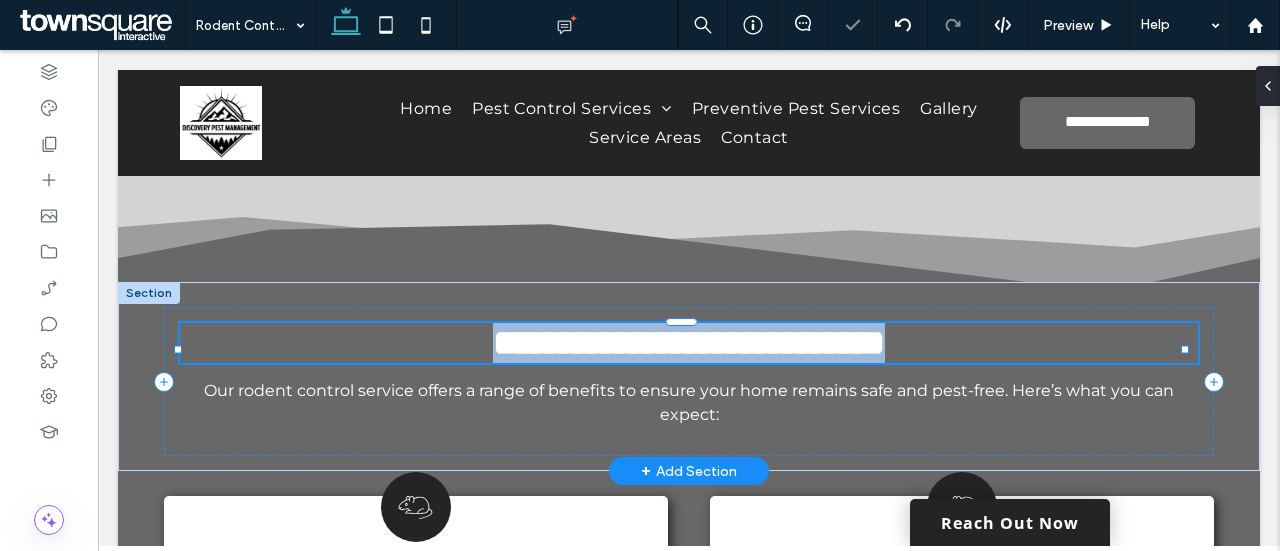 type on "******" 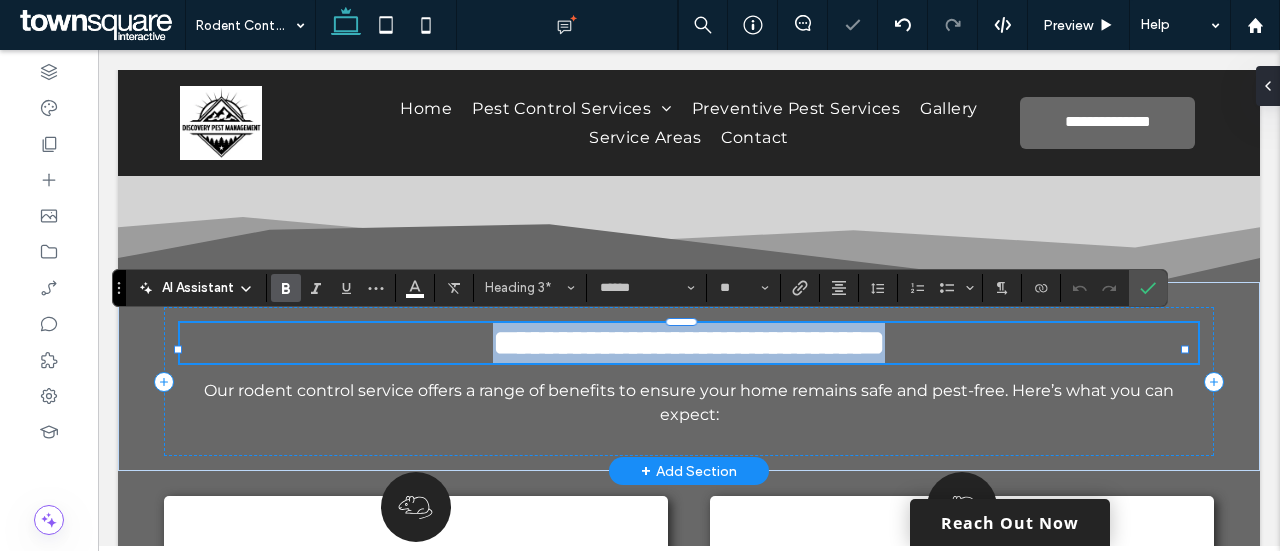 type 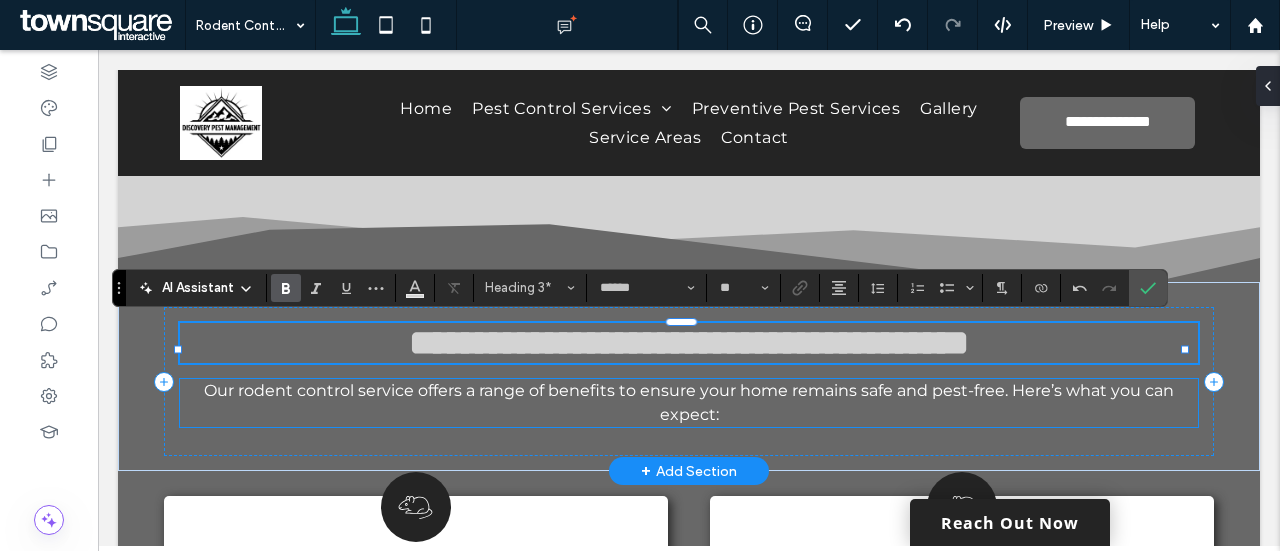 click on "Our rodent control service offers a range of benefits to ensure your home remains safe and pest-free. Here’s what you can expect:" at bounding box center [689, 402] 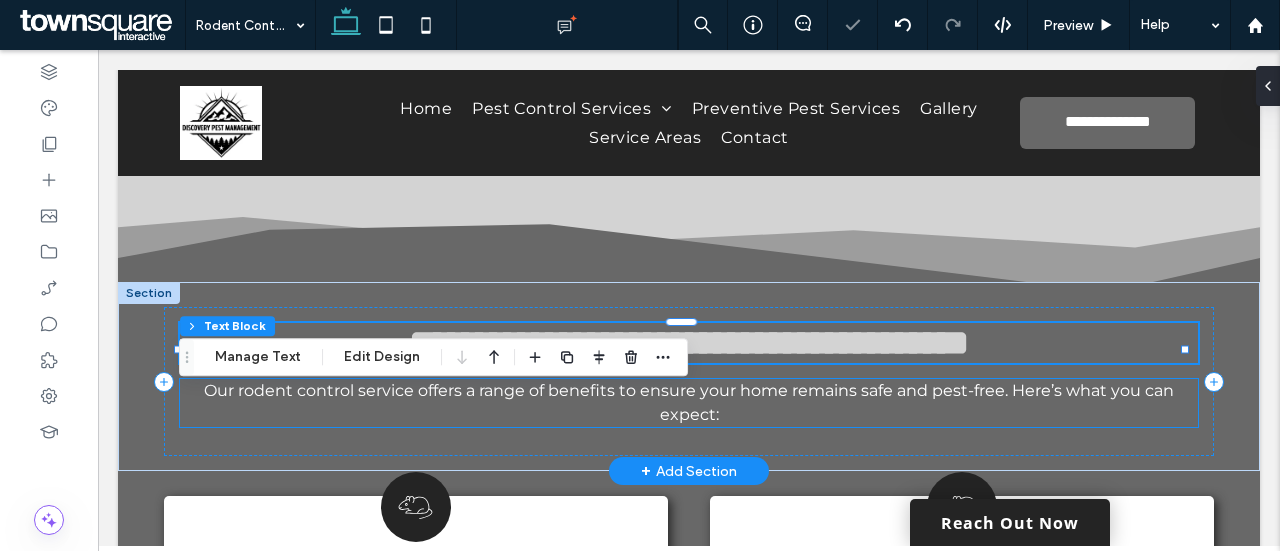 click on "Our rodent control service offers a range of benefits to ensure your home remains safe and pest-free. Here’s what you can expect:" at bounding box center (689, 403) 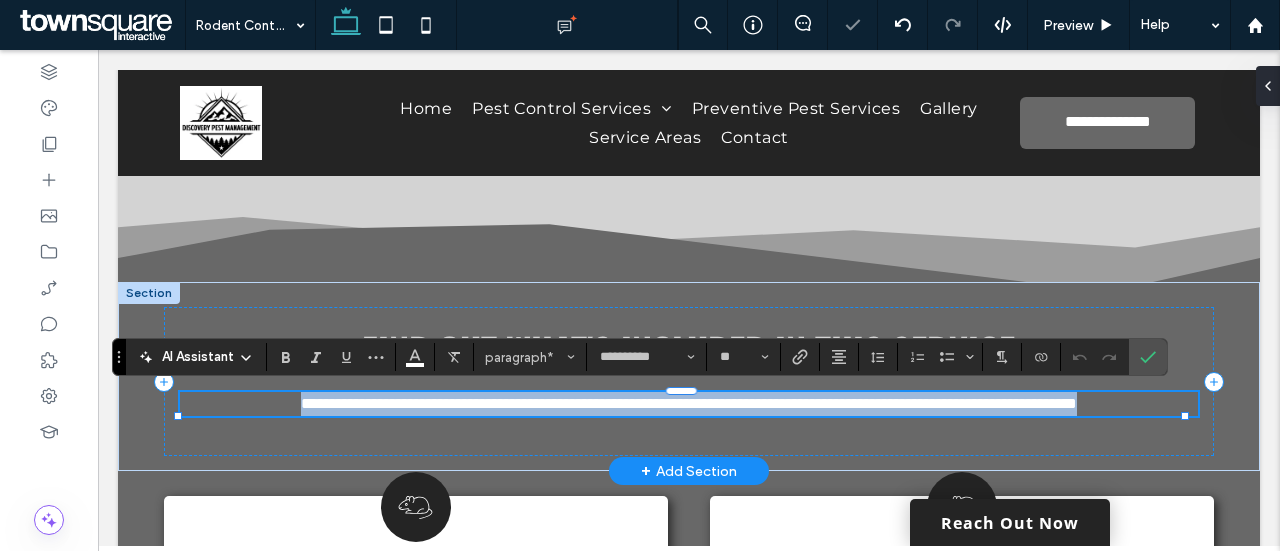 click on "**********" at bounding box center [689, 404] 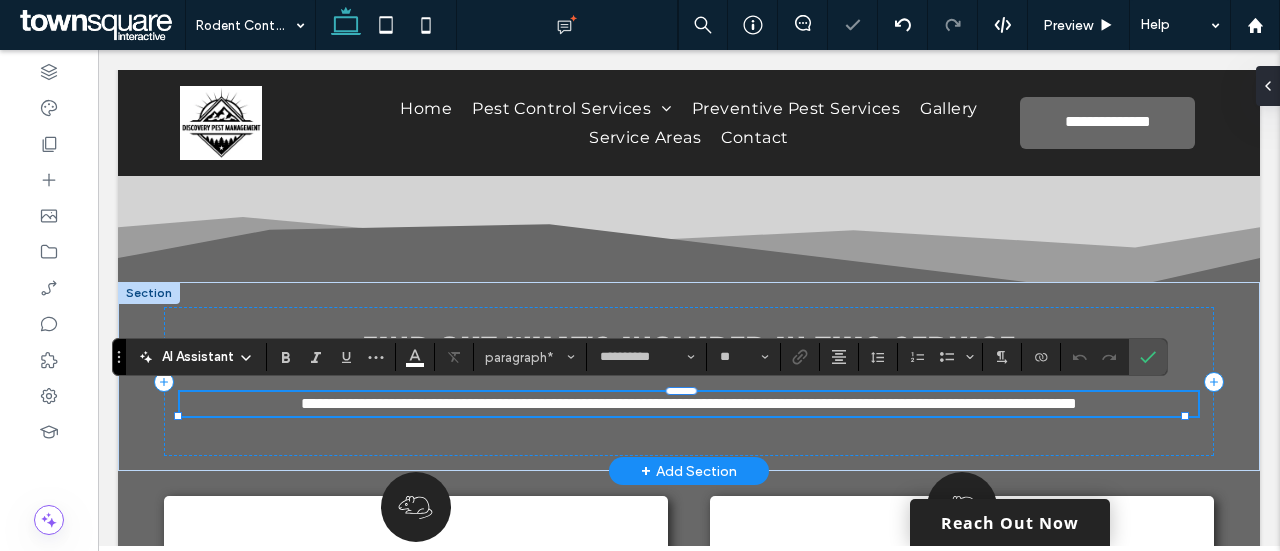 click on "**********" at bounding box center [689, 403] 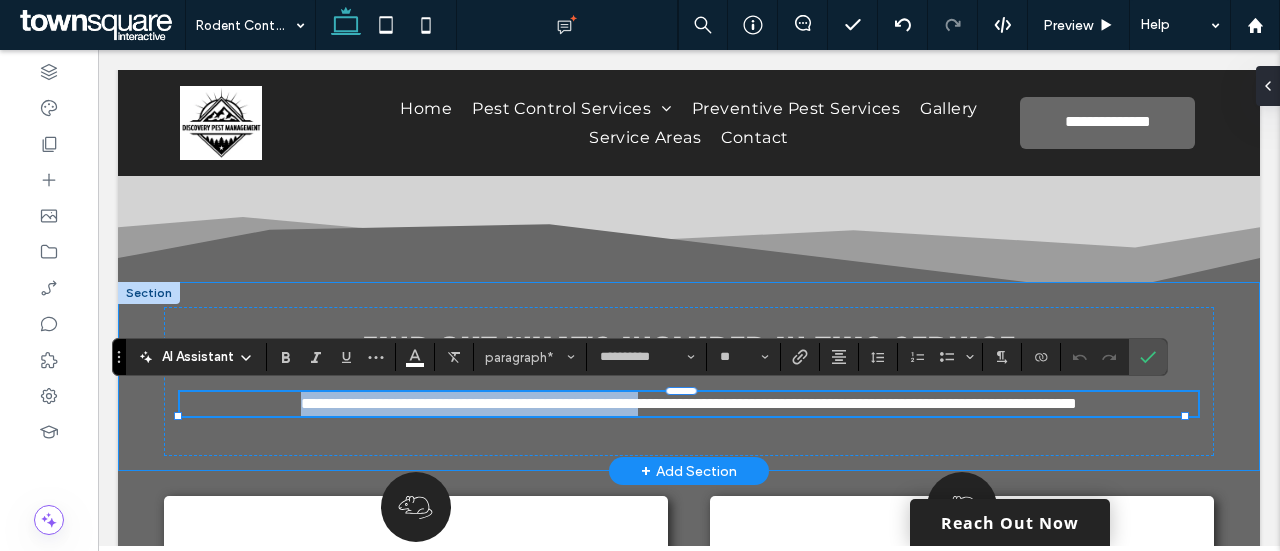 drag, startPoint x: 630, startPoint y: 405, endPoint x: 154, endPoint y: 392, distance: 476.1775 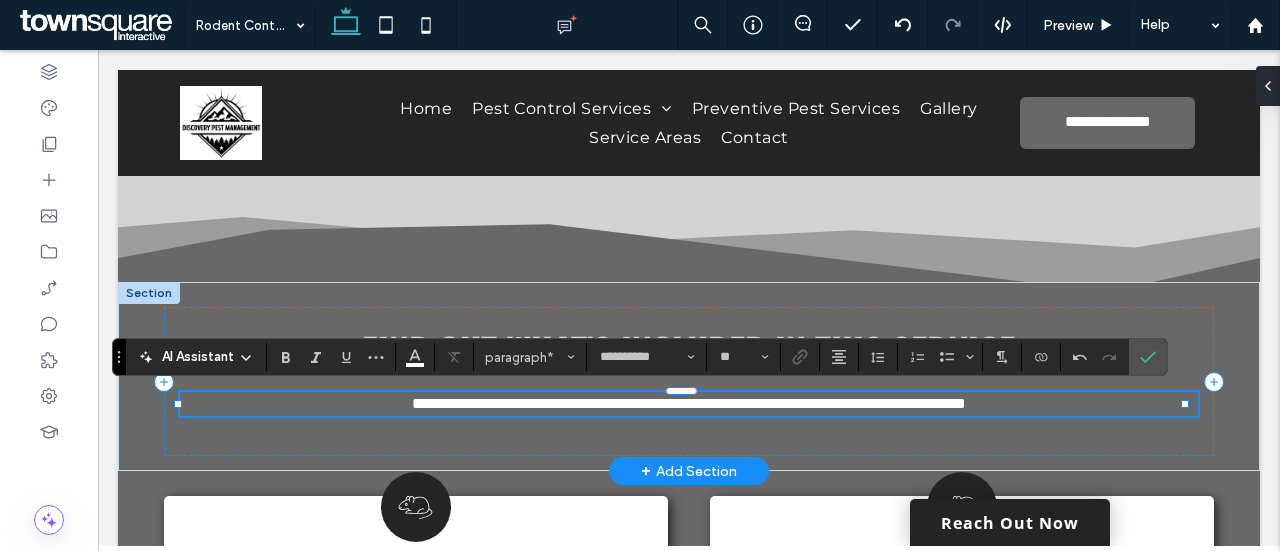 click on "**********" at bounding box center (689, 403) 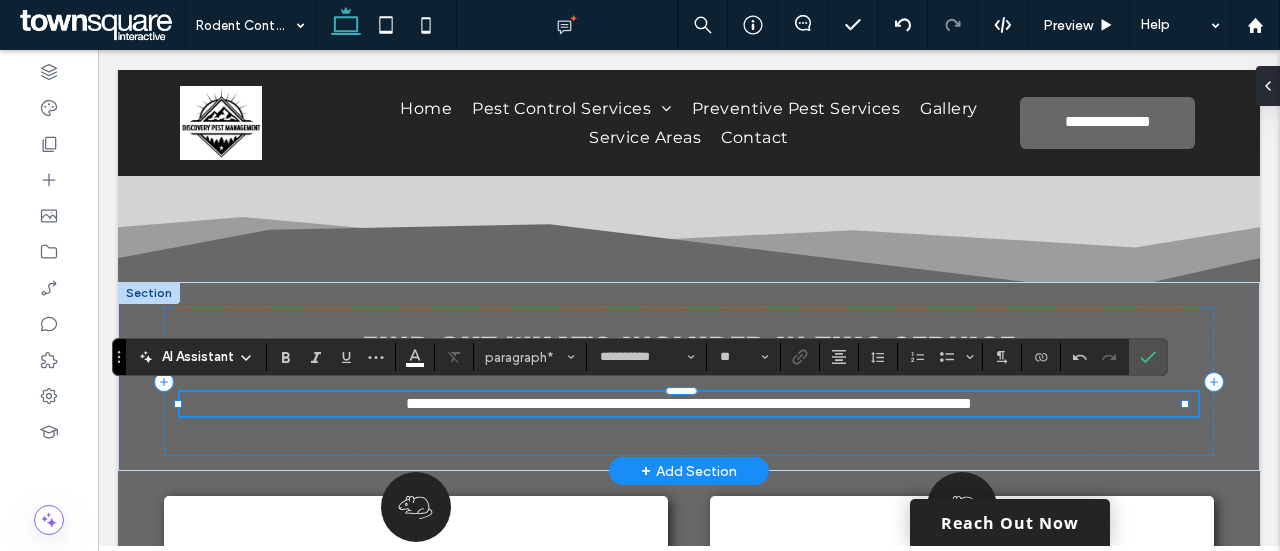 click on "**********" at bounding box center (689, 403) 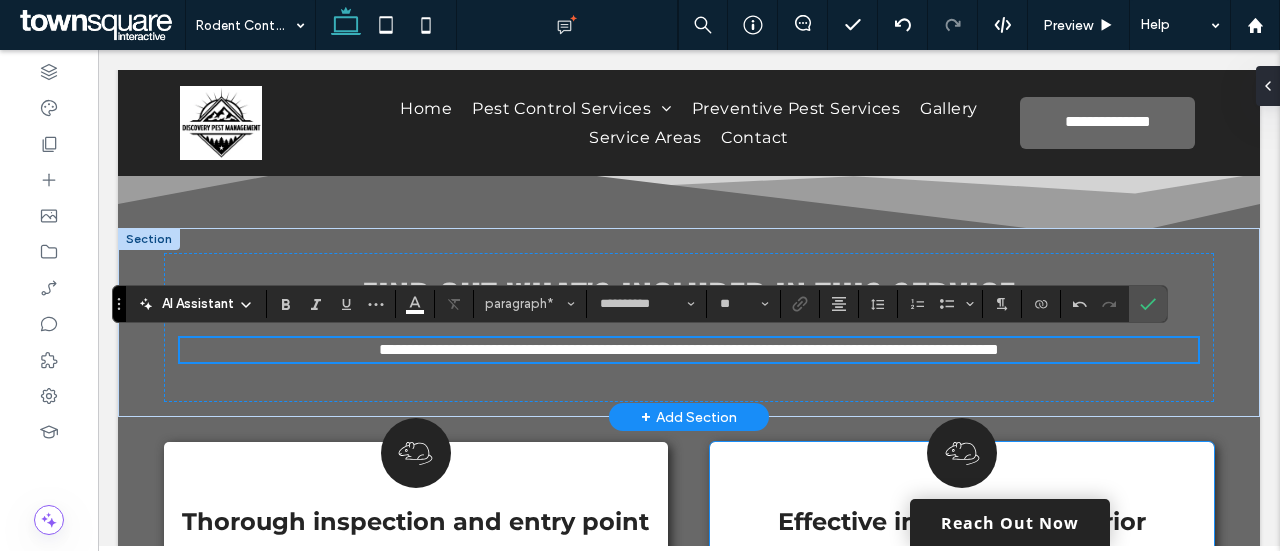 scroll, scrollTop: 802, scrollLeft: 0, axis: vertical 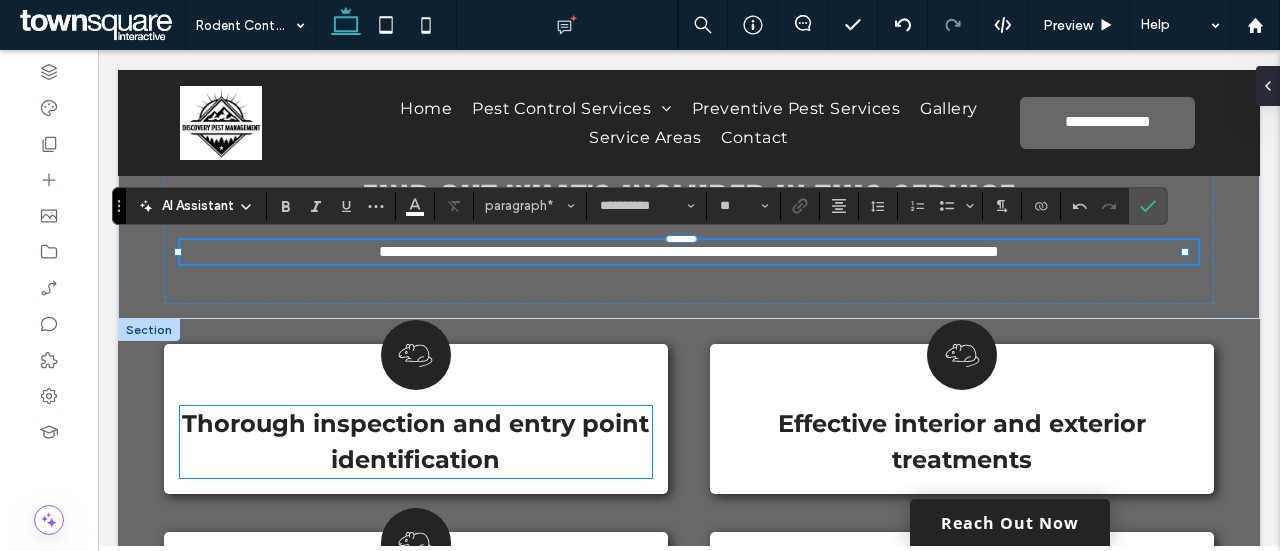 click on "Thorough inspection and entry point identification" at bounding box center (416, 442) 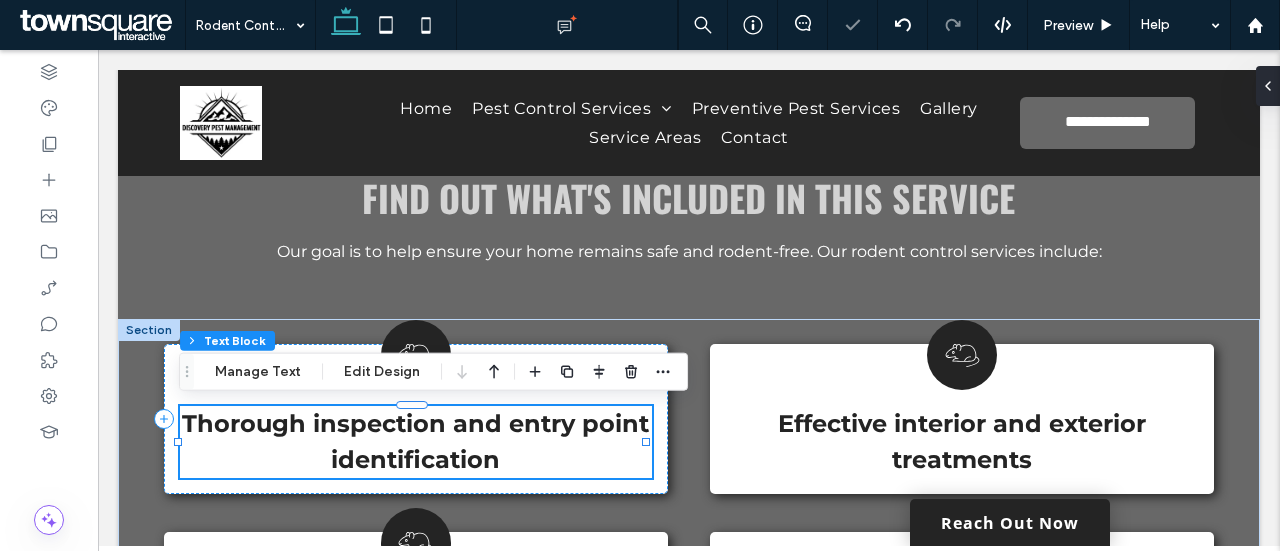 click on "Thorough inspection and entry point identification" at bounding box center [415, 441] 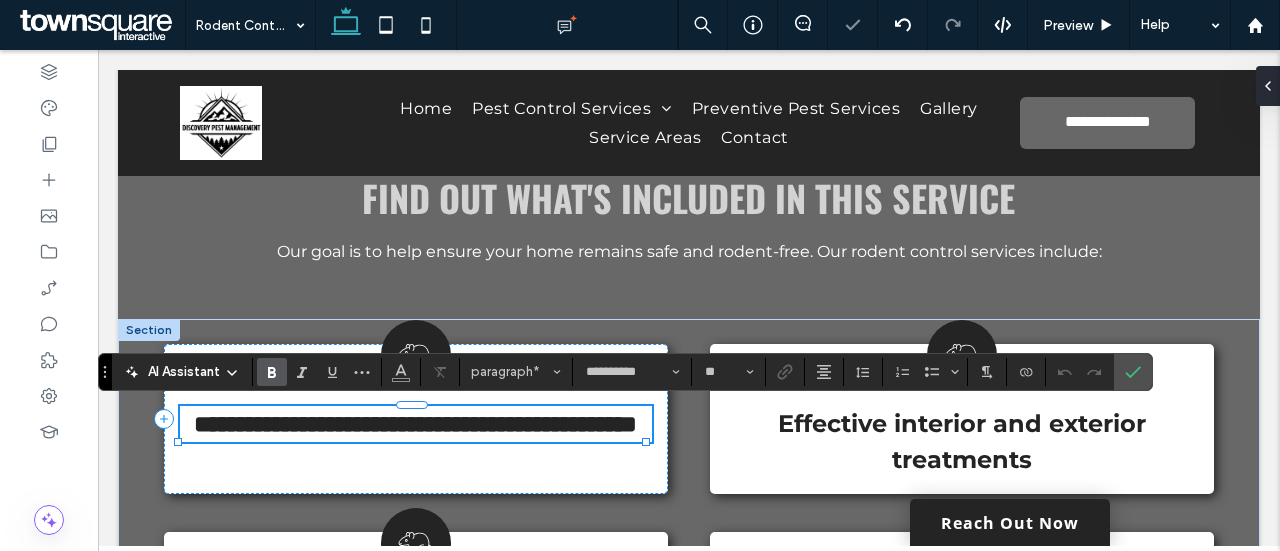 type 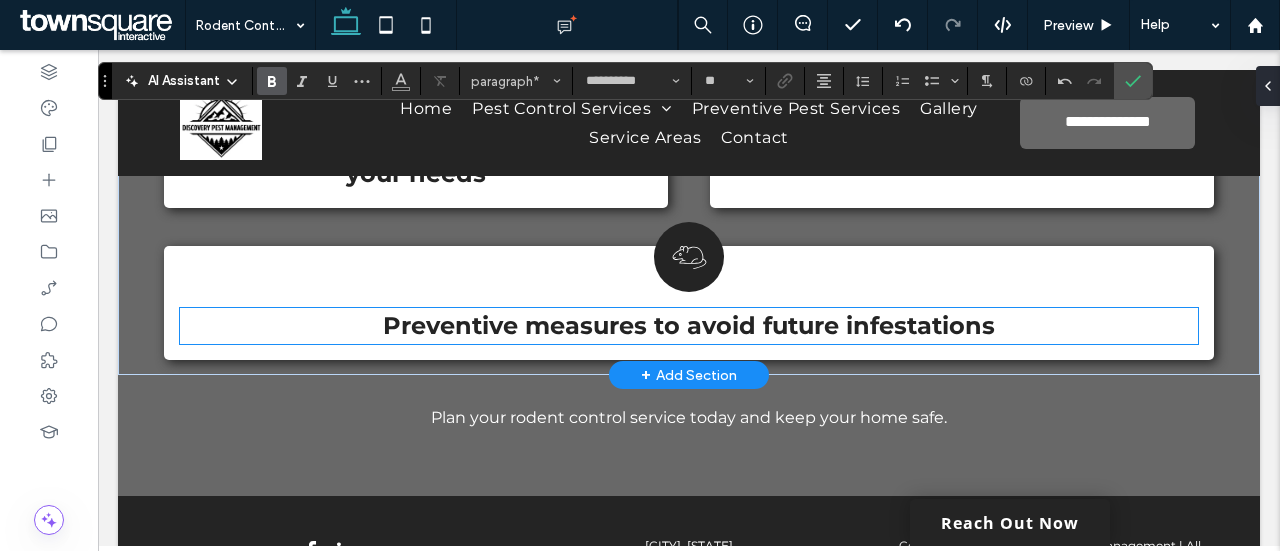 scroll, scrollTop: 1278, scrollLeft: 0, axis: vertical 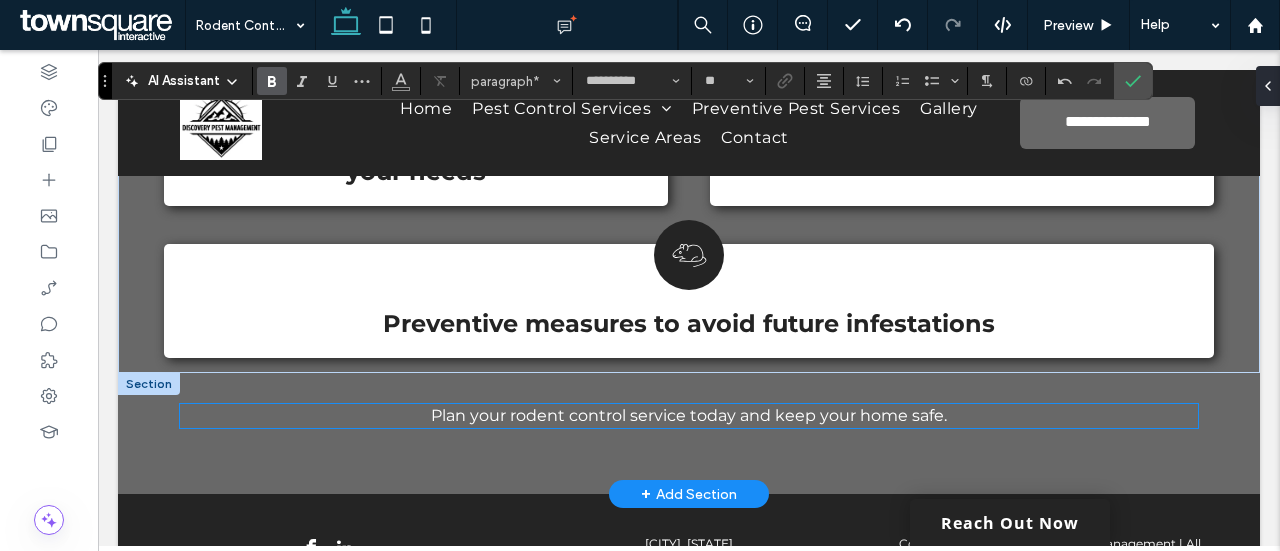 click on "Plan your rodent control service today and keep your home safe." at bounding box center [689, 415] 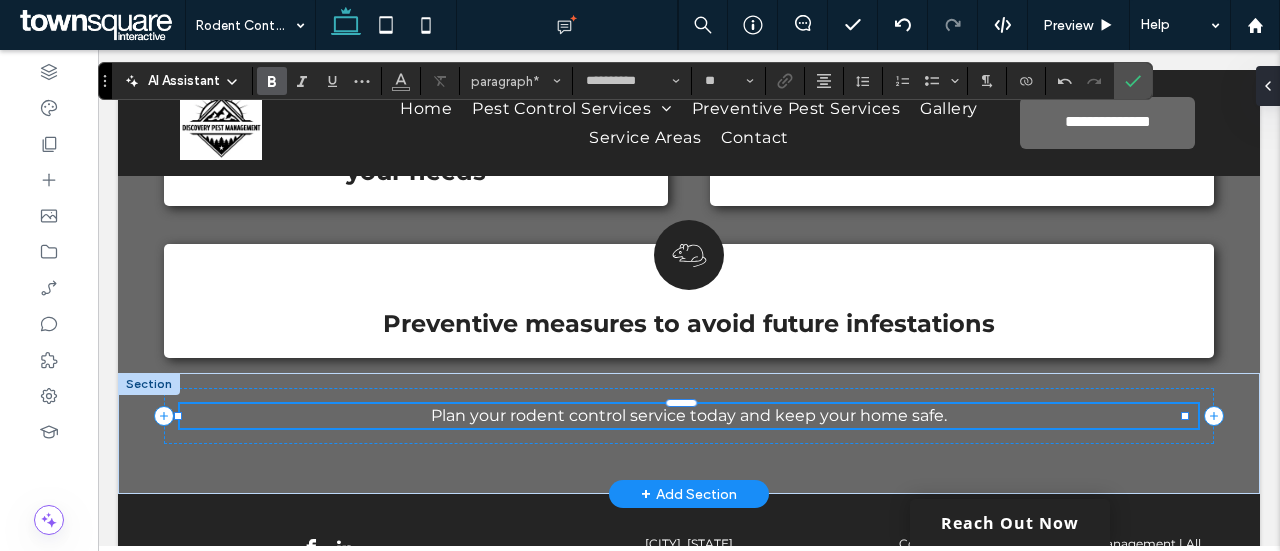click on "Plan your rodent control service today and keep your home safe." at bounding box center (689, 416) 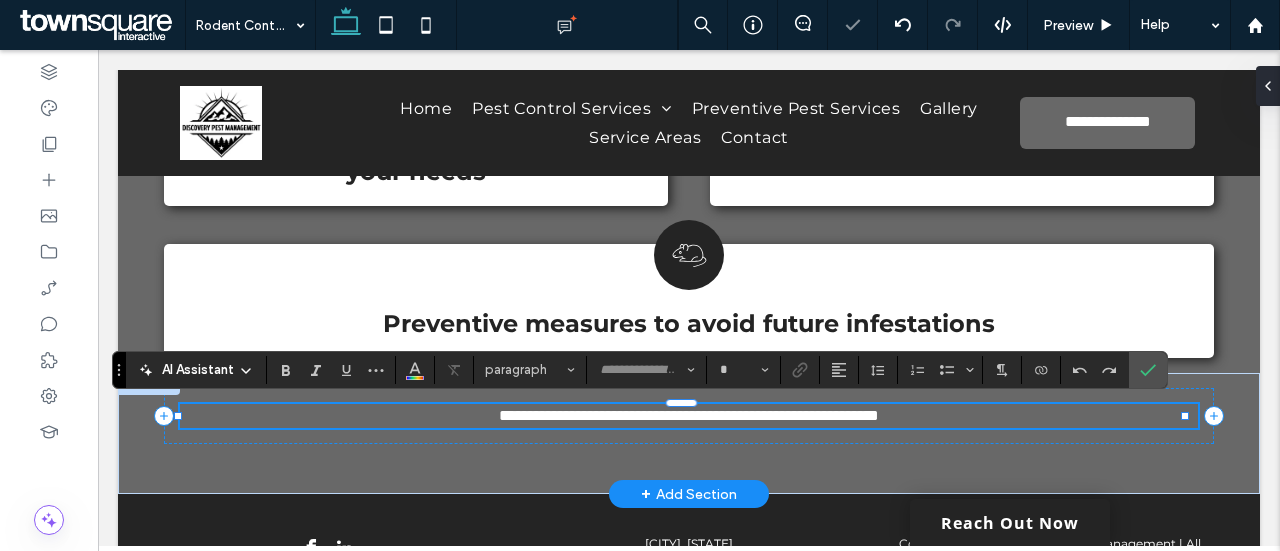 type on "**********" 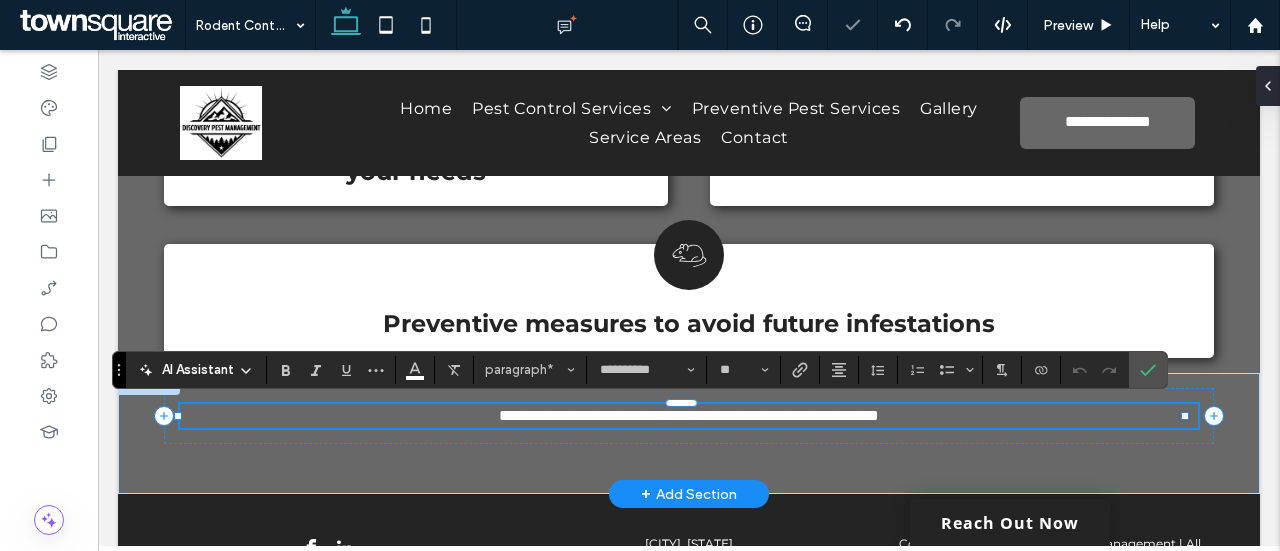 click on "**********" at bounding box center (689, 415) 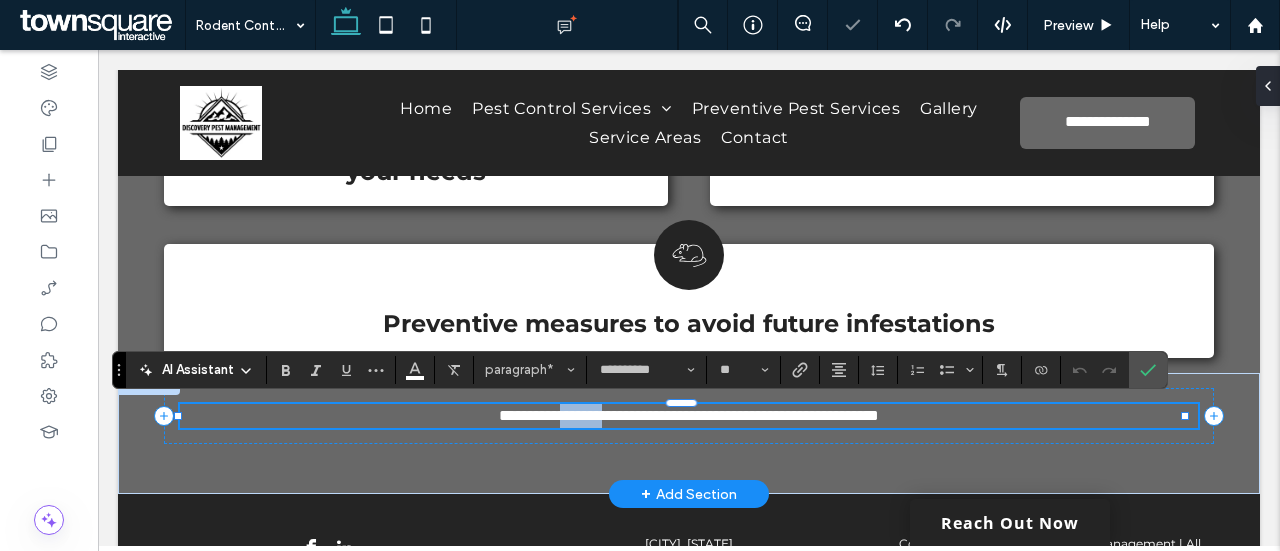 type 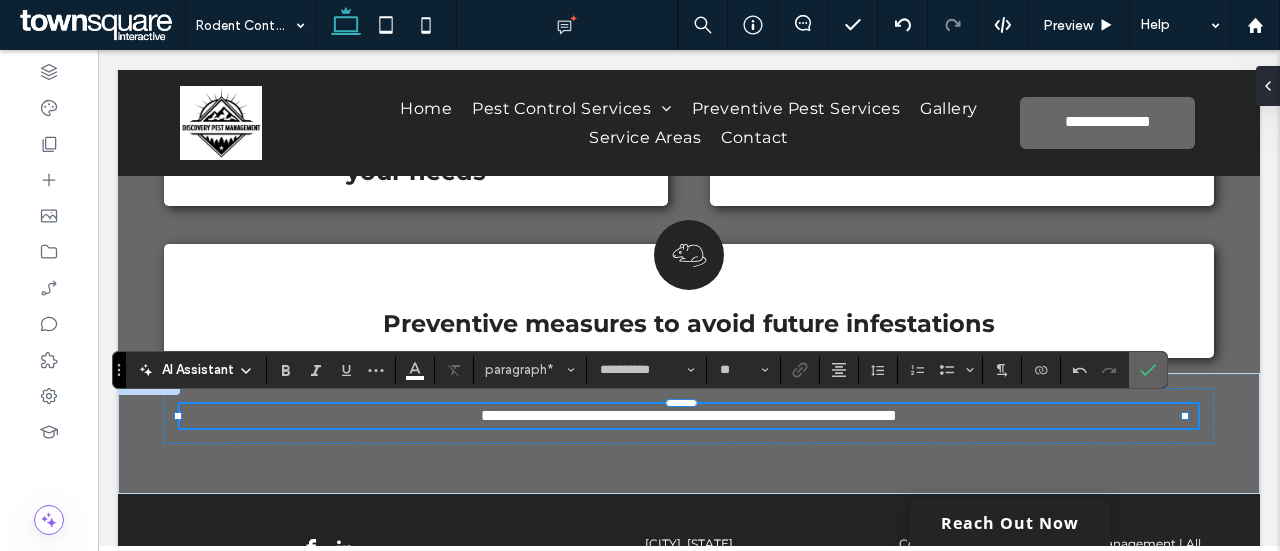 click at bounding box center [1148, 370] 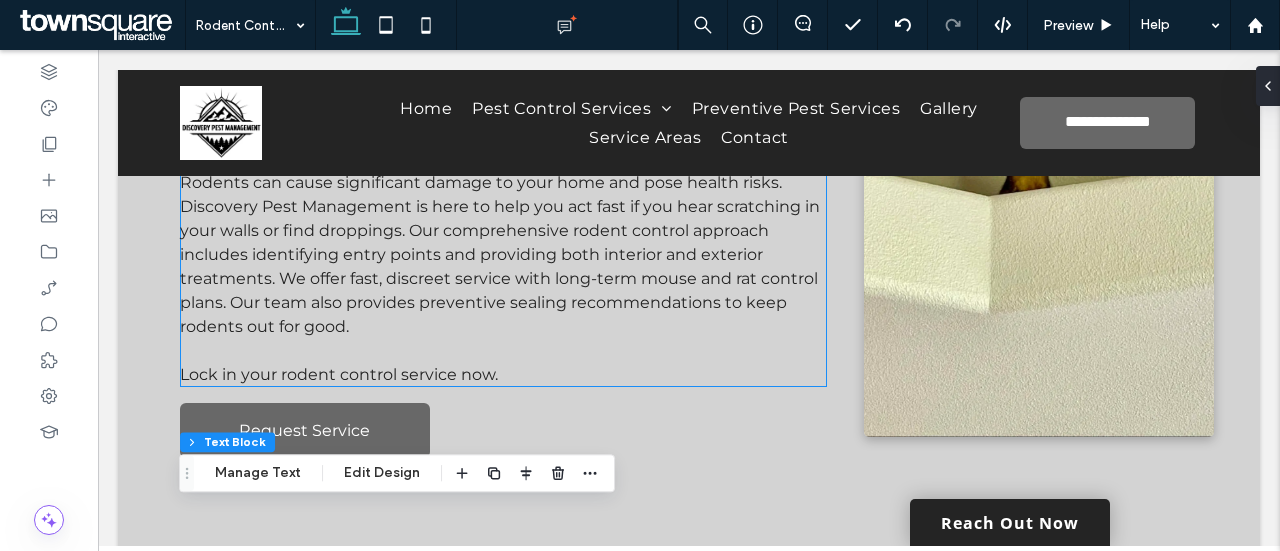 scroll, scrollTop: 314, scrollLeft: 0, axis: vertical 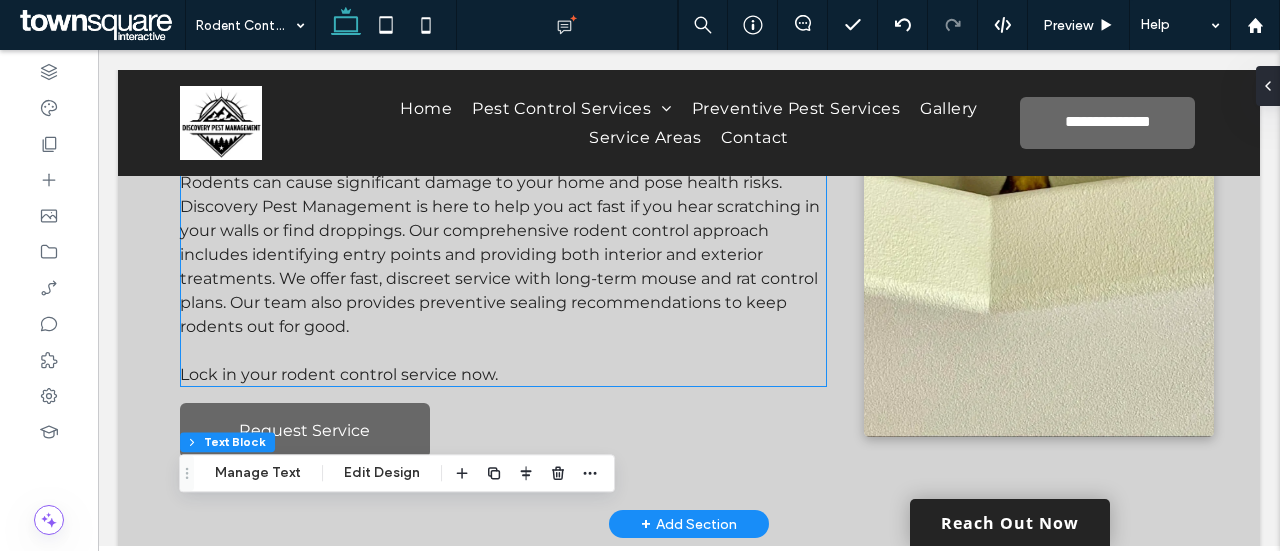 click on "Lock in your rodent control service now." at bounding box center [339, 374] 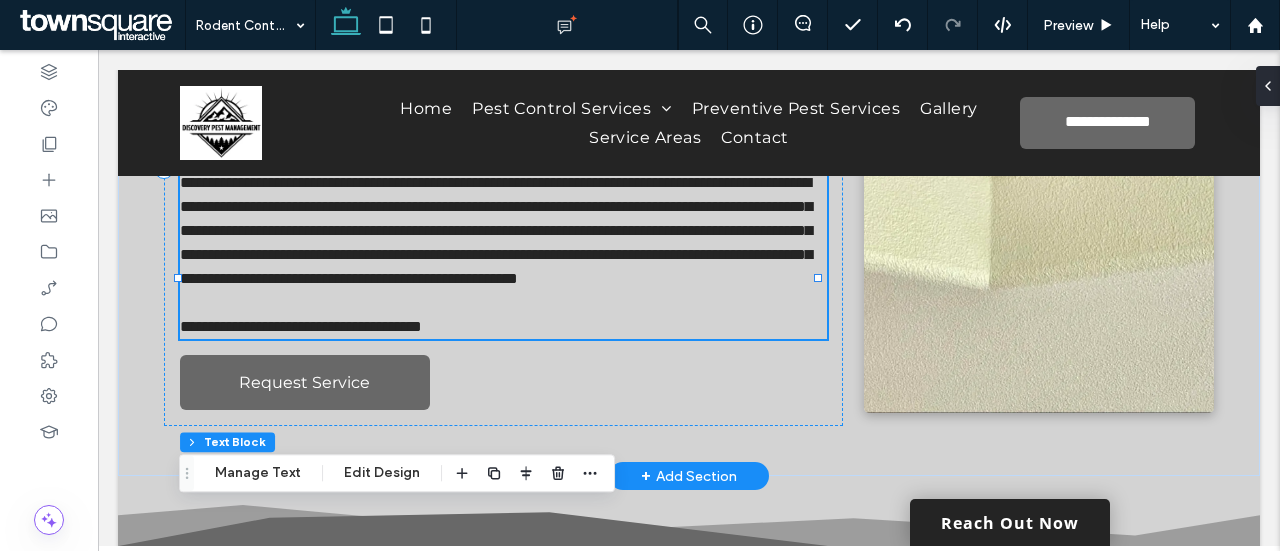 click on "**********" at bounding box center [301, 326] 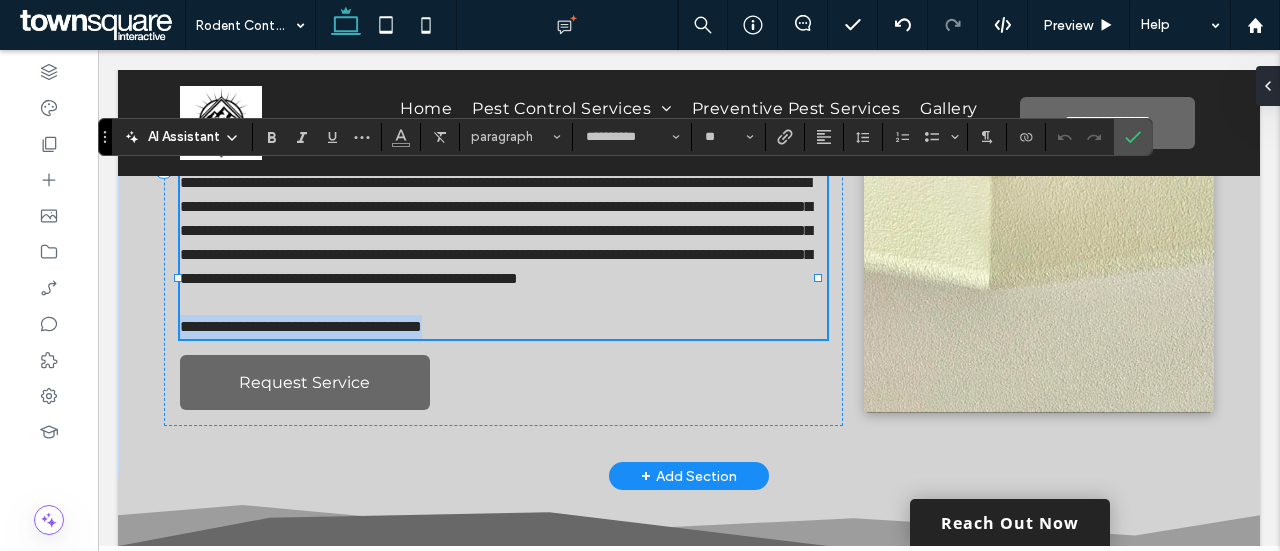 type 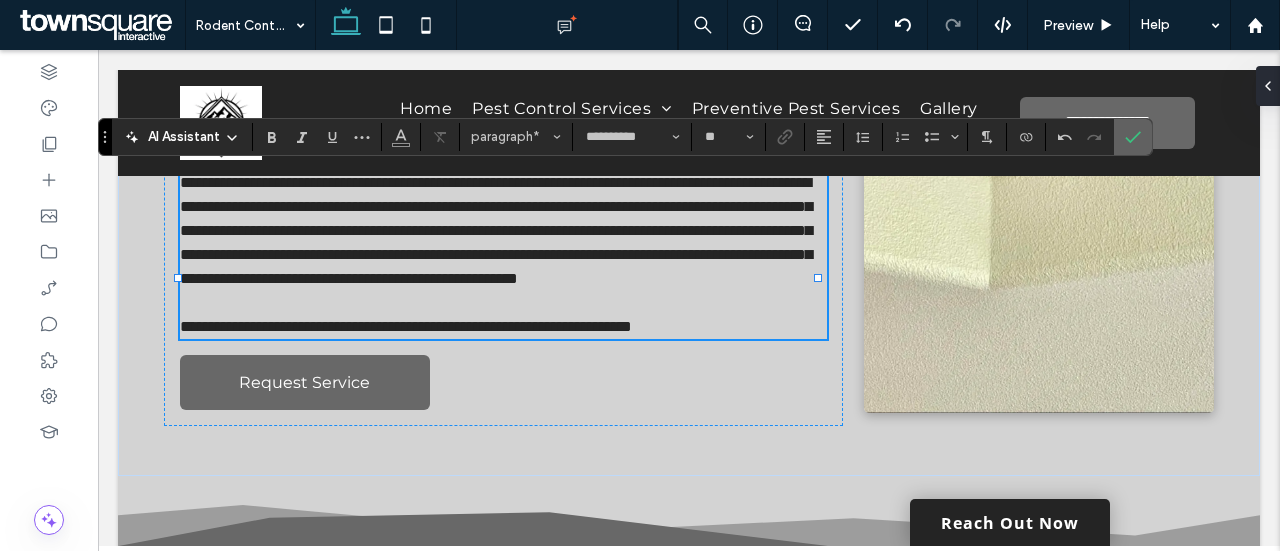 click at bounding box center [1129, 137] 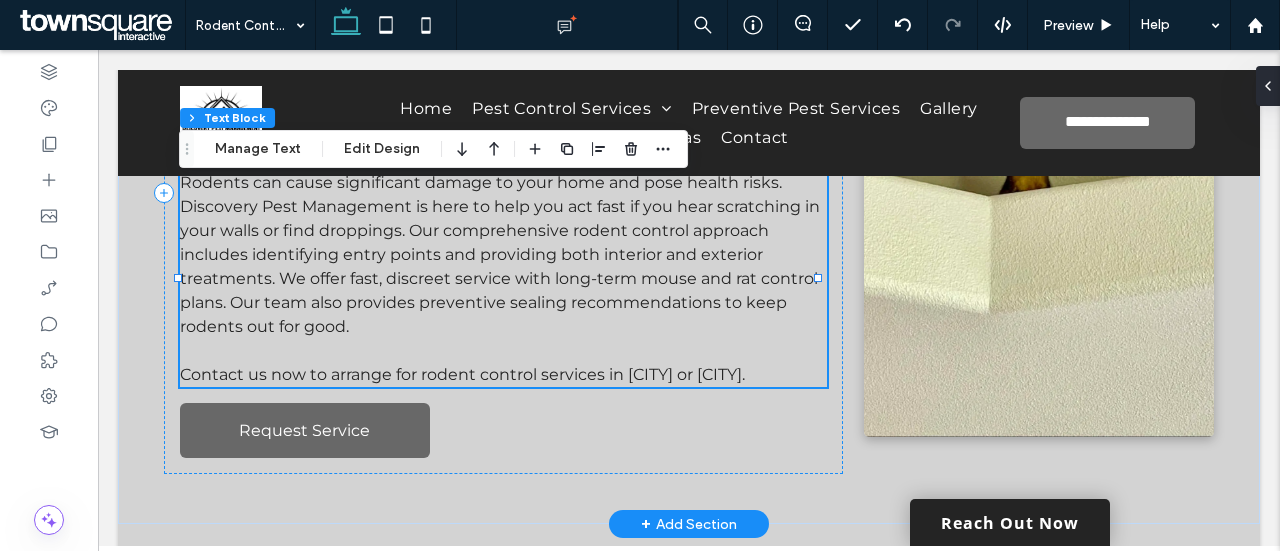 scroll, scrollTop: 0, scrollLeft: 0, axis: both 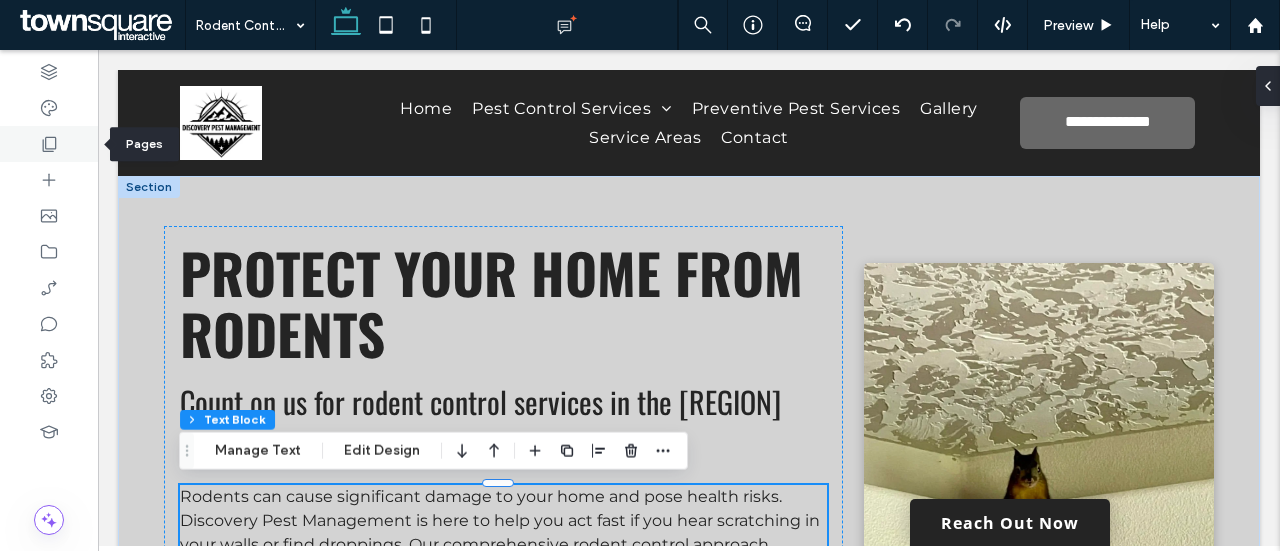 click 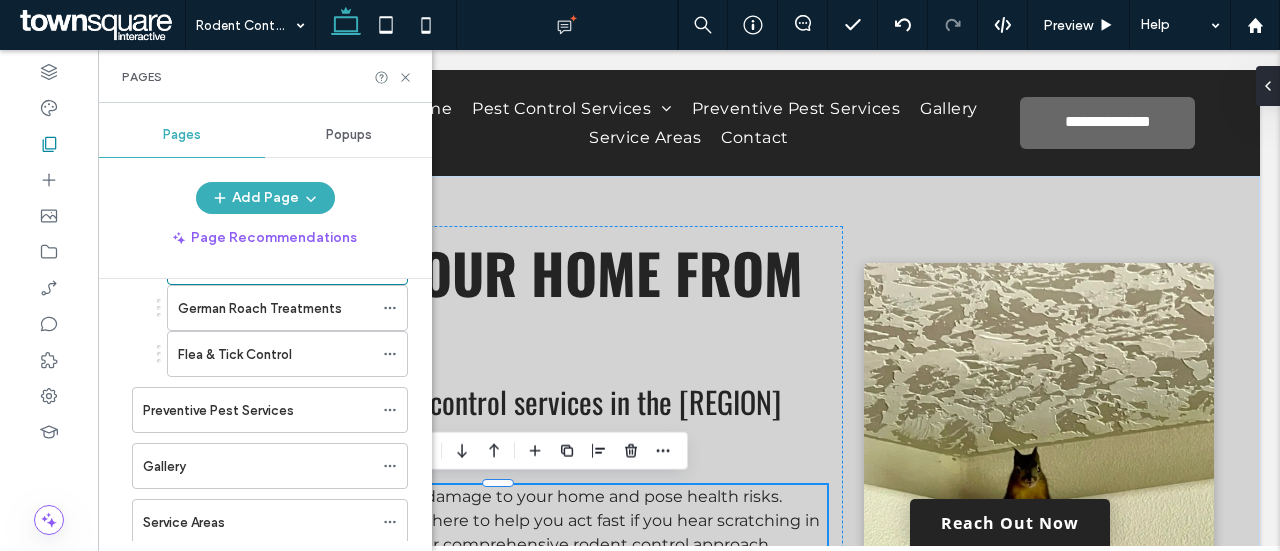 scroll, scrollTop: 232, scrollLeft: 0, axis: vertical 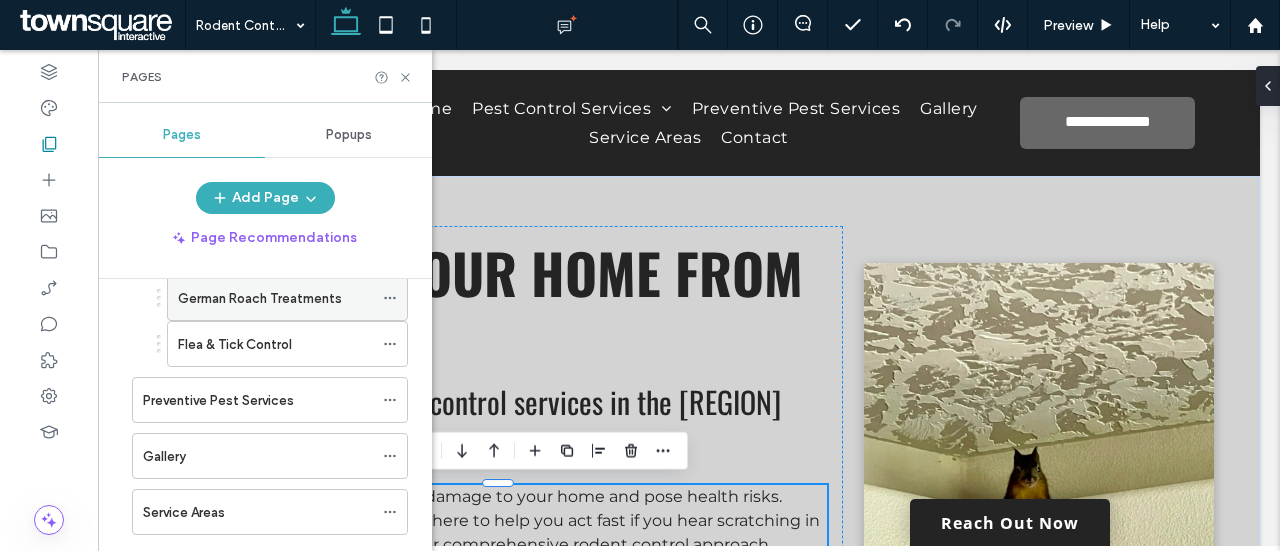 click on "German Roach Treatments" at bounding box center [260, 298] 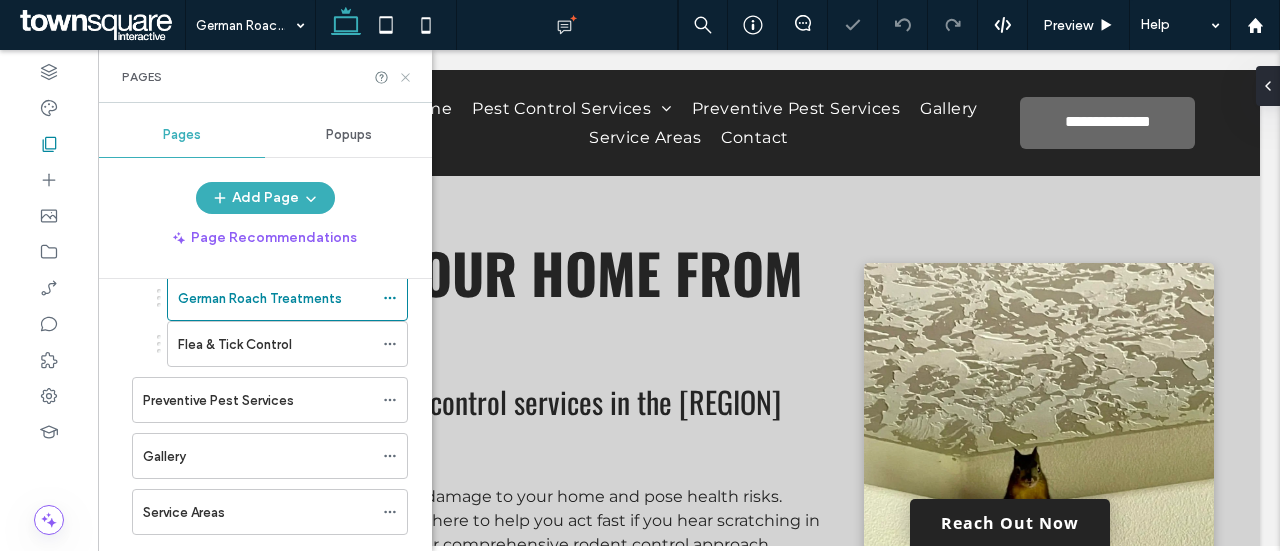 click 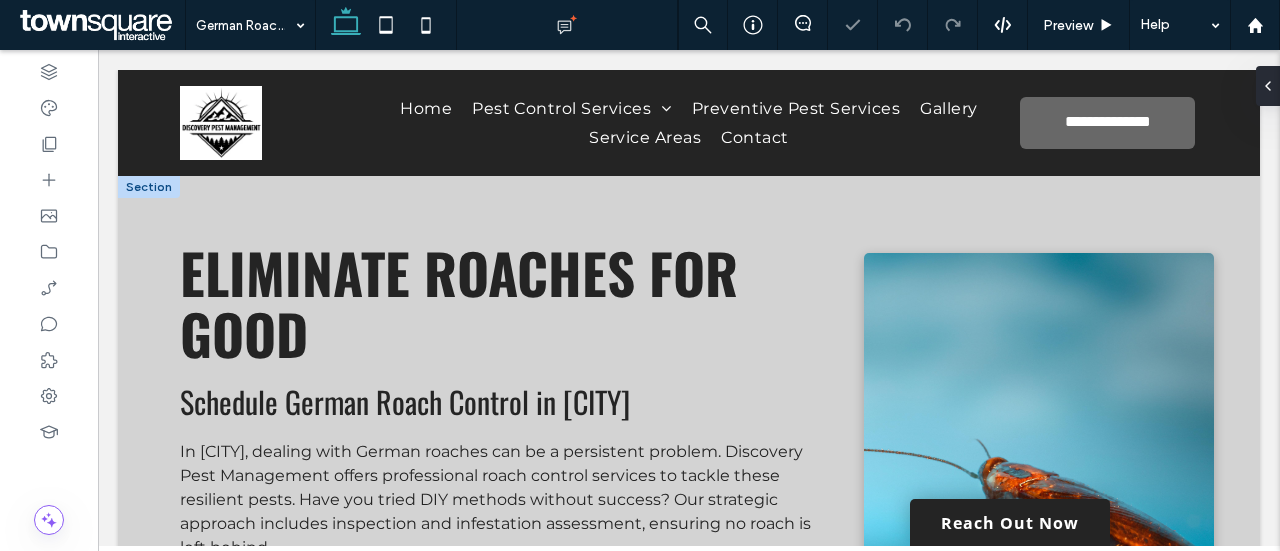 scroll, scrollTop: 0, scrollLeft: 0, axis: both 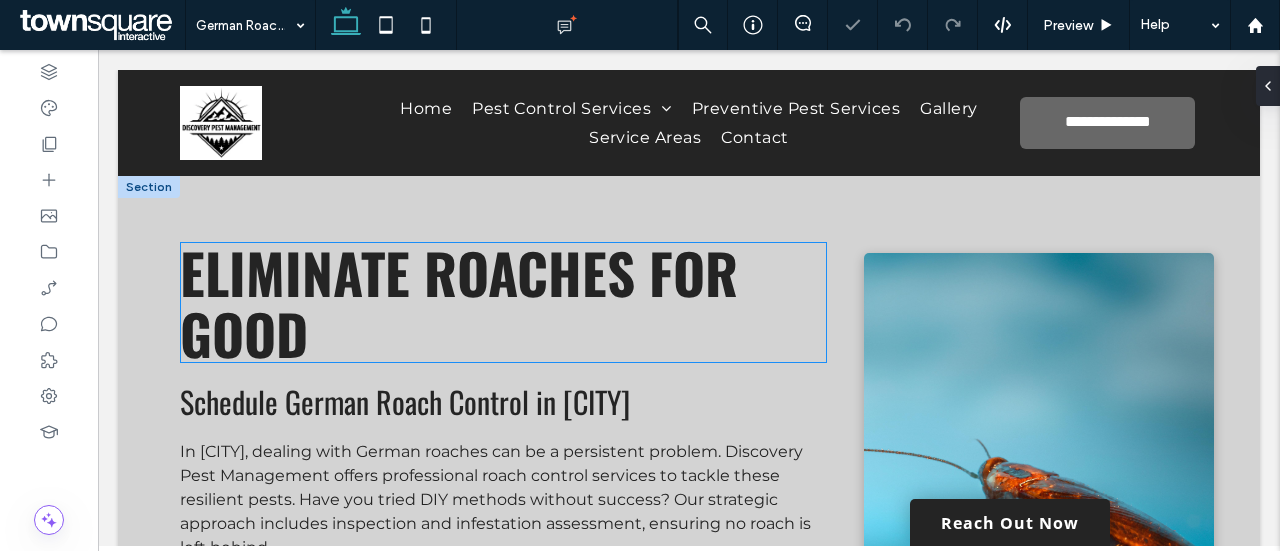 click on "Eliminate Roaches for Good" at bounding box center (459, 302) 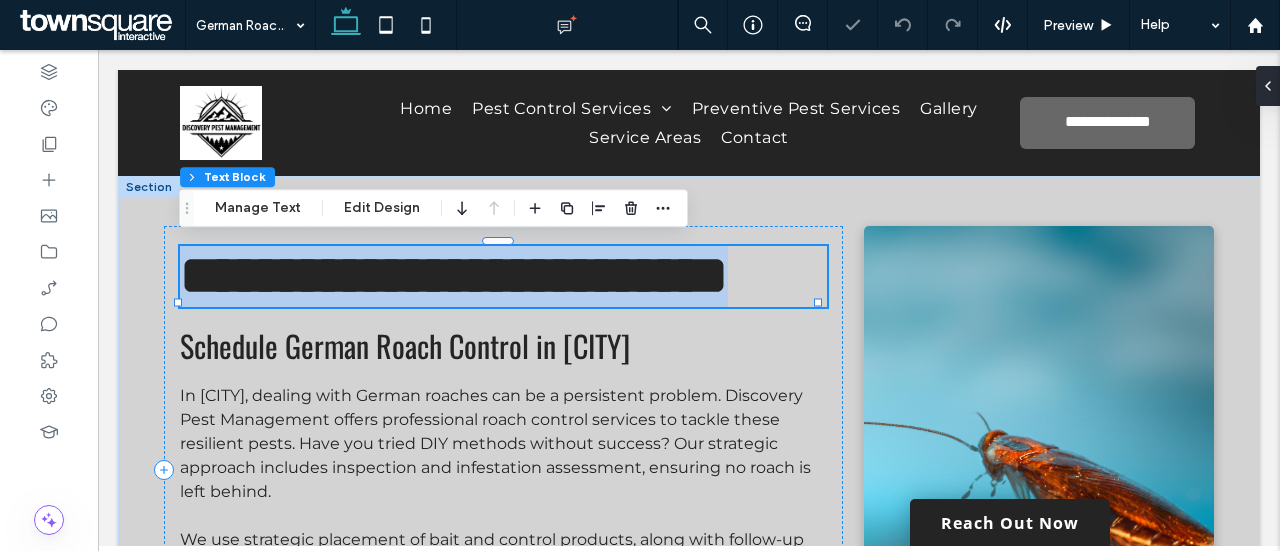 type 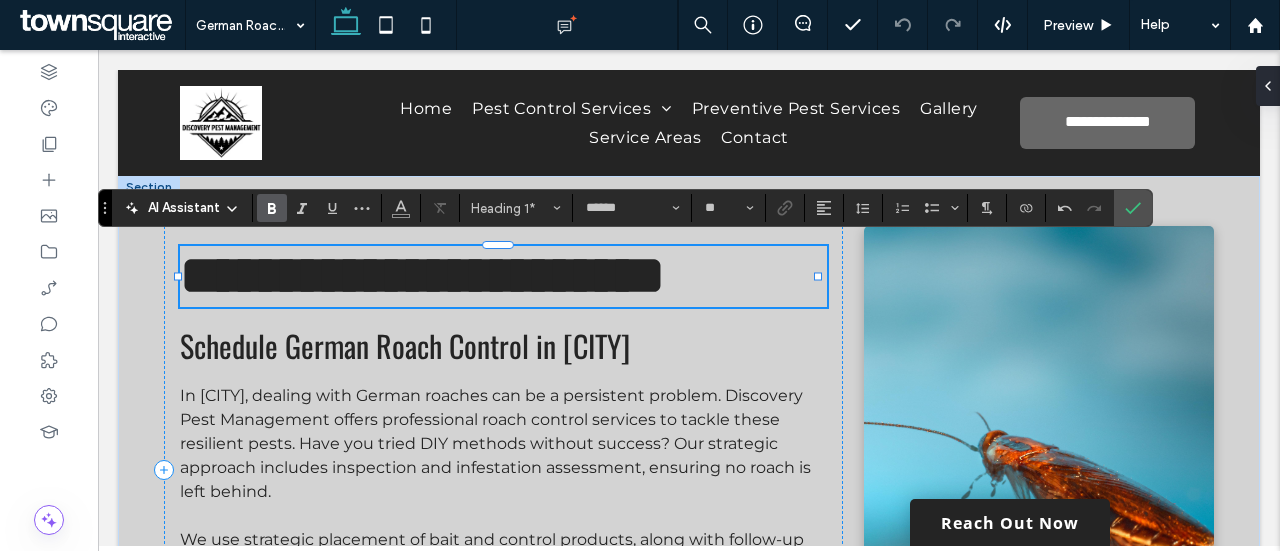 scroll, scrollTop: 10, scrollLeft: 0, axis: vertical 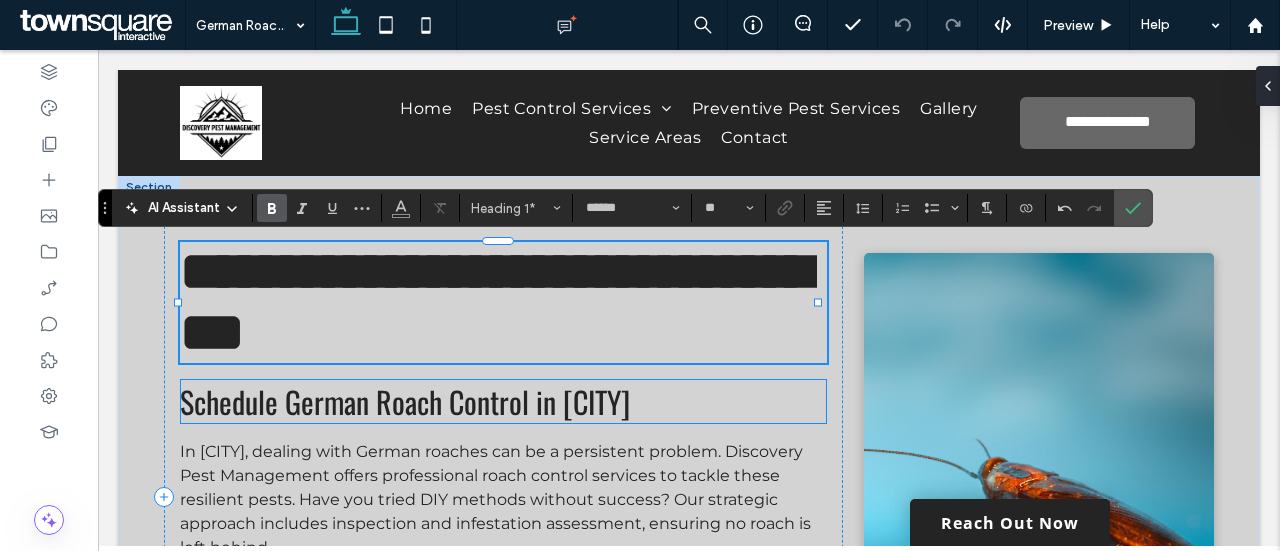 click on "Schedule German Roach Control in Charlotte" at bounding box center [405, 401] 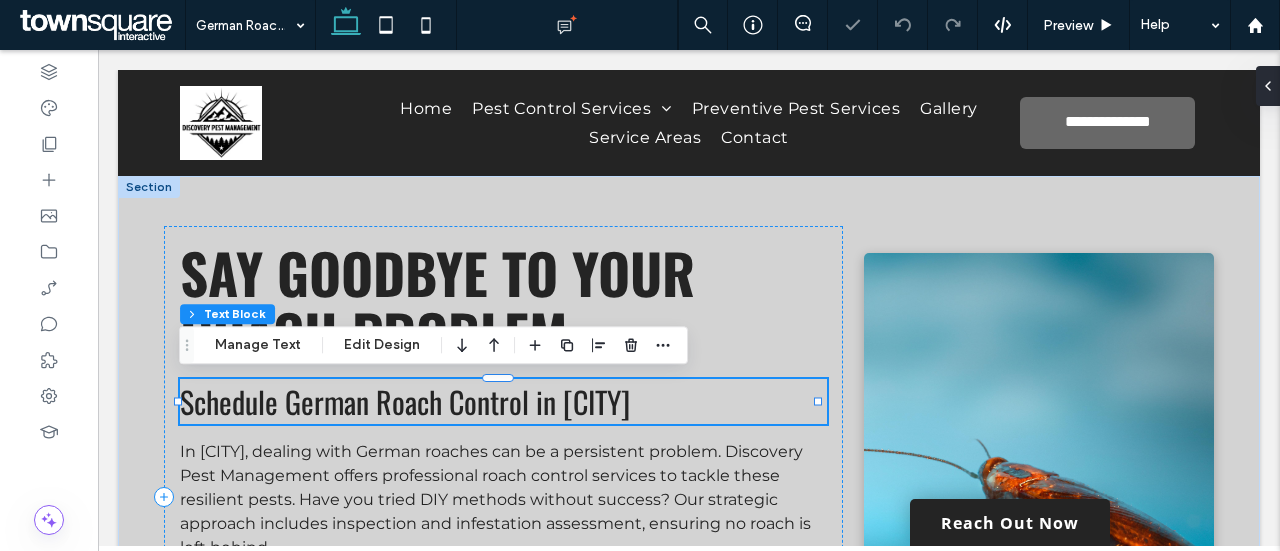 click on "Schedule German Roach Control in Charlotte" at bounding box center (405, 401) 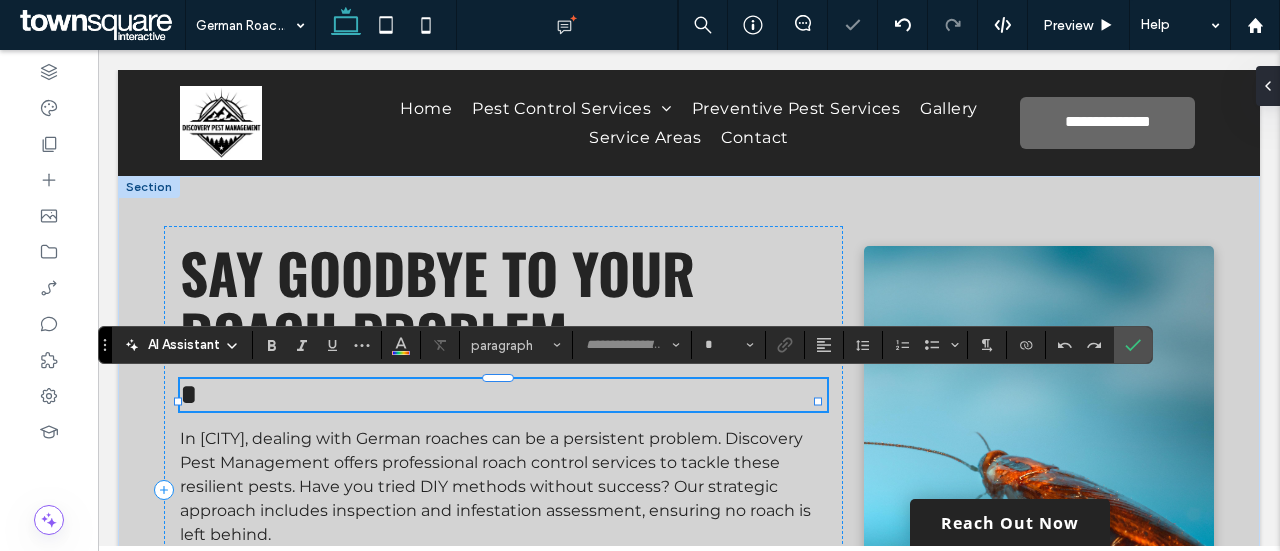 type on "******" 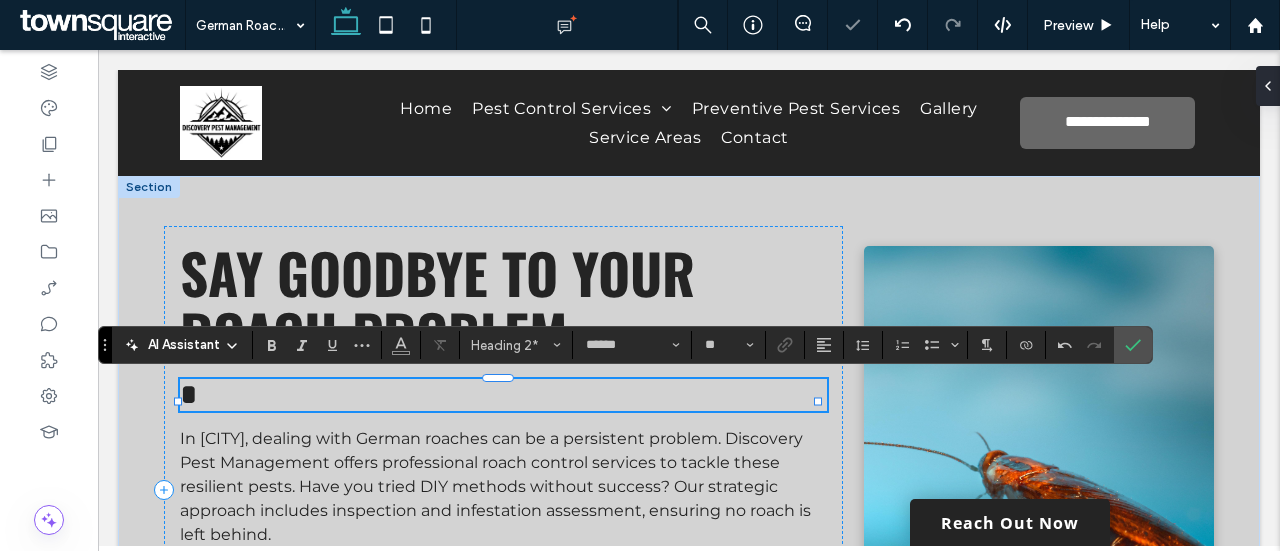 type 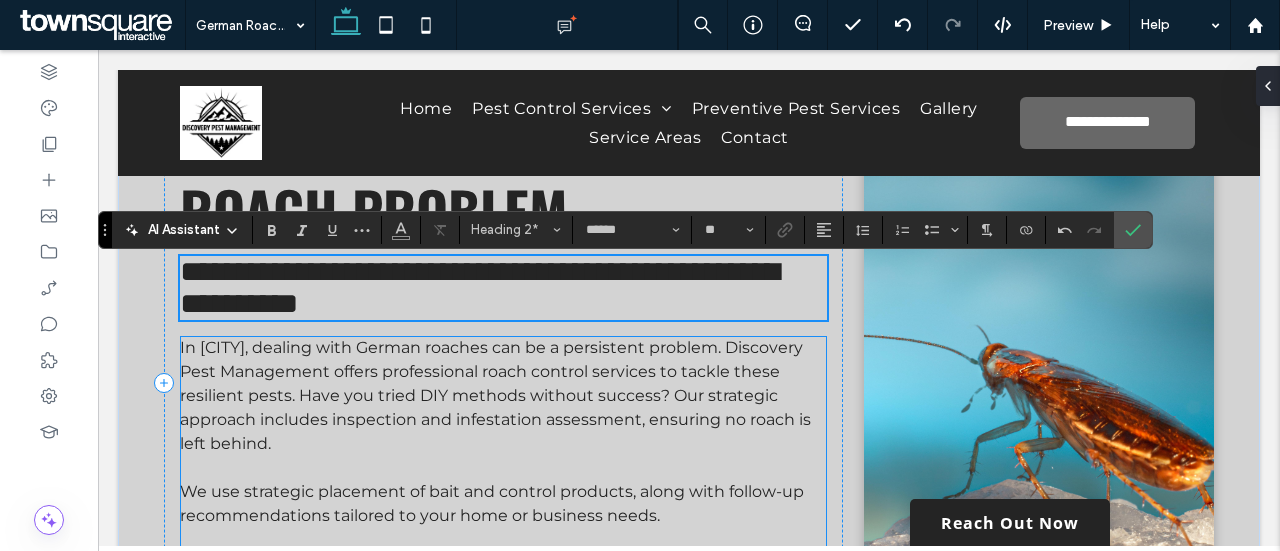 scroll, scrollTop: 124, scrollLeft: 0, axis: vertical 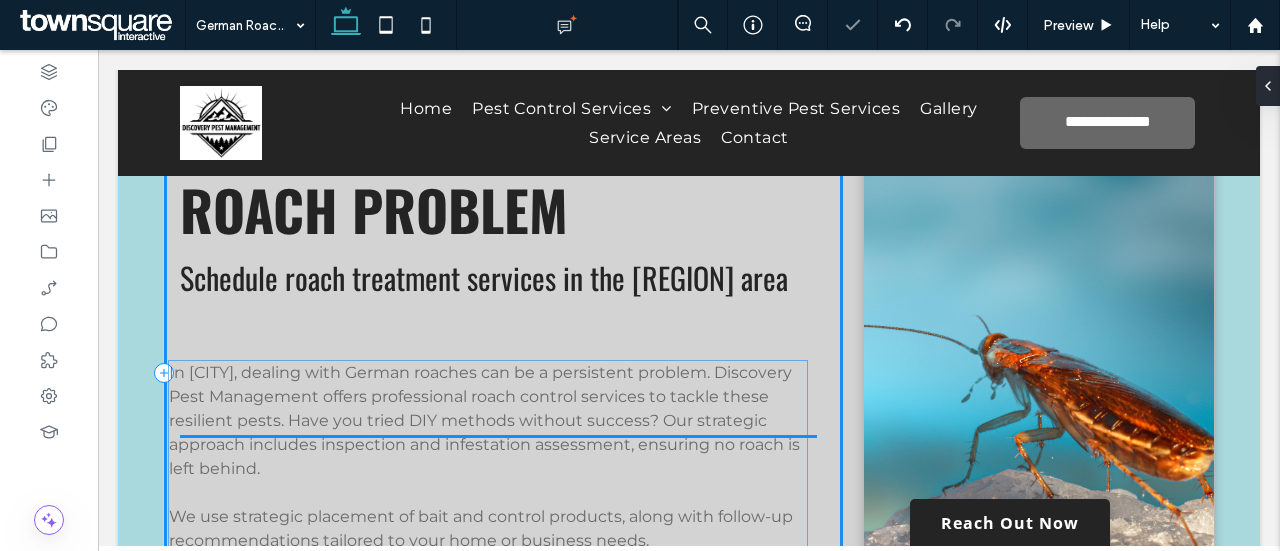 drag, startPoint x: 366, startPoint y: 413, endPoint x: 355, endPoint y: 414, distance: 11.045361 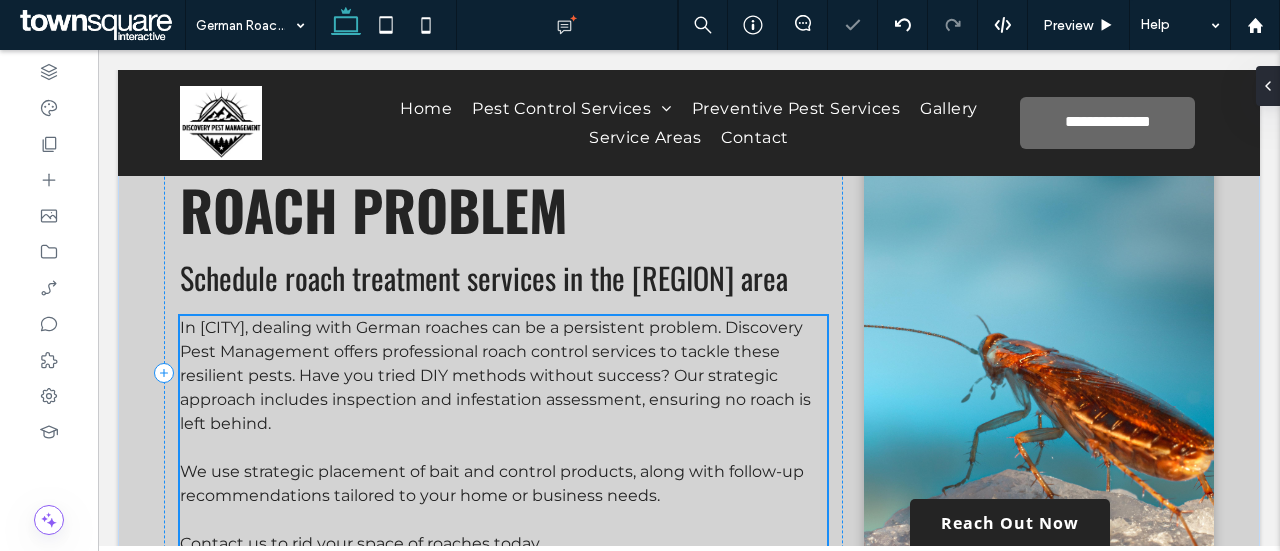 scroll, scrollTop: 203, scrollLeft: 0, axis: vertical 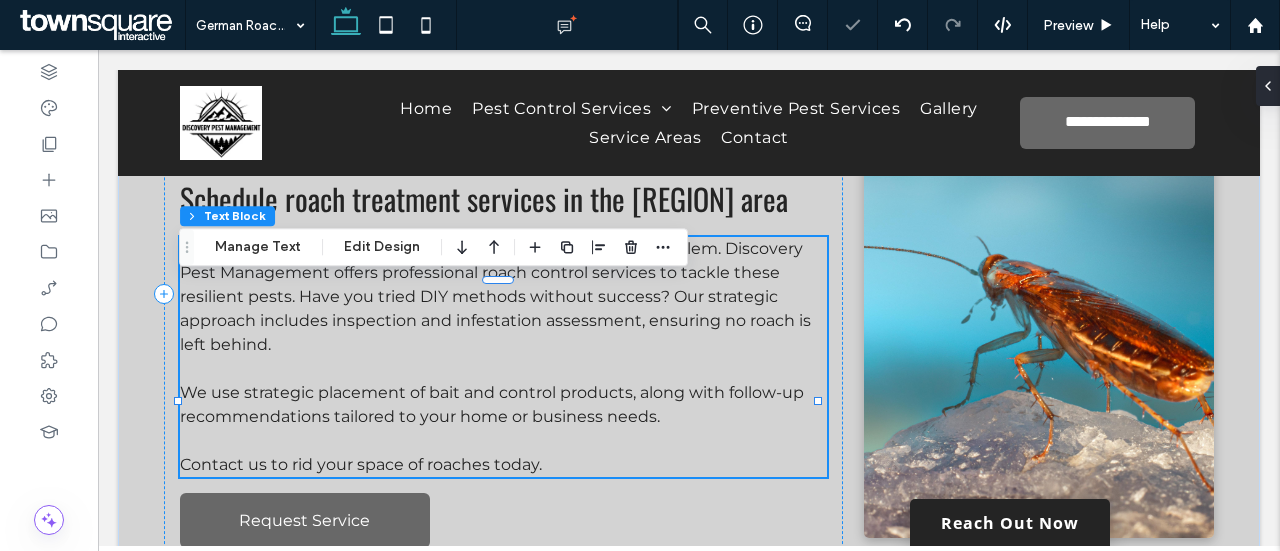 click at bounding box center [503, 369] 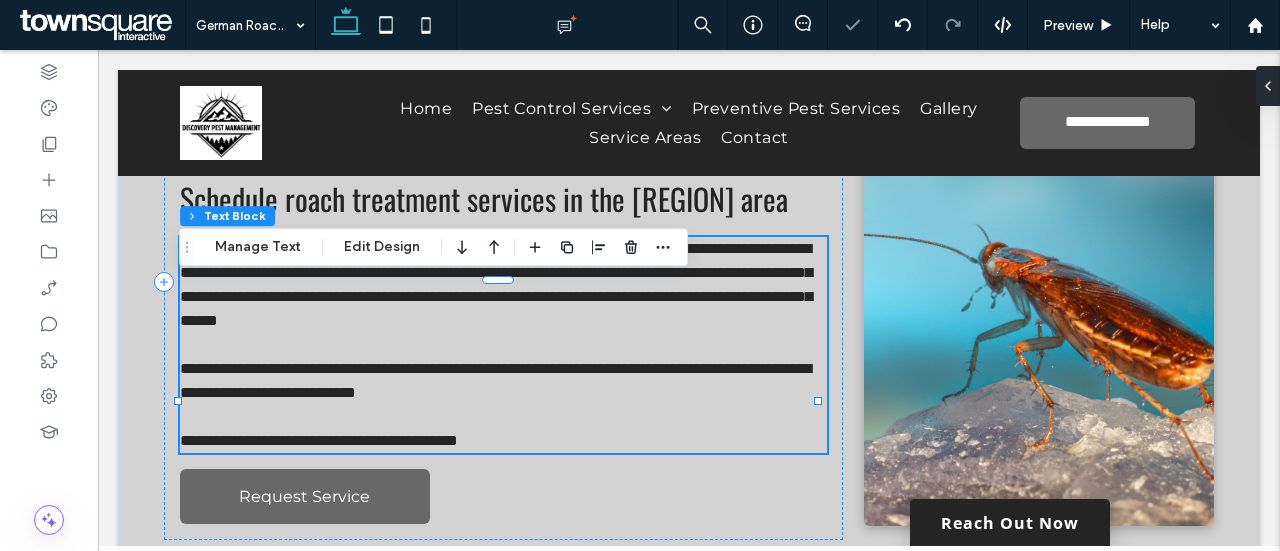 click at bounding box center [503, 345] 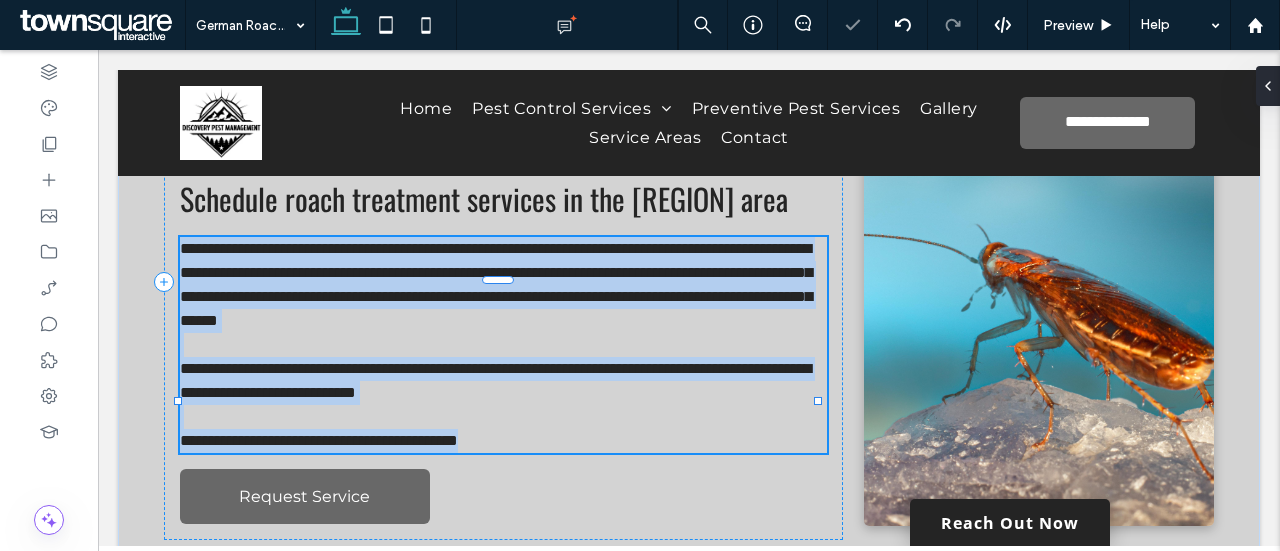 type on "**********" 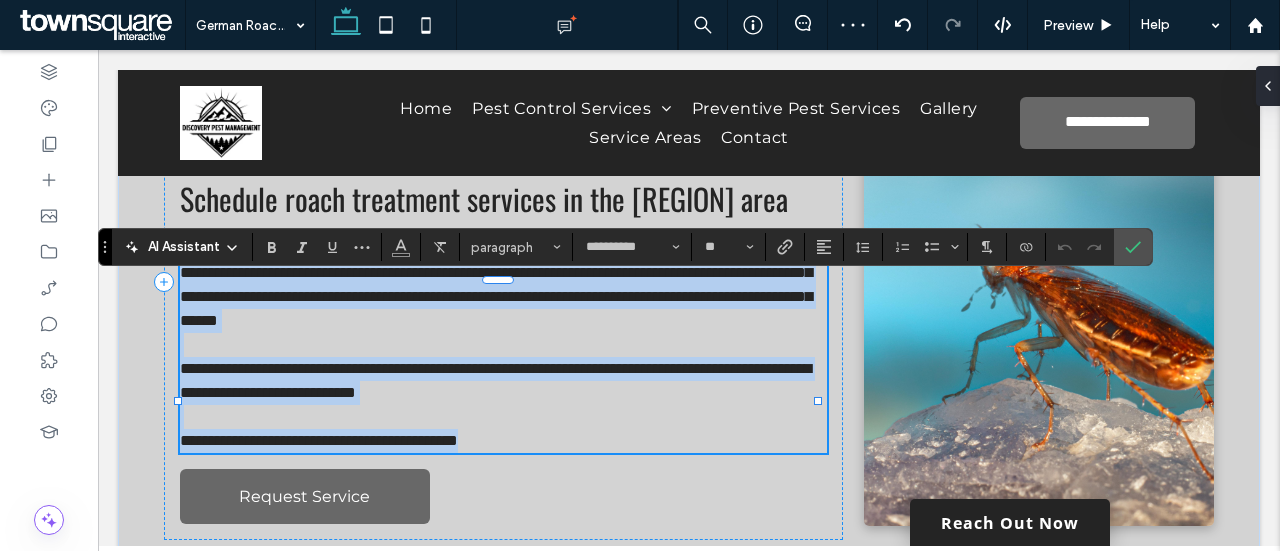 click on "**********" at bounding box center [496, 284] 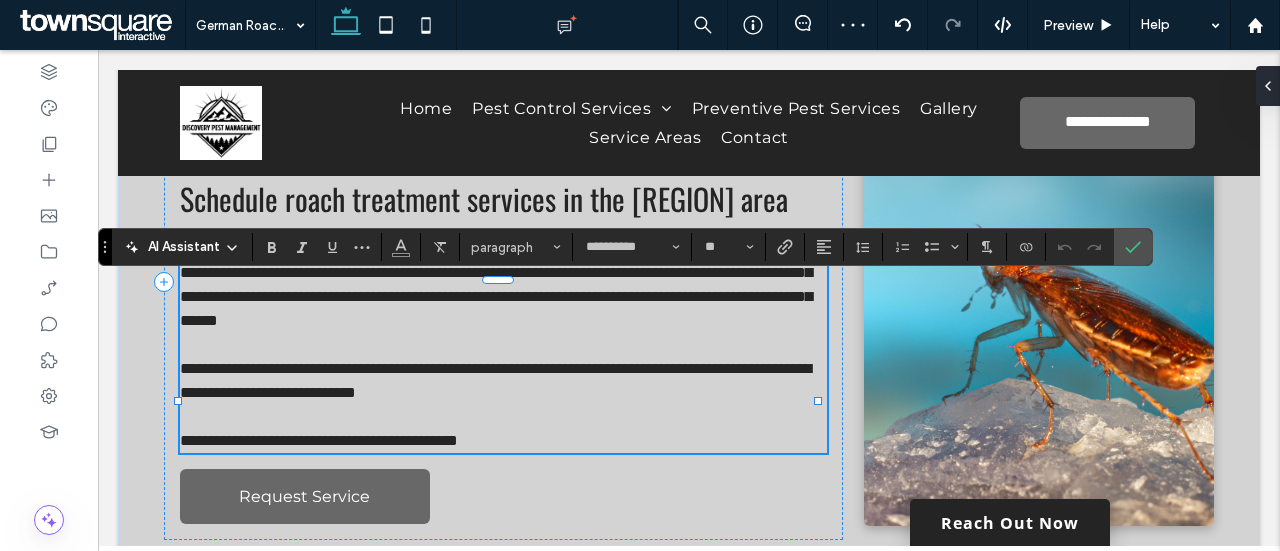 click on "**********" at bounding box center [496, 284] 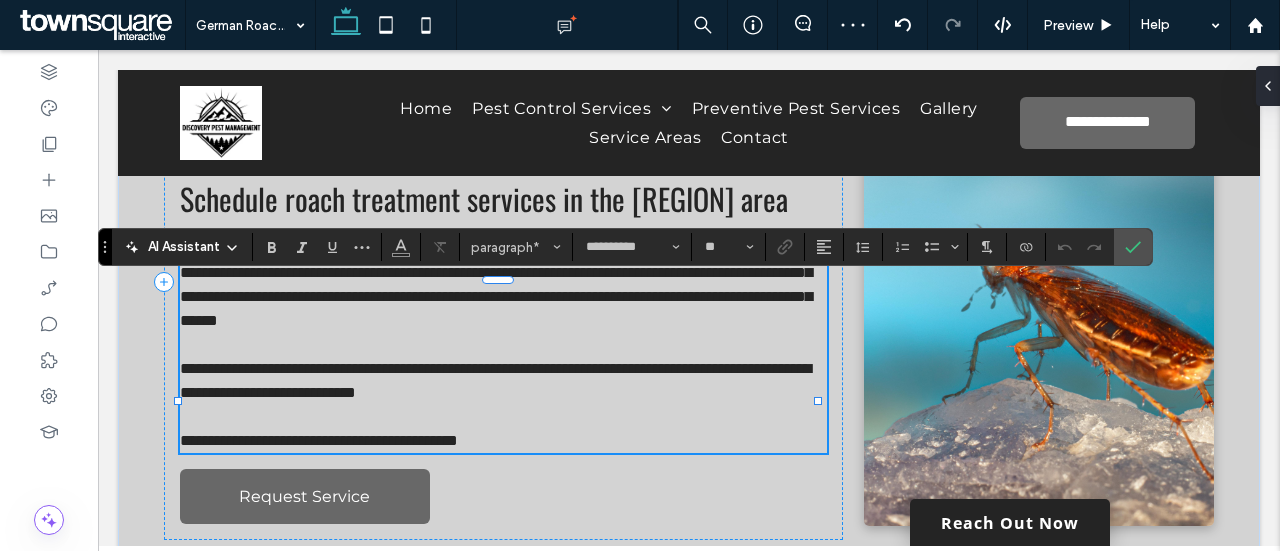 click on "**********" at bounding box center [496, 284] 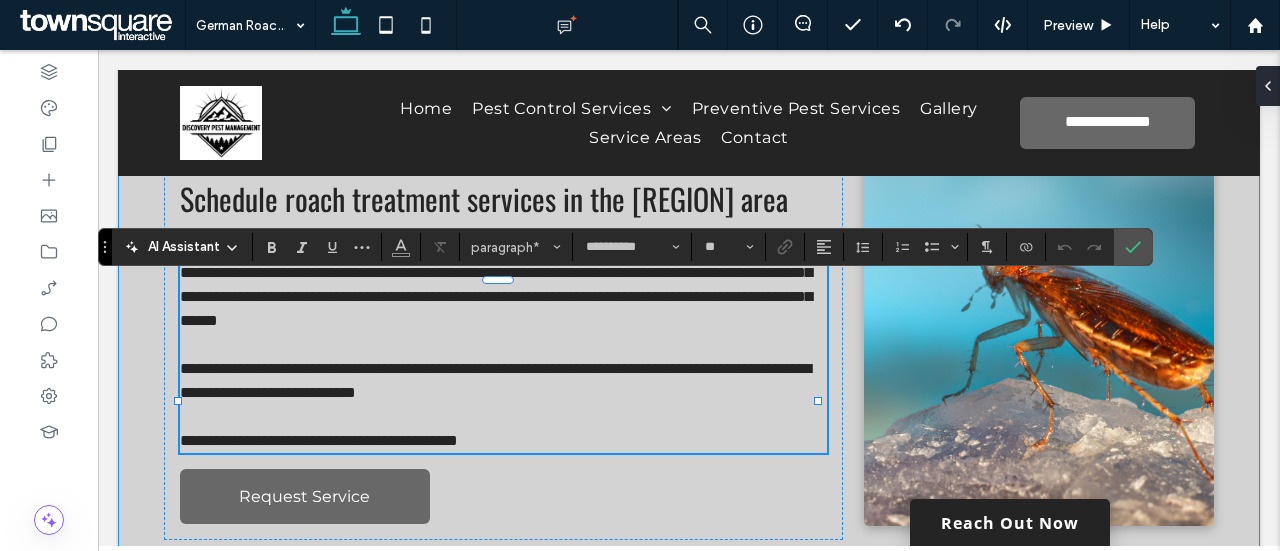 drag, startPoint x: 290, startPoint y: 298, endPoint x: 143, endPoint y: 279, distance: 148.22281 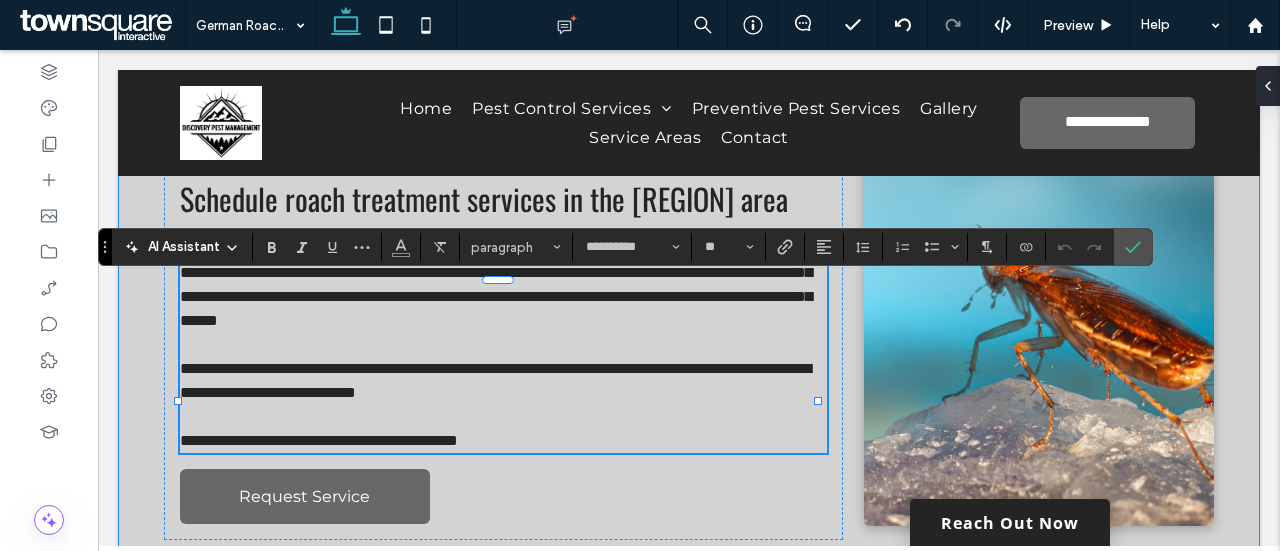 type 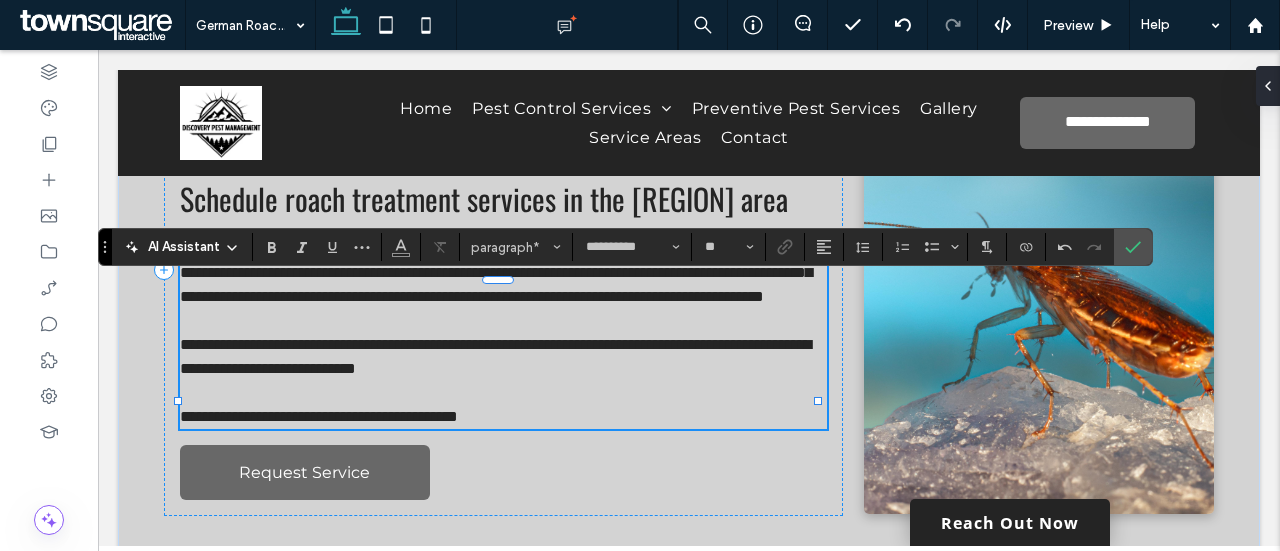 click on "**********" at bounding box center (496, 272) 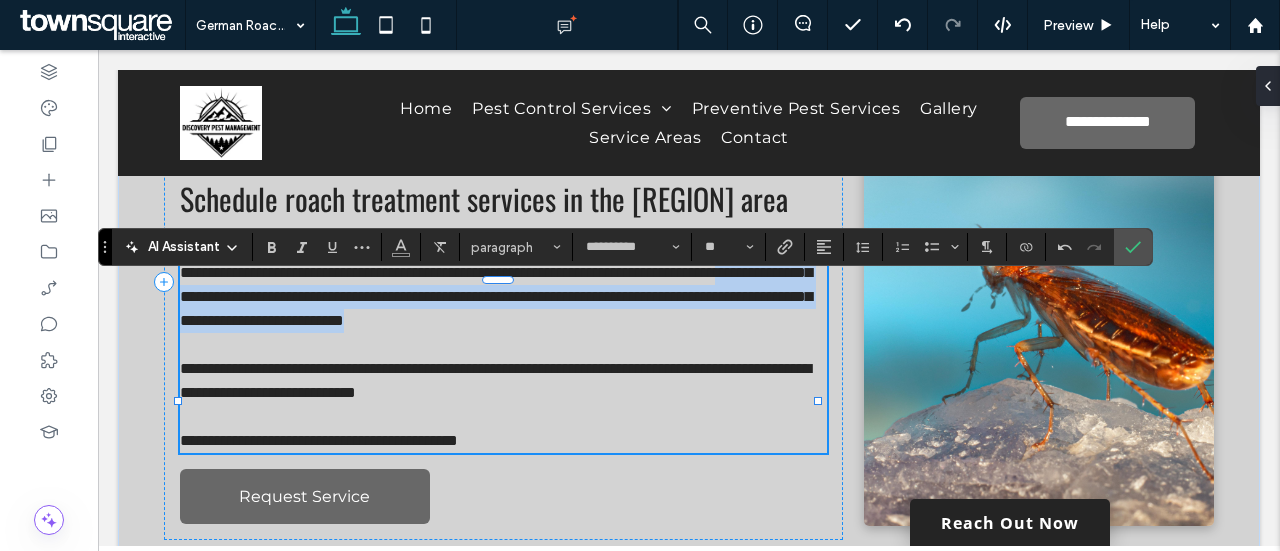 drag, startPoint x: 546, startPoint y: 341, endPoint x: 582, endPoint y: 389, distance: 60 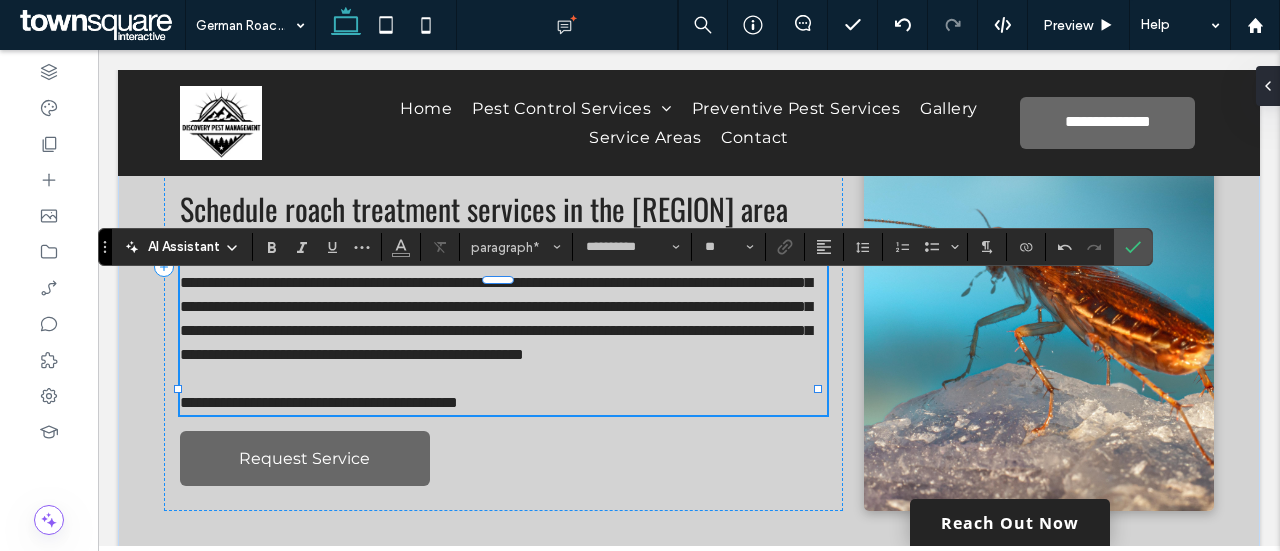 click on "**********" at bounding box center (319, 402) 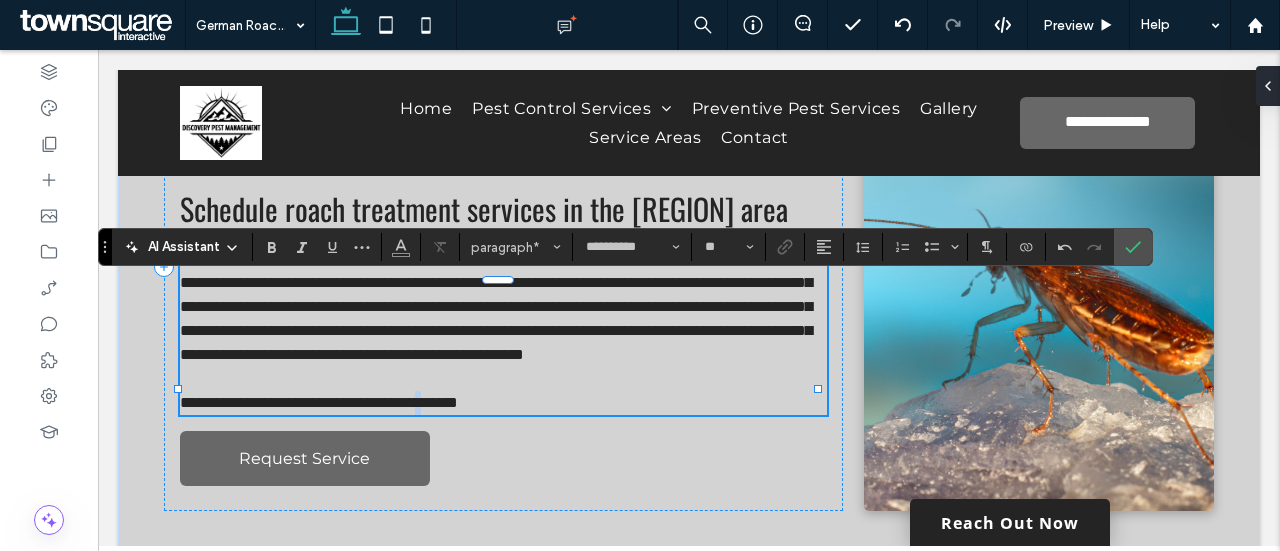 click on "**********" at bounding box center [319, 402] 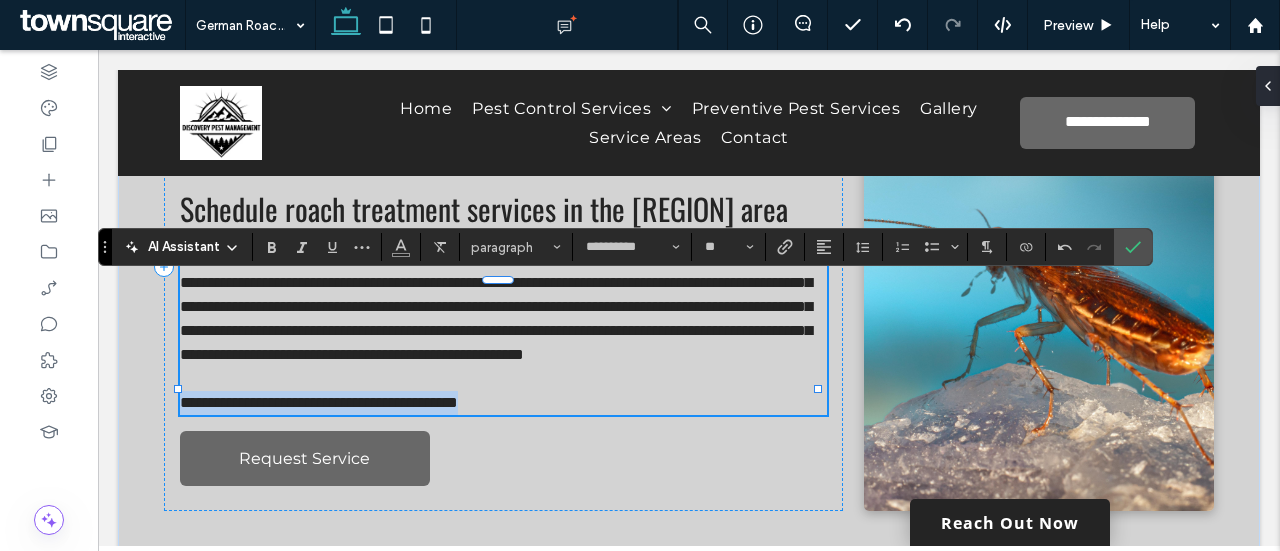 click on "**********" at bounding box center (319, 402) 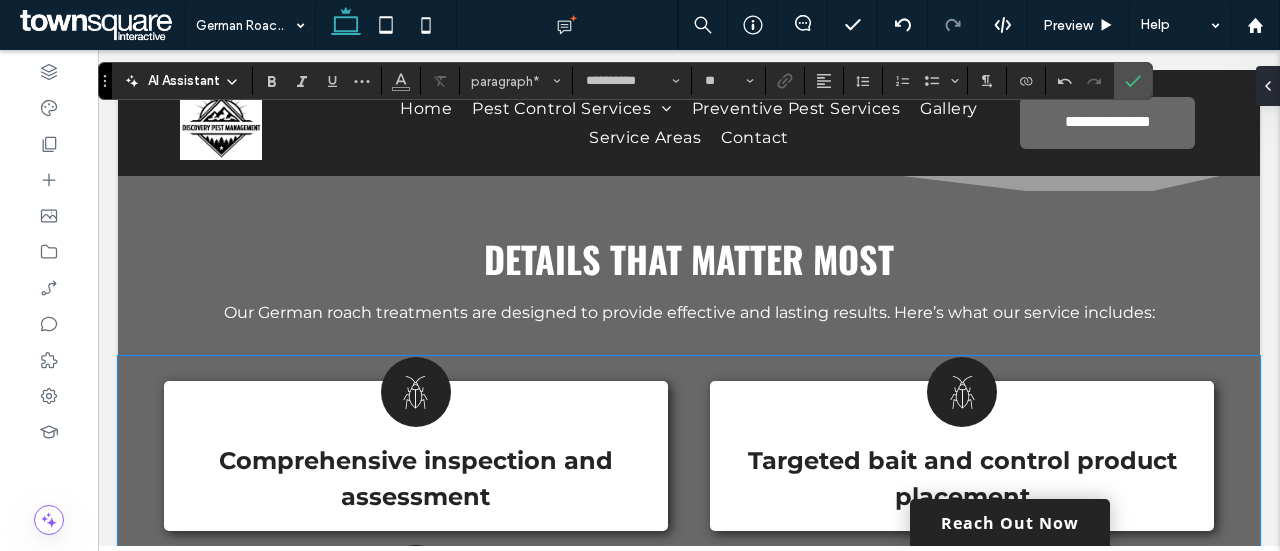 scroll, scrollTop: 561, scrollLeft: 0, axis: vertical 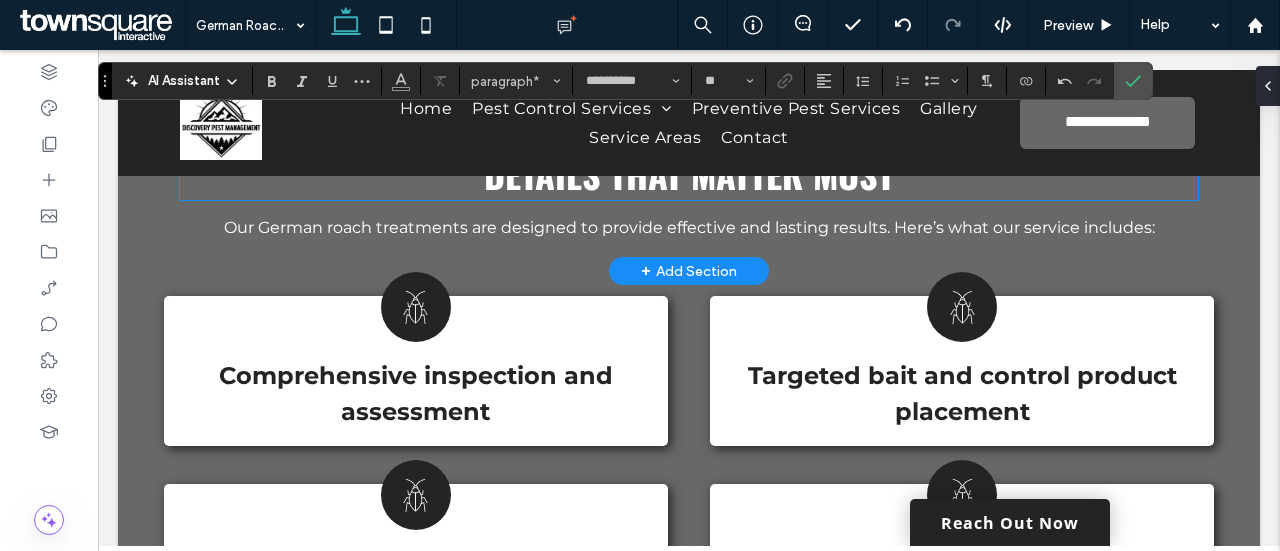 click on "Details That Matter Most" at bounding box center [689, 173] 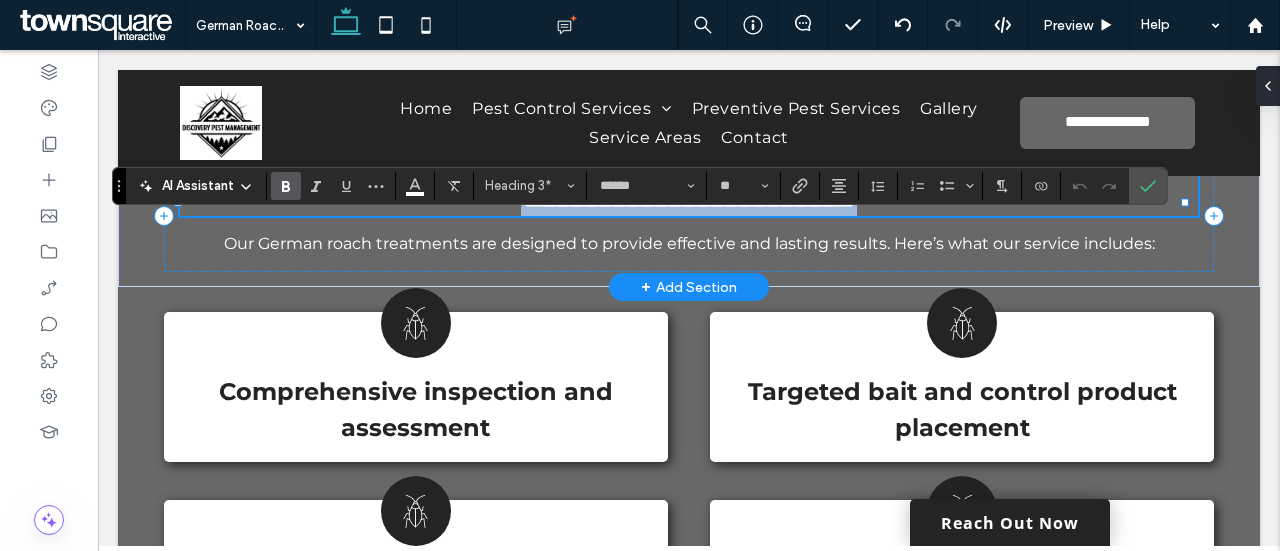 type 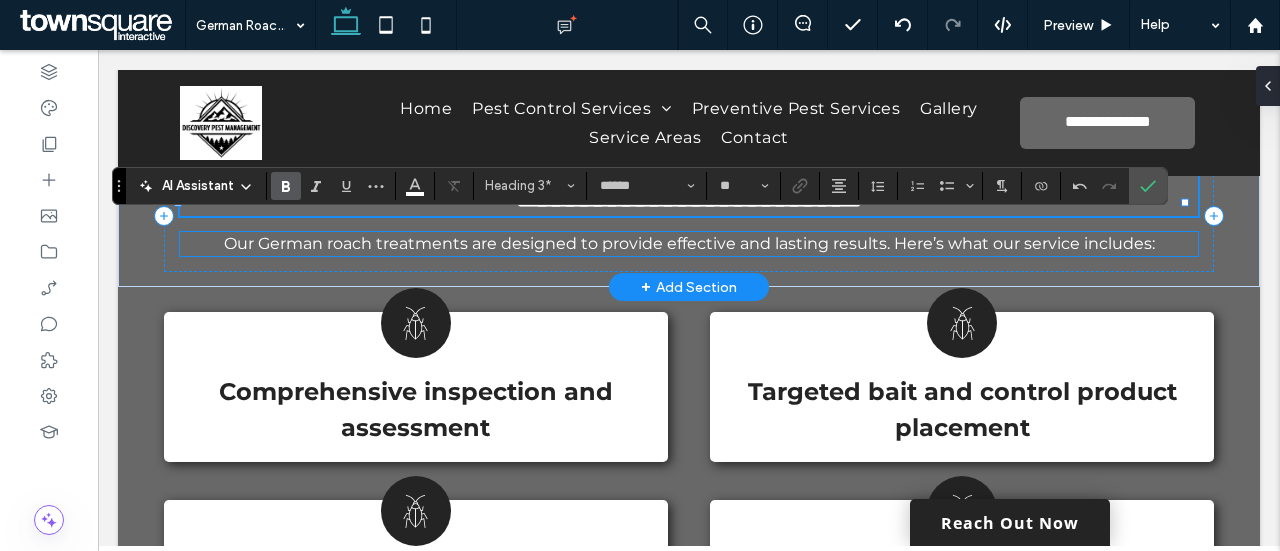 click on "Our German roach treatments are designed to provide effective and lasting results. Here’s what our service includes:" at bounding box center (689, 243) 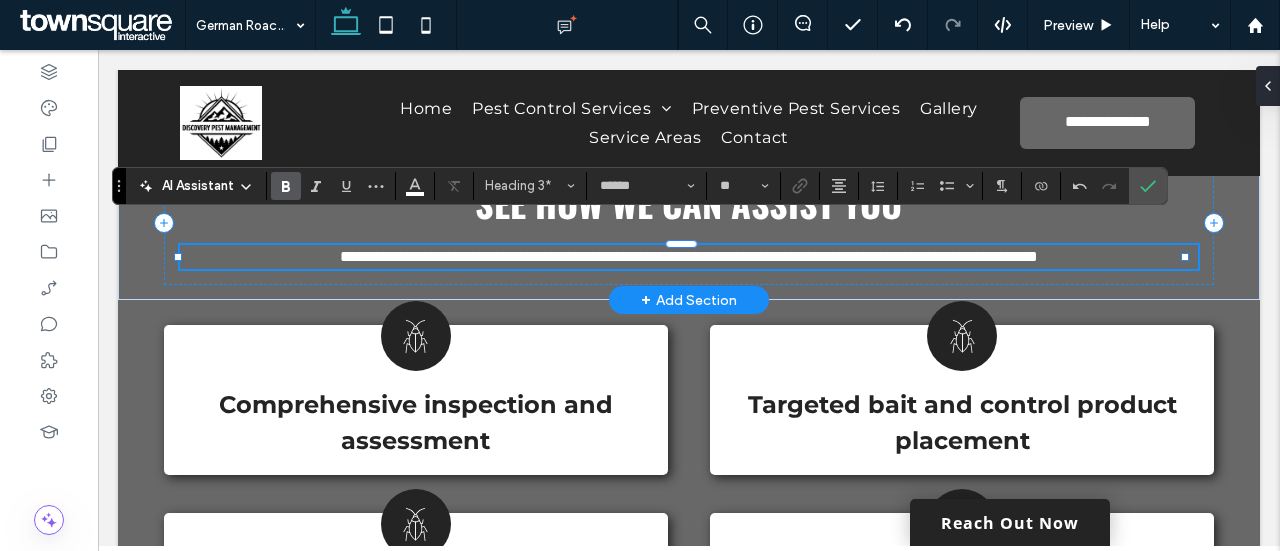 click on "**********" at bounding box center (689, 257) 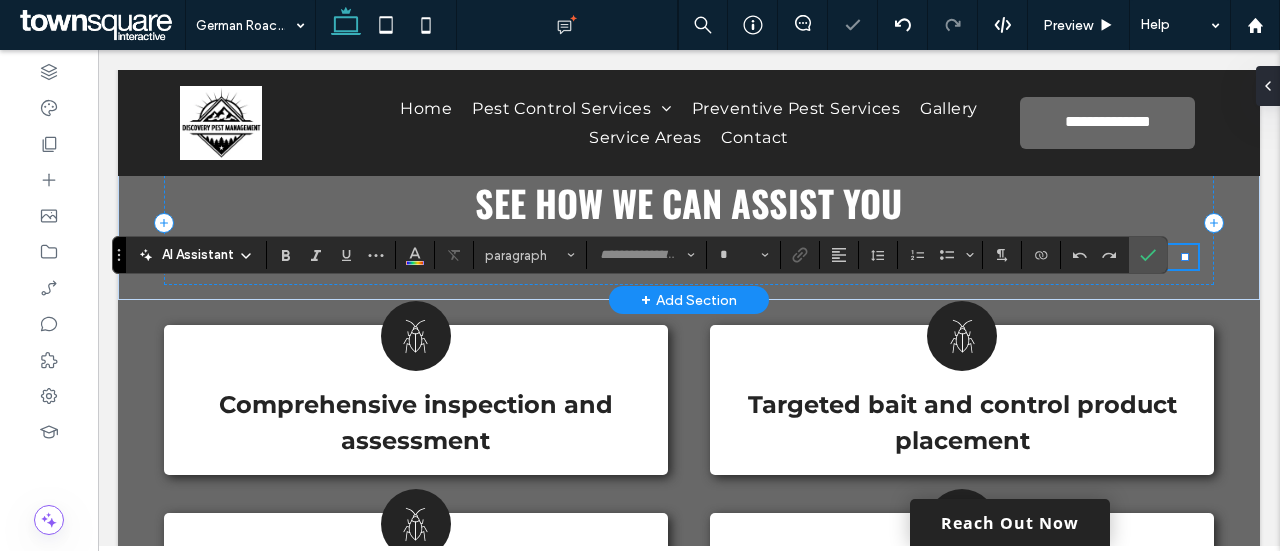 type on "**********" 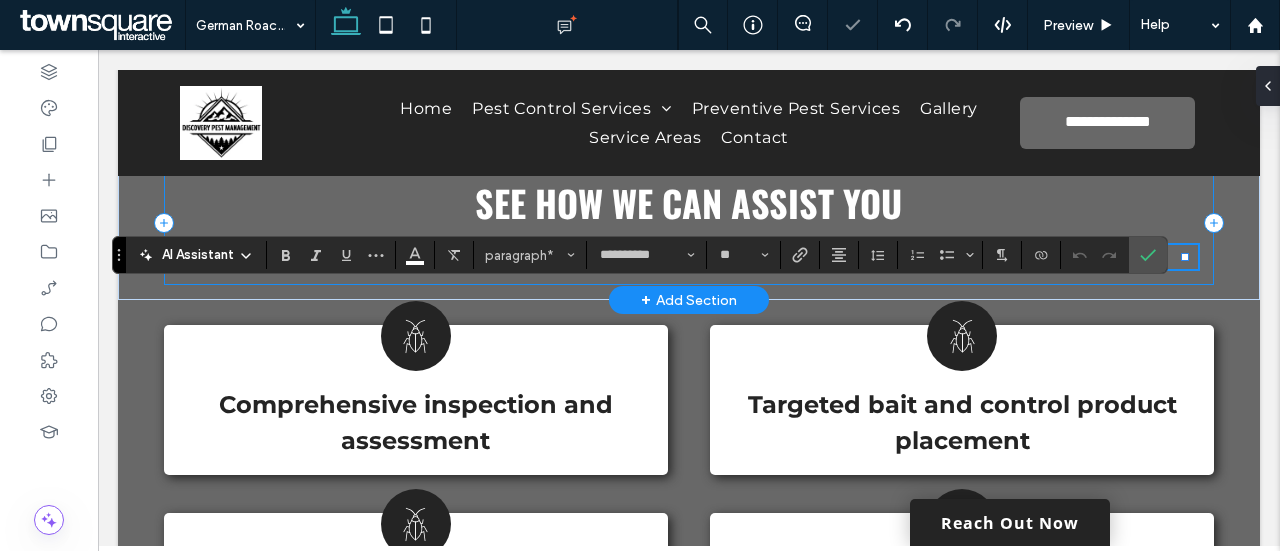 click on "**********" at bounding box center (689, 222) 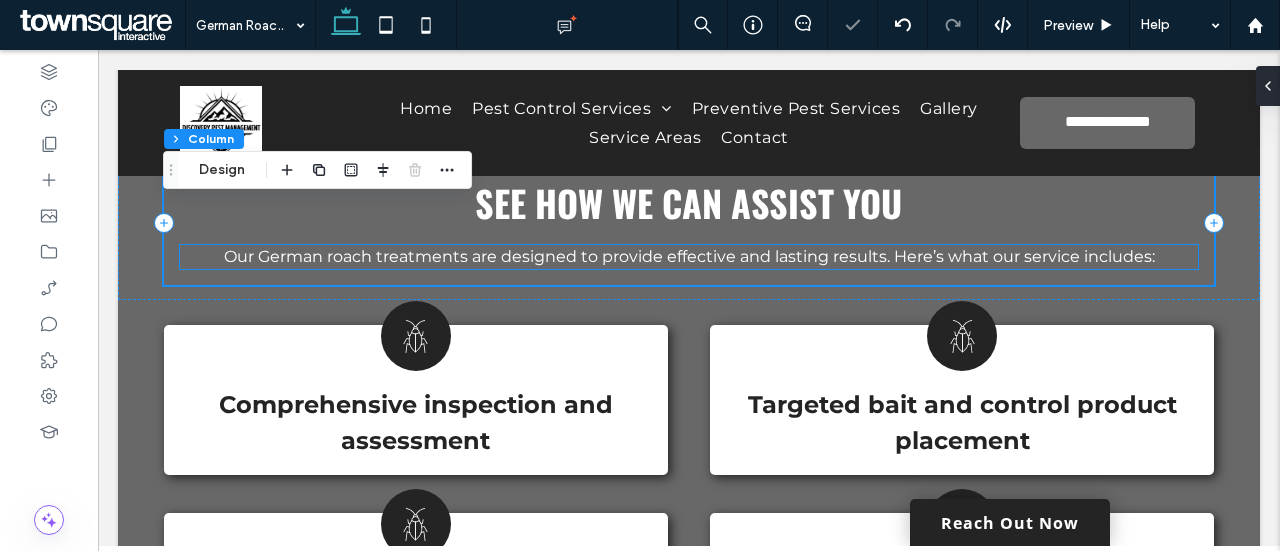 click on "Our German roach treatments are designed to provide effective and lasting results. Here’s what our service includes:" at bounding box center [689, 256] 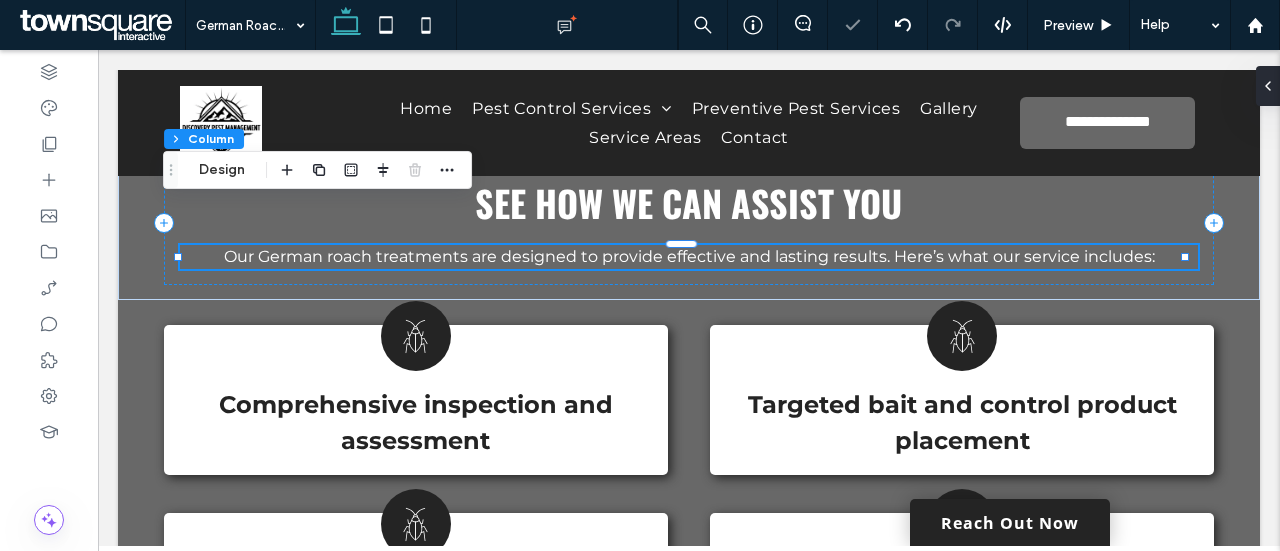 click on "Our German roach treatments are designed to provide effective and lasting results. Here’s what our service includes:" at bounding box center (689, 257) 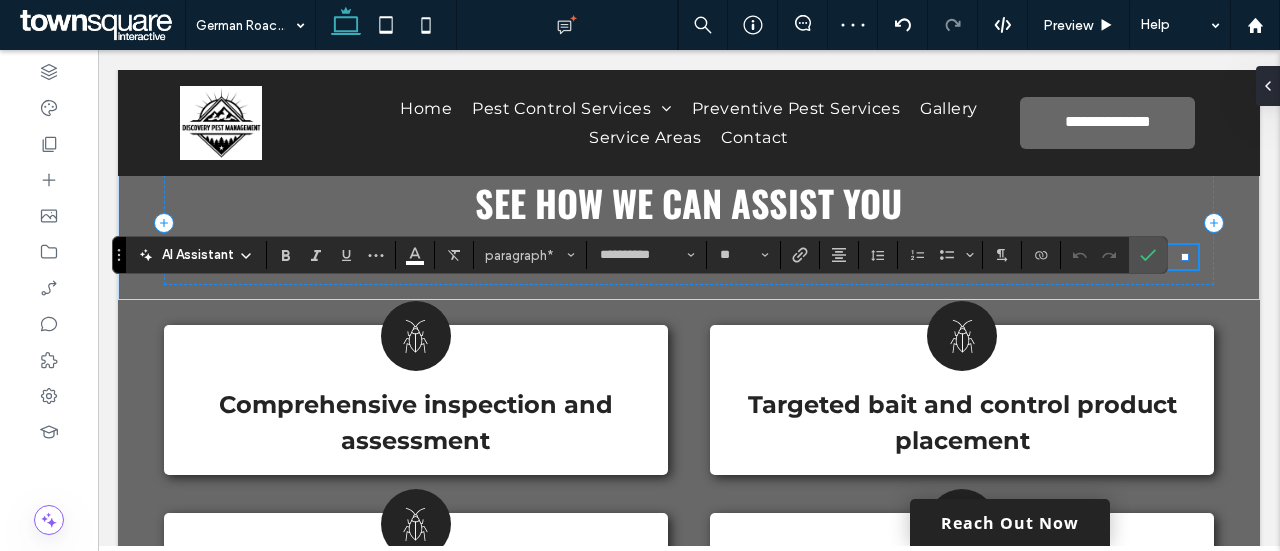 click on "**********" at bounding box center [689, 256] 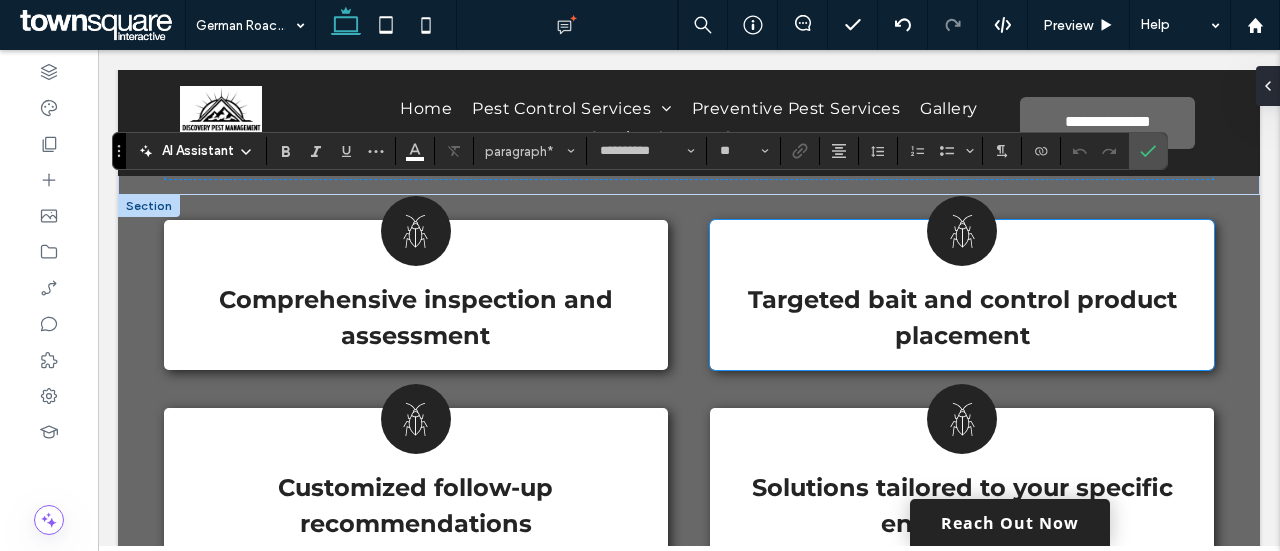 scroll, scrollTop: 856, scrollLeft: 0, axis: vertical 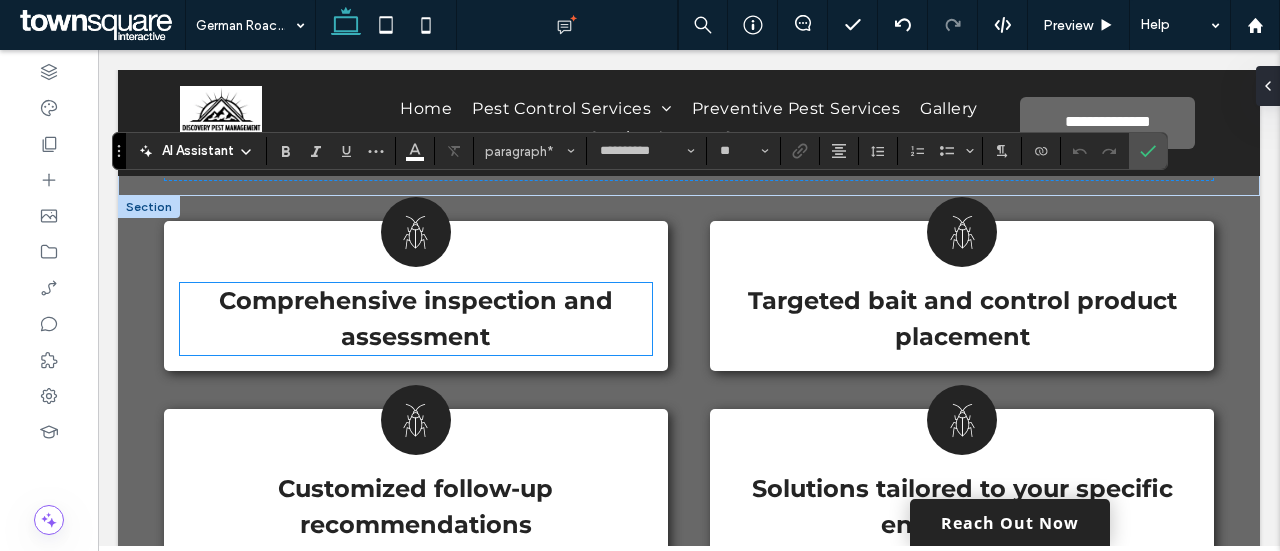 click on "Comprehensive inspection and assessment" at bounding box center [416, 319] 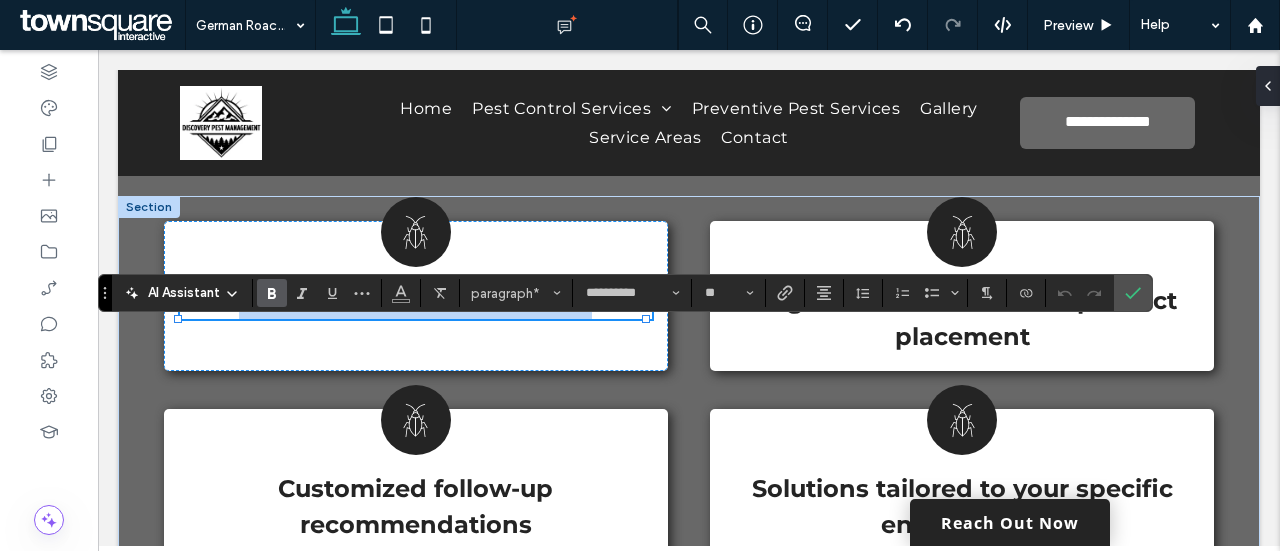 click on "**********" at bounding box center [415, 301] 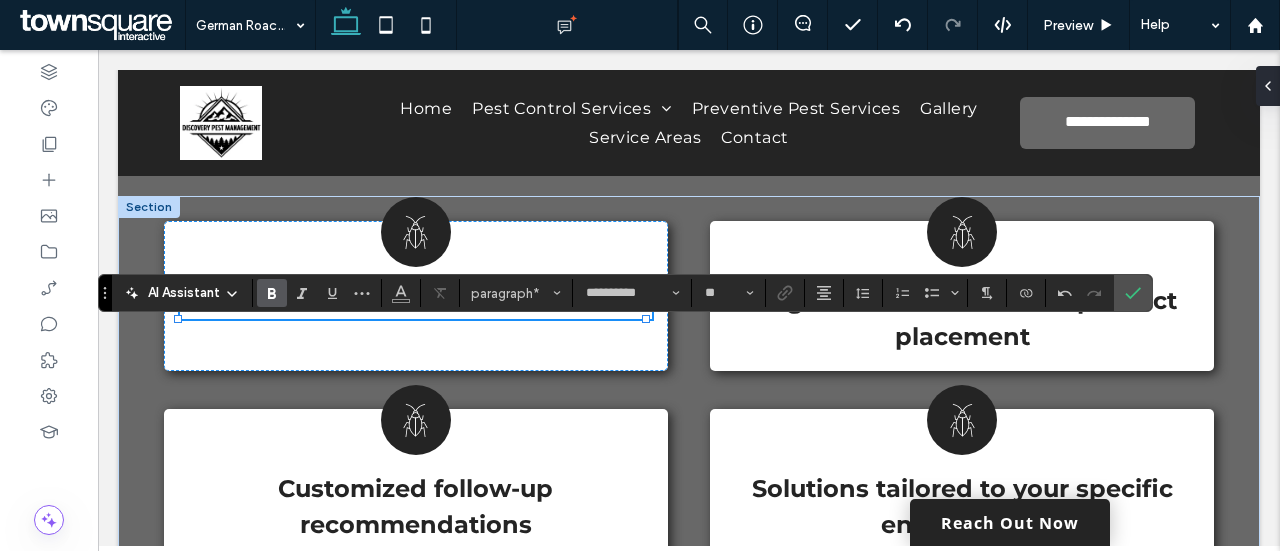 type 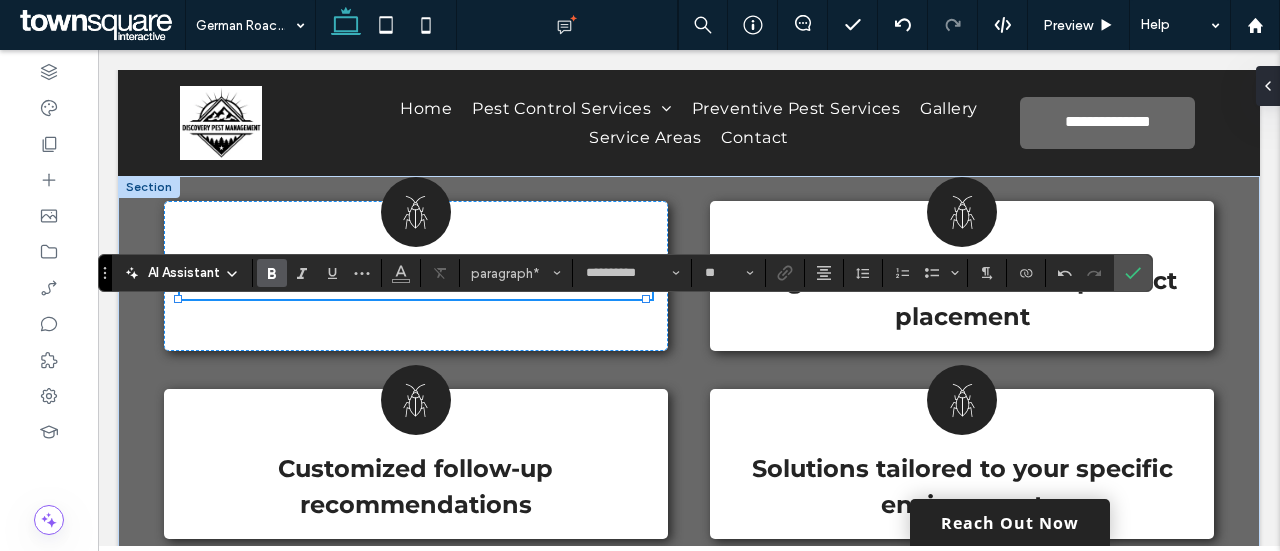 scroll, scrollTop: 1354, scrollLeft: 0, axis: vertical 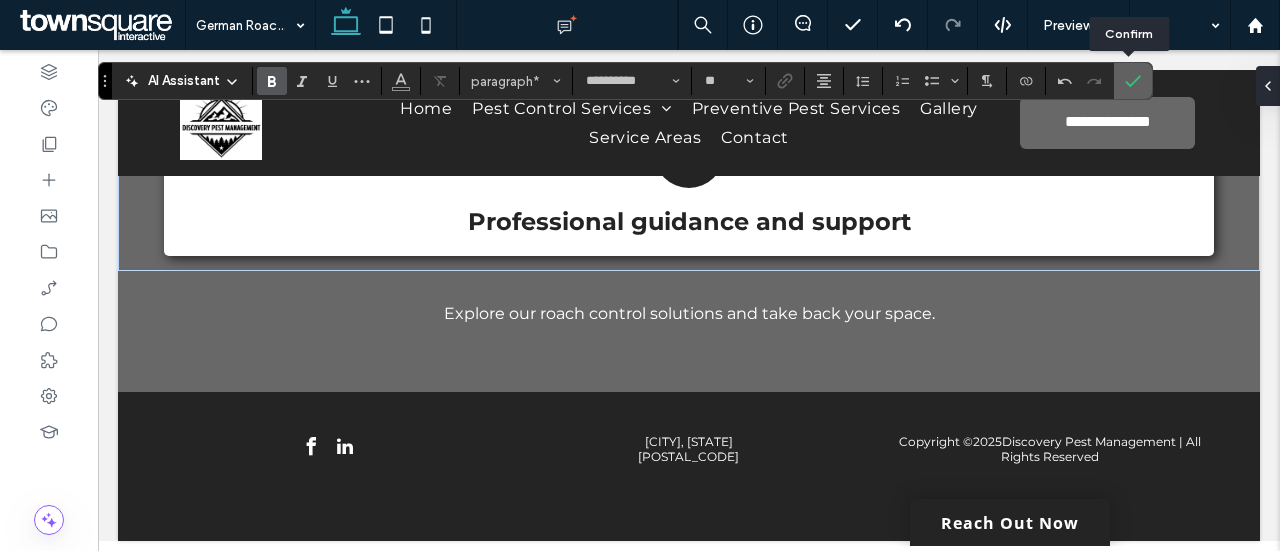 drag, startPoint x: 1123, startPoint y: 86, endPoint x: 618, endPoint y: 254, distance: 532.2114 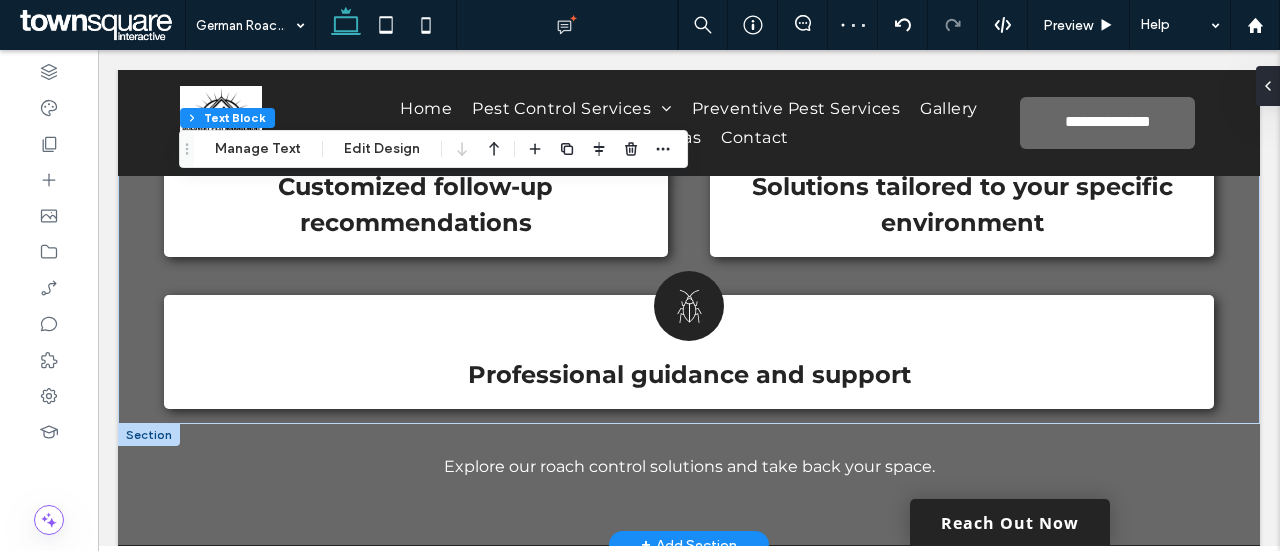 scroll, scrollTop: 1354, scrollLeft: 0, axis: vertical 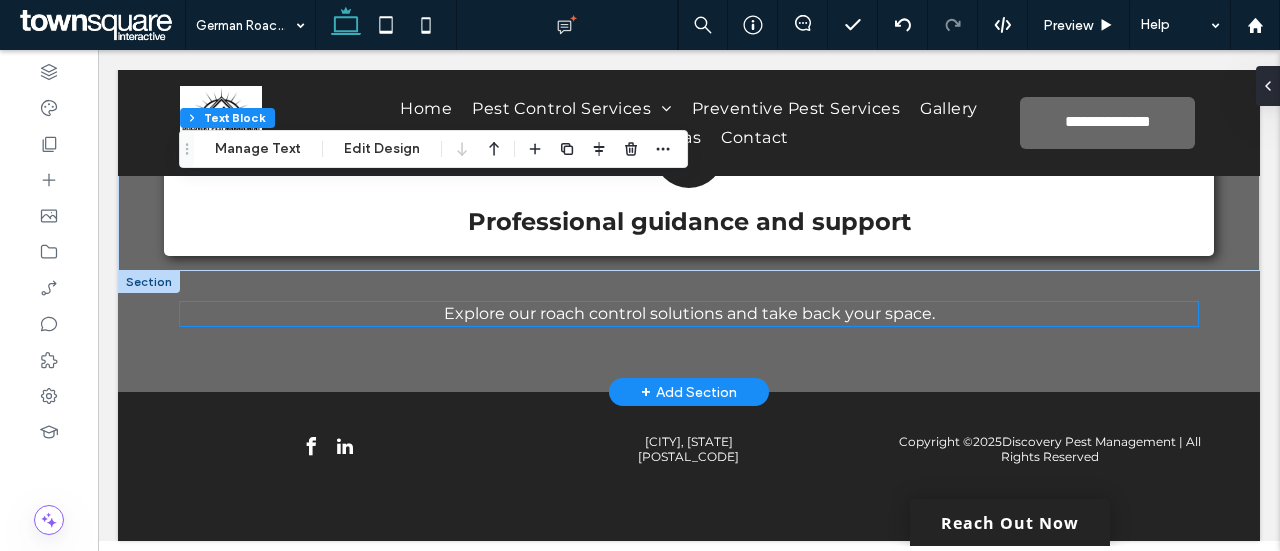 click on "Explore our roach control solutions and take back your space." at bounding box center [689, 314] 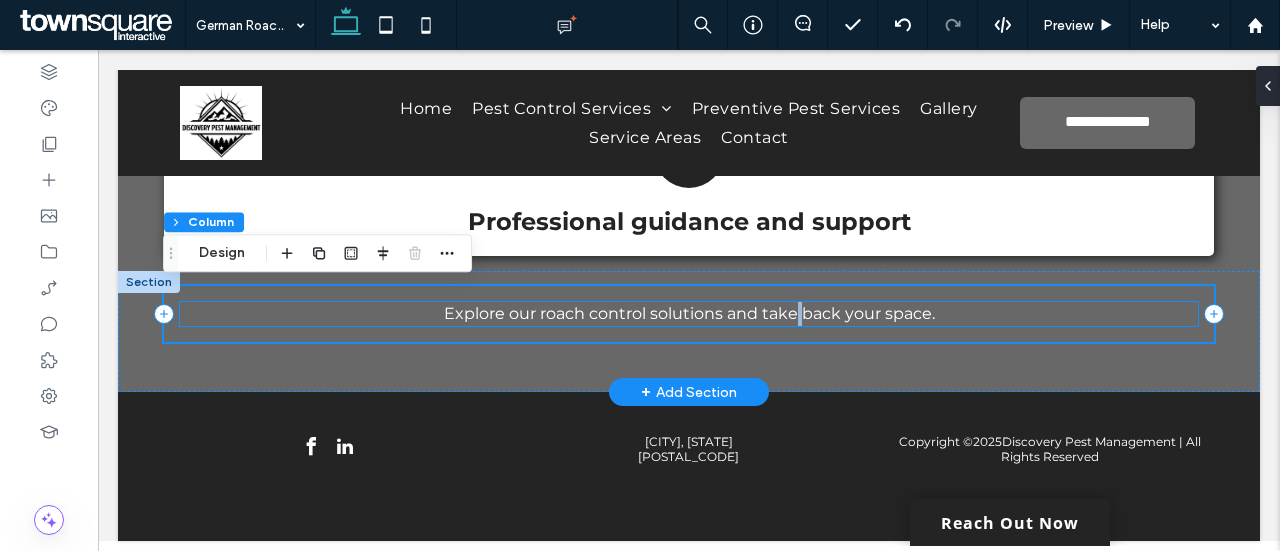 click on "Explore our roach control solutions and take back your space." at bounding box center [689, 313] 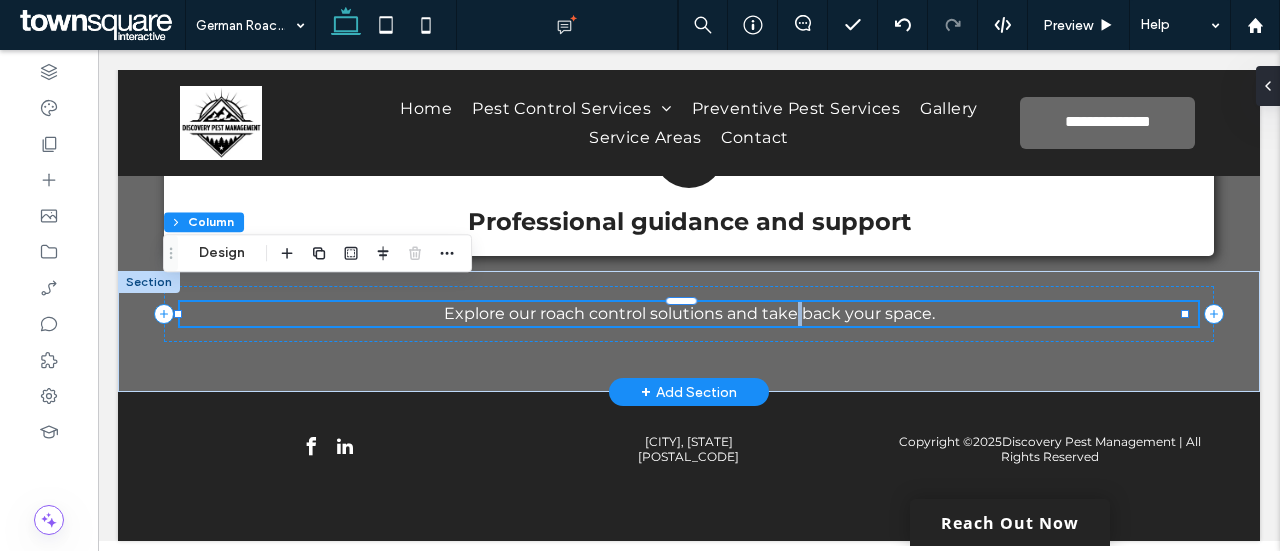 click on "Explore our roach control solutions and take back your space." at bounding box center (689, 313) 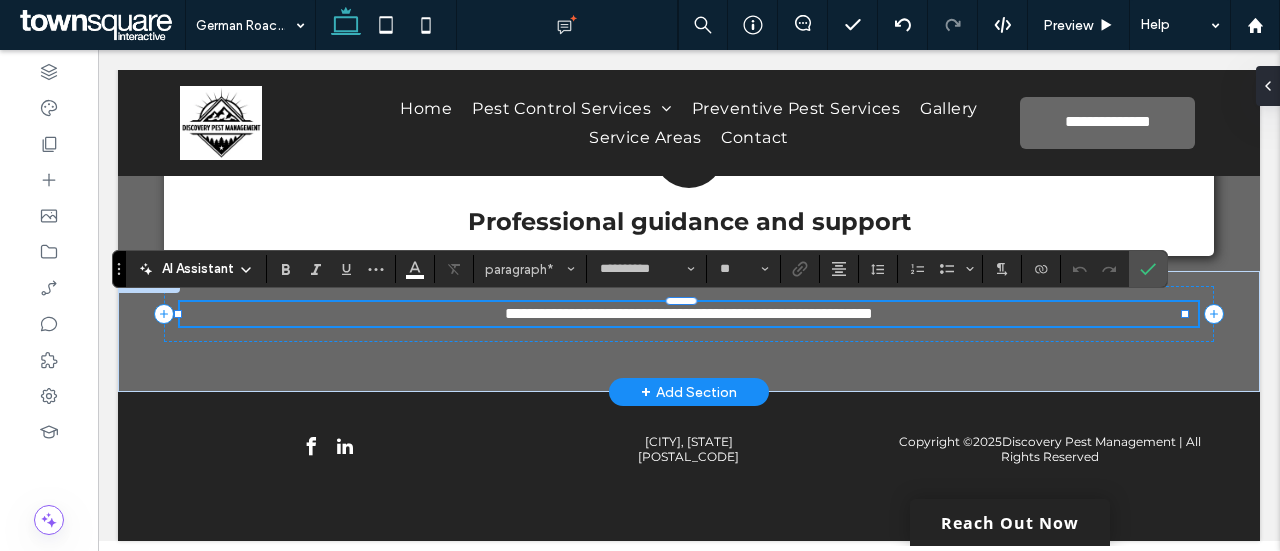 type 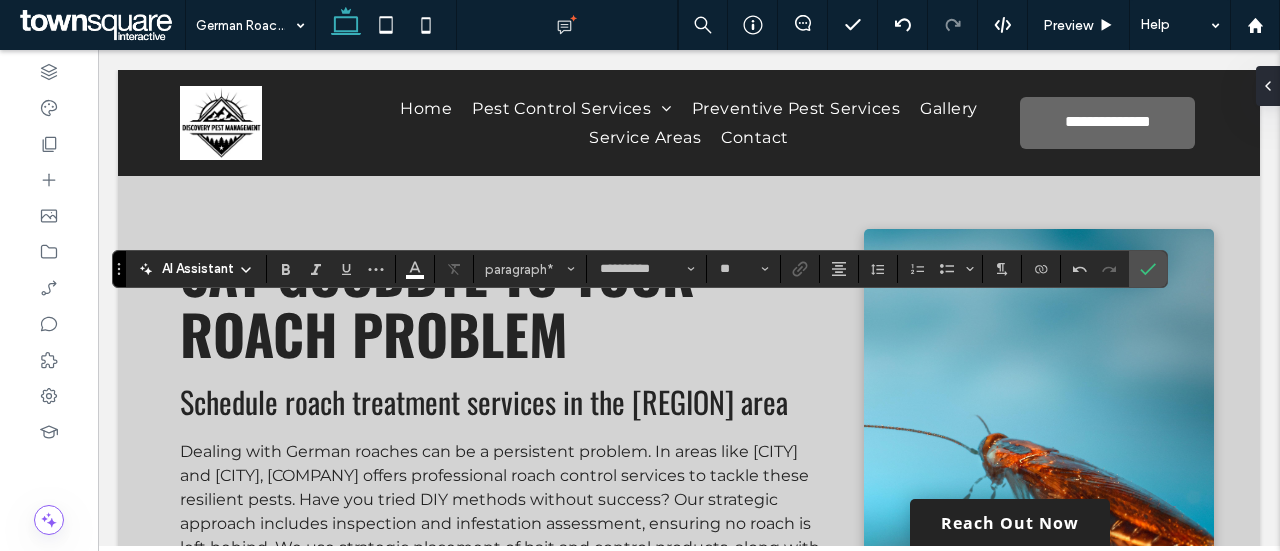 scroll, scrollTop: 1354, scrollLeft: 0, axis: vertical 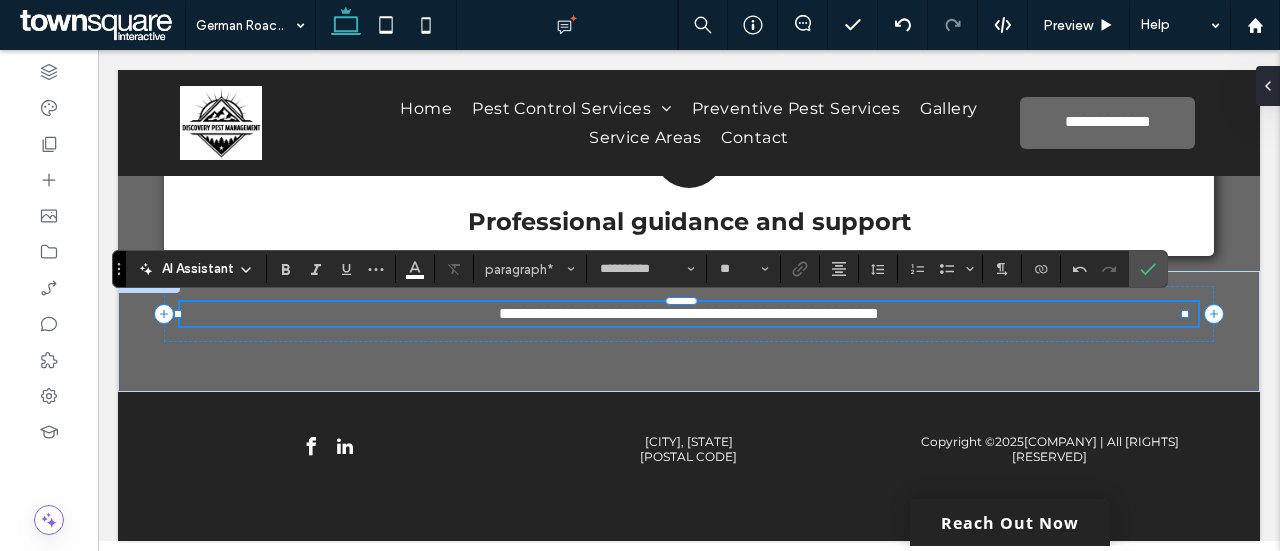 type 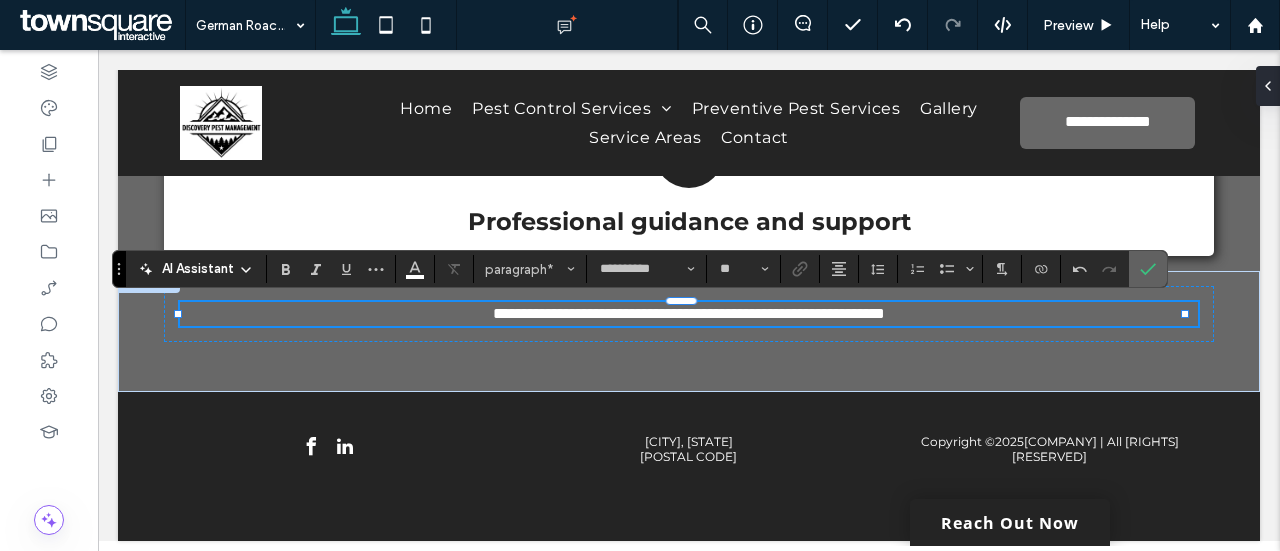 click 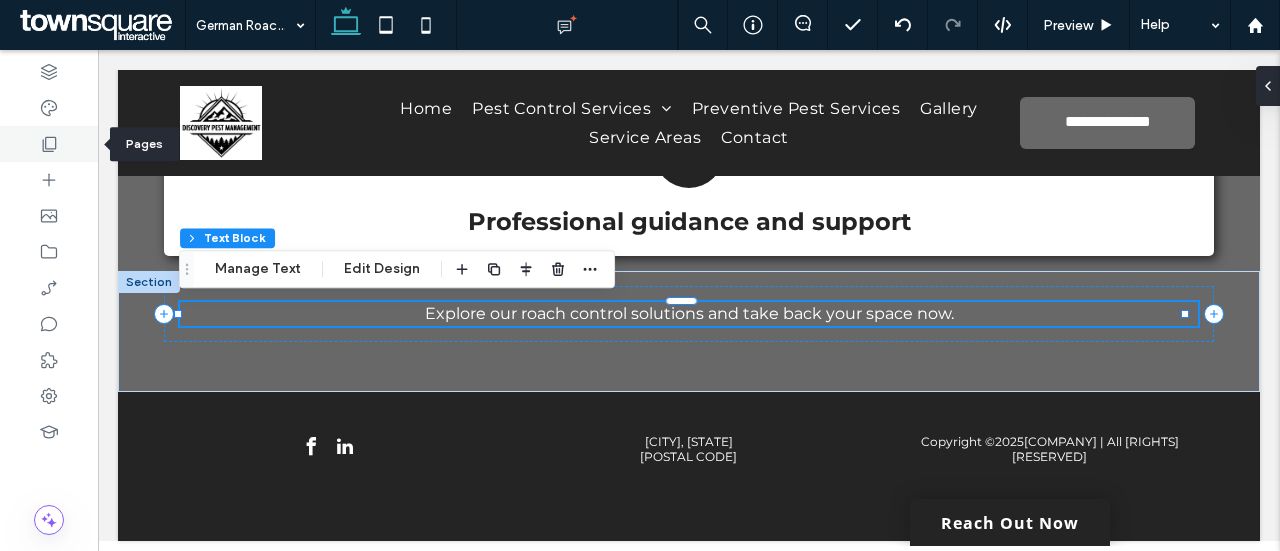 click at bounding box center (49, 144) 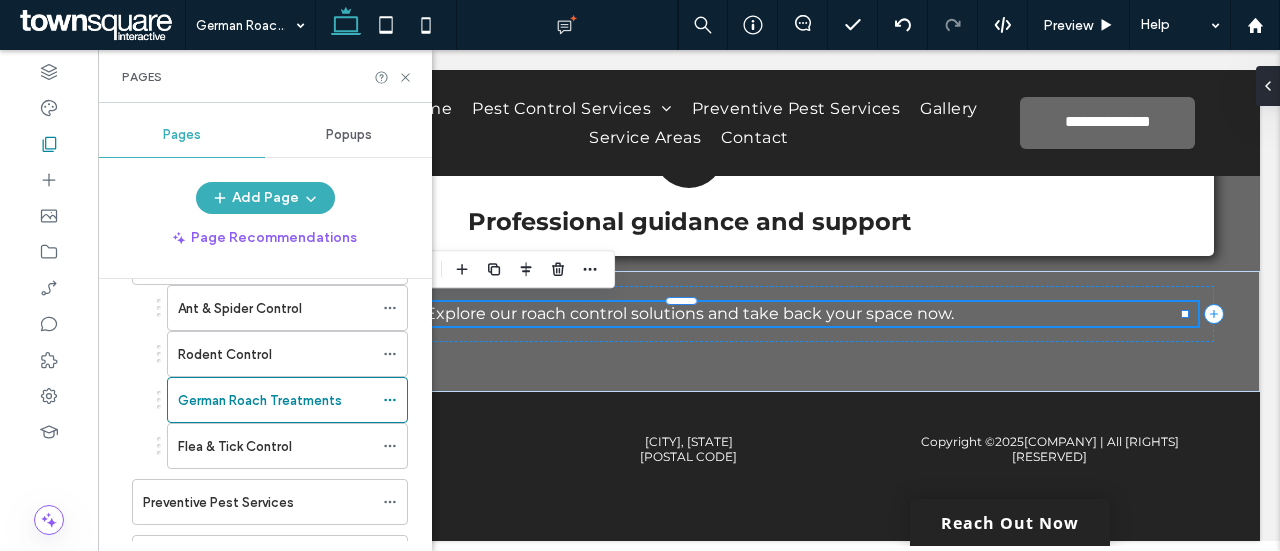 scroll, scrollTop: 138, scrollLeft: 0, axis: vertical 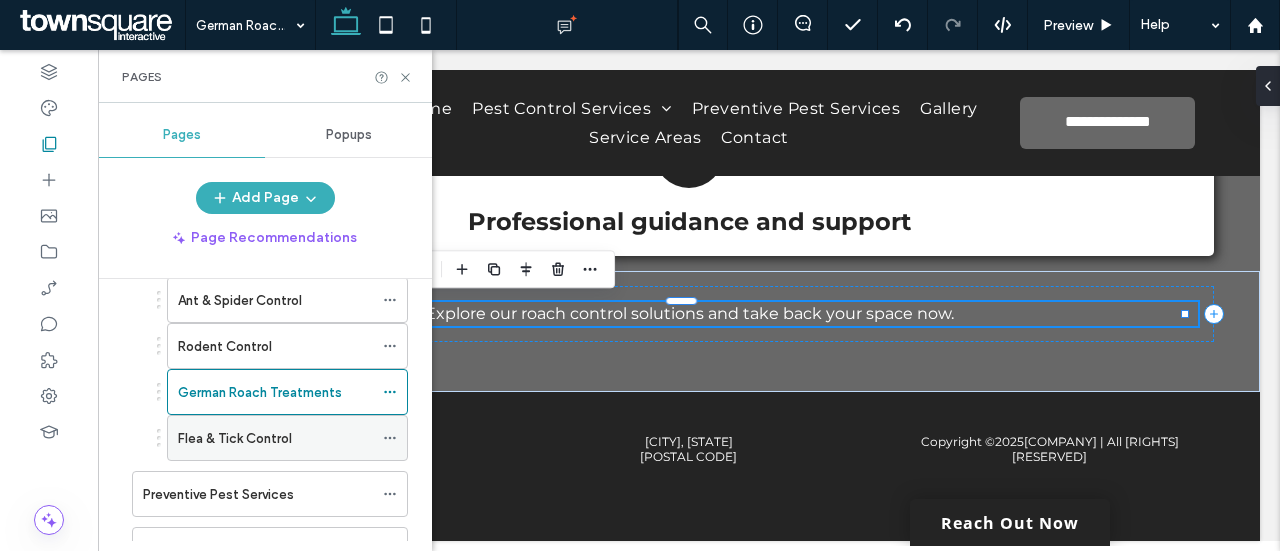 click on "Flea & Tick Control" at bounding box center (235, 438) 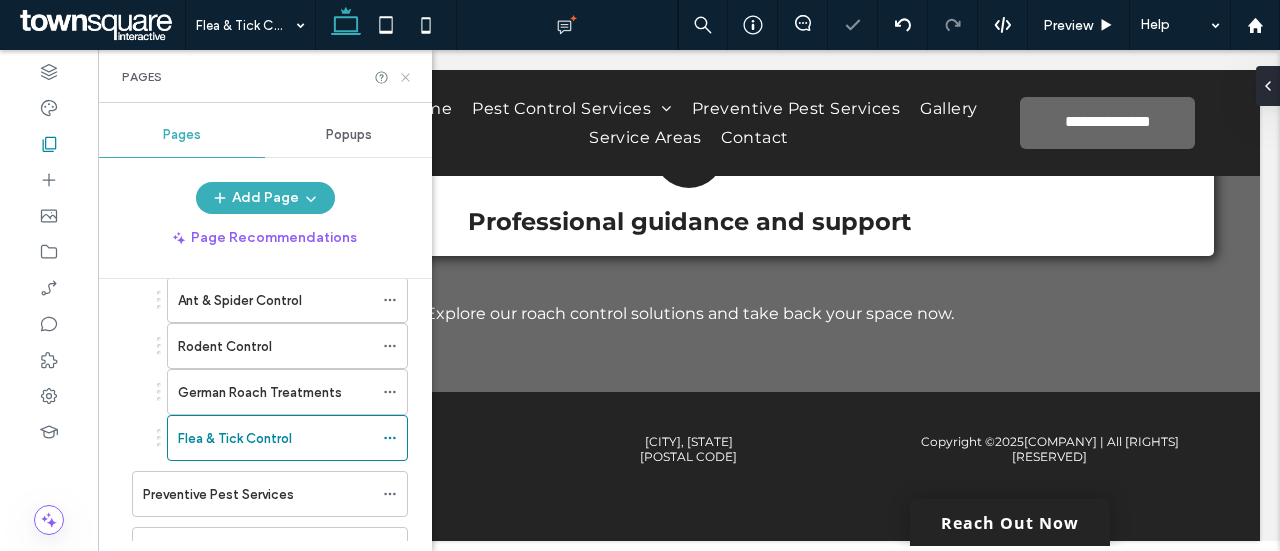 click 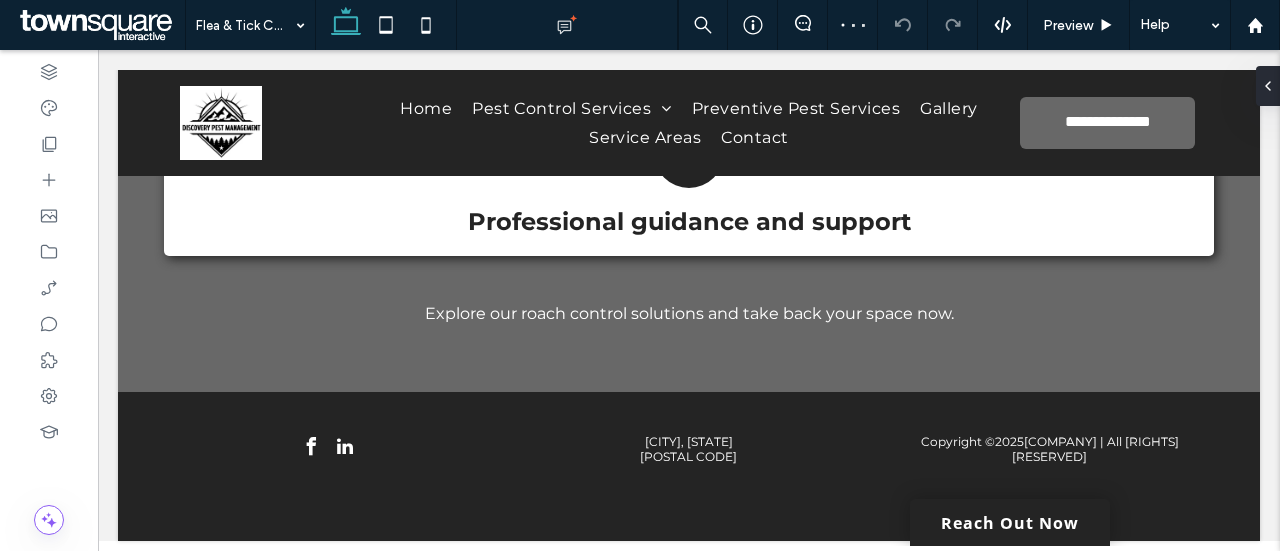 type on "******" 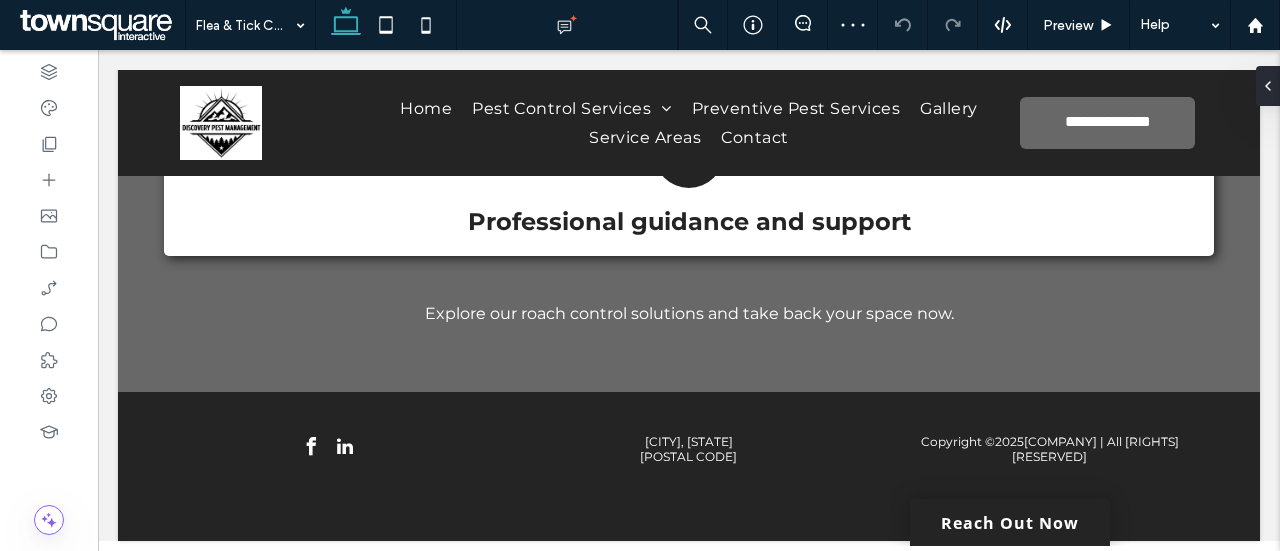 type on "**" 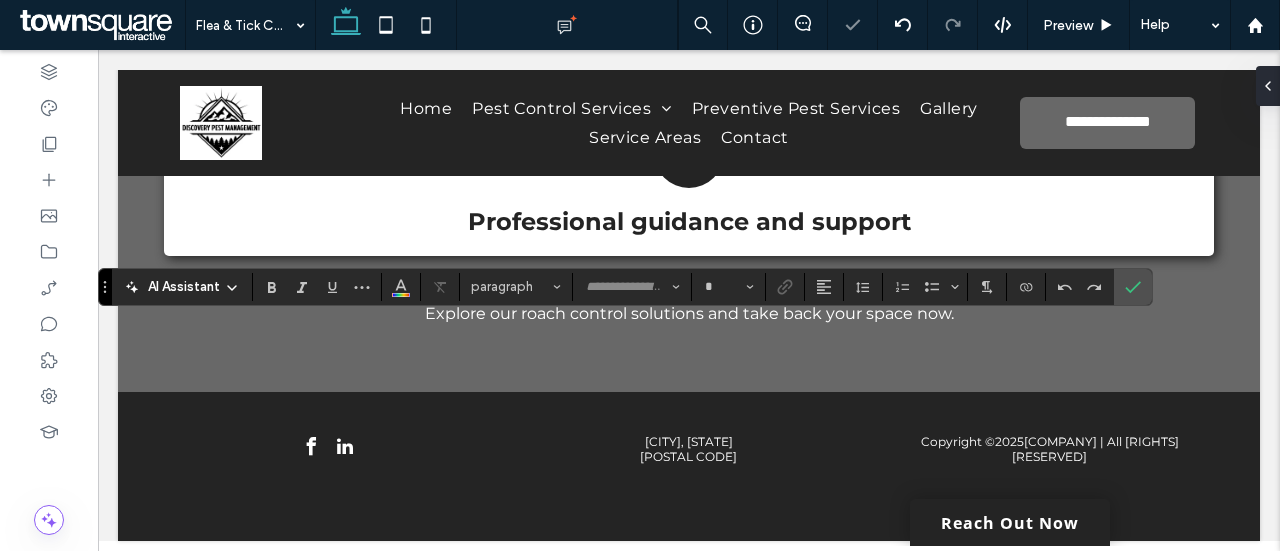 type on "**********" 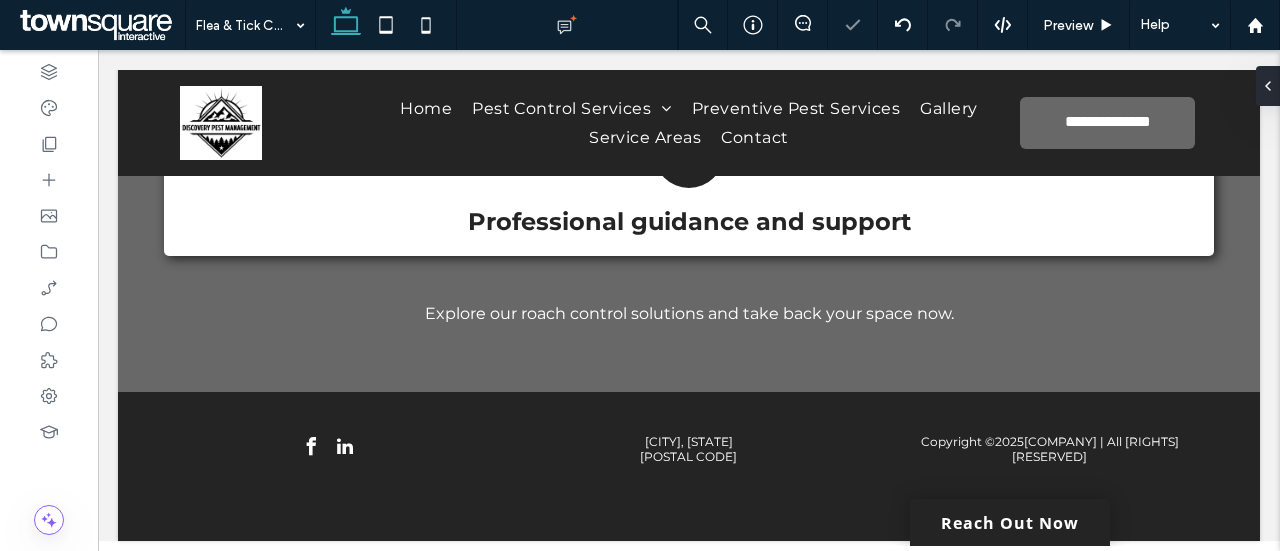 type on "******" 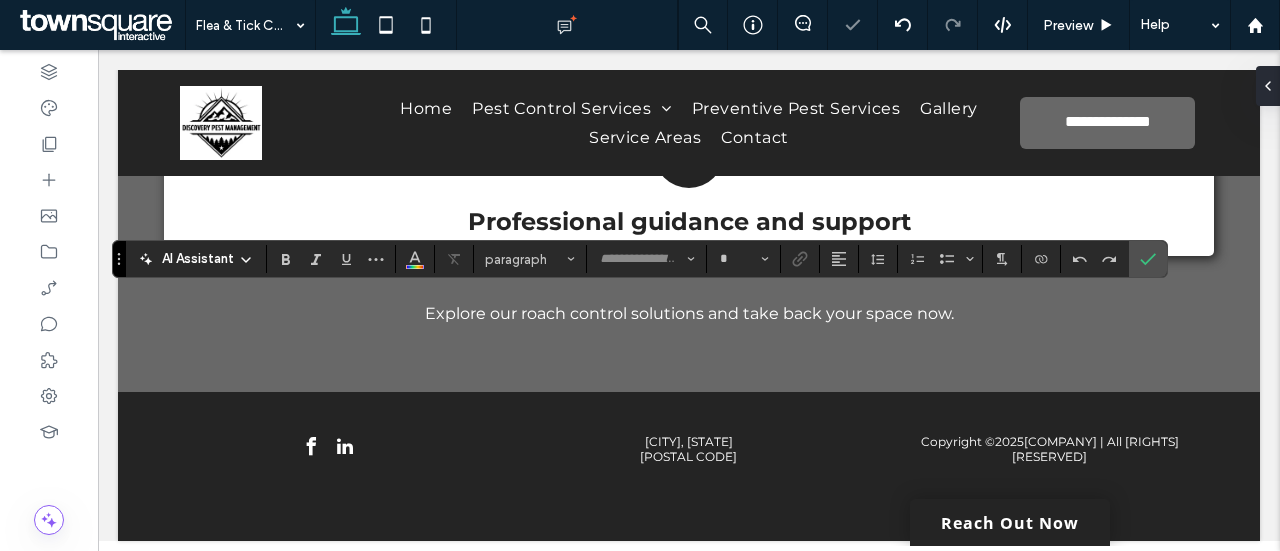 type on "**********" 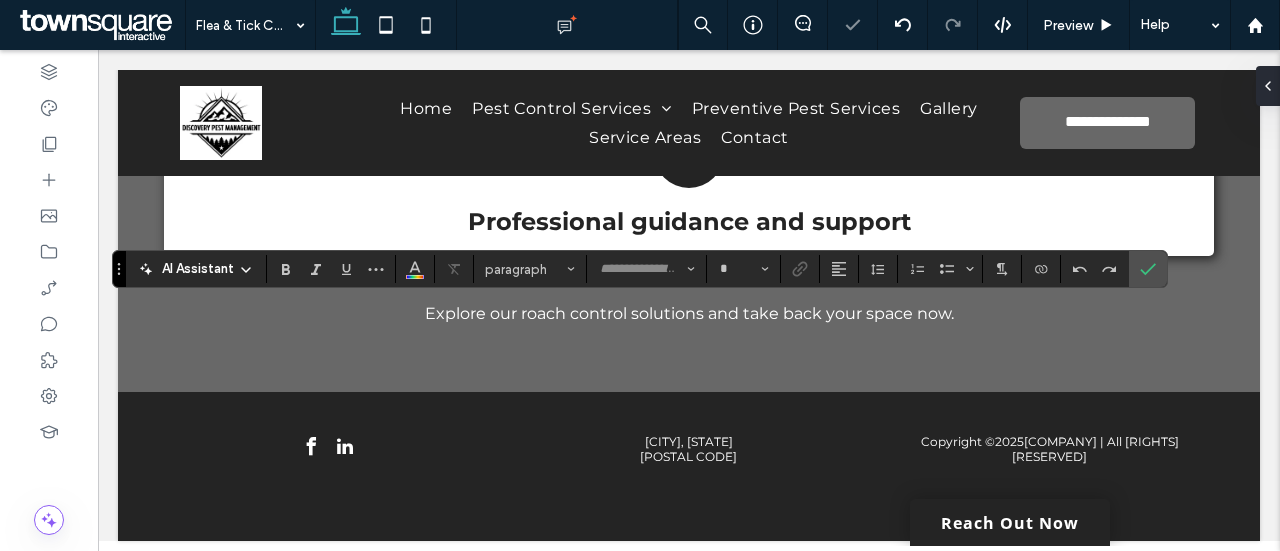type on "**********" 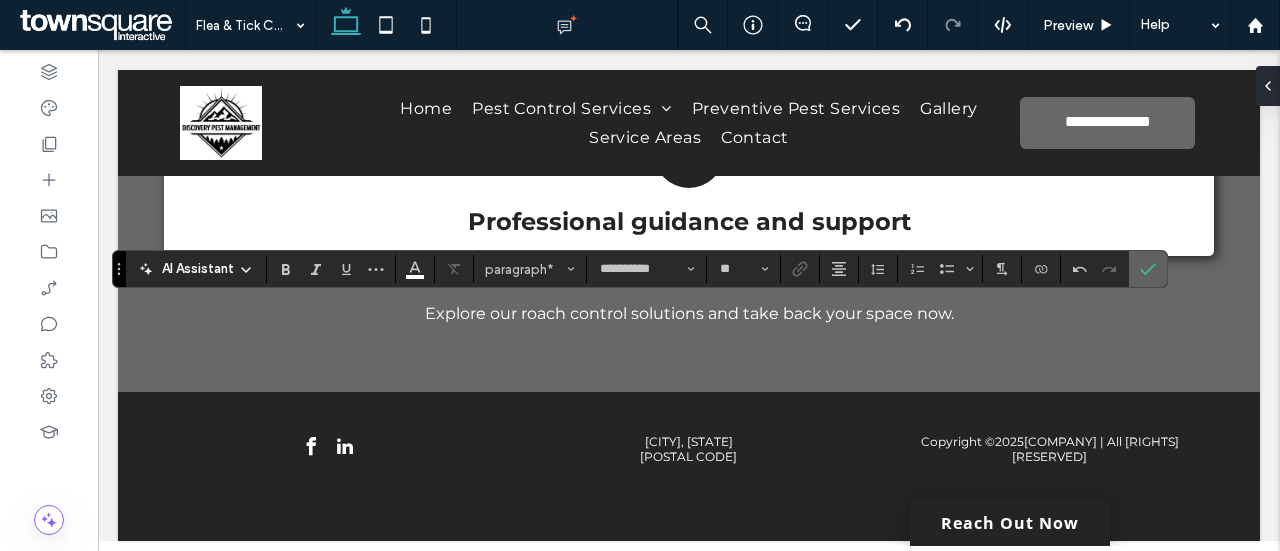 click 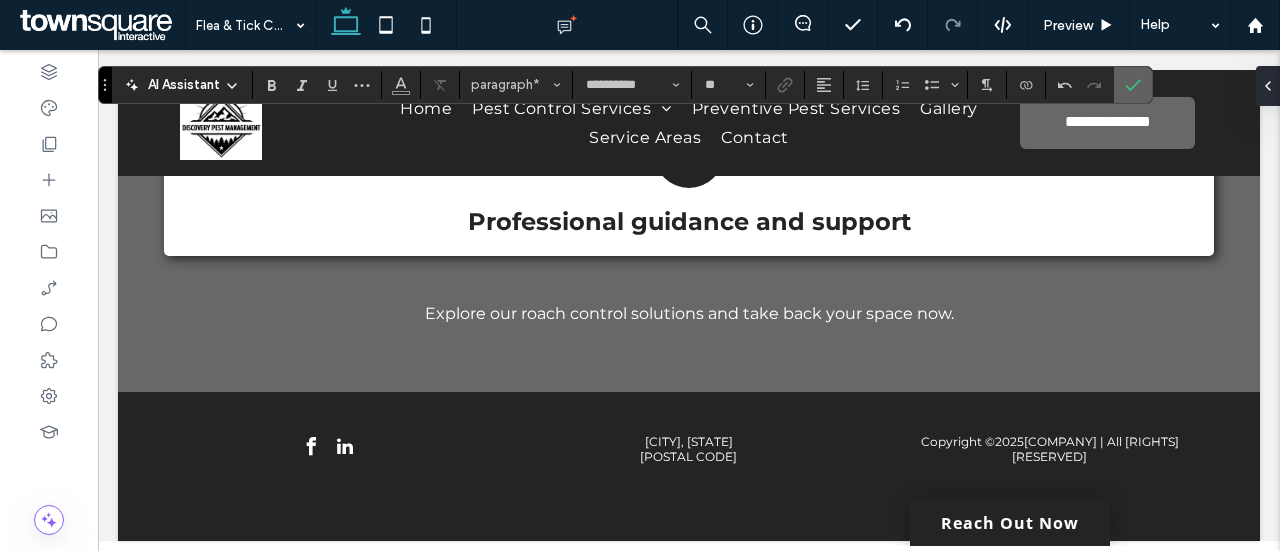click at bounding box center [1133, 85] 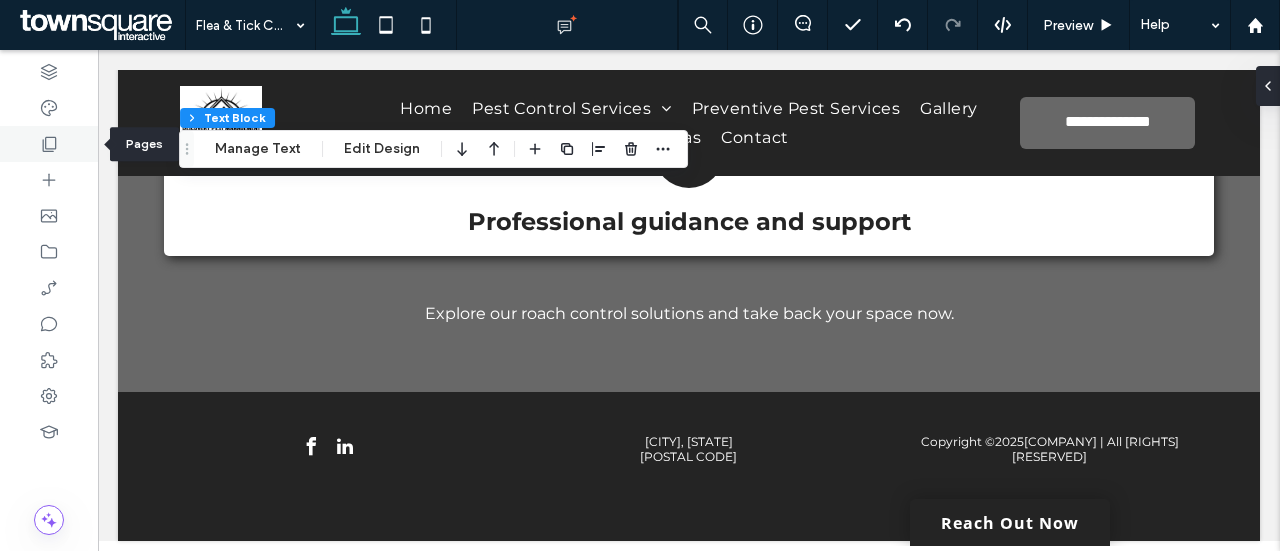 click 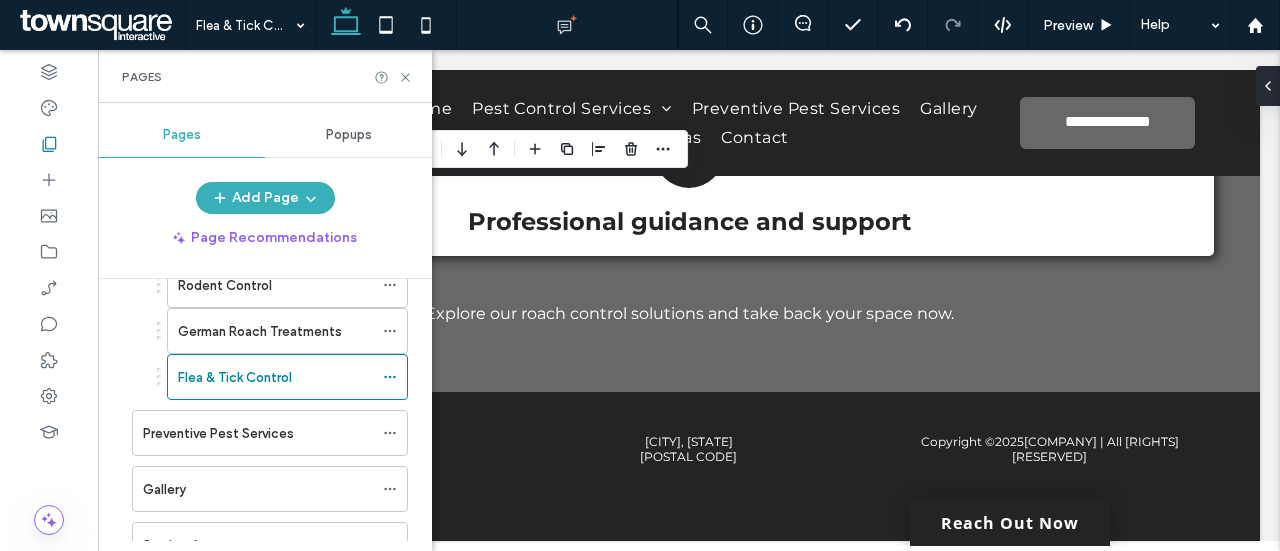 scroll, scrollTop: 200, scrollLeft: 0, axis: vertical 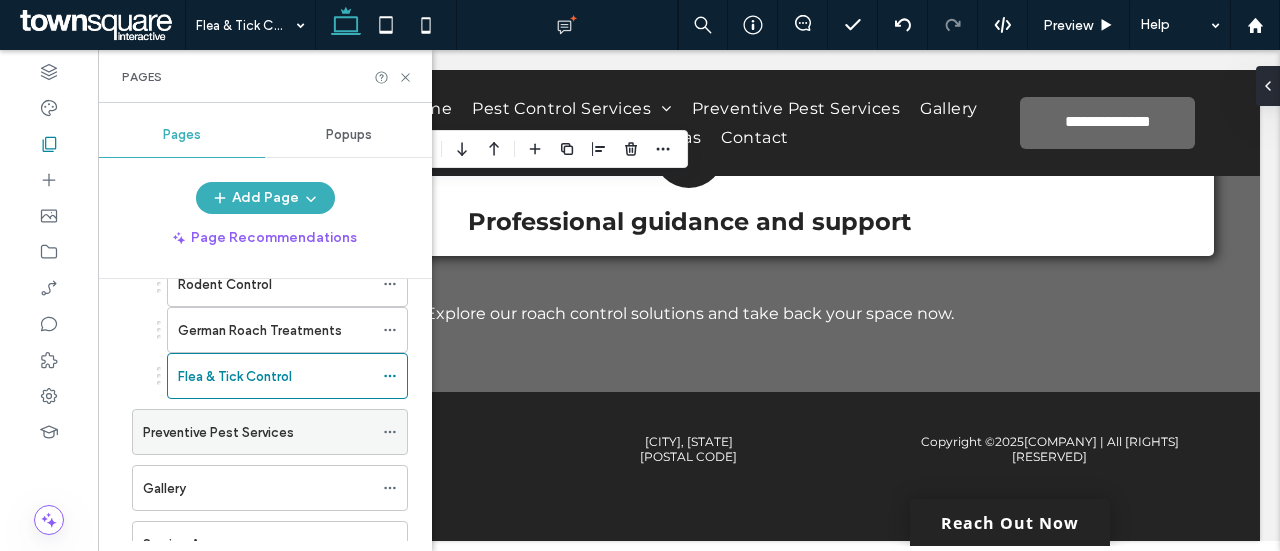 click on "Preventive Pest Services" at bounding box center [218, 432] 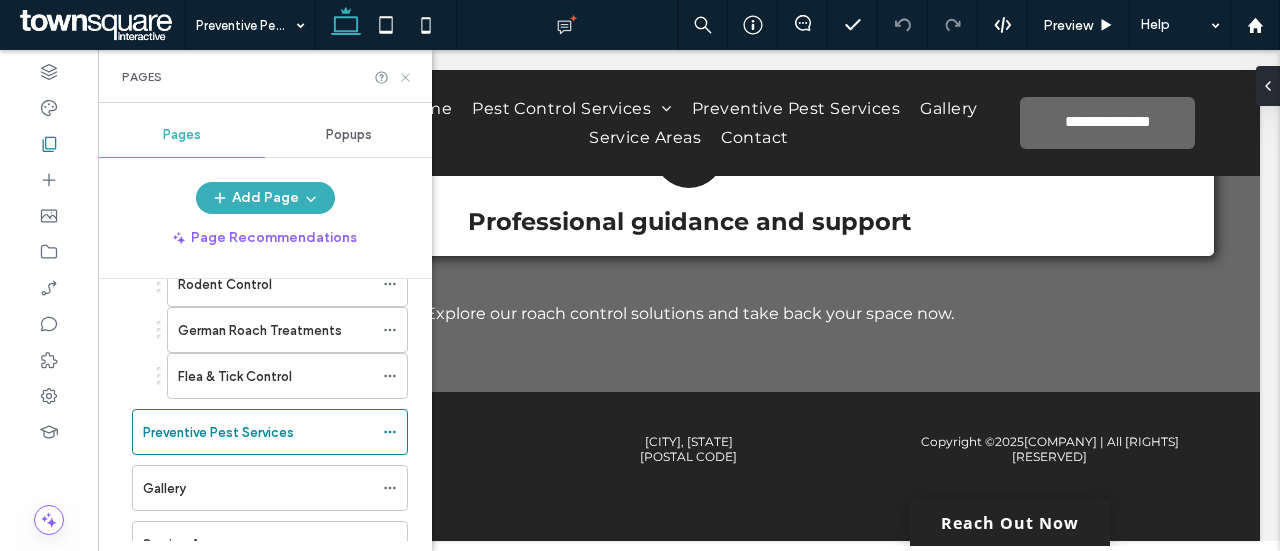click 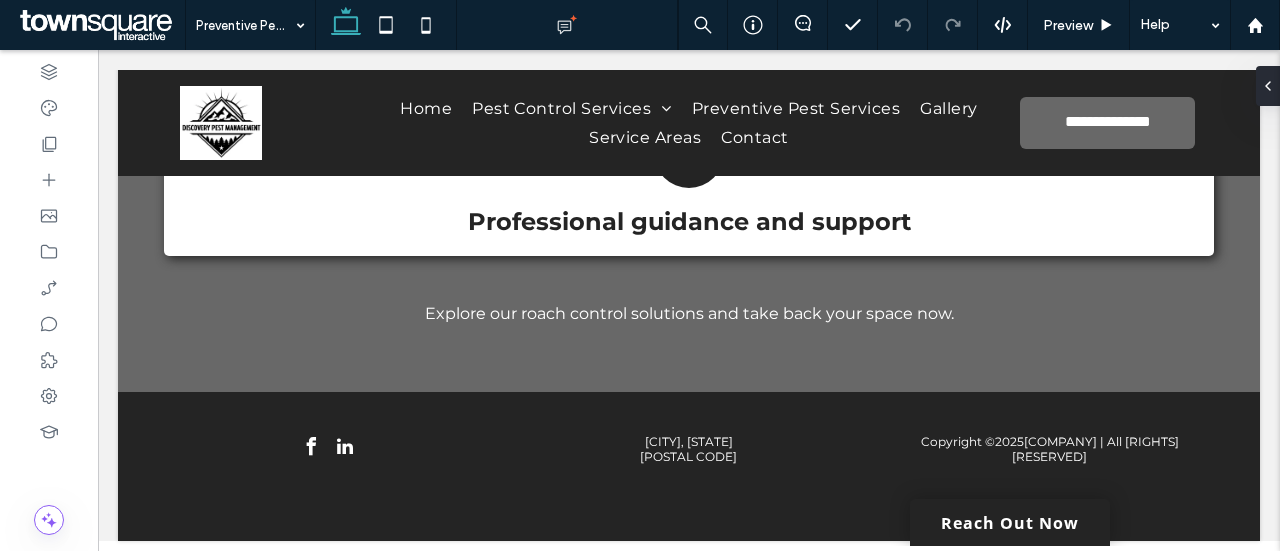 type on "******" 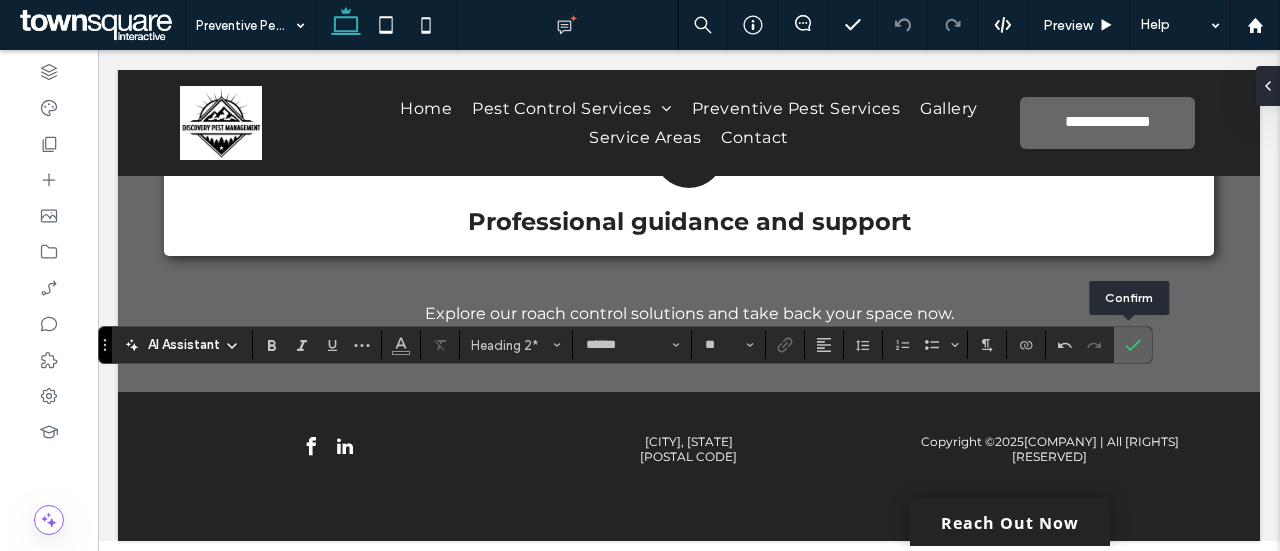 click at bounding box center (1133, 345) 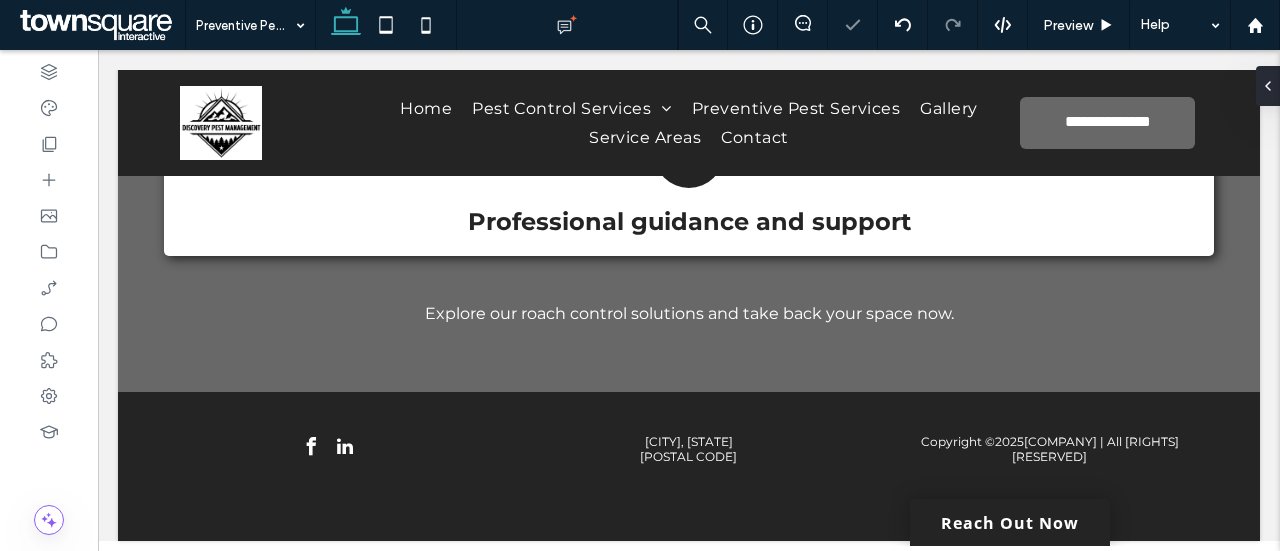 type on "**********" 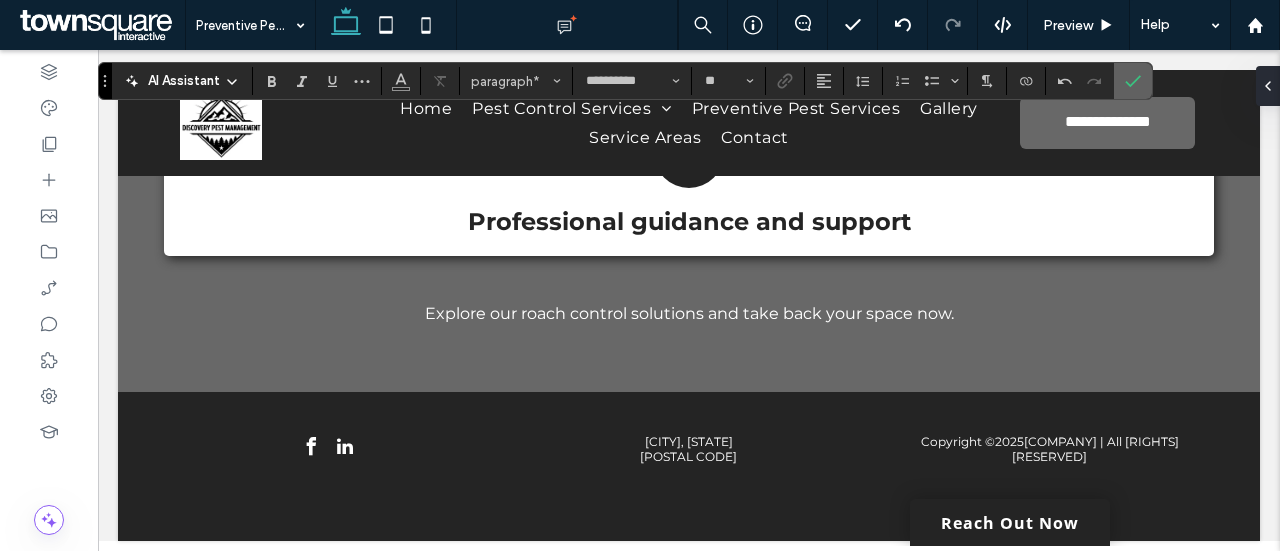 click 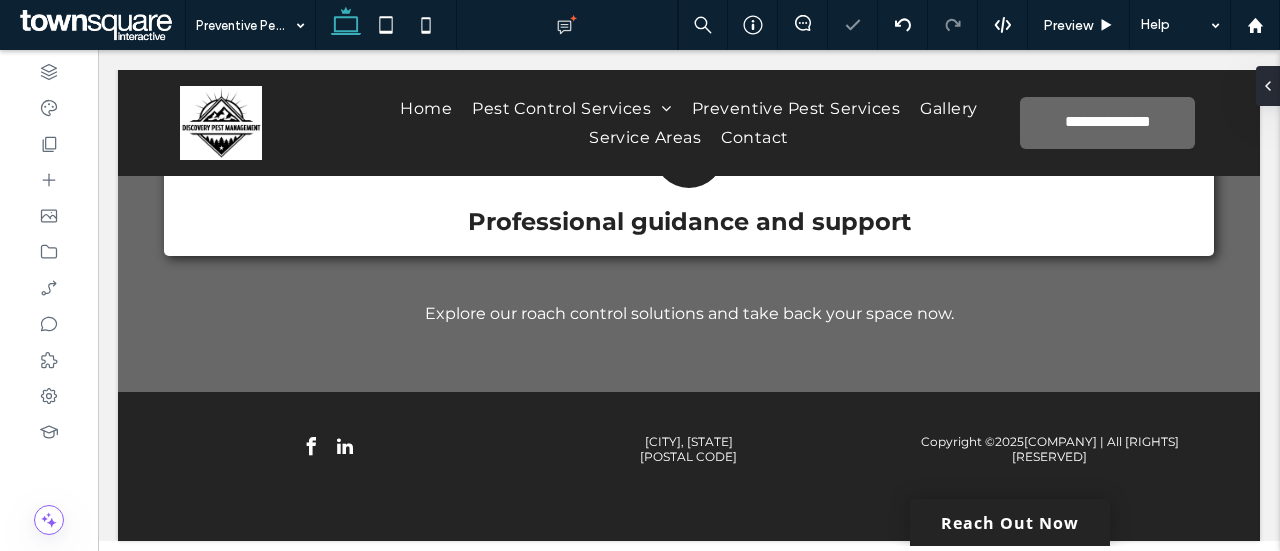 type on "******" 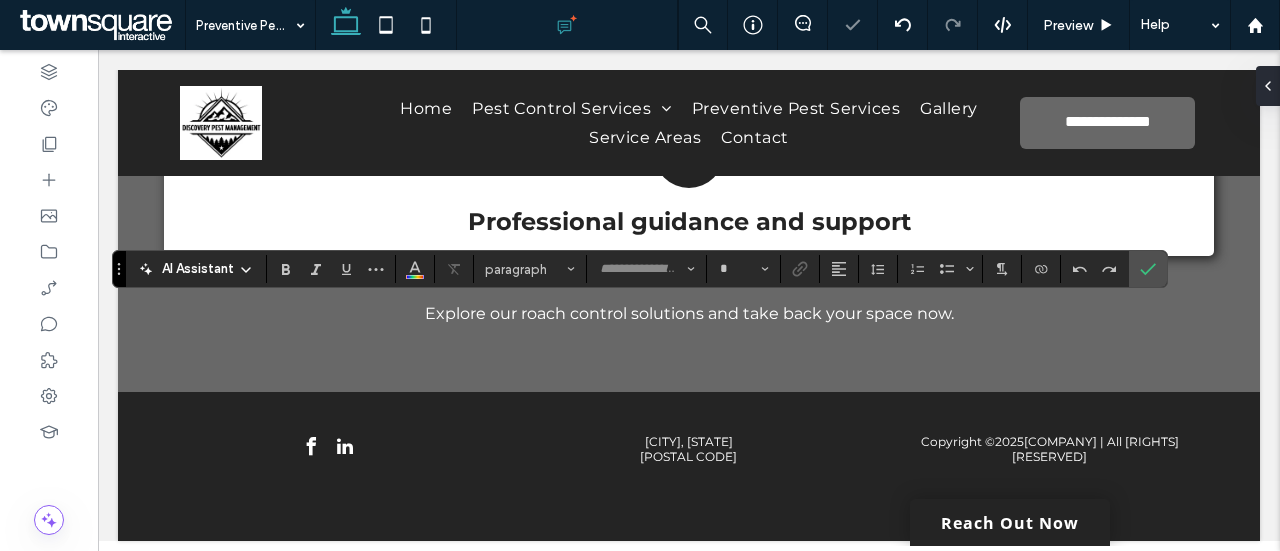 type on "**********" 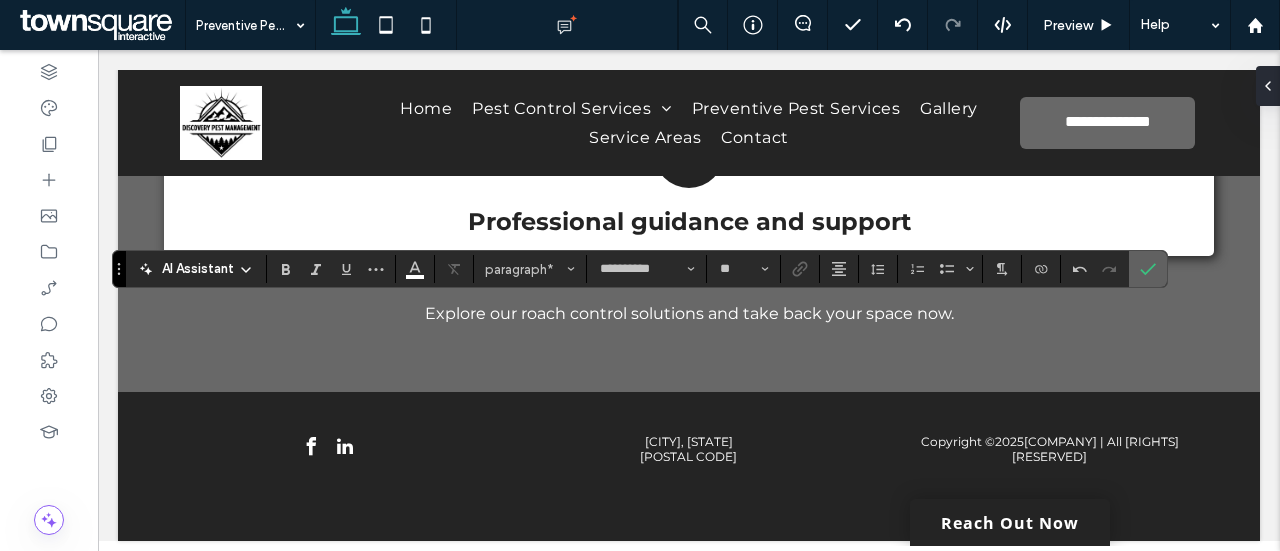 click at bounding box center (1148, 269) 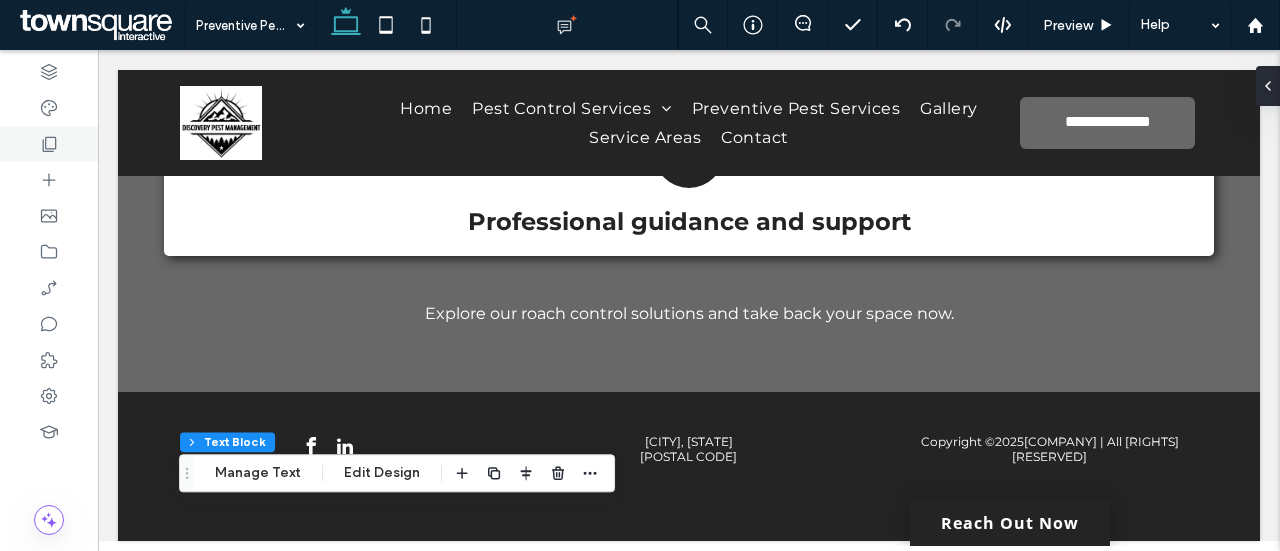click 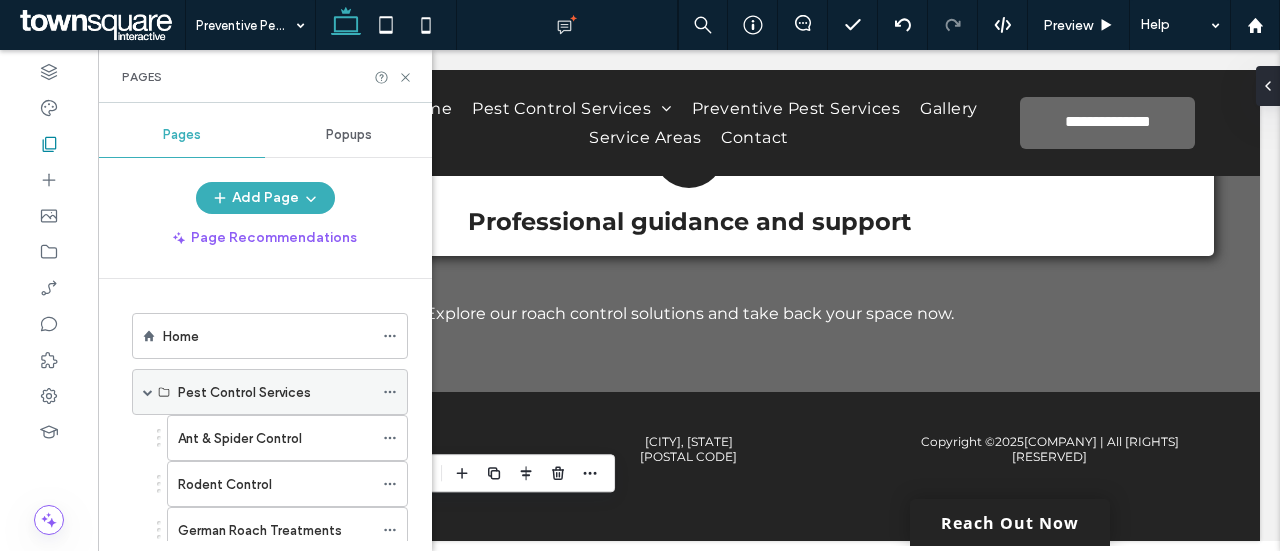 scroll, scrollTop: 379, scrollLeft: 0, axis: vertical 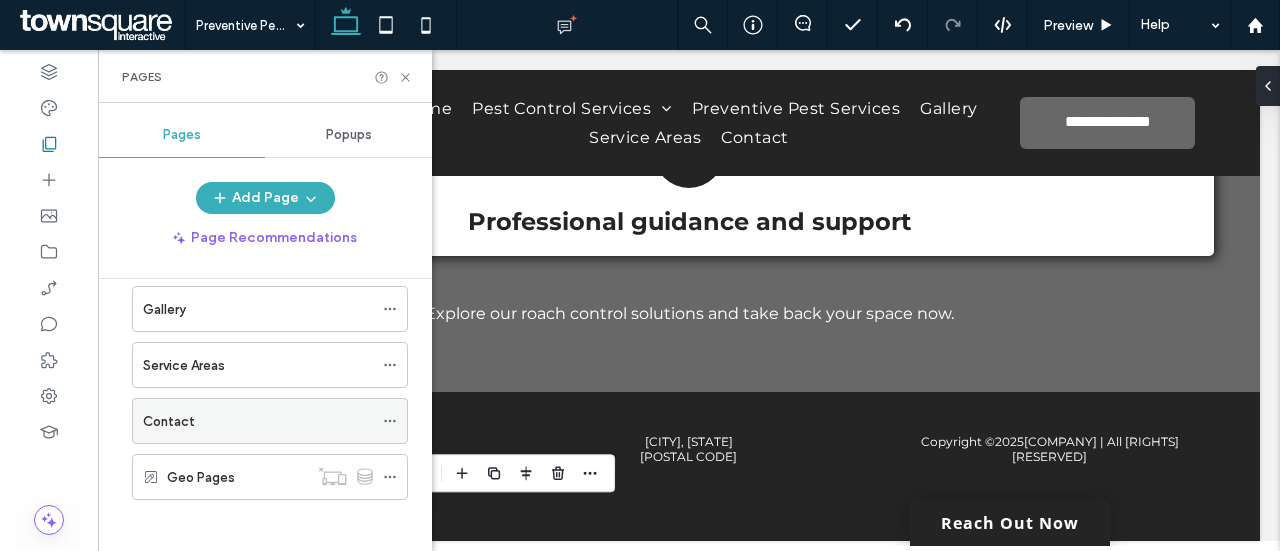 click on "Contact" at bounding box center (258, 421) 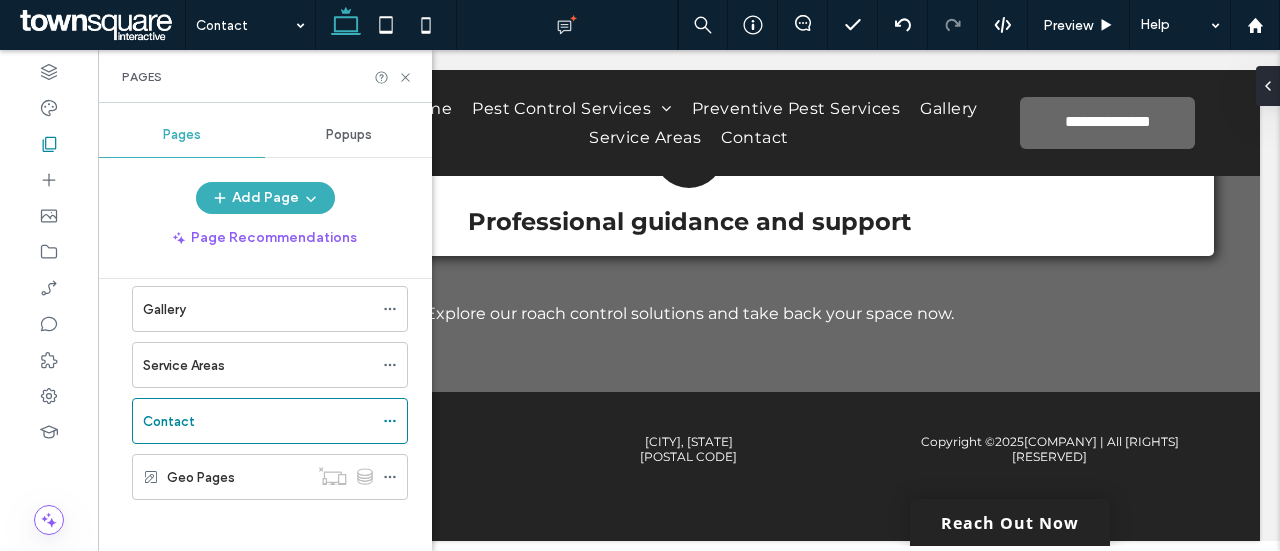 click on "[SITE] [TEAM] & [CLIENTS] [AUTOMATE] [NEW] [COMMENTS] [INSTANTLY] [NOTIFY] your [TEAM] when someone adds or updates a comment on a [SITE]. [SEE] [ZAP] [EXAMPLES]
[PAGES] [PAGES] [POPUPS] [ADD] [PAGE] [PAGE] [RECOMMENDATIONS] [HOME] [PEST] [CONTROL] [SERVICES] [ANT] & [SPIDER] [CONTROL] [RODENT] [CONTROL] [GERMAN] [ROACH] [TREATMENTS] [FLEA] & [TICK] [CONTROL] [PREVENTIVE] [PEST] [SERVICES] [GALLERY] [SERVICE] [AREAS] [CONTACT] [GEO] [PAGES]
[SELECT] an [ELEMENT] to [START] It’ll show the [DESIGN] [PANEL] with all the [DESIGN] options for that [ELEMENT] right here." at bounding box center (640, 275) 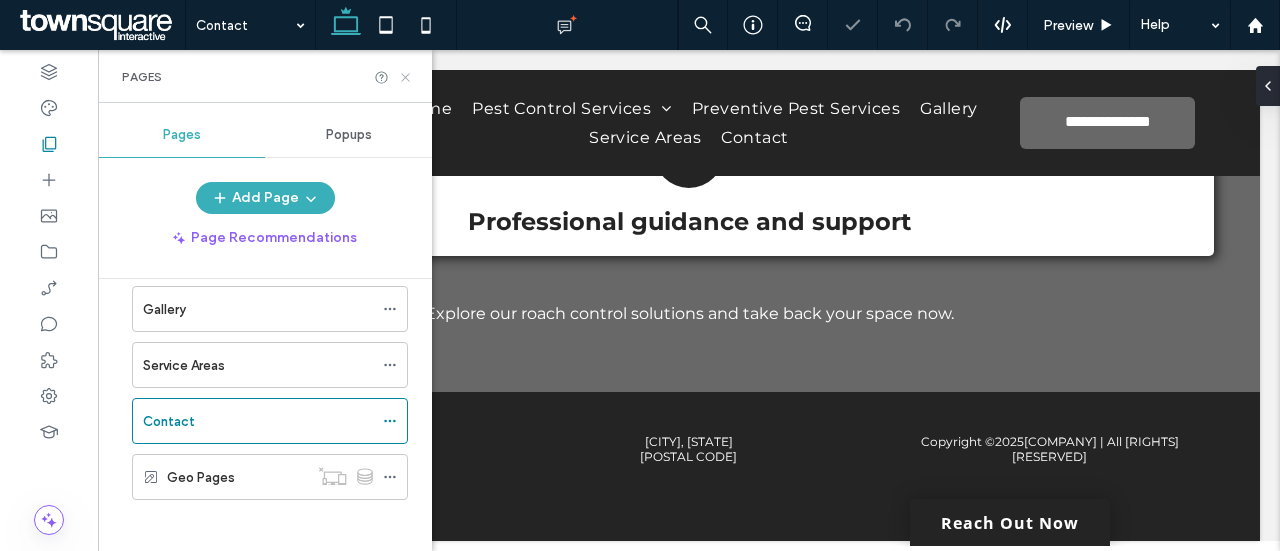 click 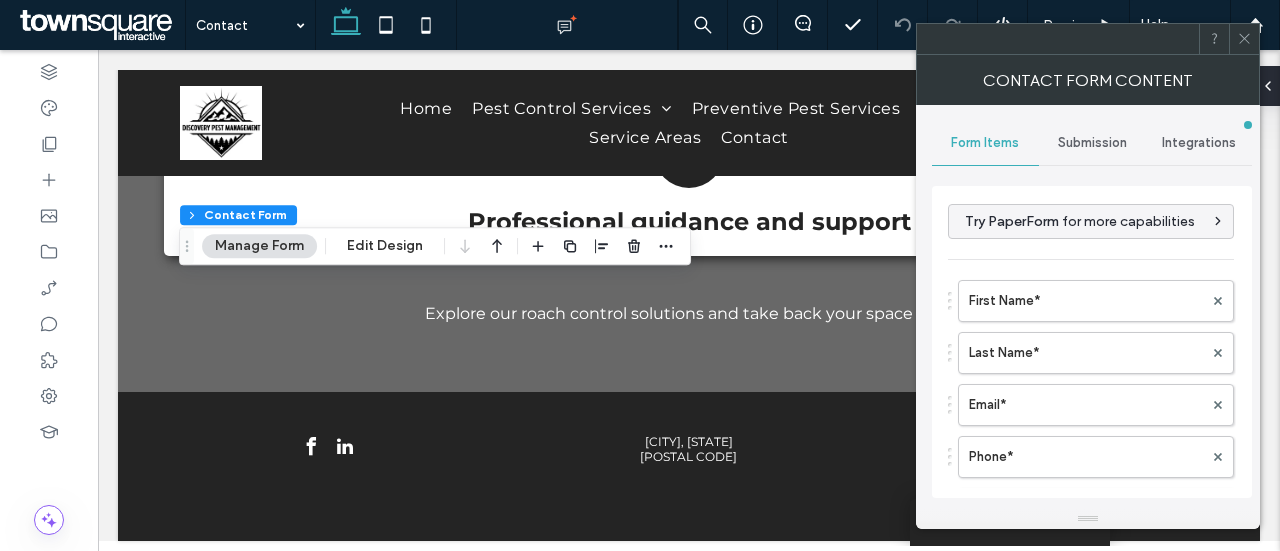 type on "*" 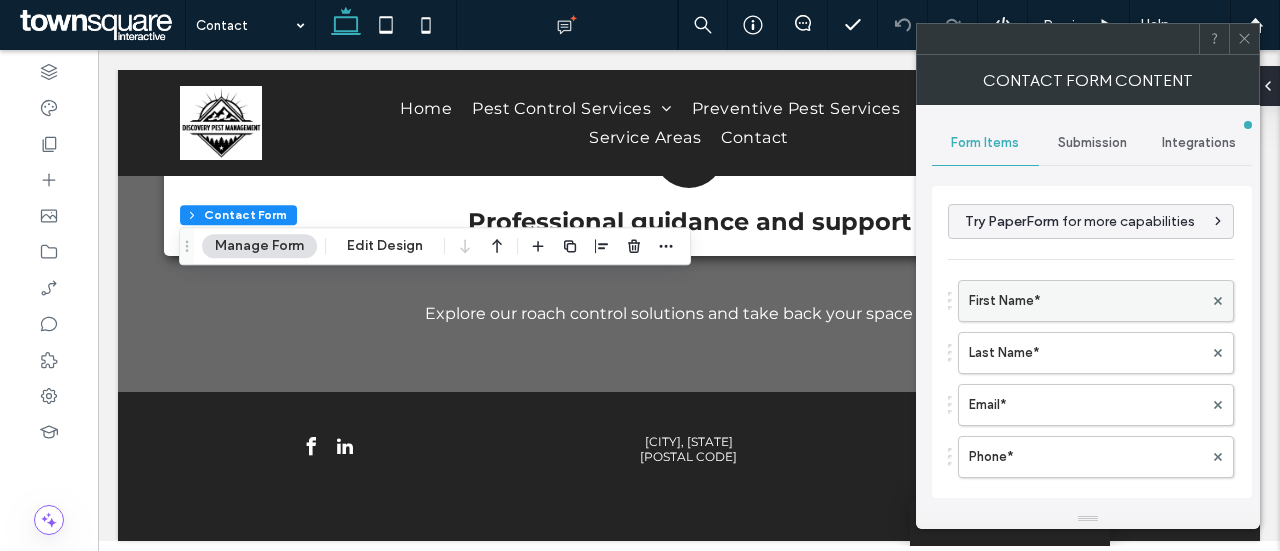 click on "First Name*" at bounding box center (1086, 301) 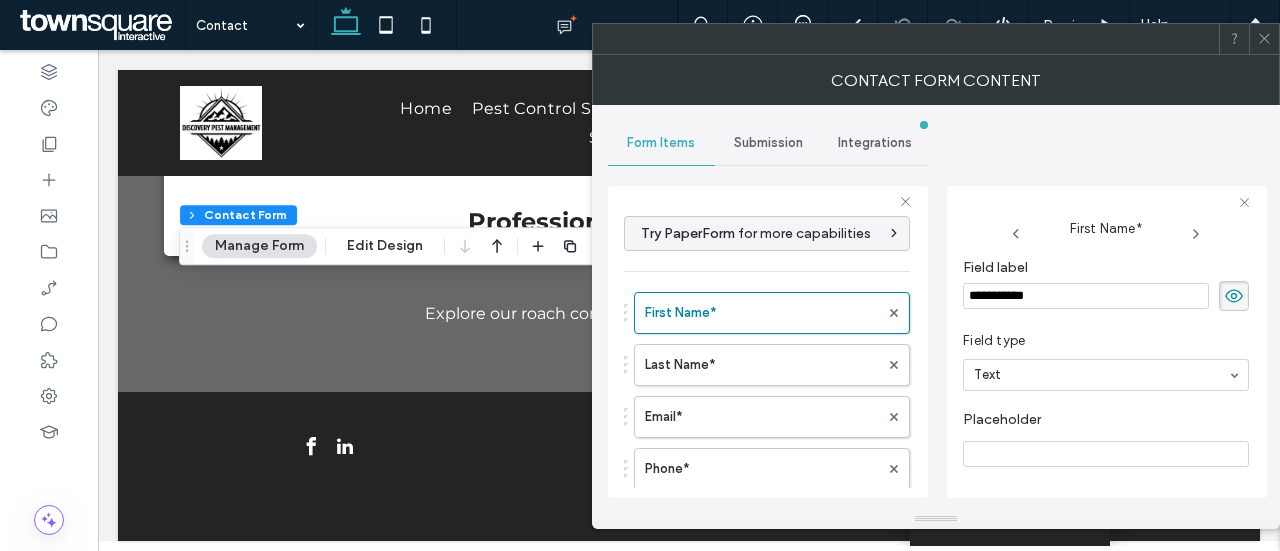 scroll, scrollTop: 171, scrollLeft: 0, axis: vertical 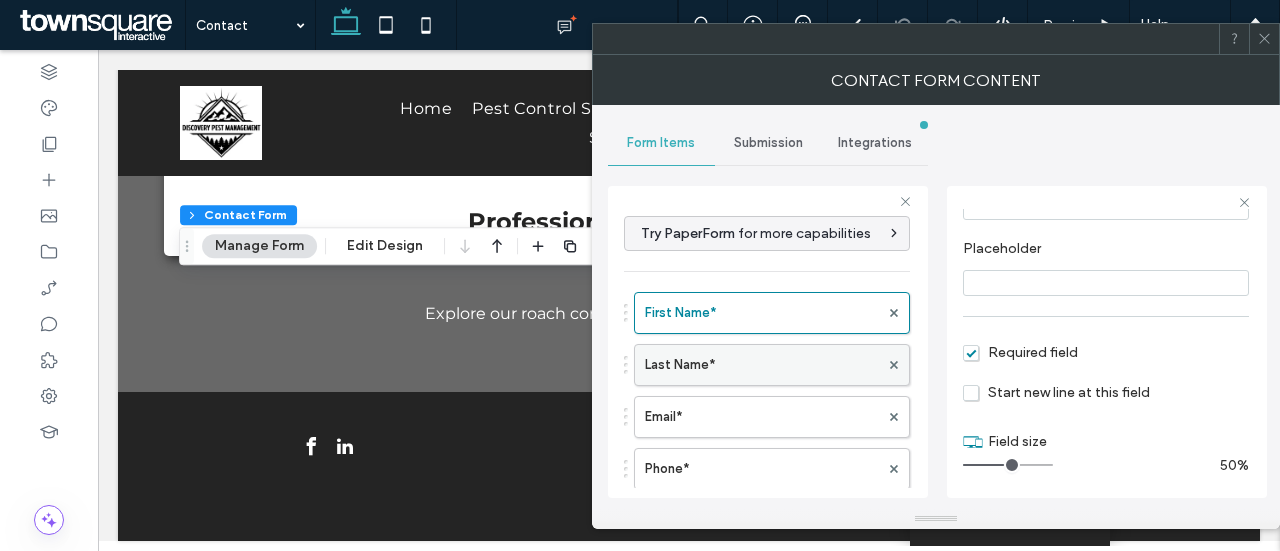 click on "Last Name*" at bounding box center [762, 365] 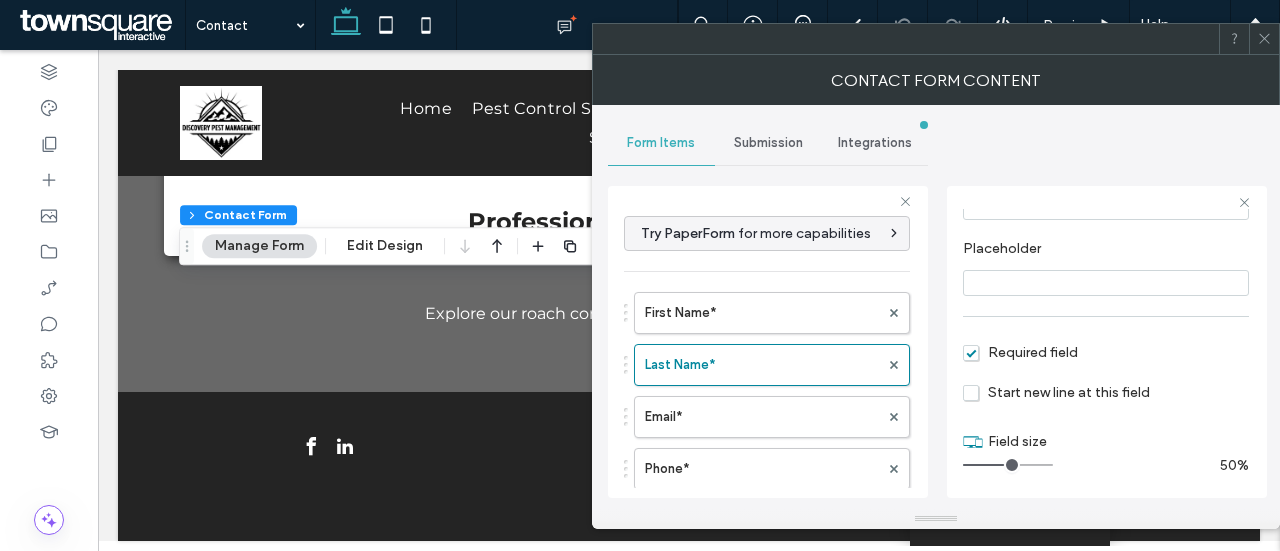 click on "[FIRST] [LAST]* [EMAIL]* [PHONE]* [MESSAGE]* [FREE] [TEXT]" at bounding box center (767, 438) 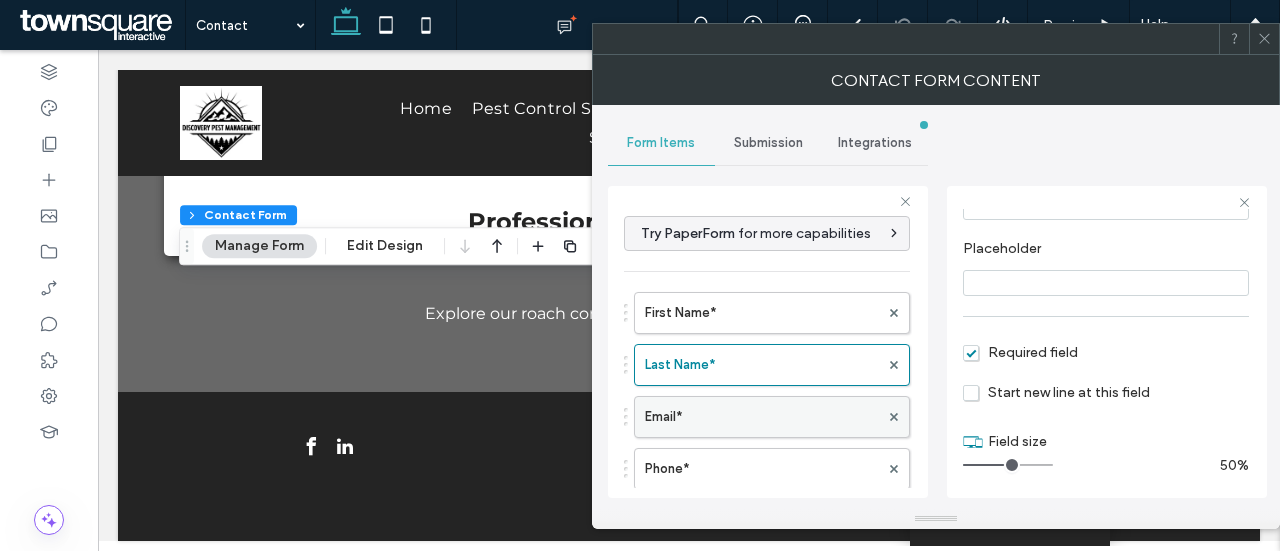 click on "Email*" at bounding box center (762, 417) 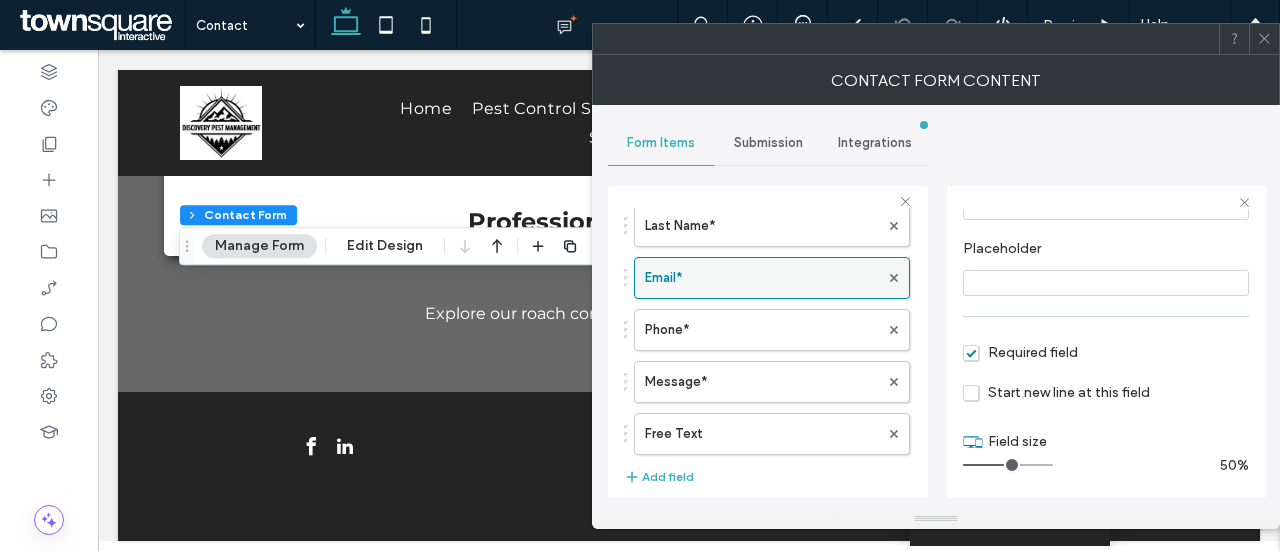 scroll, scrollTop: 138, scrollLeft: 0, axis: vertical 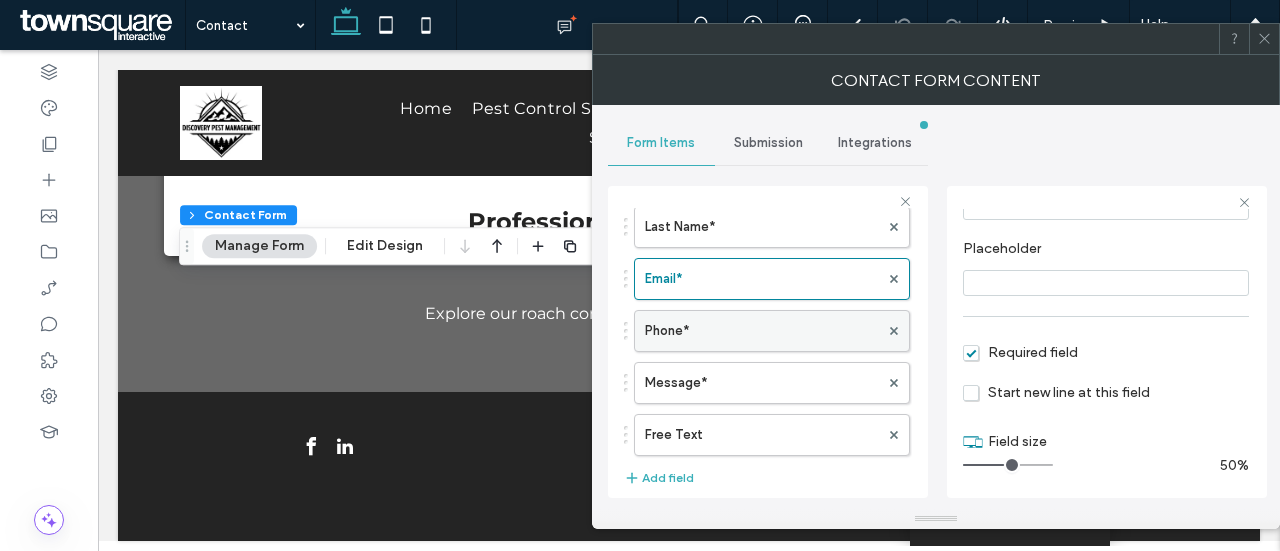 click on "Phone*" at bounding box center [762, 331] 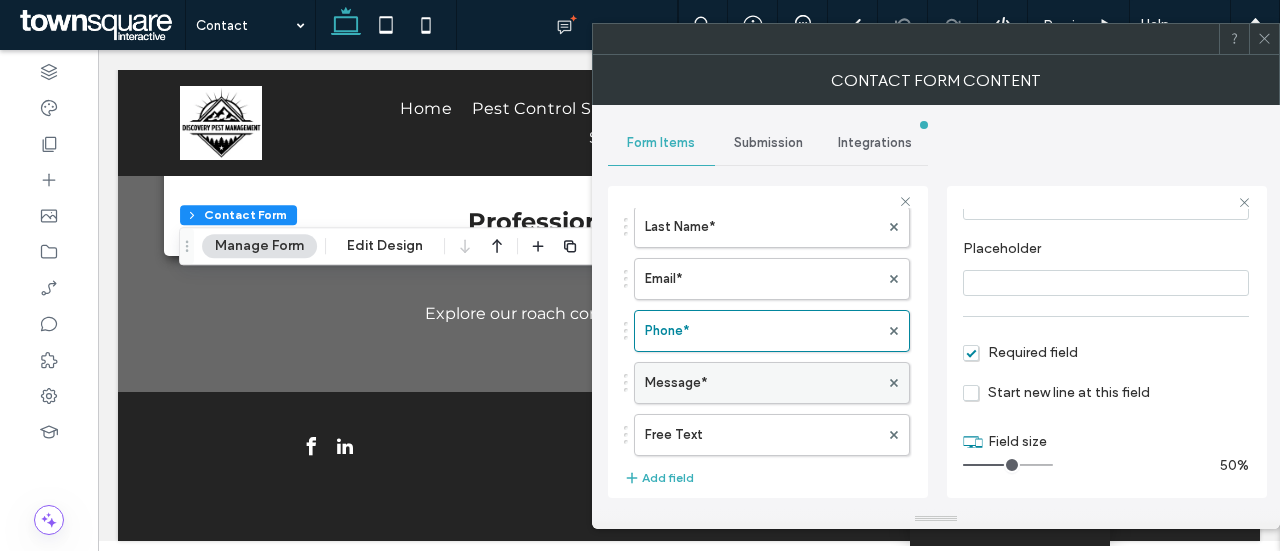 click on "Message*" at bounding box center [762, 383] 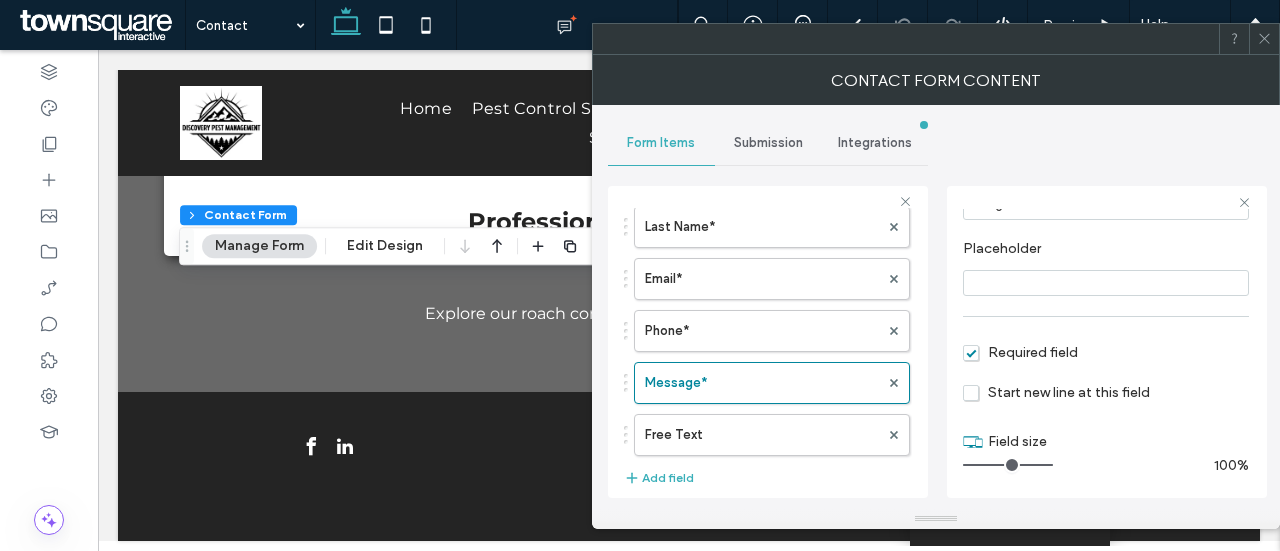 click on "Submission" at bounding box center (768, 143) 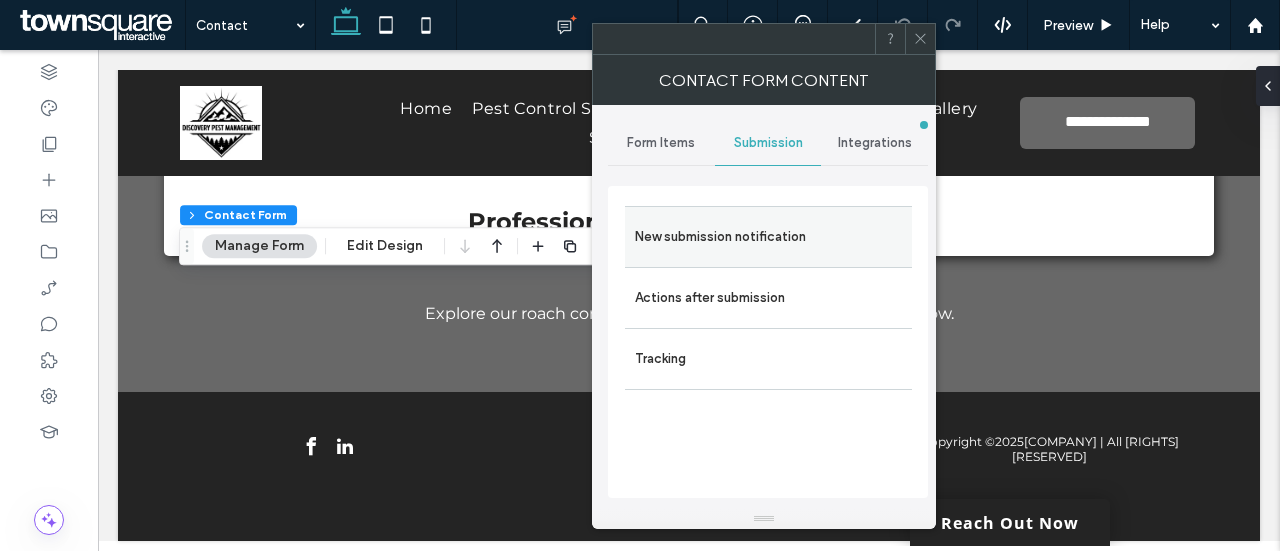 click on "New submission notification" at bounding box center [768, 237] 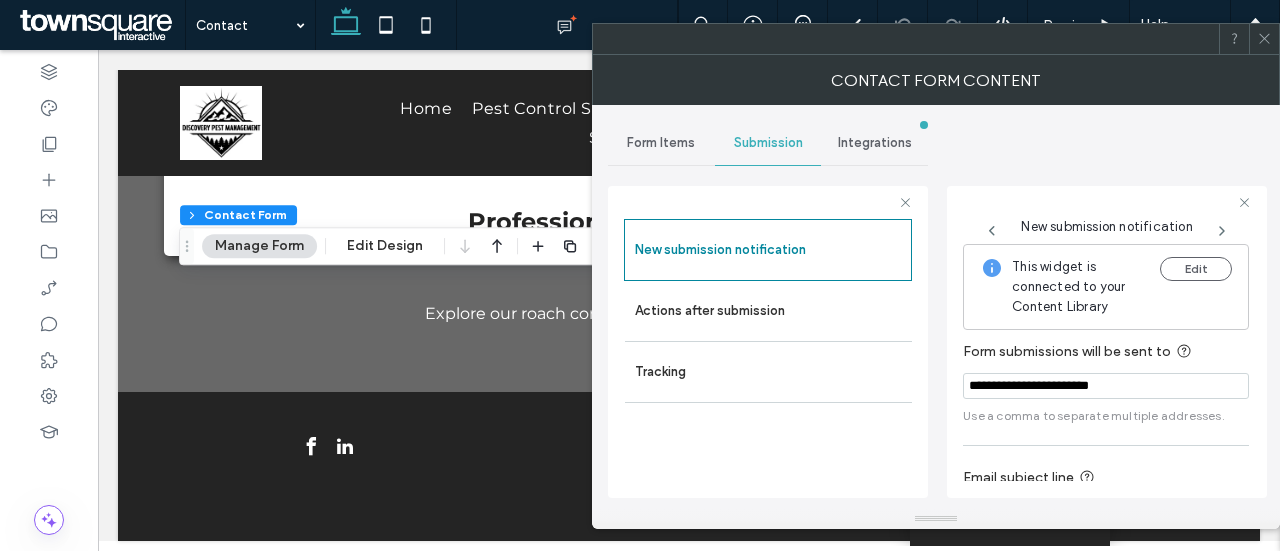 scroll, scrollTop: 136, scrollLeft: 0, axis: vertical 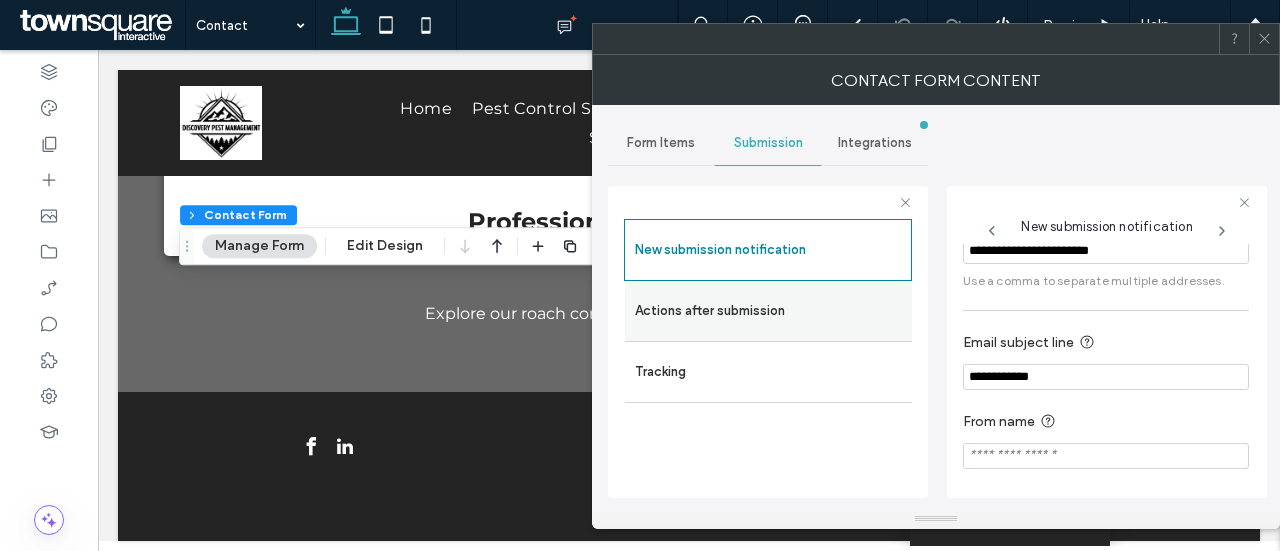 click on "Actions after submission" at bounding box center [768, 311] 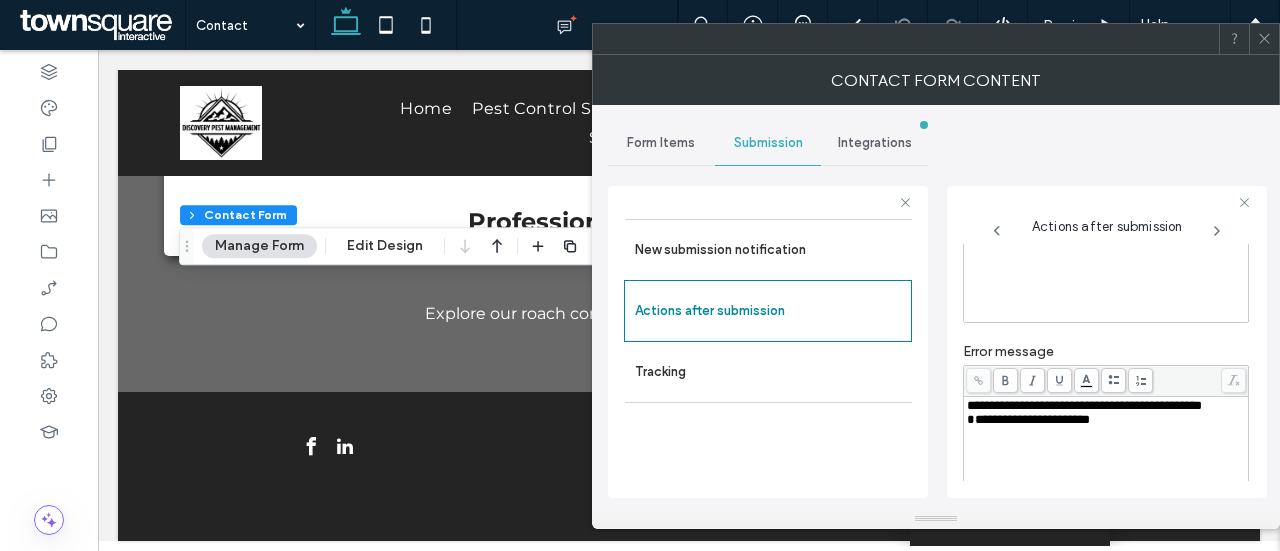scroll, scrollTop: 375, scrollLeft: 0, axis: vertical 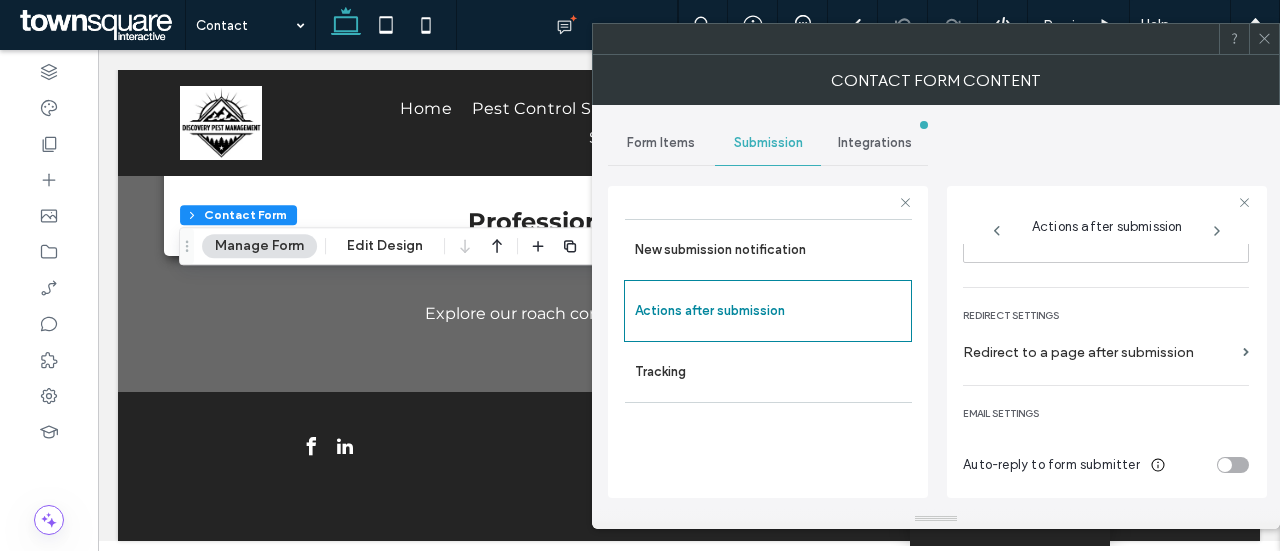 click 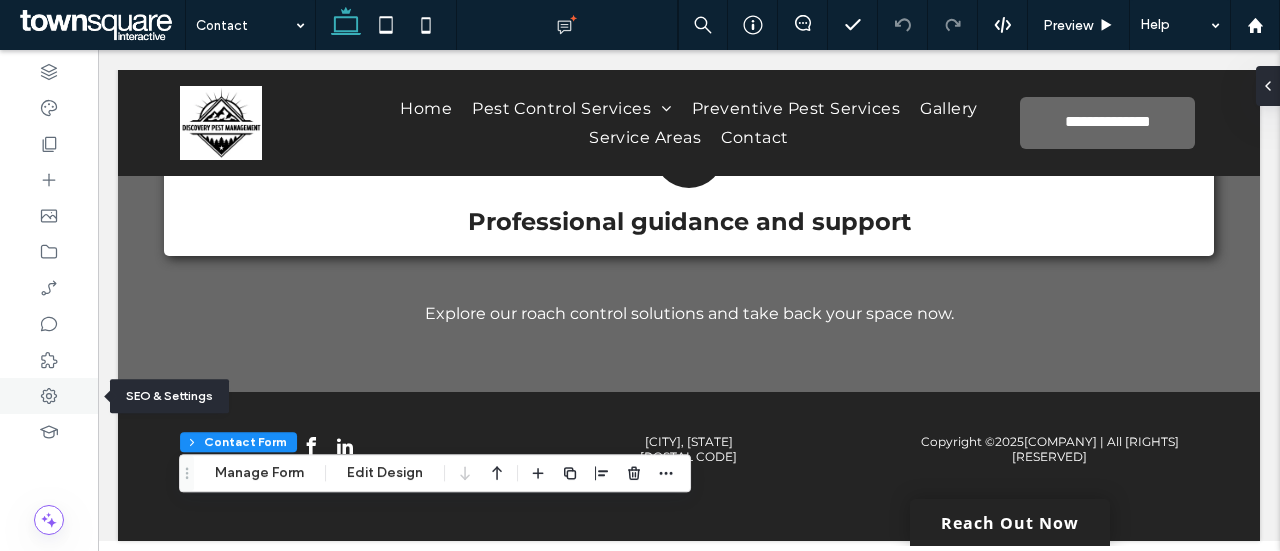 click 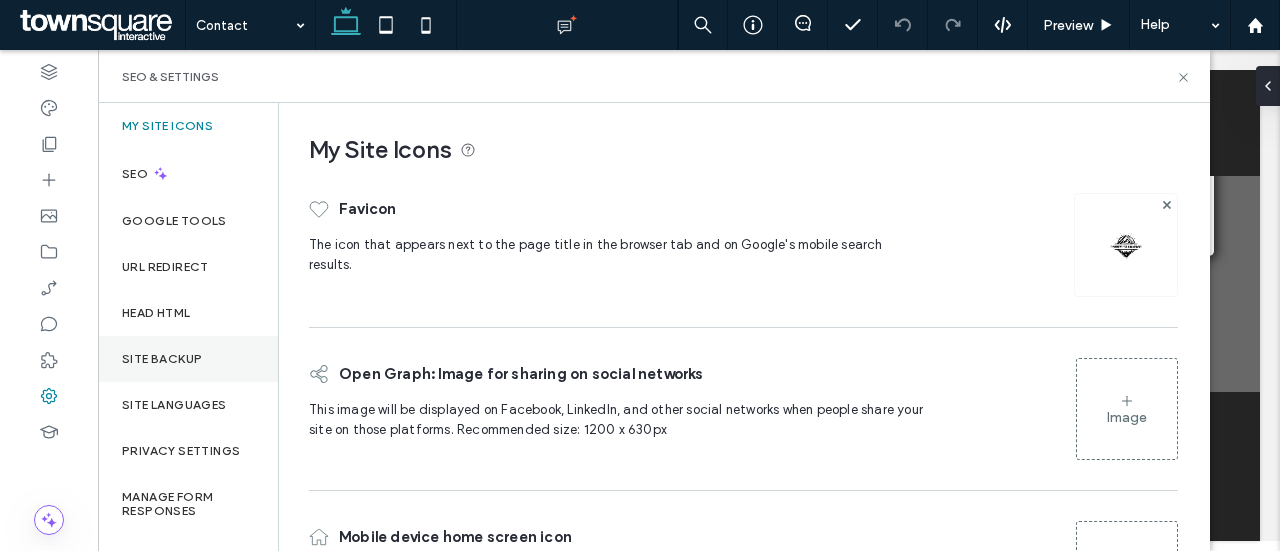 click on "Site Backup" at bounding box center [188, 359] 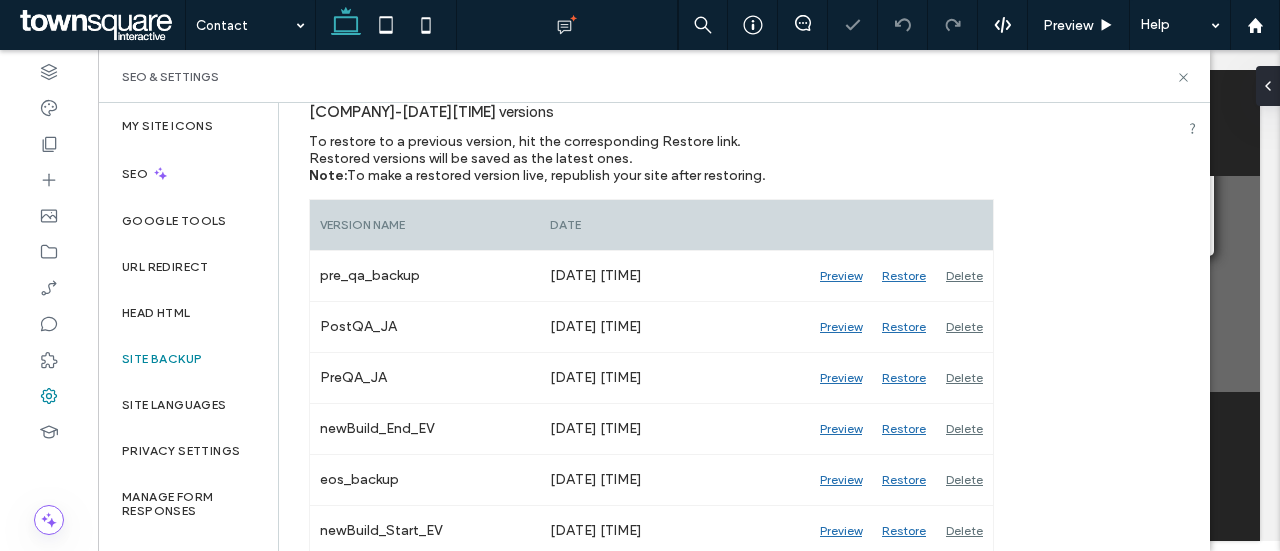 scroll, scrollTop: 243, scrollLeft: 0, axis: vertical 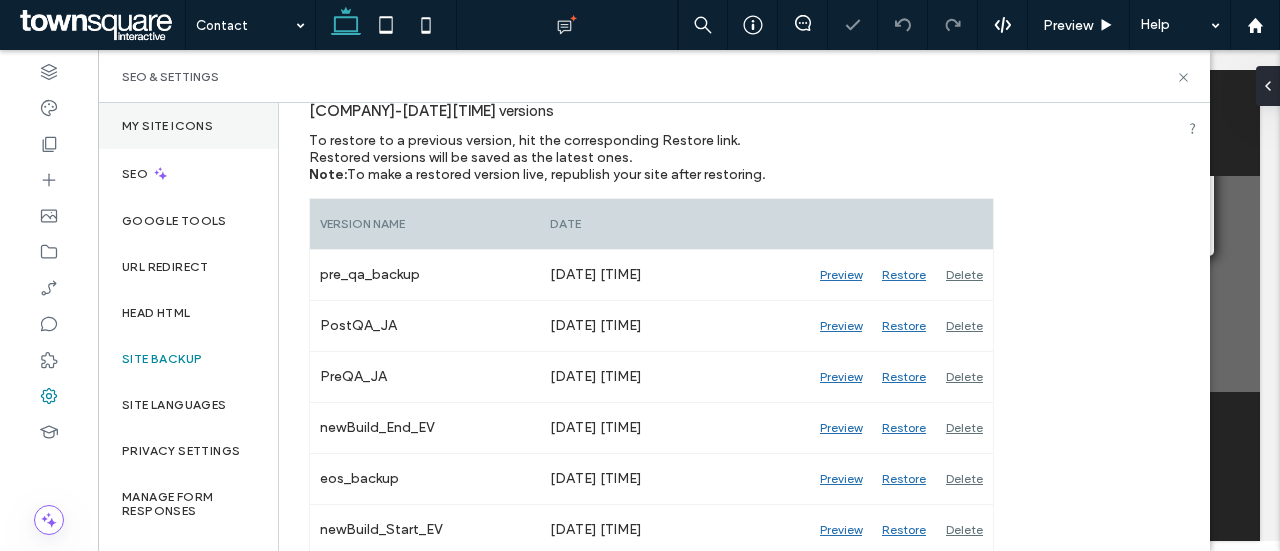 click on "My Site Icons" at bounding box center [188, 126] 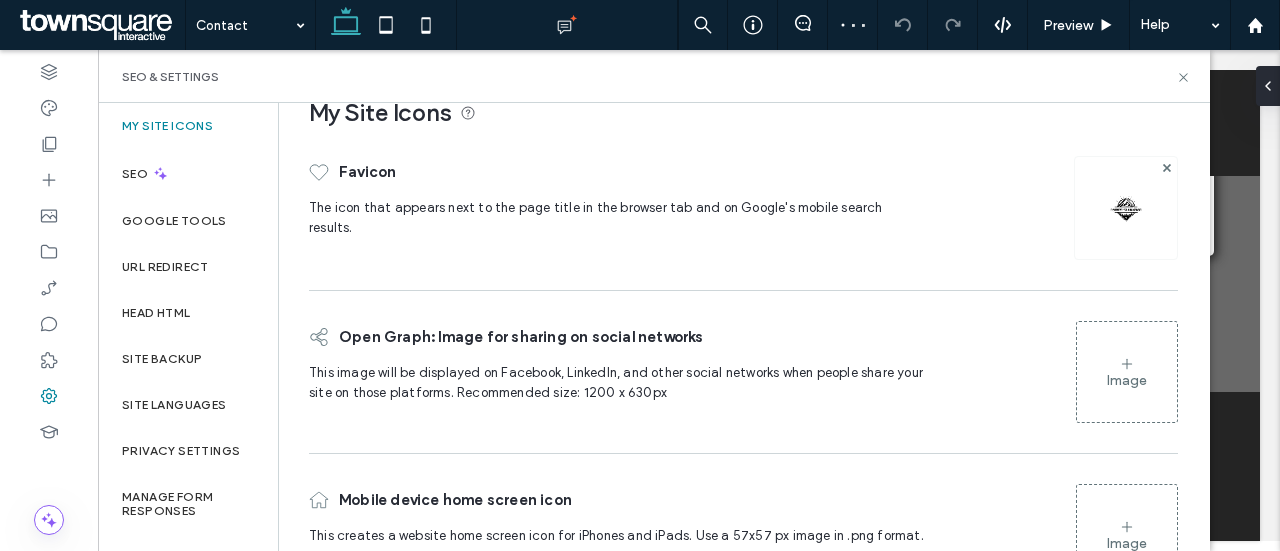 scroll, scrollTop: 112, scrollLeft: 0, axis: vertical 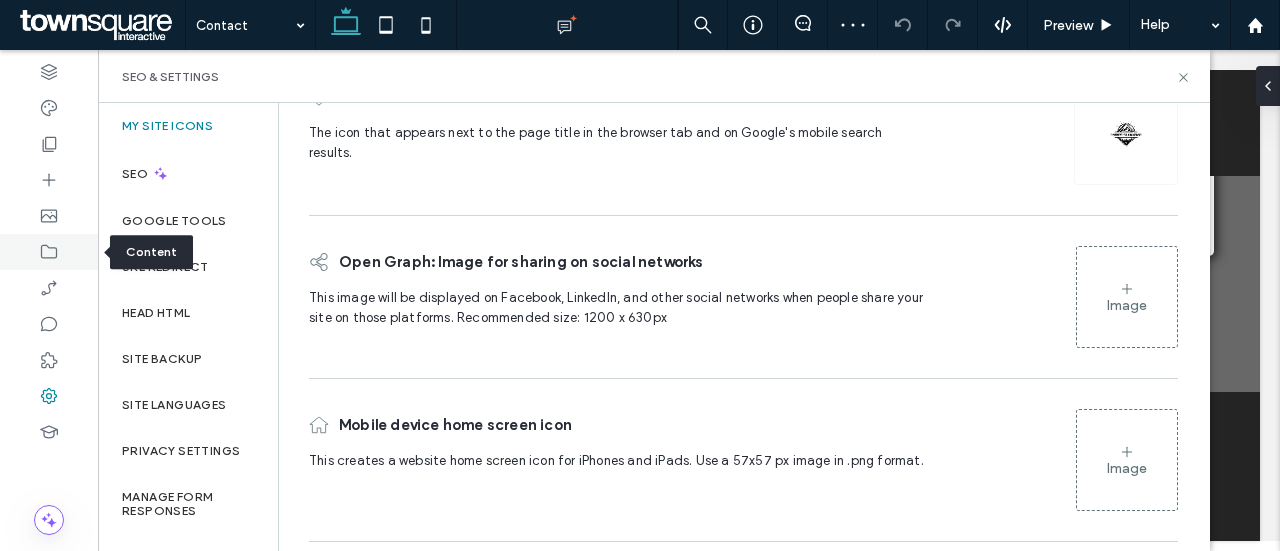 click at bounding box center (49, 252) 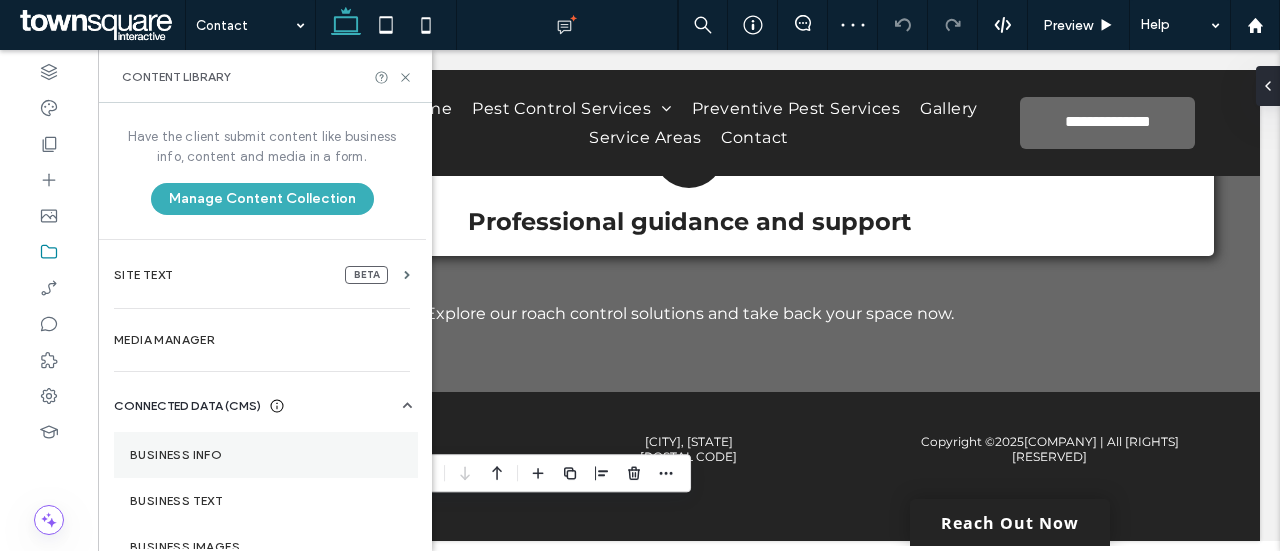 click on "Business Info" at bounding box center [266, 455] 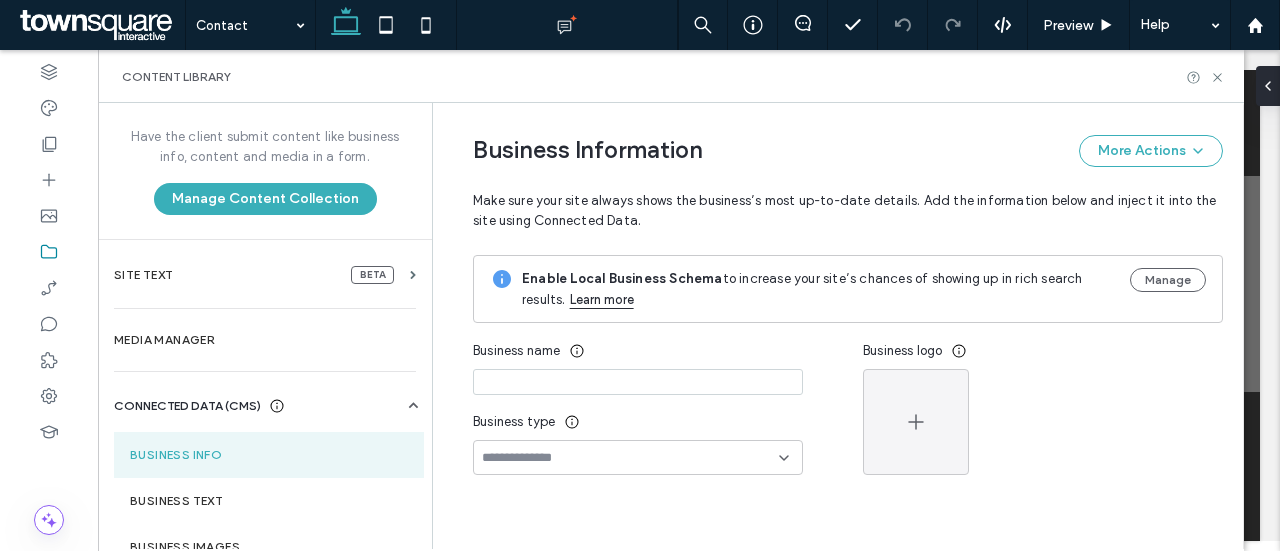 type on "**********" 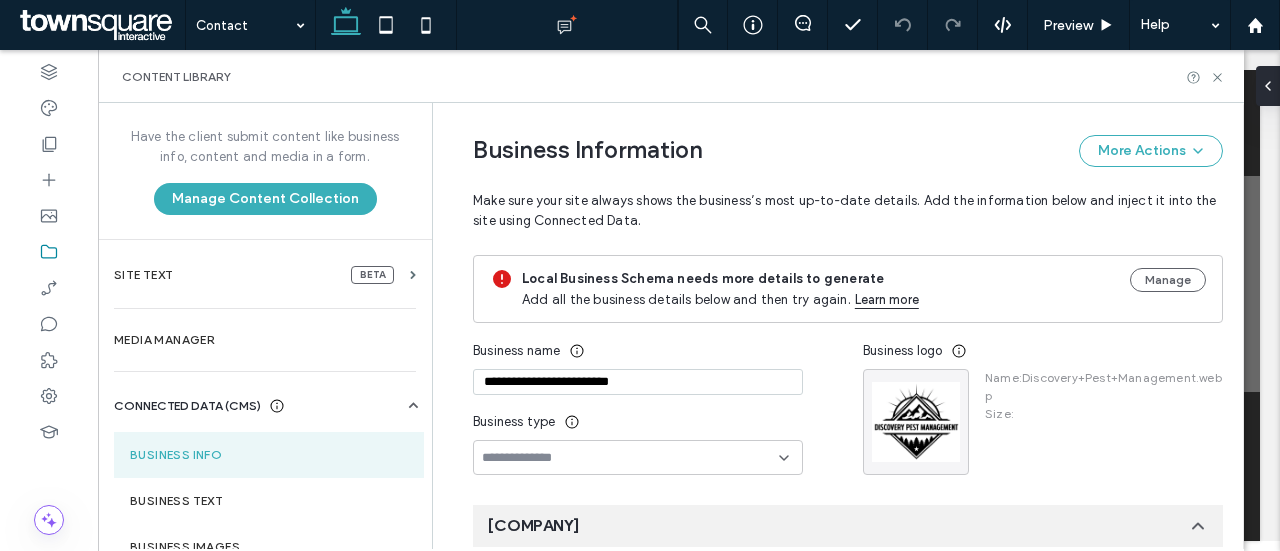 scroll, scrollTop: 270, scrollLeft: 0, axis: vertical 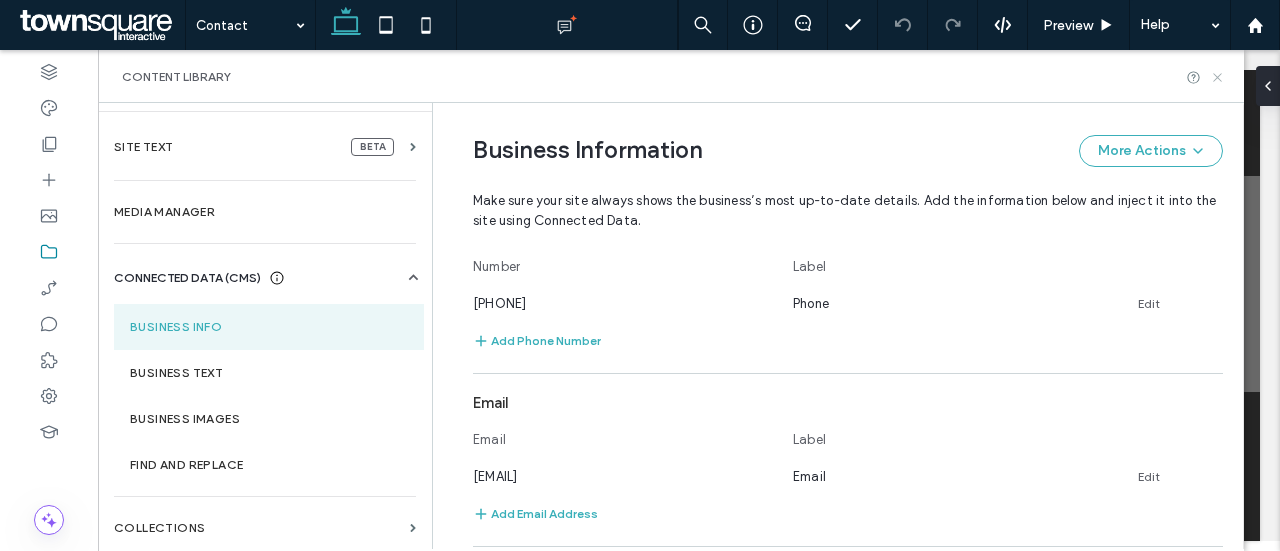 click 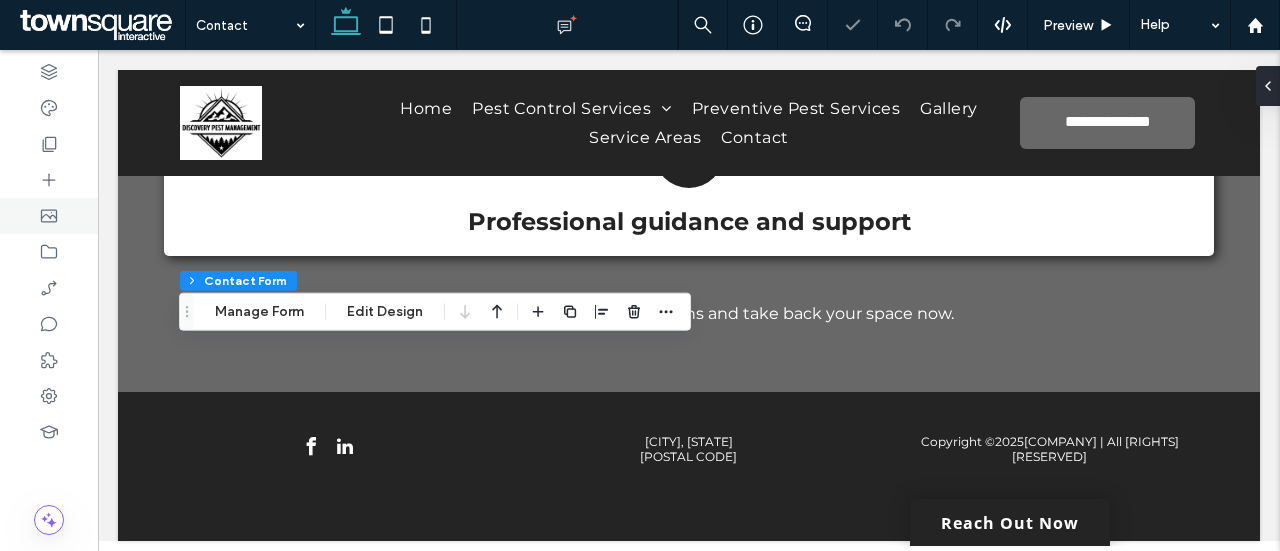 type on "*" 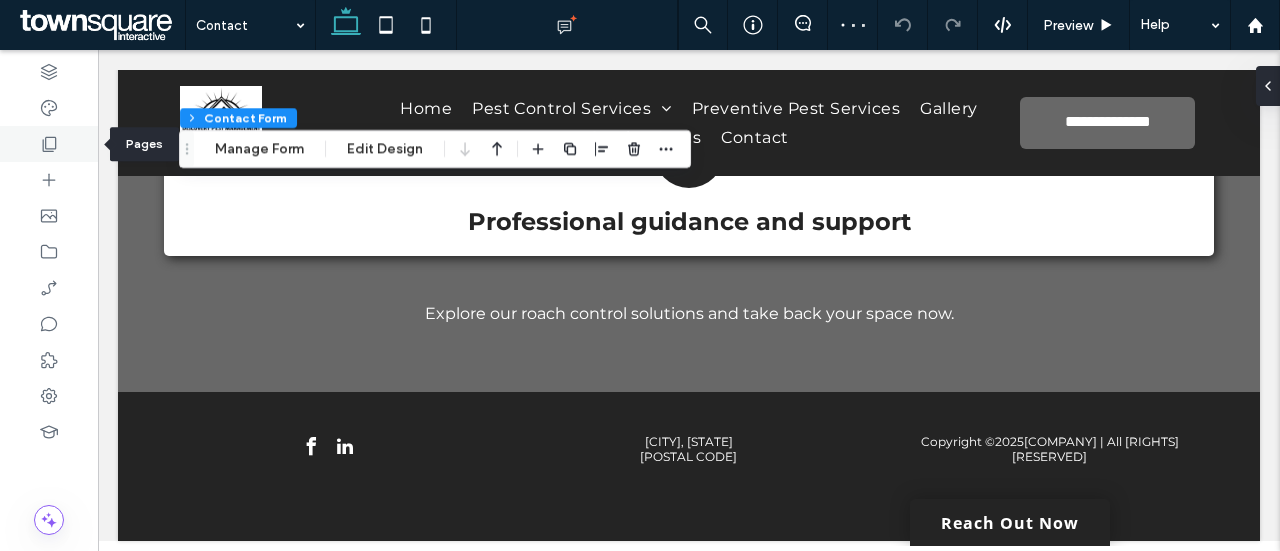 click at bounding box center (49, 144) 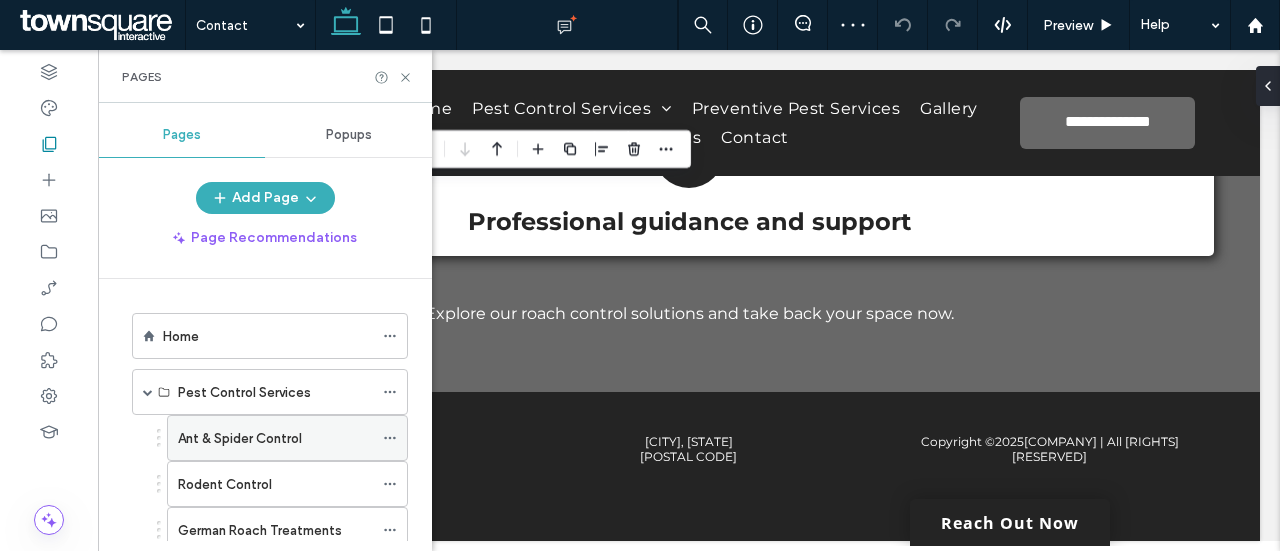 click 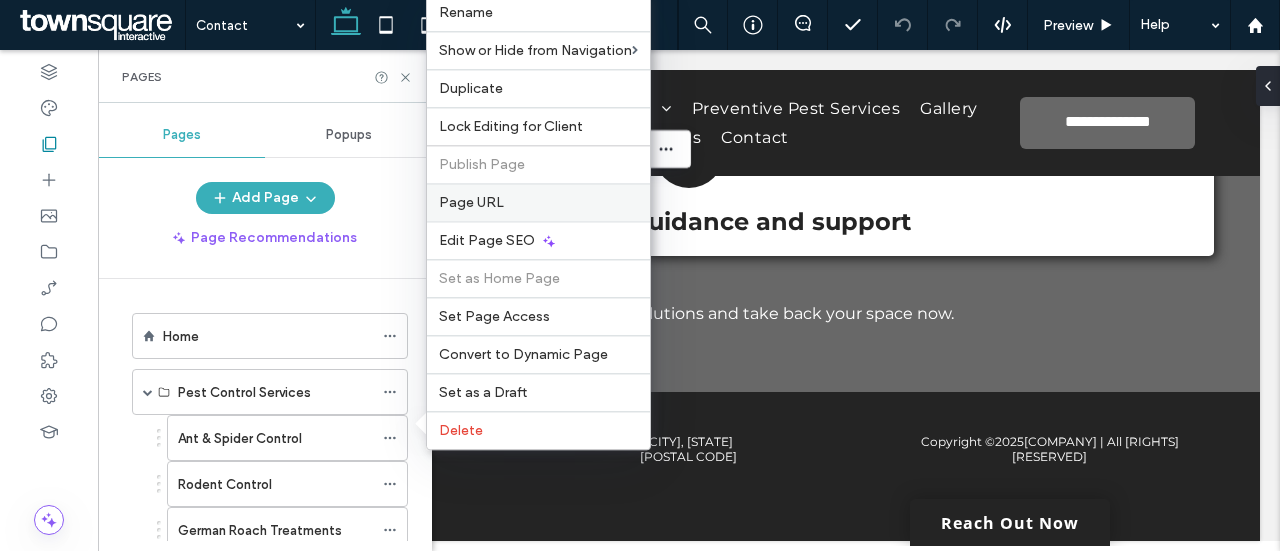 click on "Page URL" at bounding box center (538, 202) 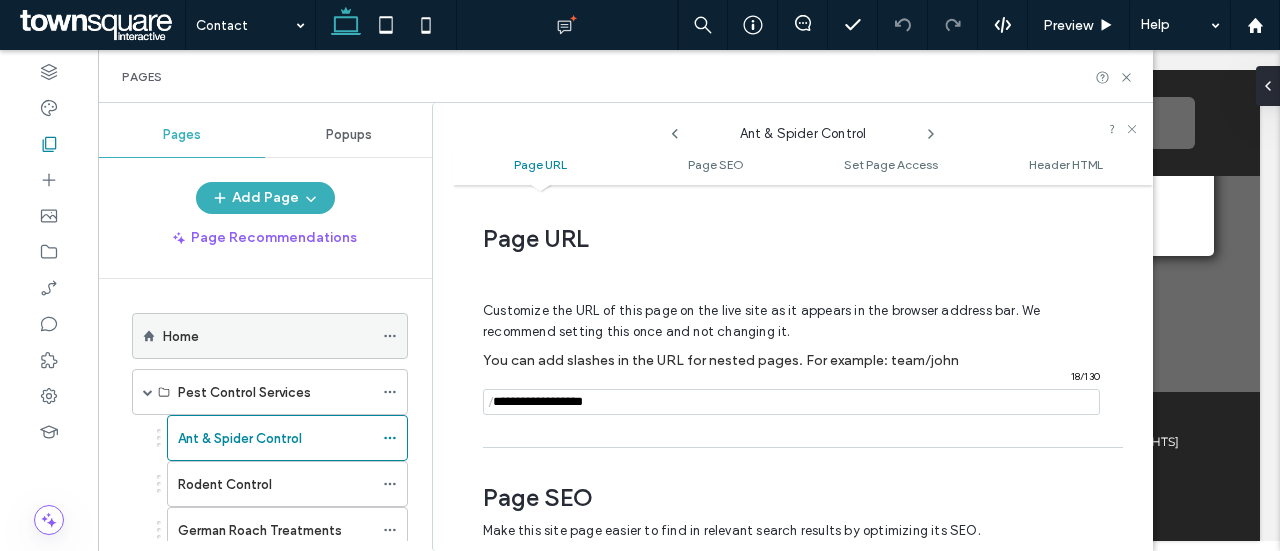 scroll, scrollTop: 10, scrollLeft: 0, axis: vertical 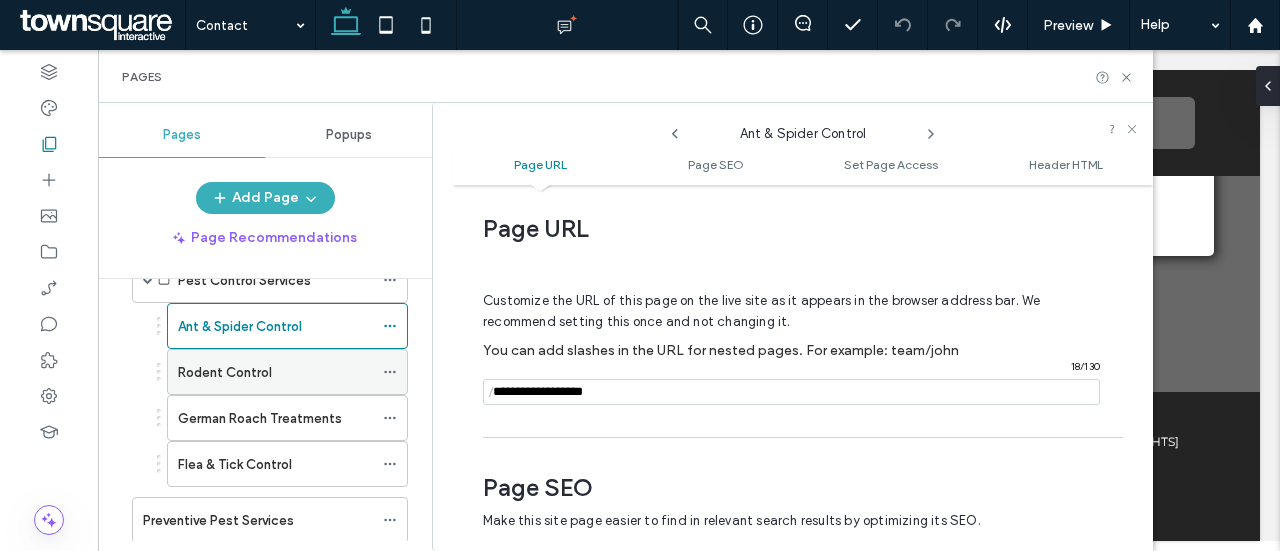 click at bounding box center (395, 372) 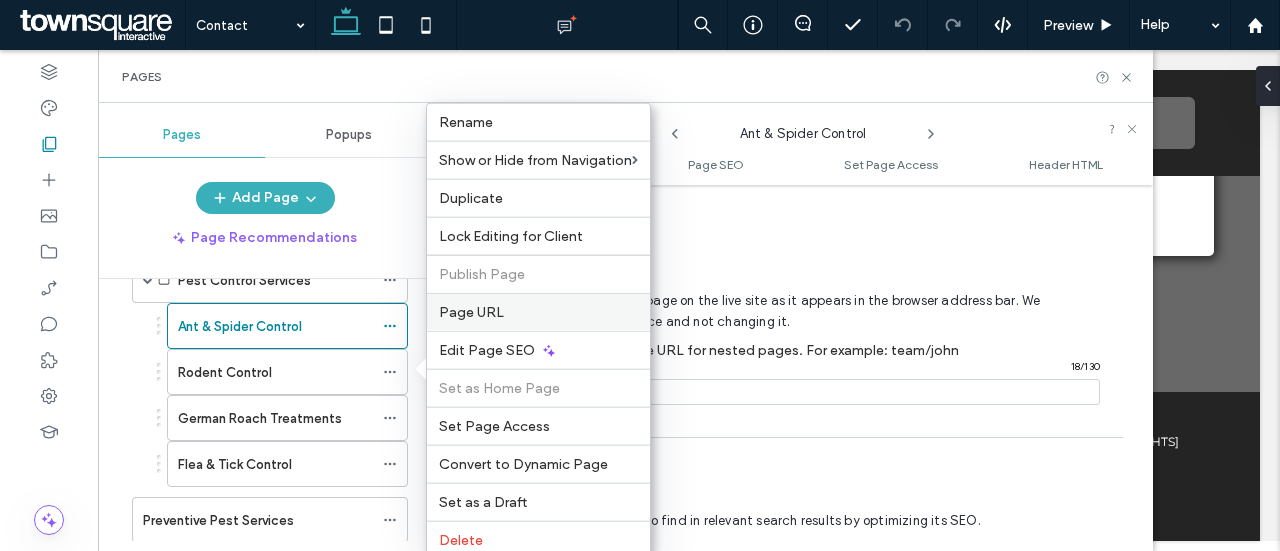click on "Page URL" at bounding box center (538, 312) 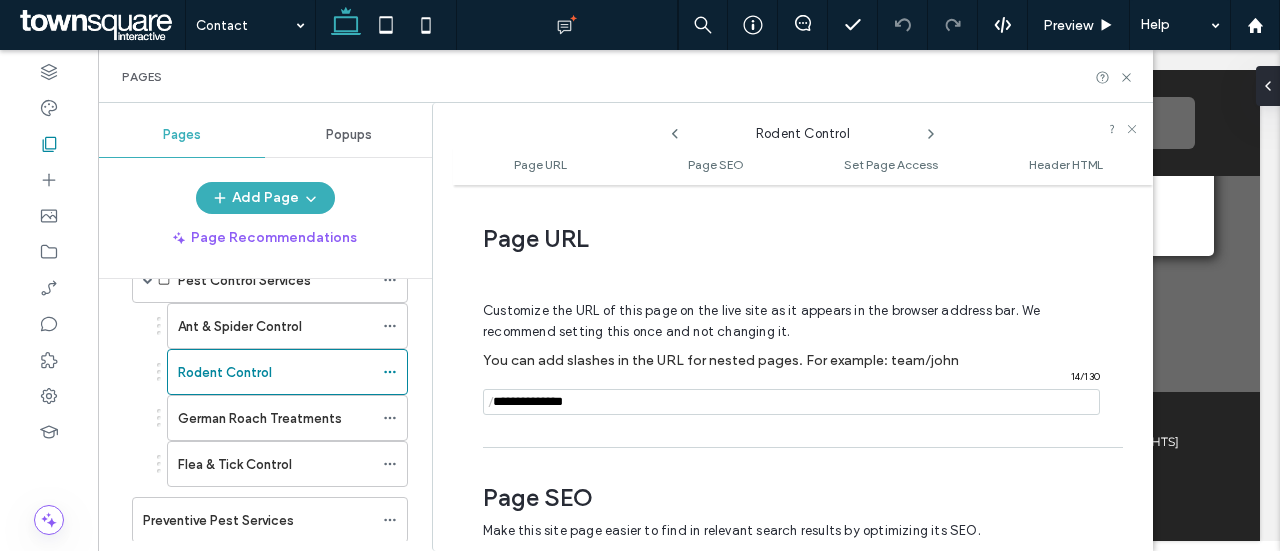 scroll, scrollTop: 10, scrollLeft: 0, axis: vertical 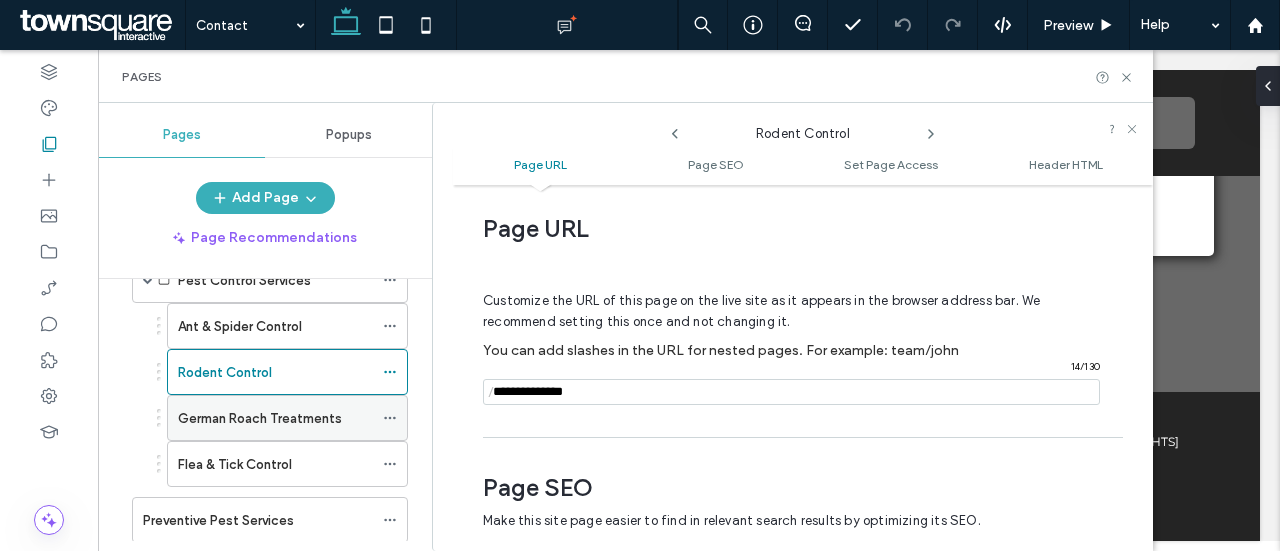 click 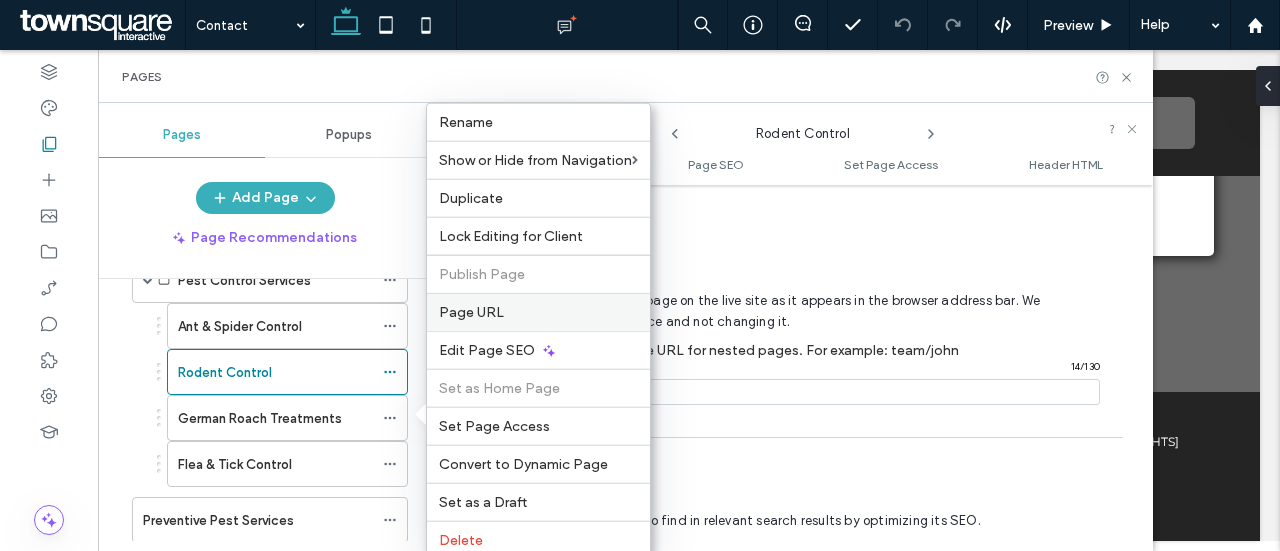 click on "Page URL" at bounding box center (471, 312) 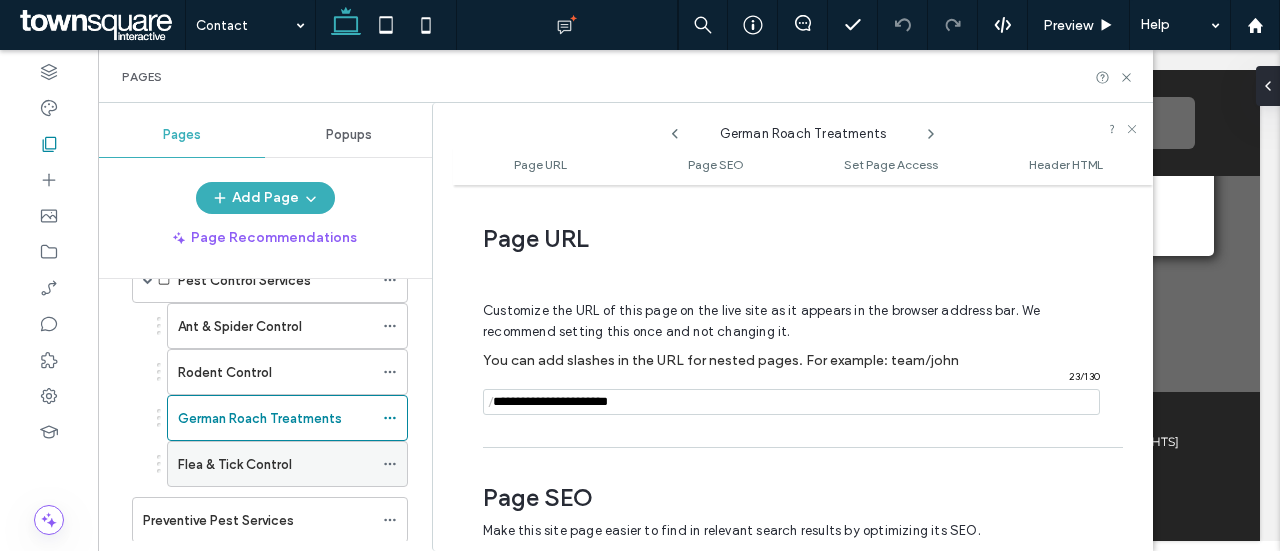 scroll, scrollTop: 10, scrollLeft: 0, axis: vertical 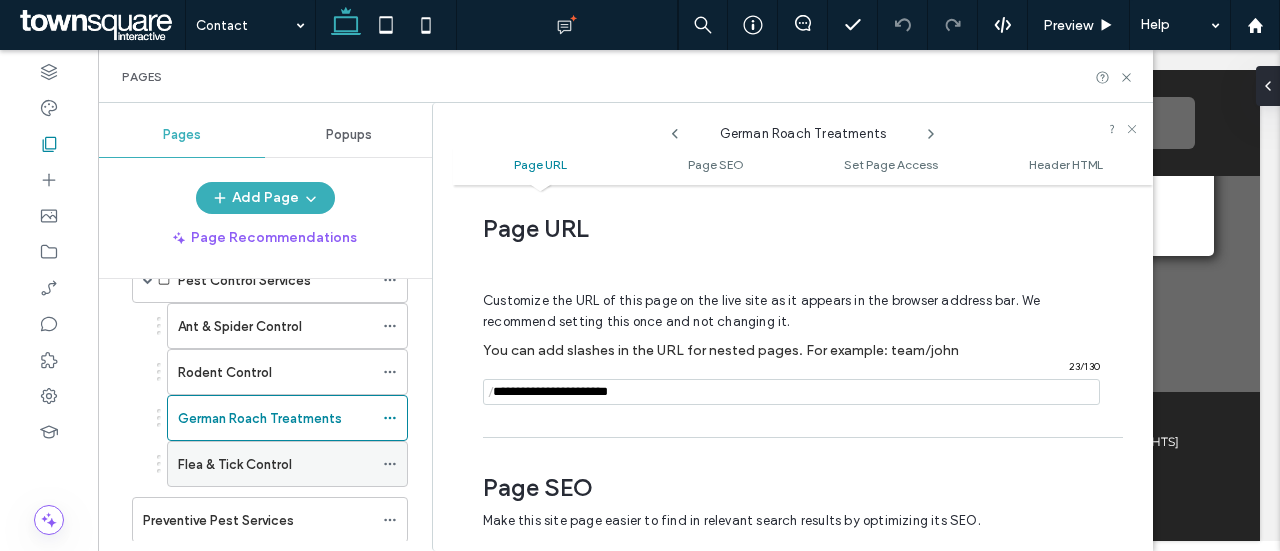 click 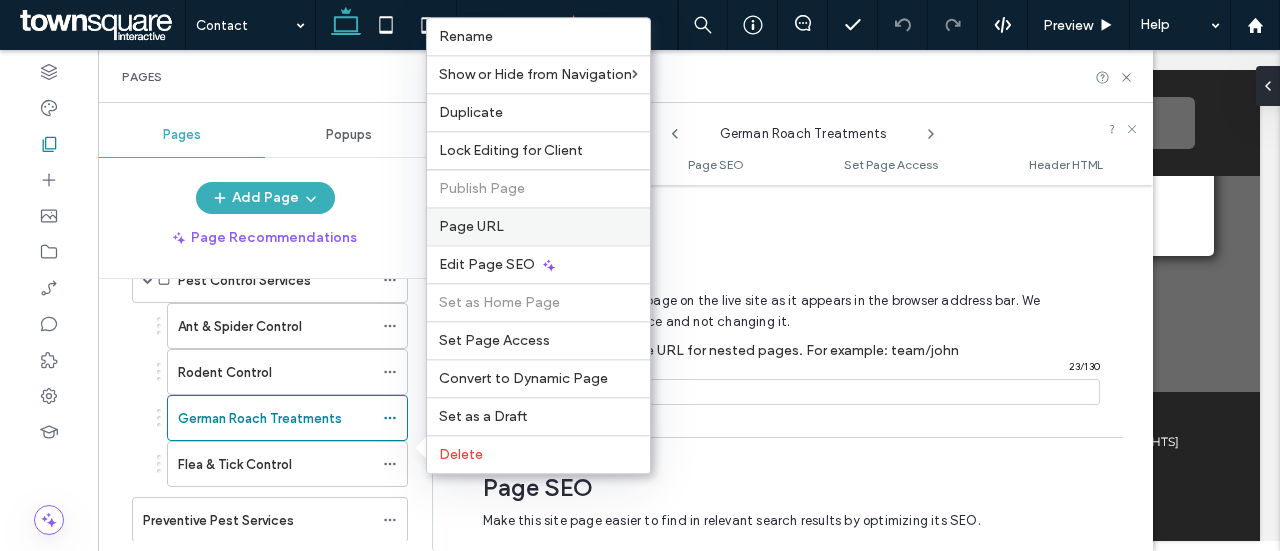 click on "Page URL" at bounding box center [471, 226] 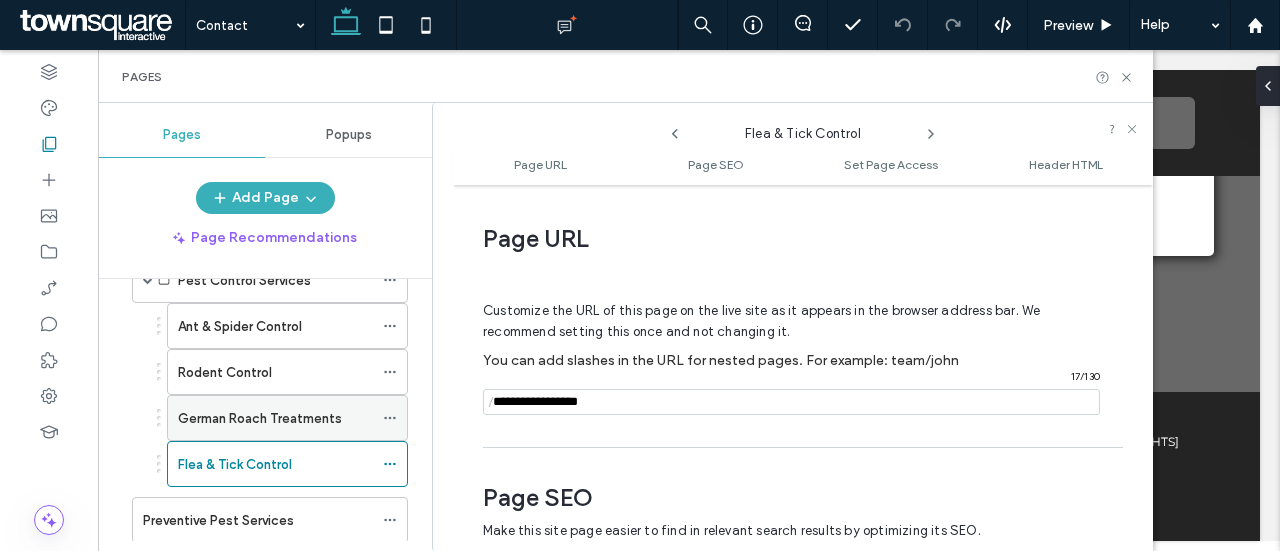 scroll, scrollTop: 10, scrollLeft: 0, axis: vertical 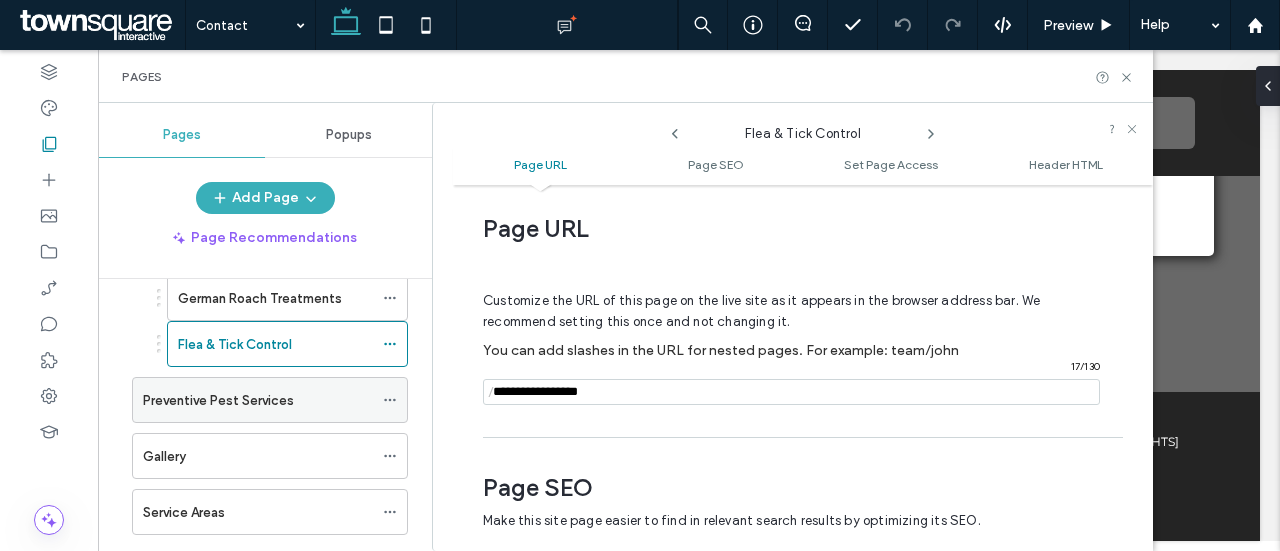 click 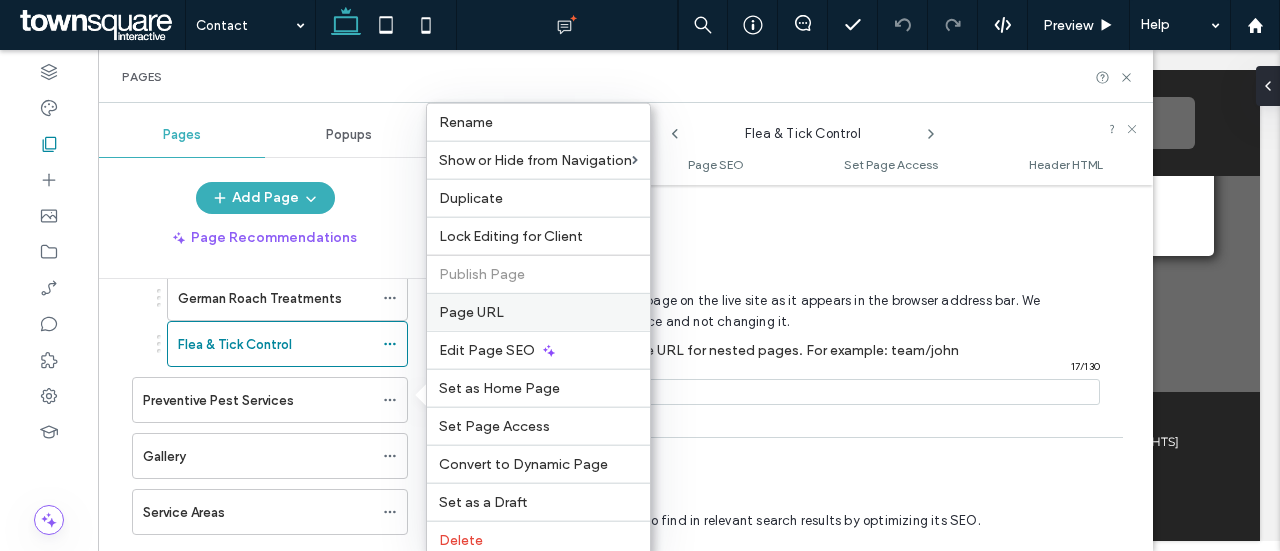 click on "Page URL" at bounding box center (471, 312) 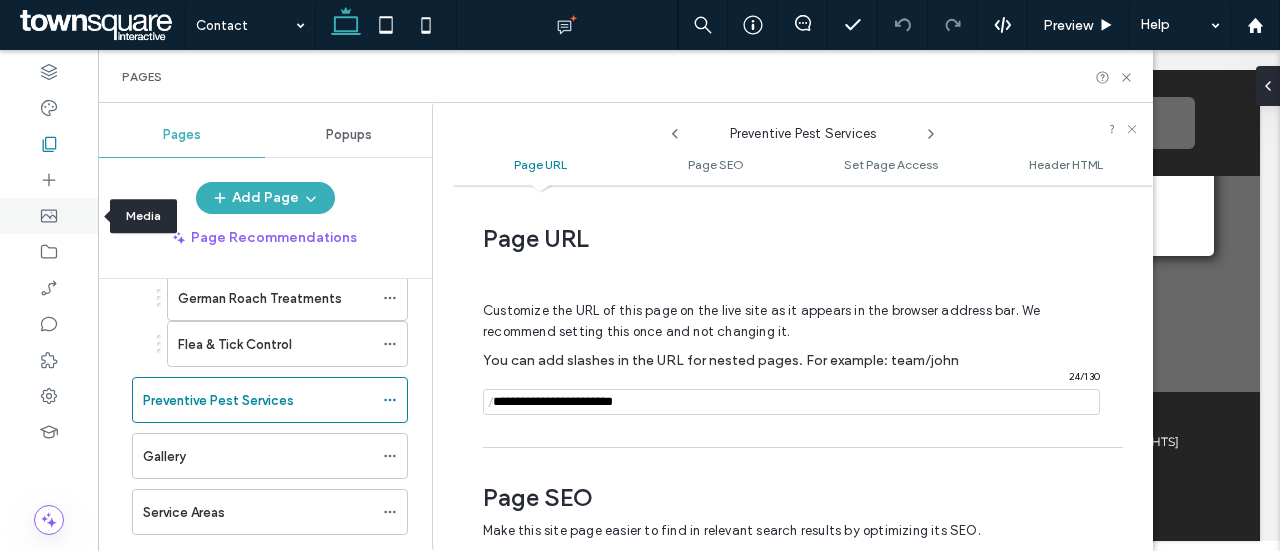 scroll, scrollTop: 10, scrollLeft: 0, axis: vertical 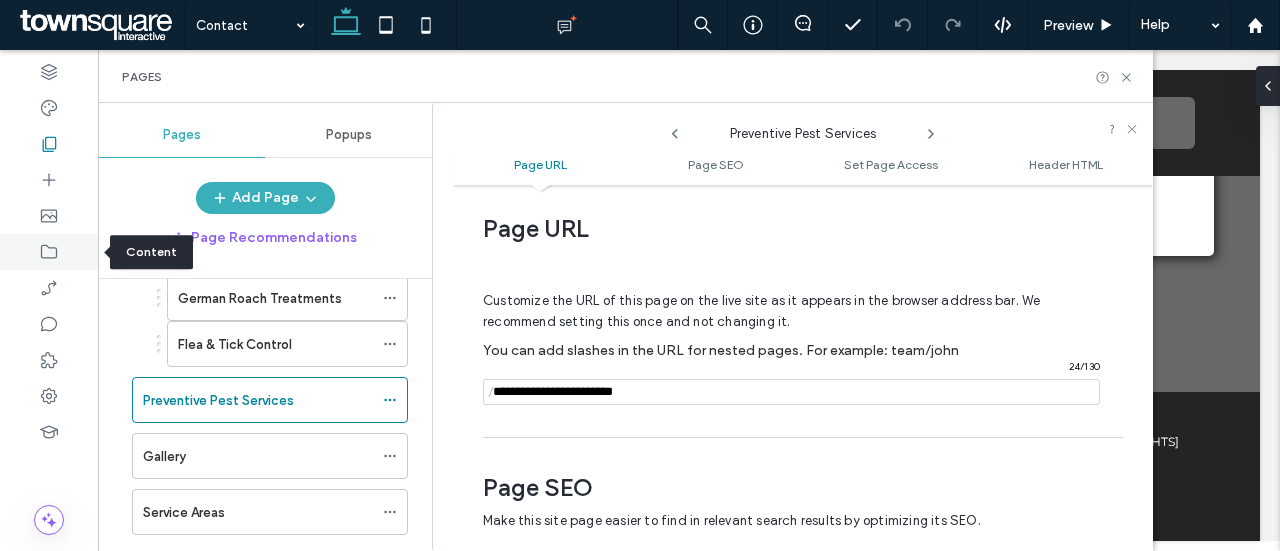 click 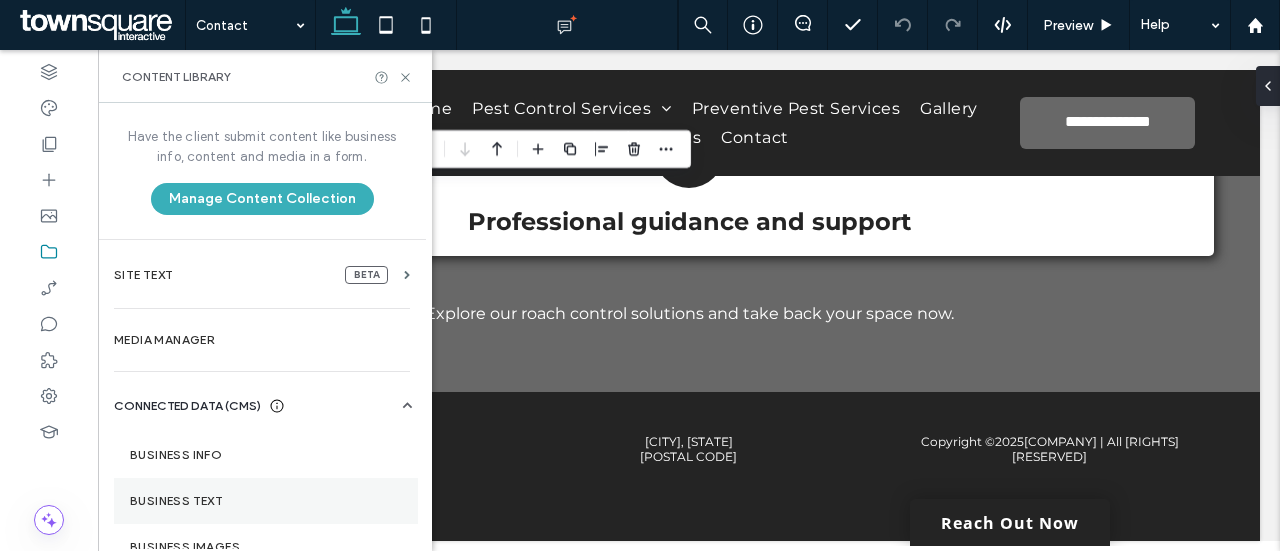 click on "Business Text" at bounding box center (266, 501) 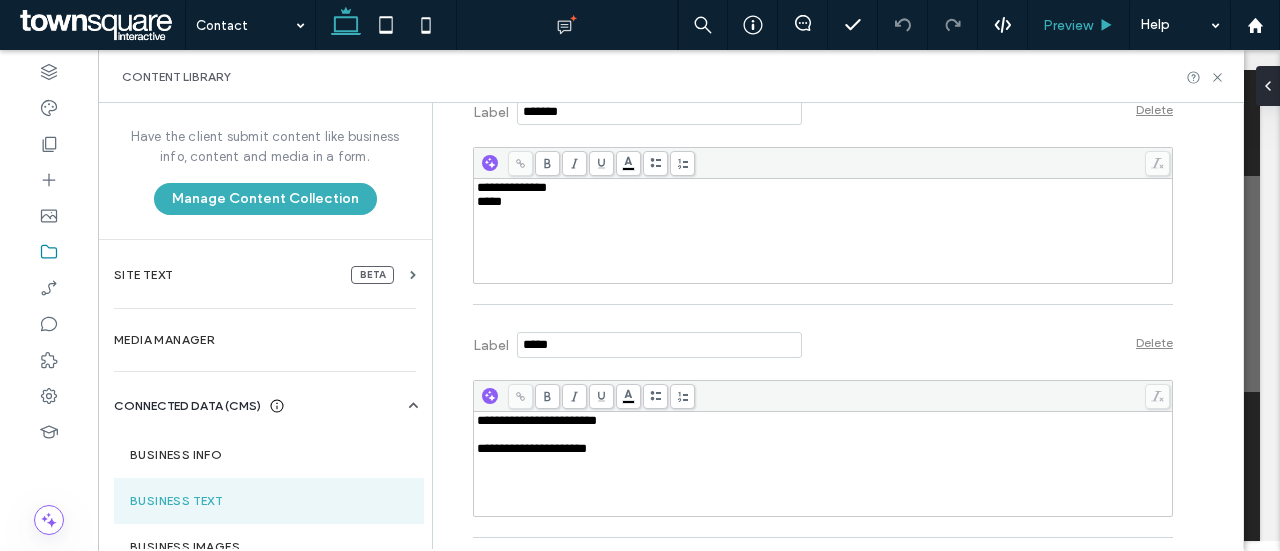 scroll, scrollTop: 906, scrollLeft: 0, axis: vertical 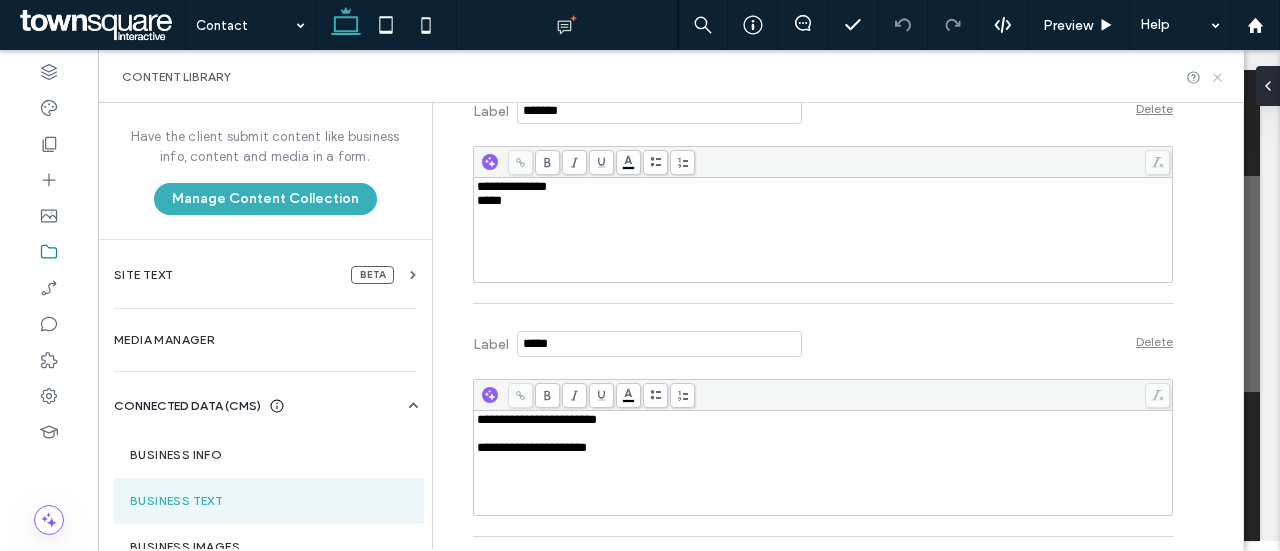 click 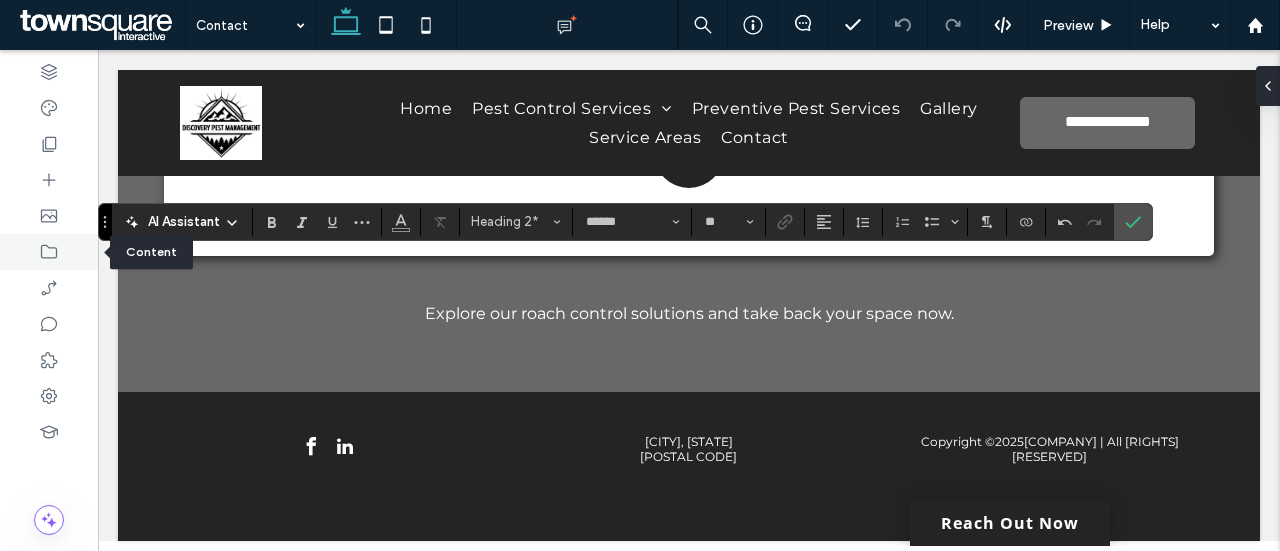 click 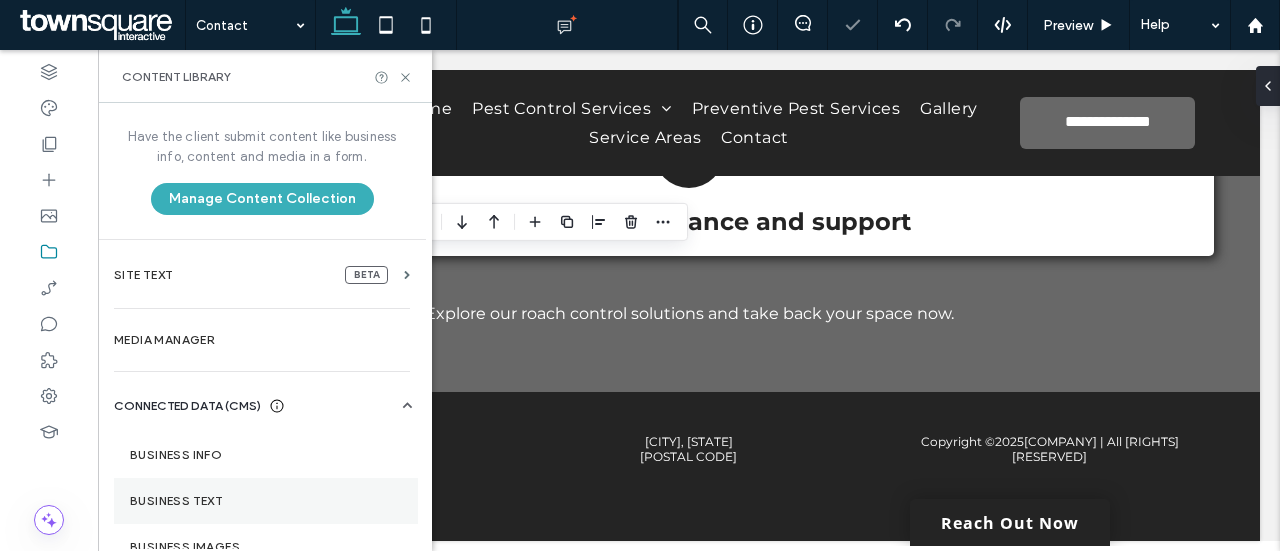click on "Business Text" at bounding box center (266, 501) 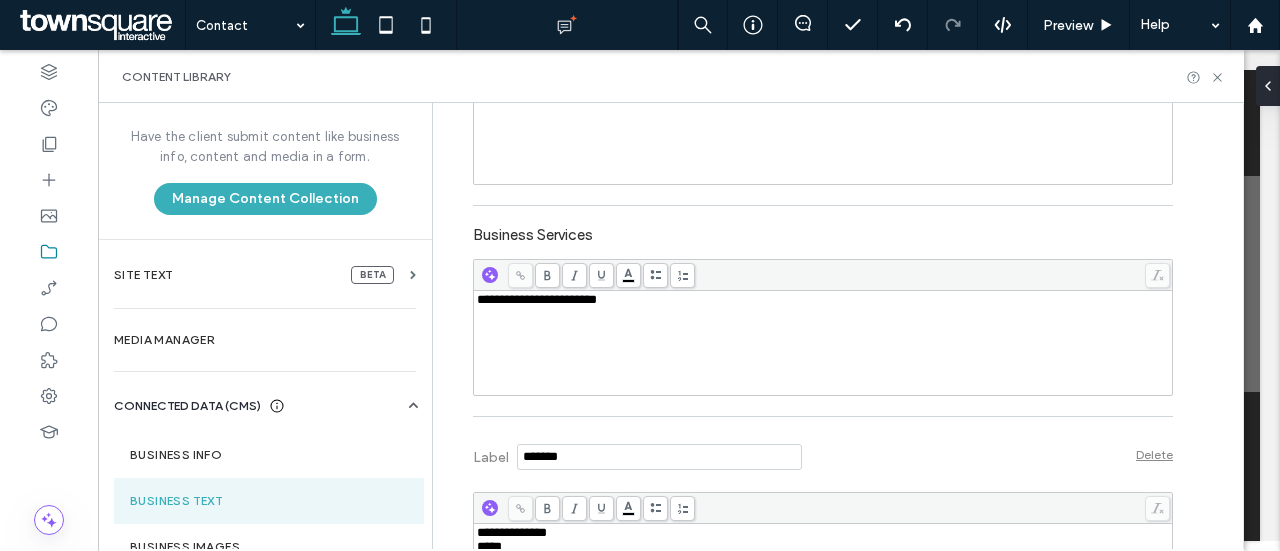 scroll, scrollTop: 558, scrollLeft: 0, axis: vertical 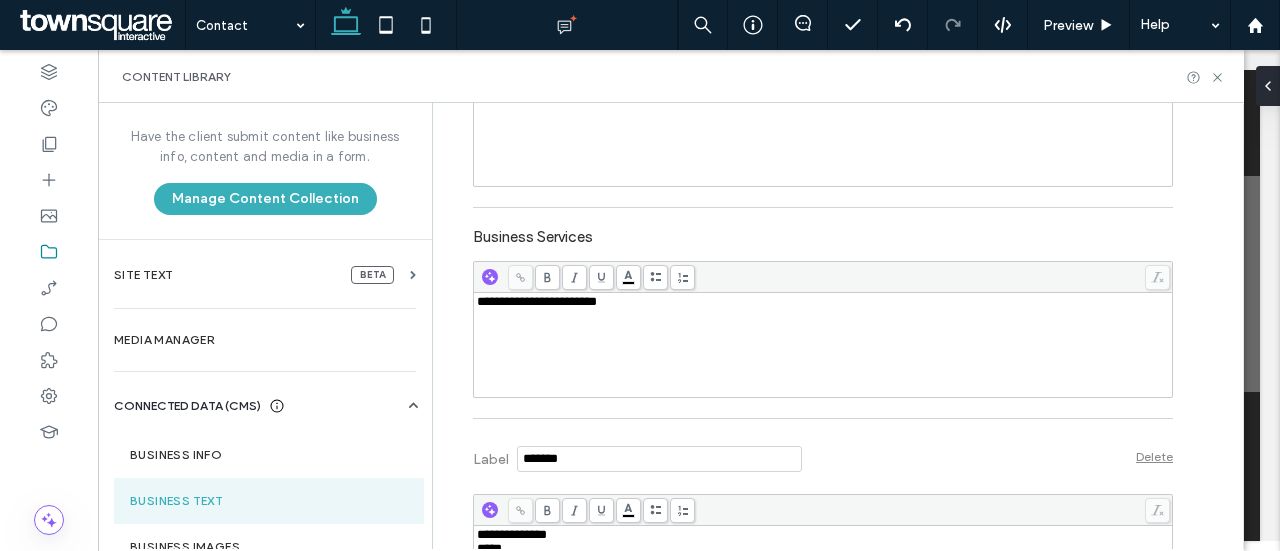 click on "**********" at bounding box center (823, 345) 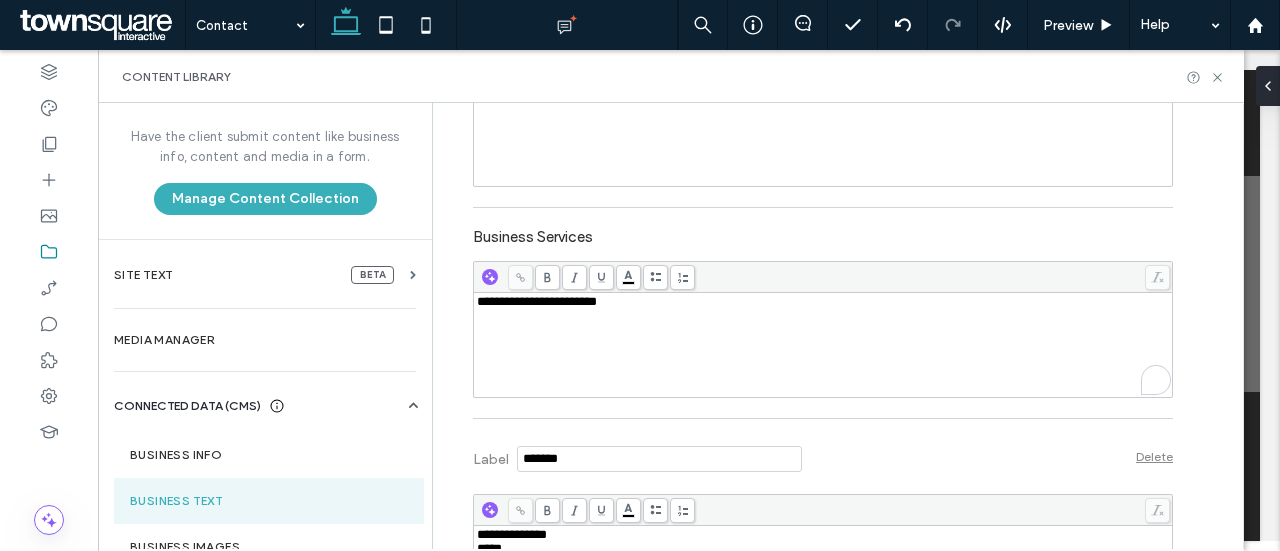click on "**********" at bounding box center [823, 345] 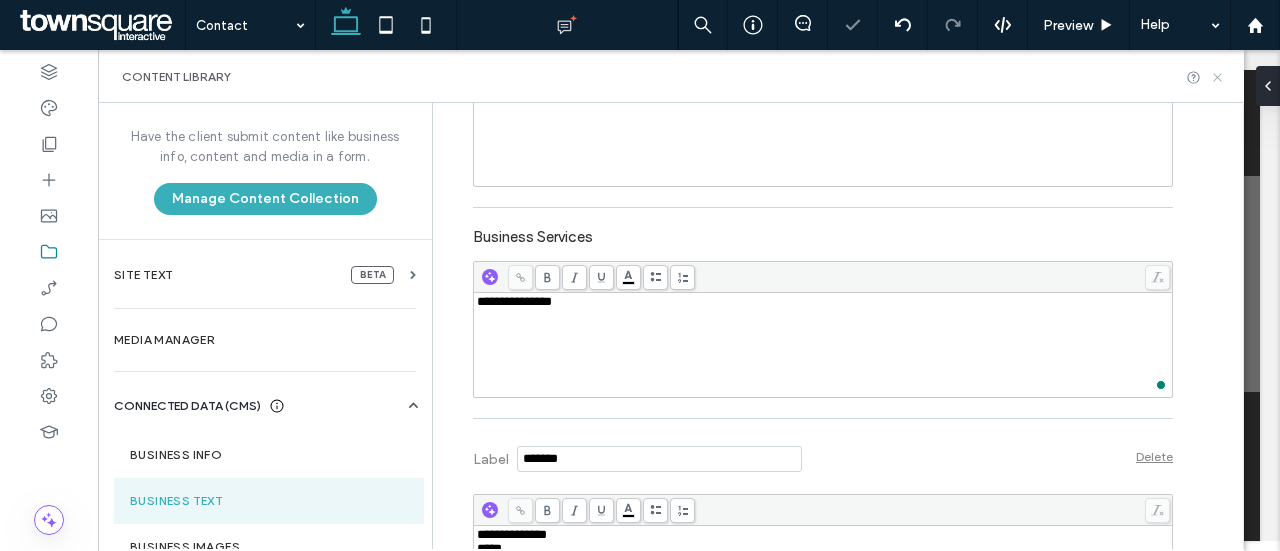 click 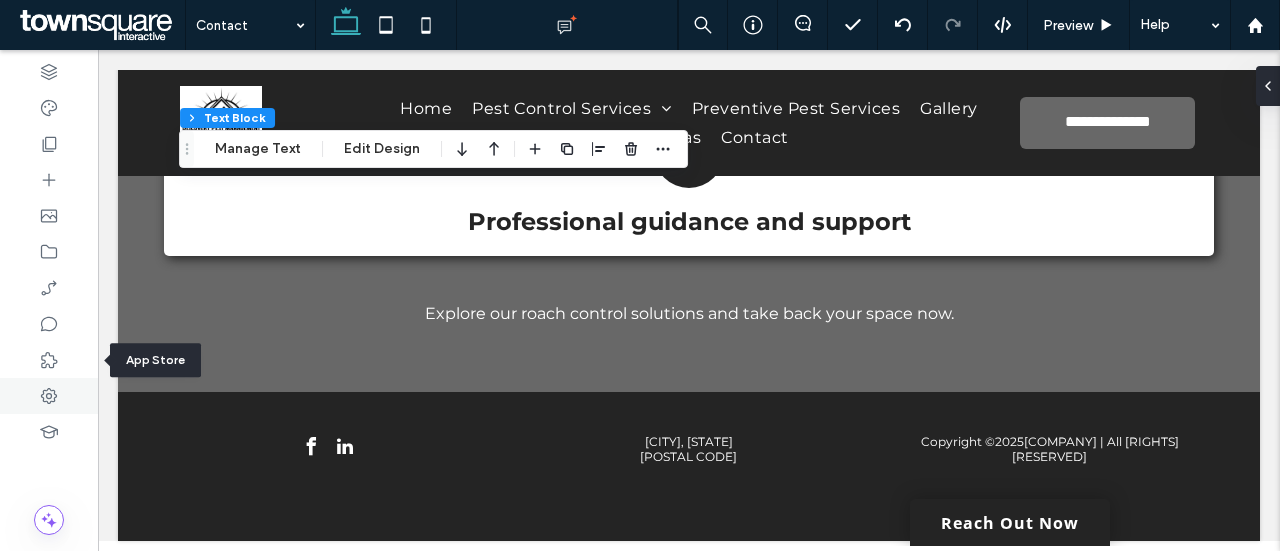 click 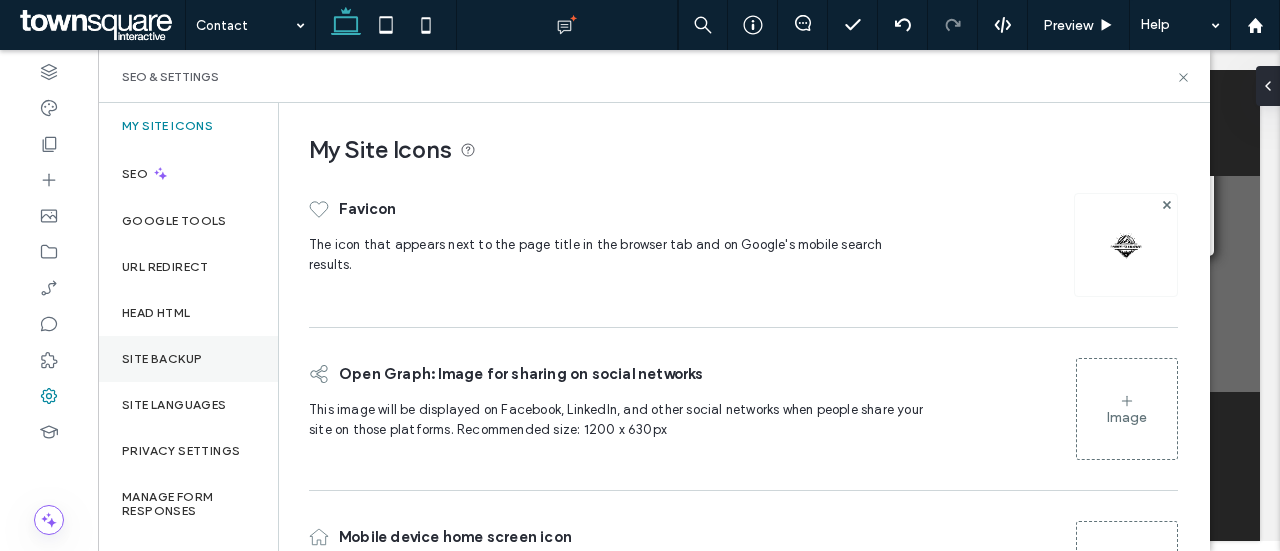 click on "Site Backup" at bounding box center (162, 359) 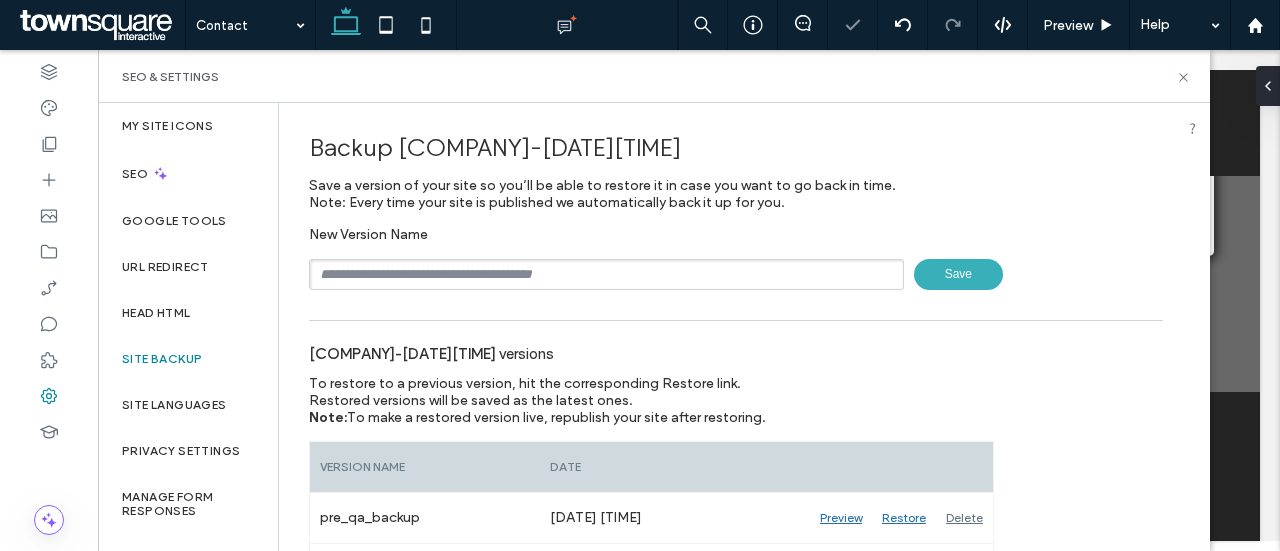 click at bounding box center (606, 274) 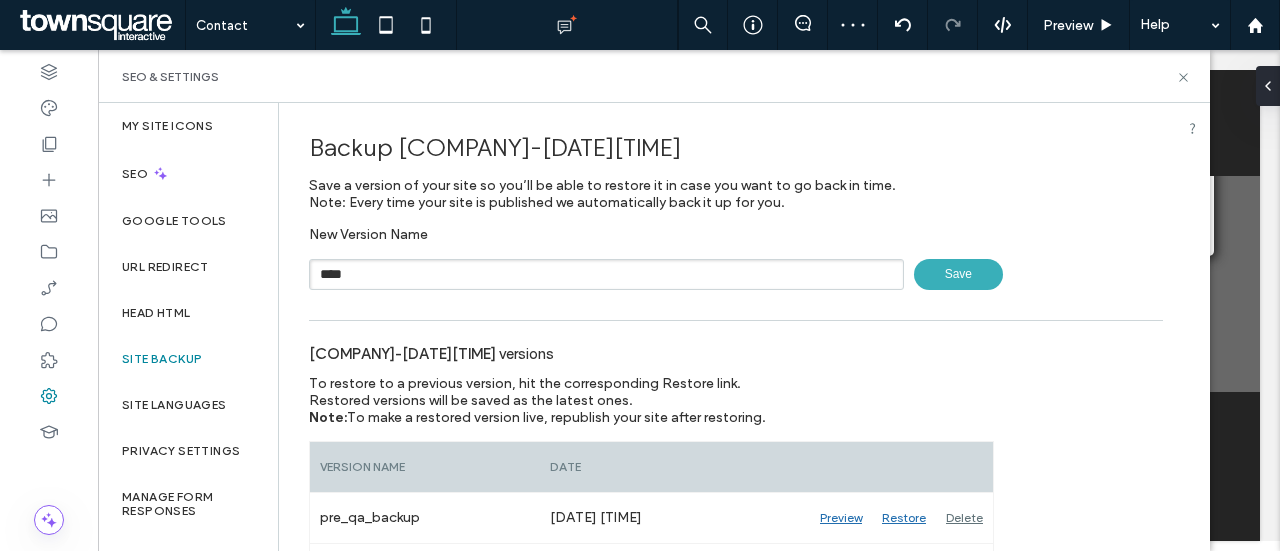 type on "****" 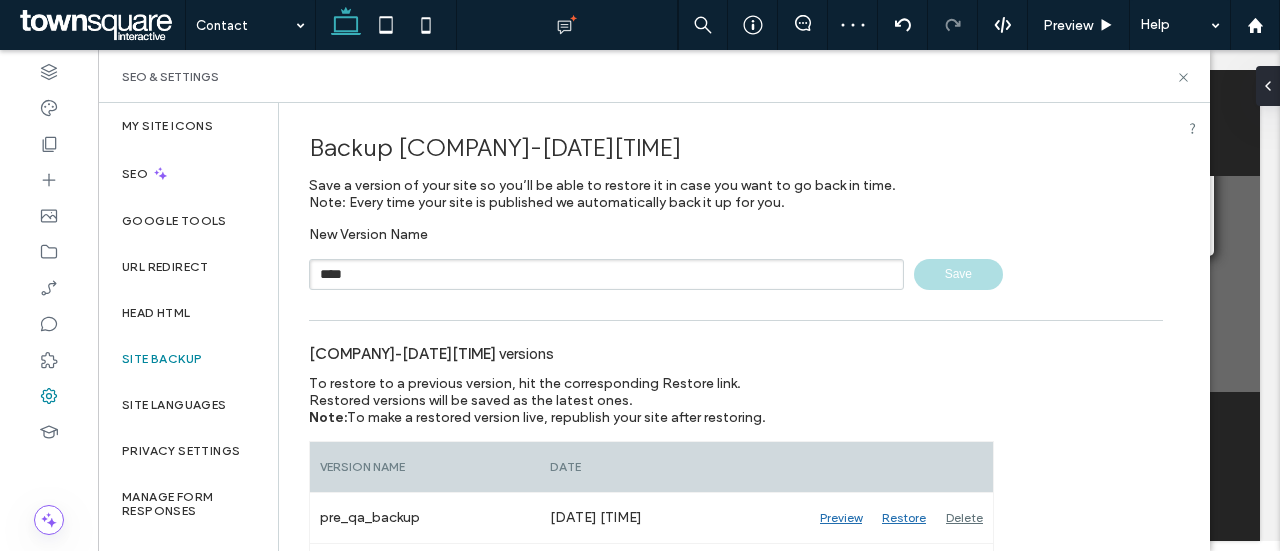 type 